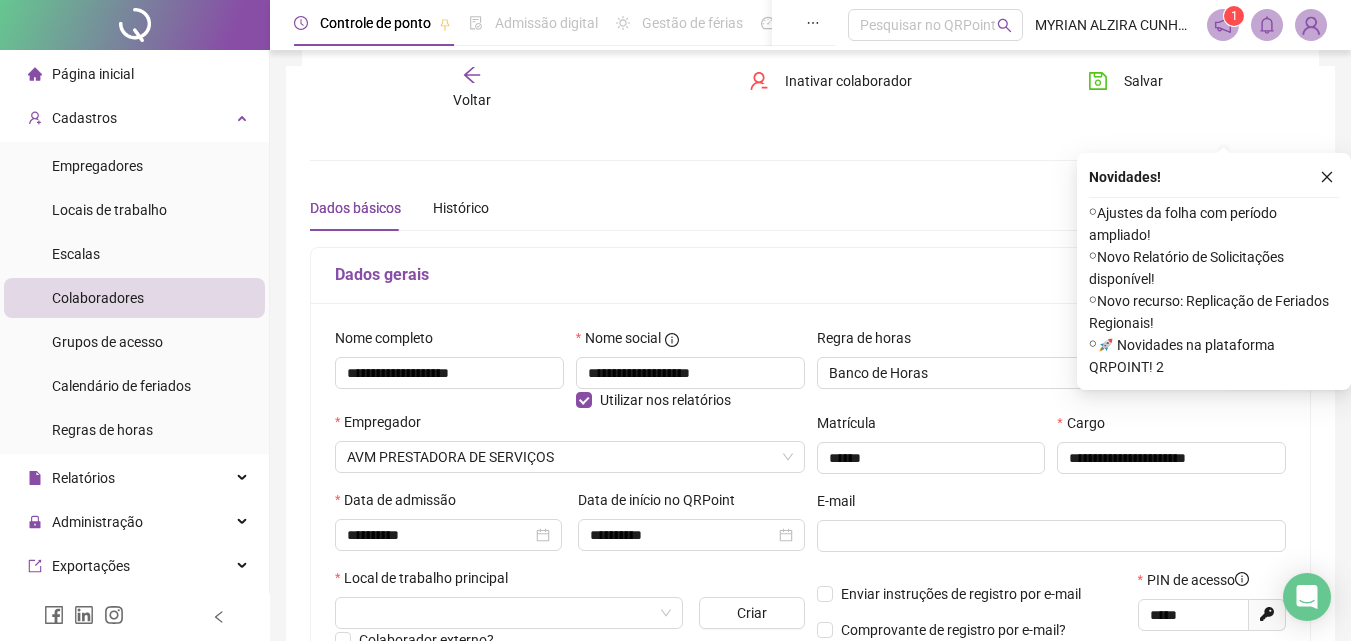 scroll, scrollTop: 100, scrollLeft: 0, axis: vertical 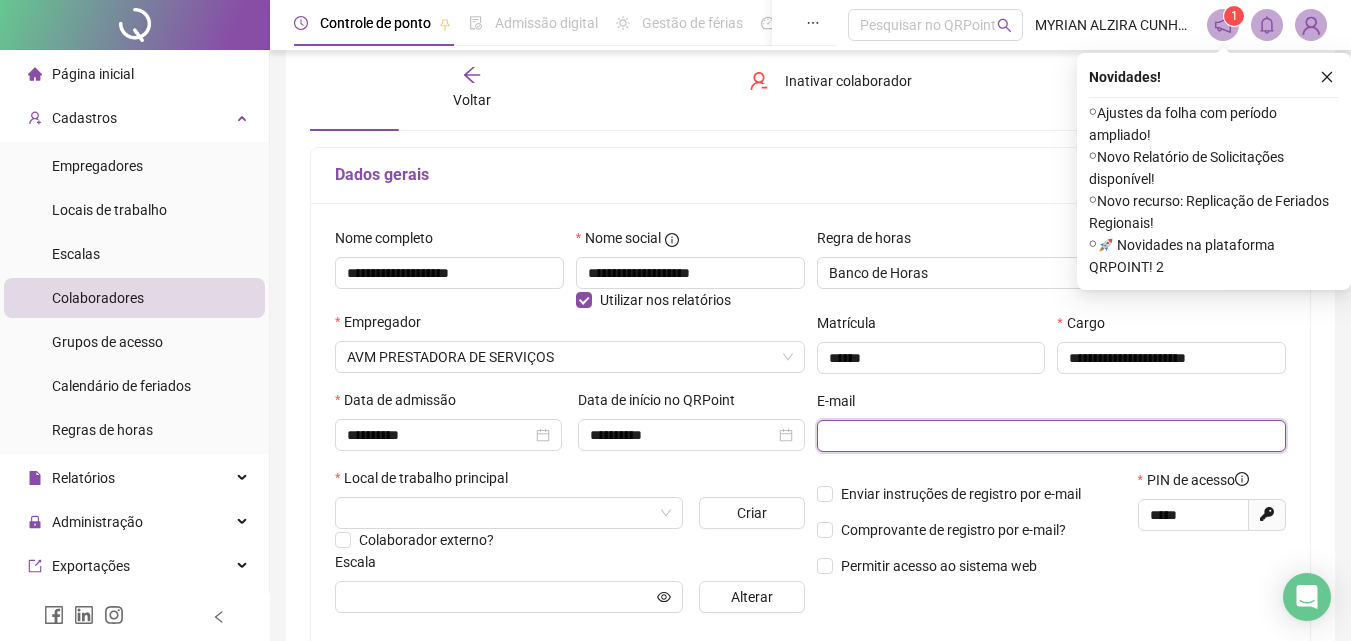 click at bounding box center [1050, 436] 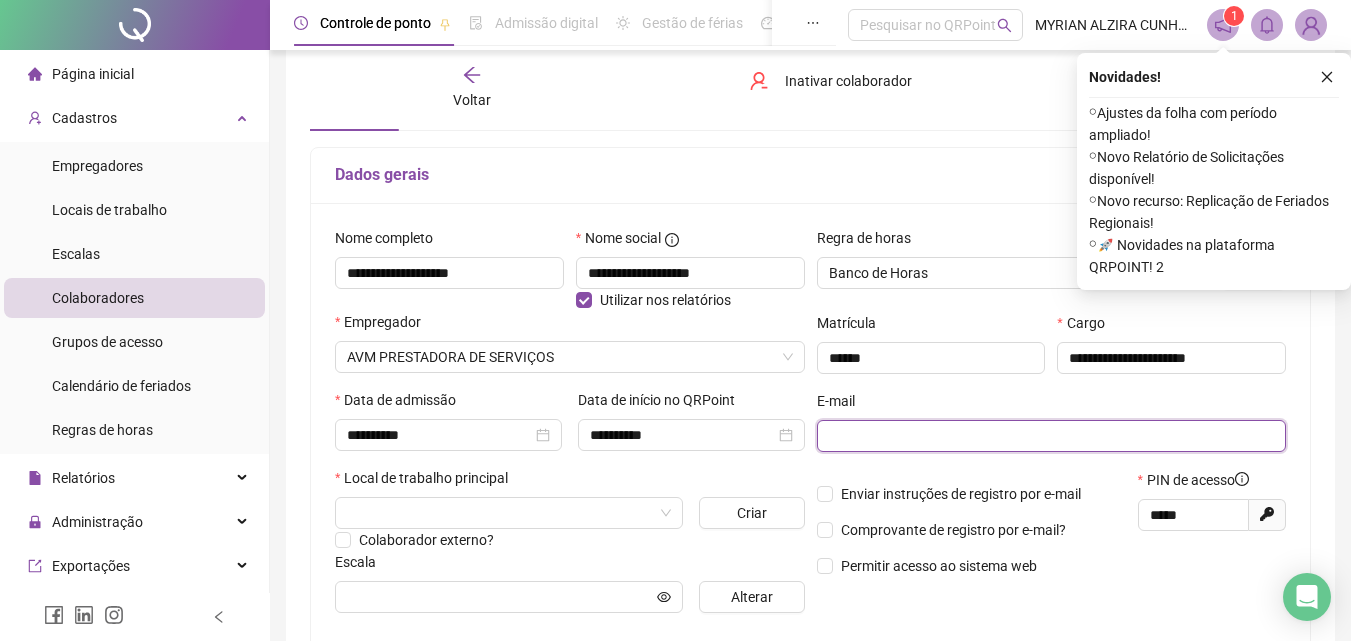 paste on "**********" 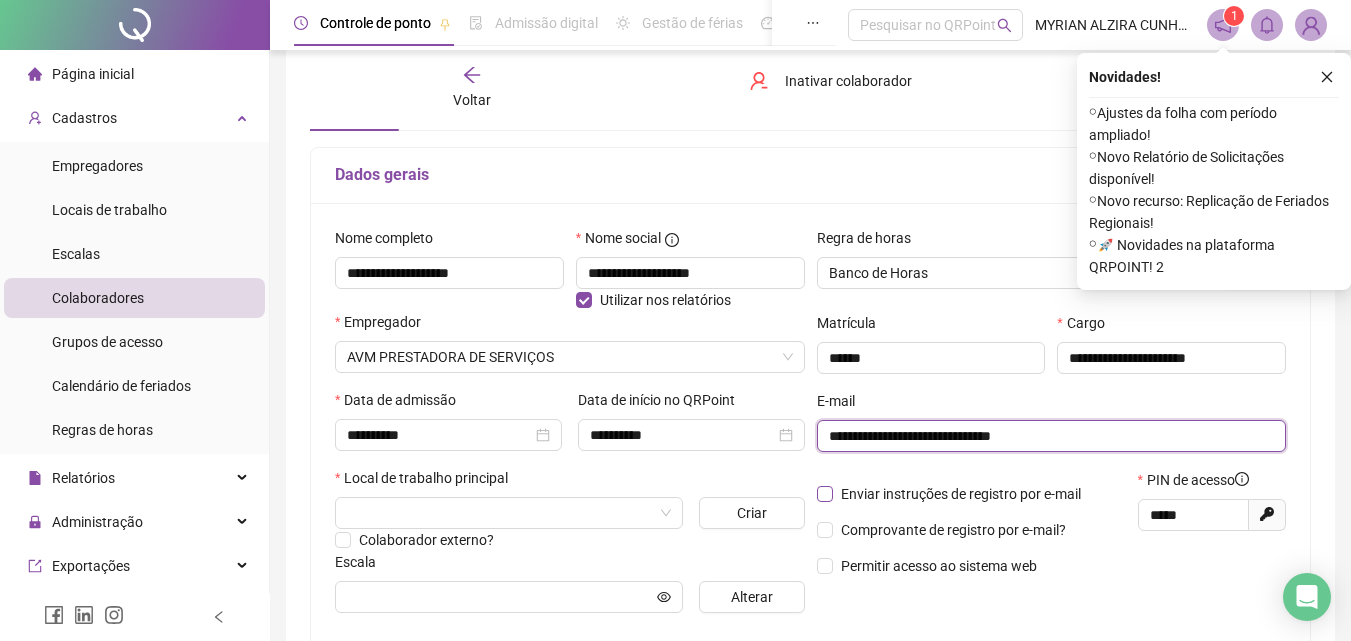 type on "**********" 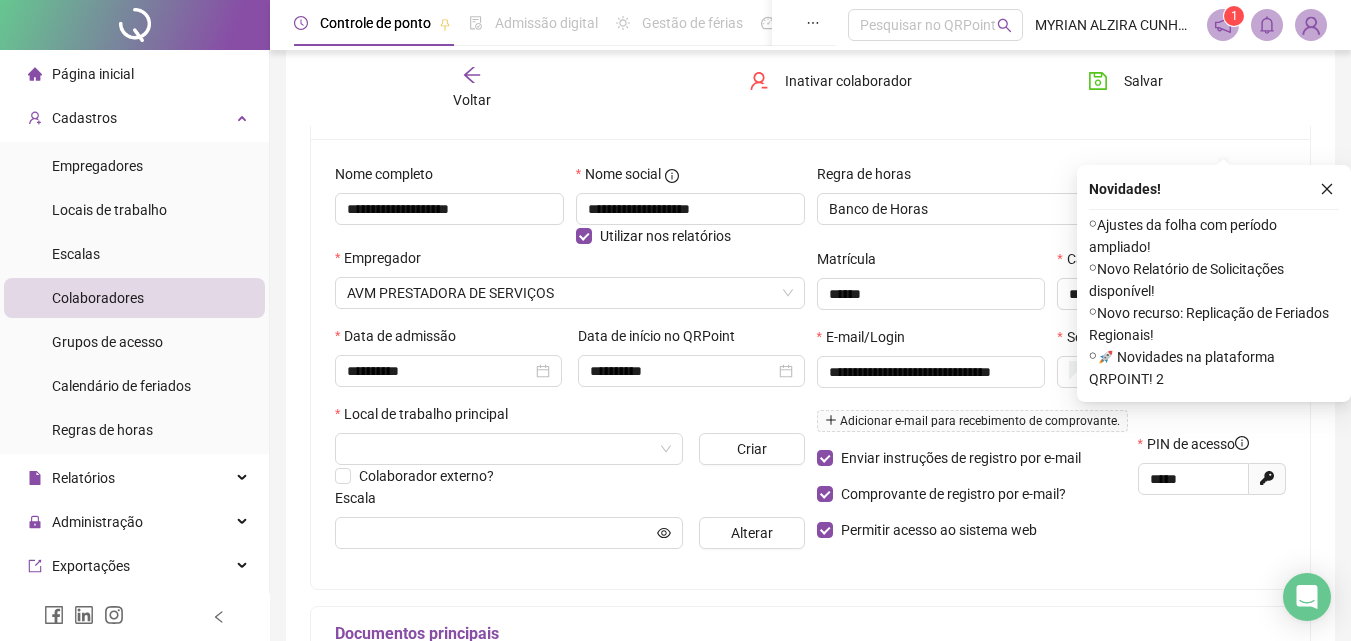 scroll, scrollTop: 400, scrollLeft: 0, axis: vertical 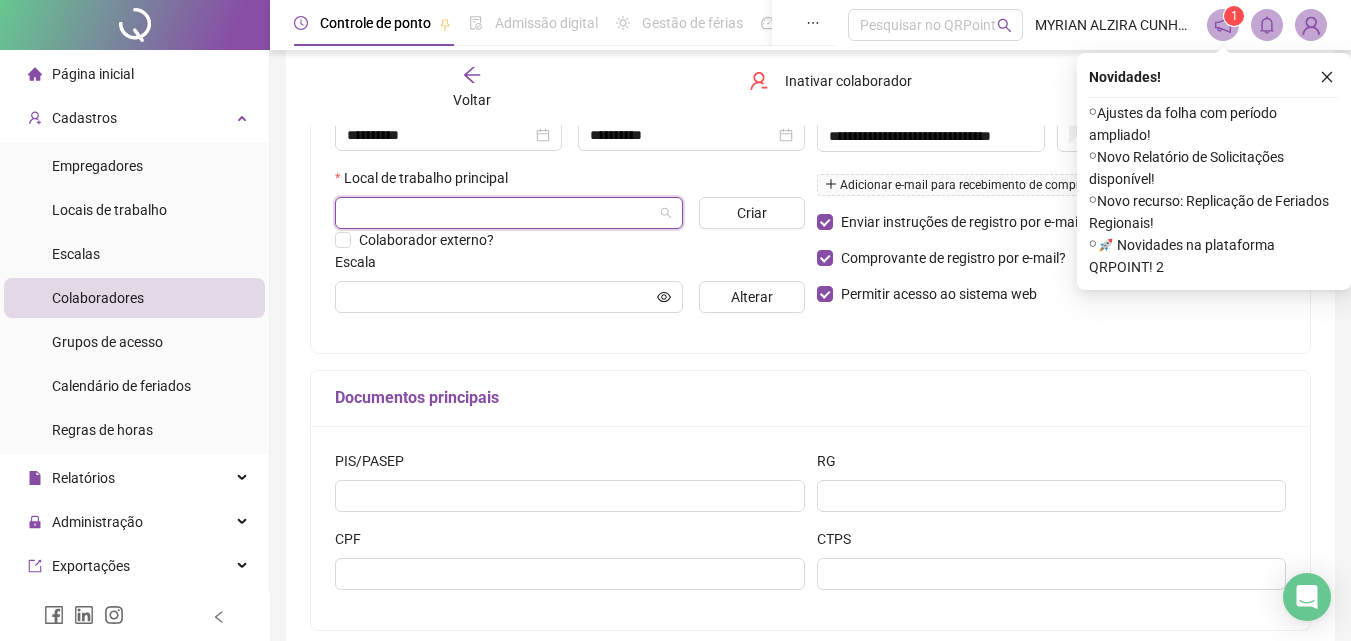 click at bounding box center [503, 213] 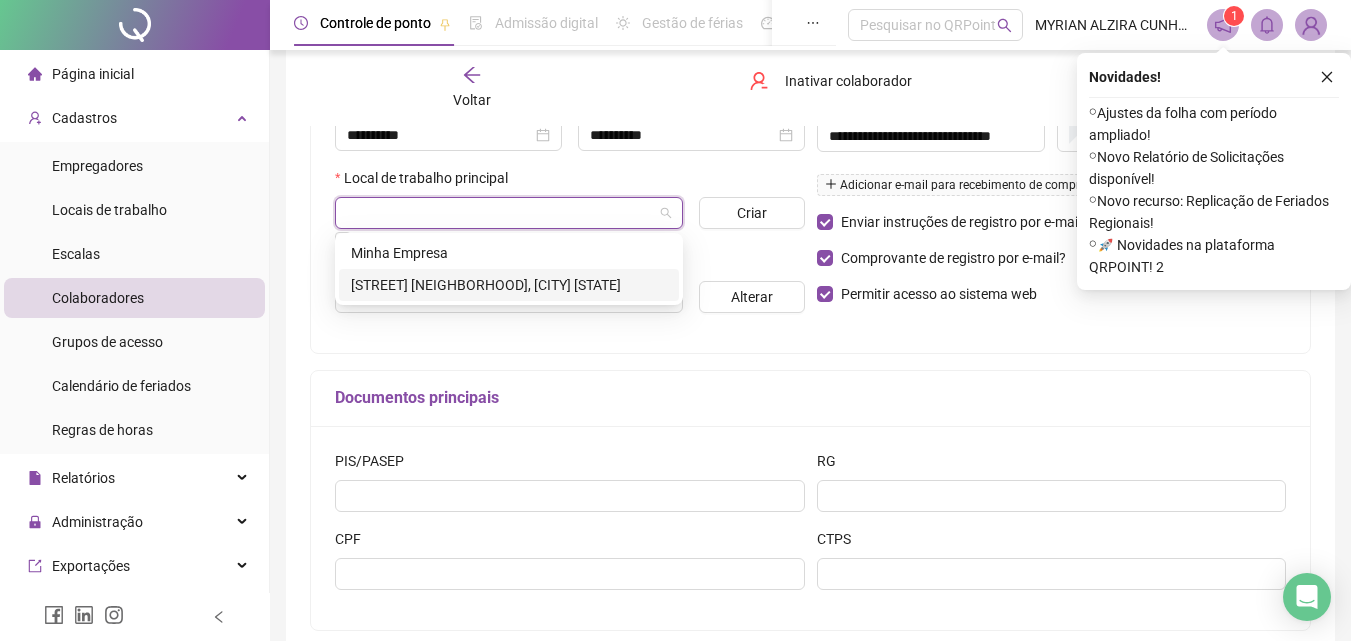 click on "[STREET] [NEIGHBORHOOD], [CITY] [STATE]" at bounding box center [509, 285] 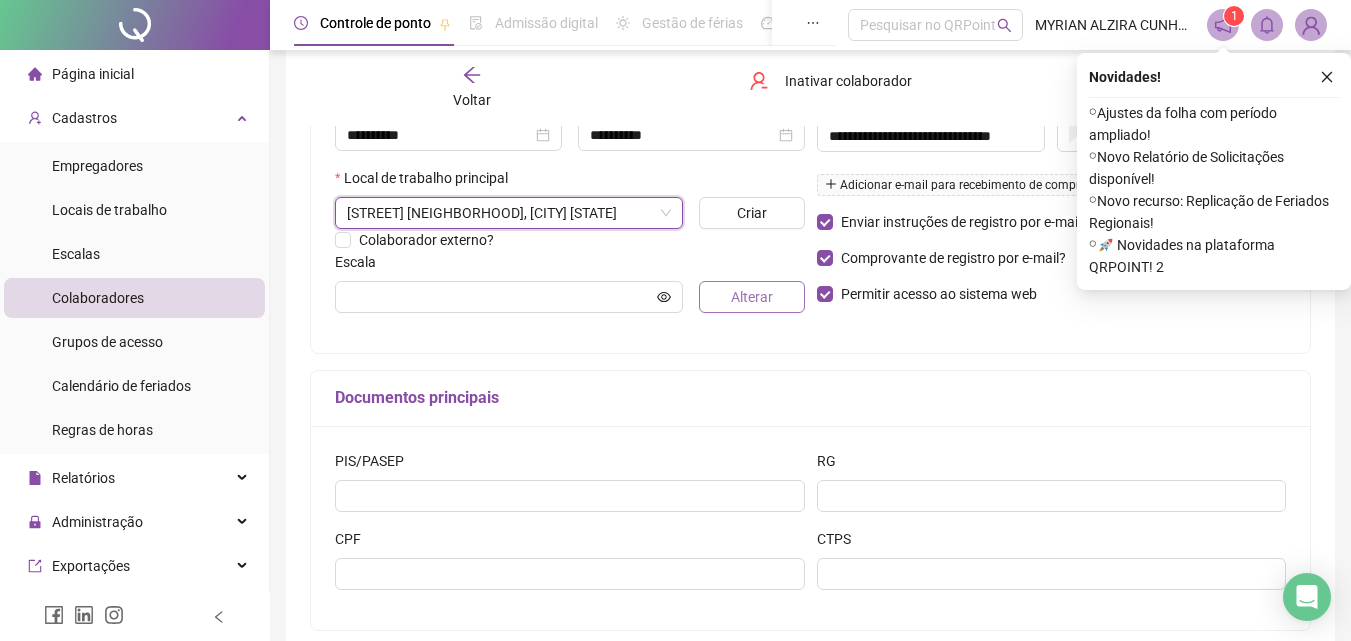 click on "Alterar" at bounding box center [751, 297] 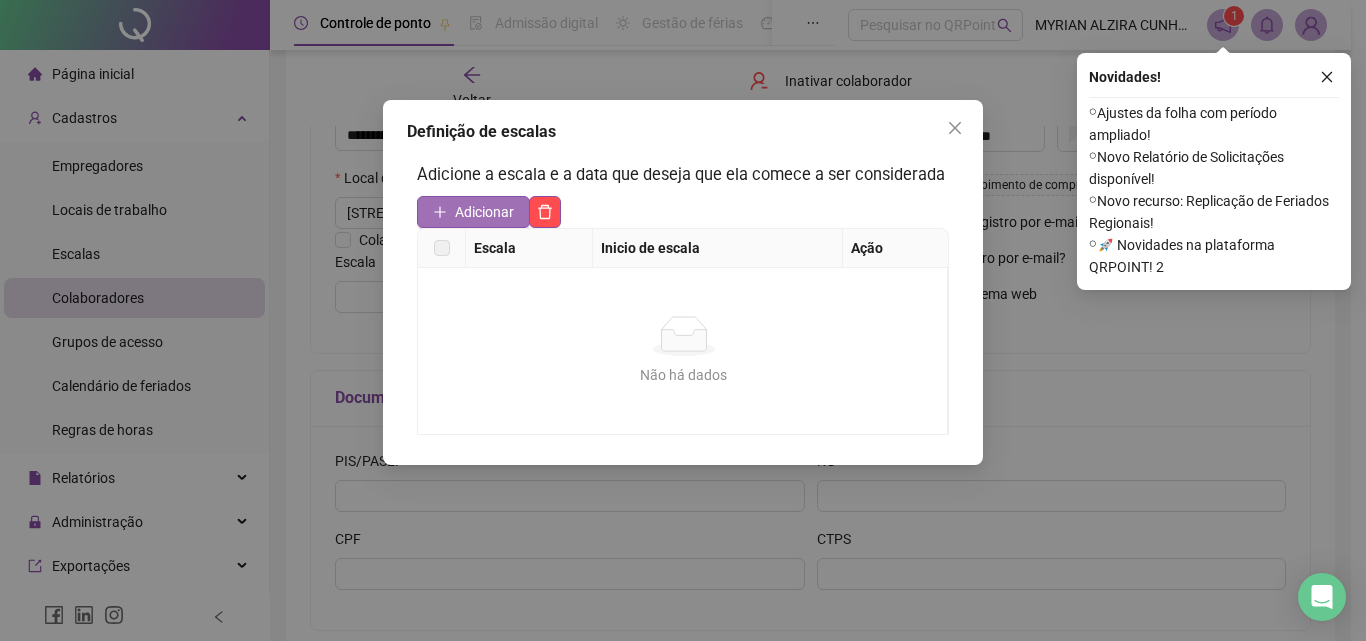 click on "Adicionar" at bounding box center [484, 212] 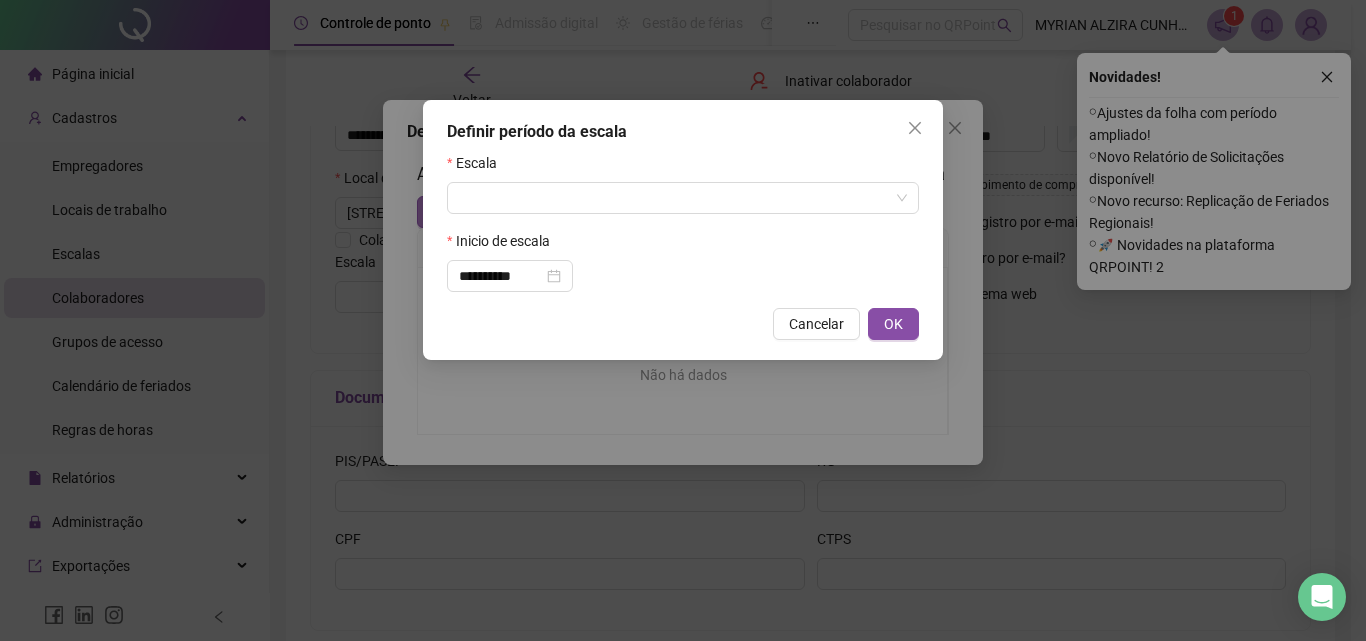 click at bounding box center (677, 198) 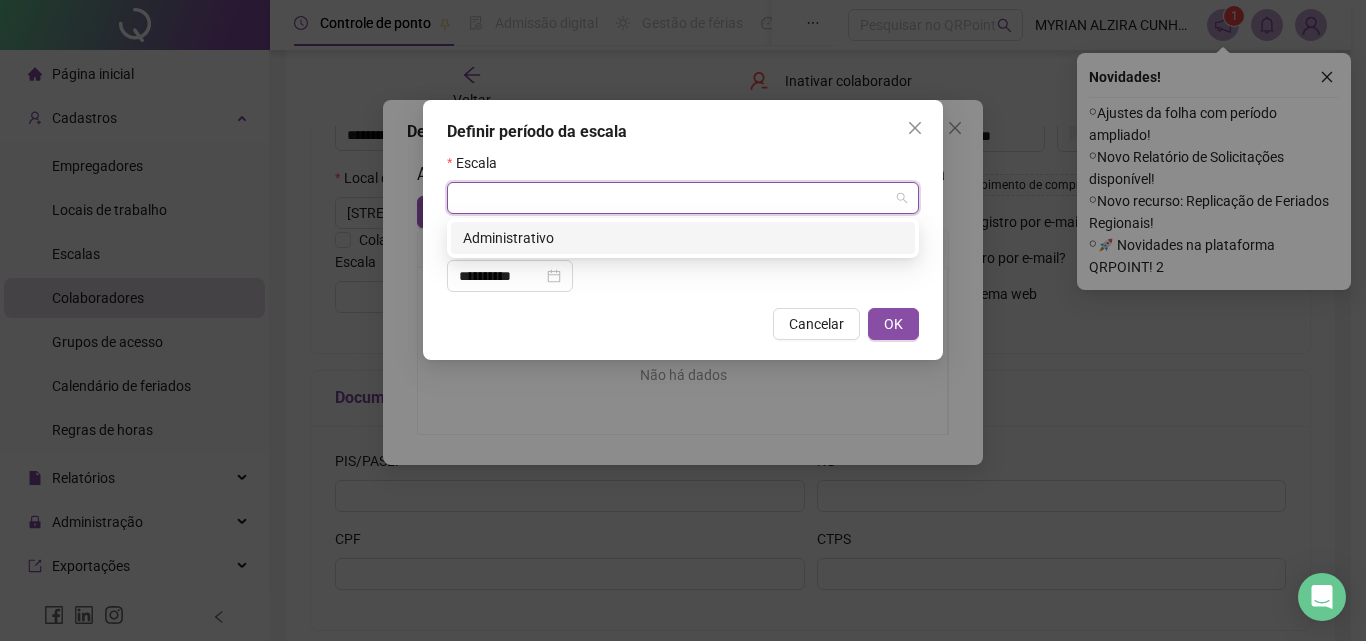 click on "Administrativo" at bounding box center (683, 238) 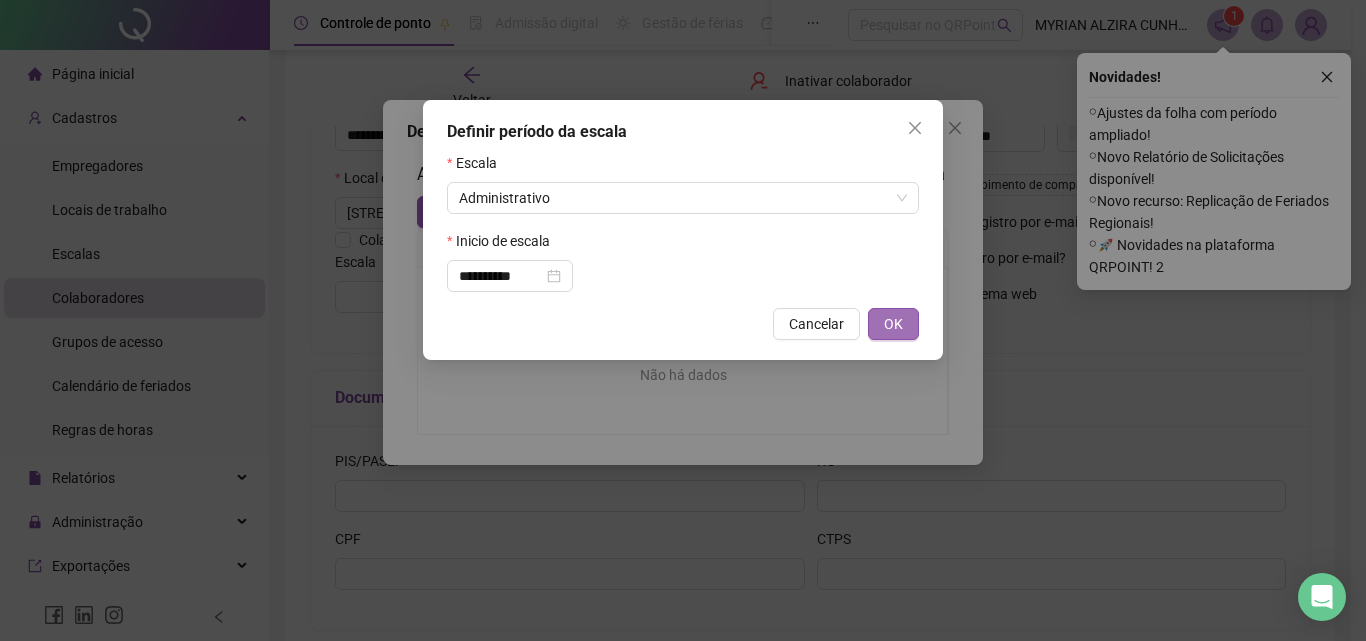 click on "OK" at bounding box center [893, 324] 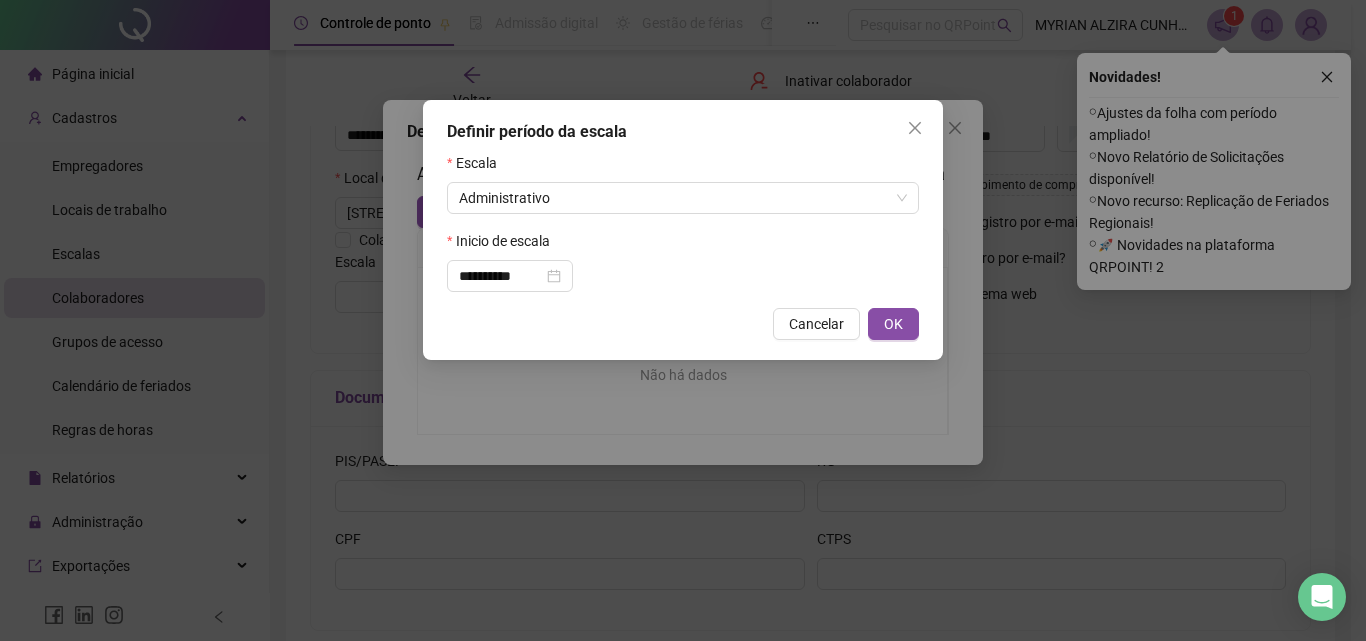 type on "**********" 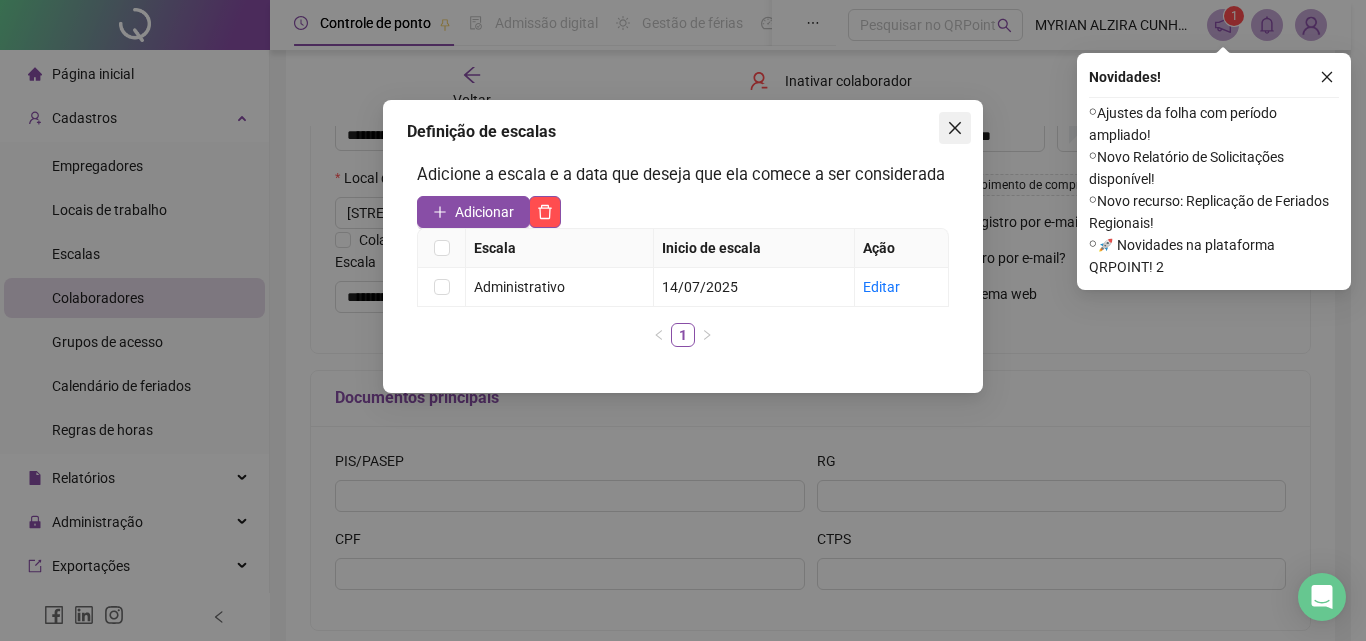 click 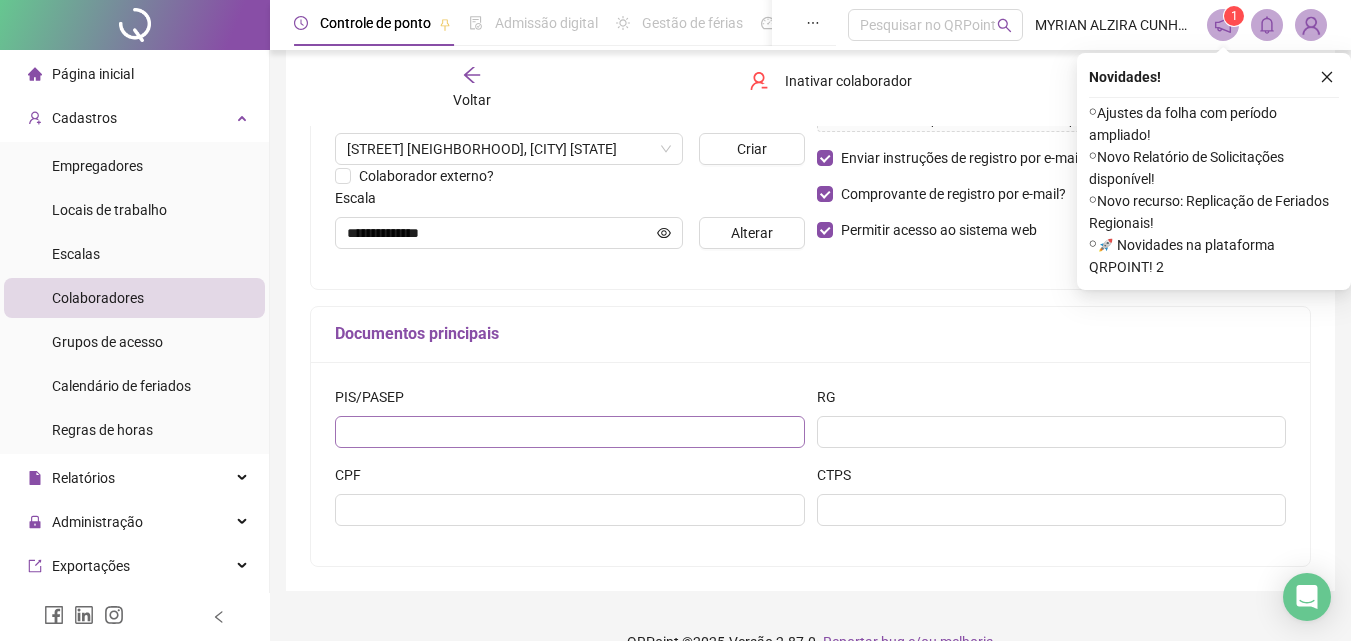 scroll, scrollTop: 500, scrollLeft: 0, axis: vertical 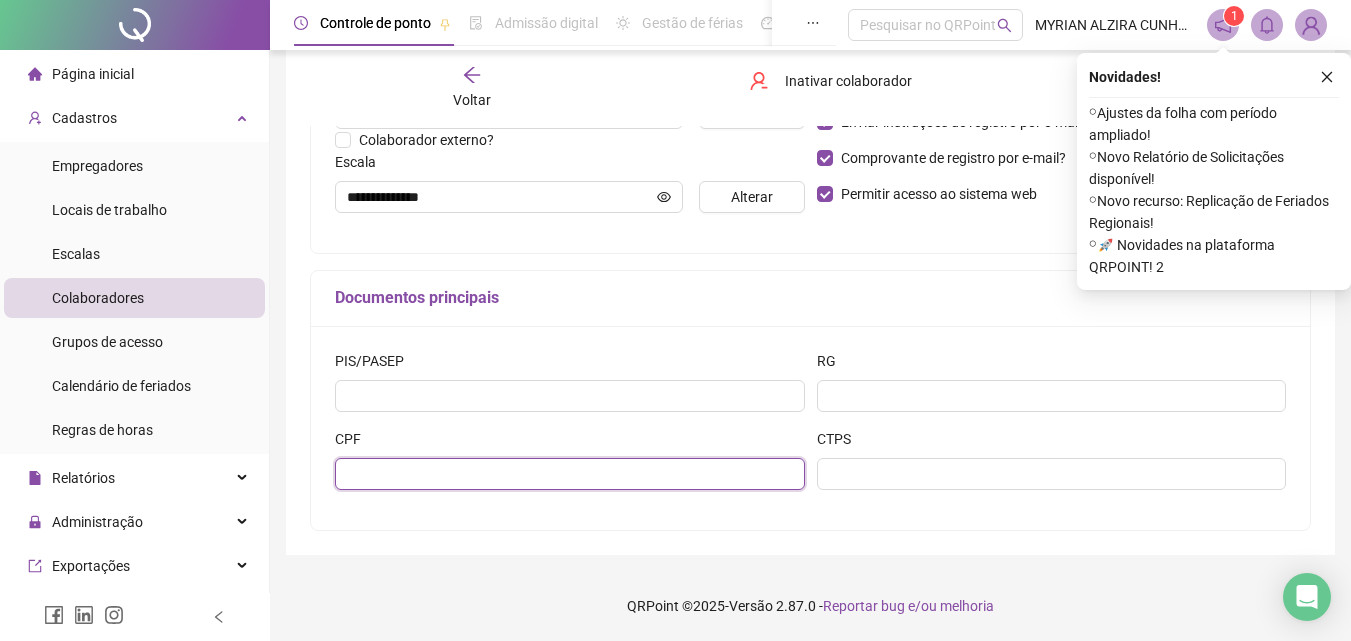 click at bounding box center (570, 474) 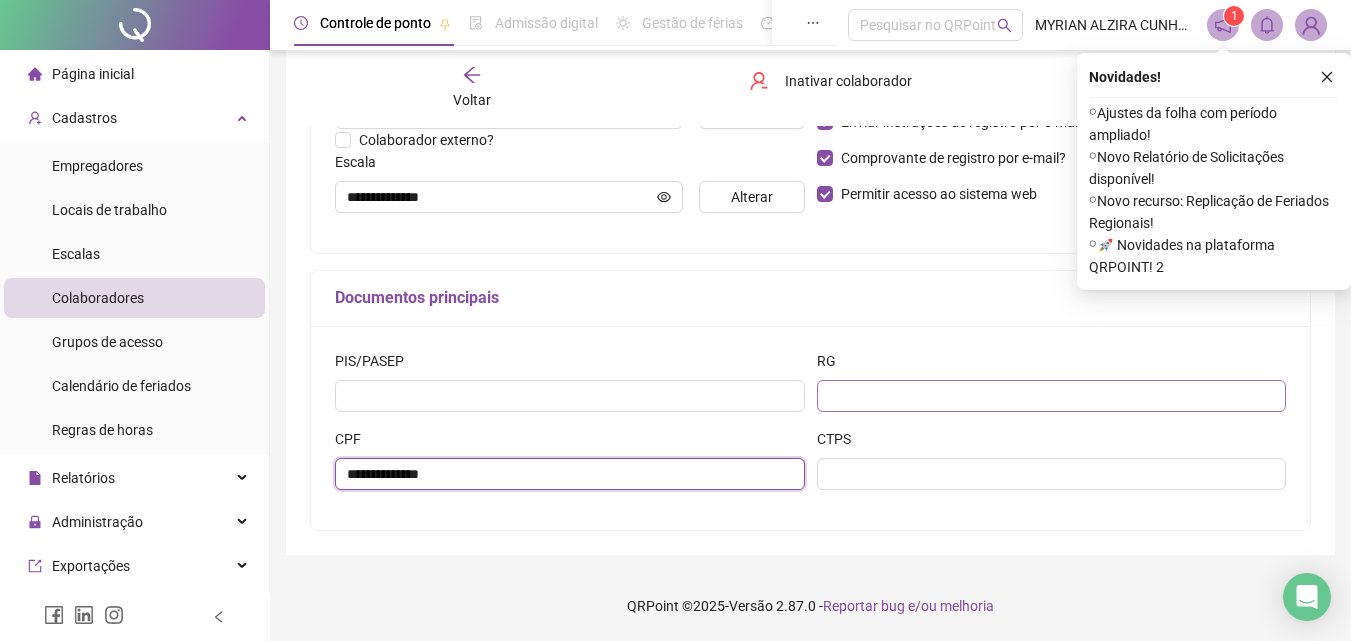 type on "**********" 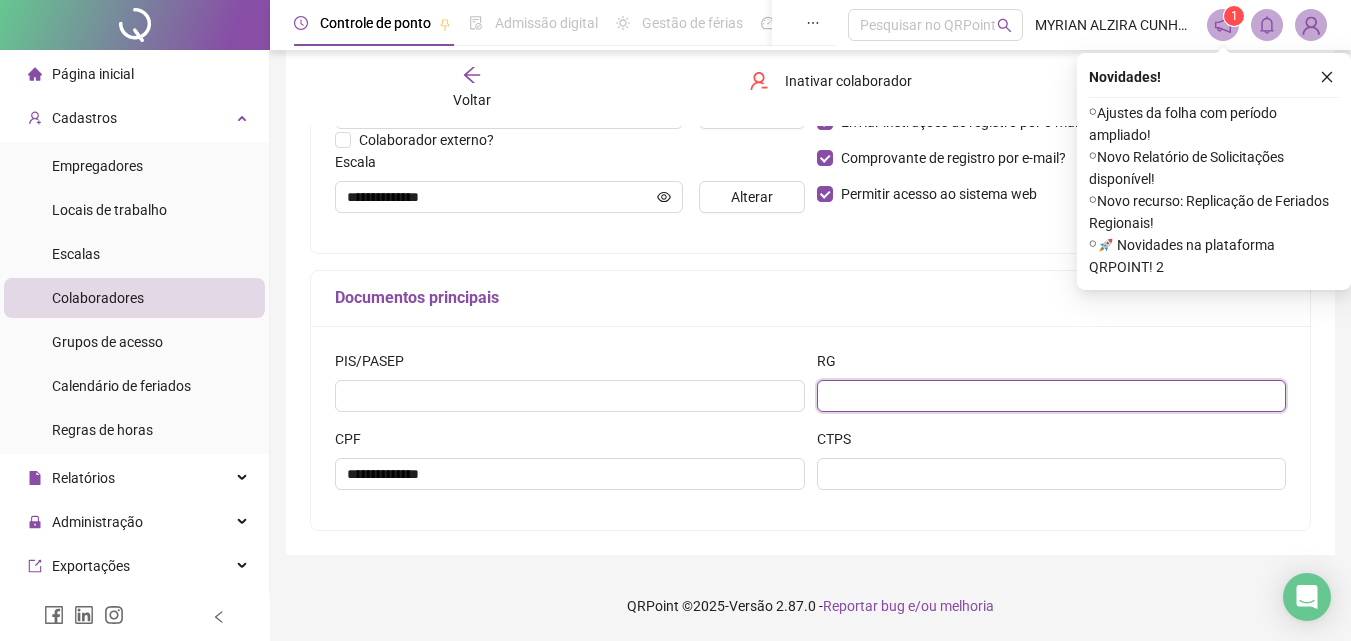 click at bounding box center (1052, 396) 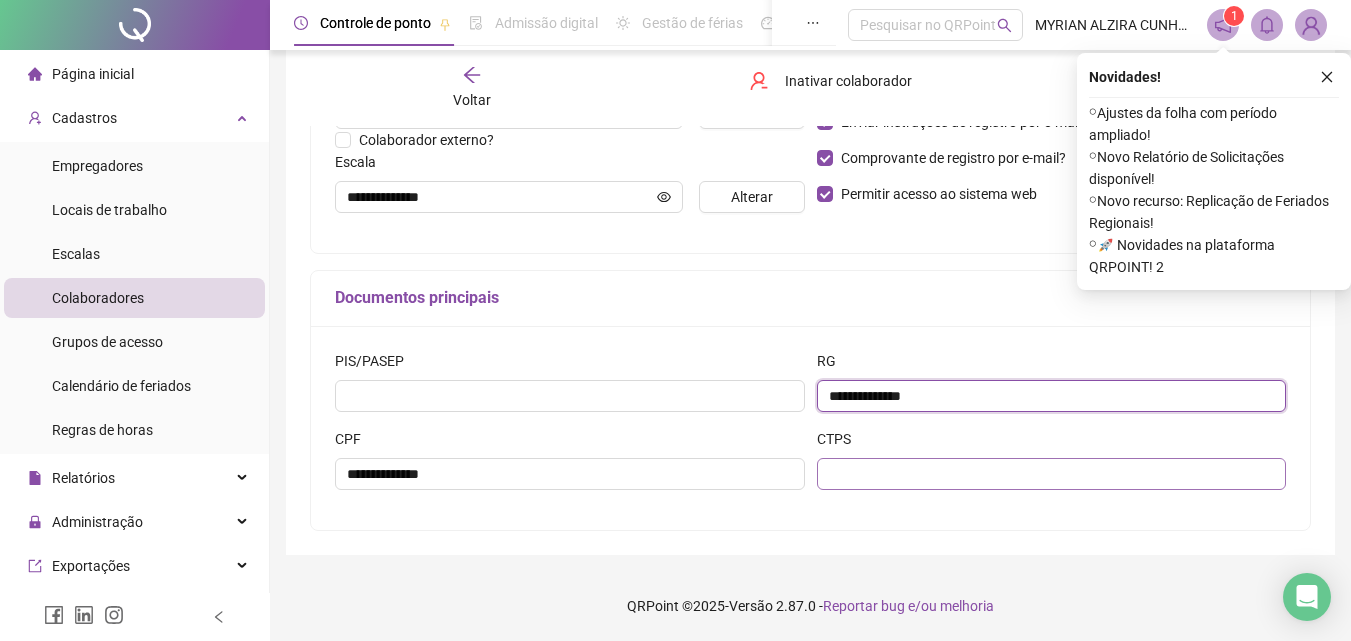 type on "**********" 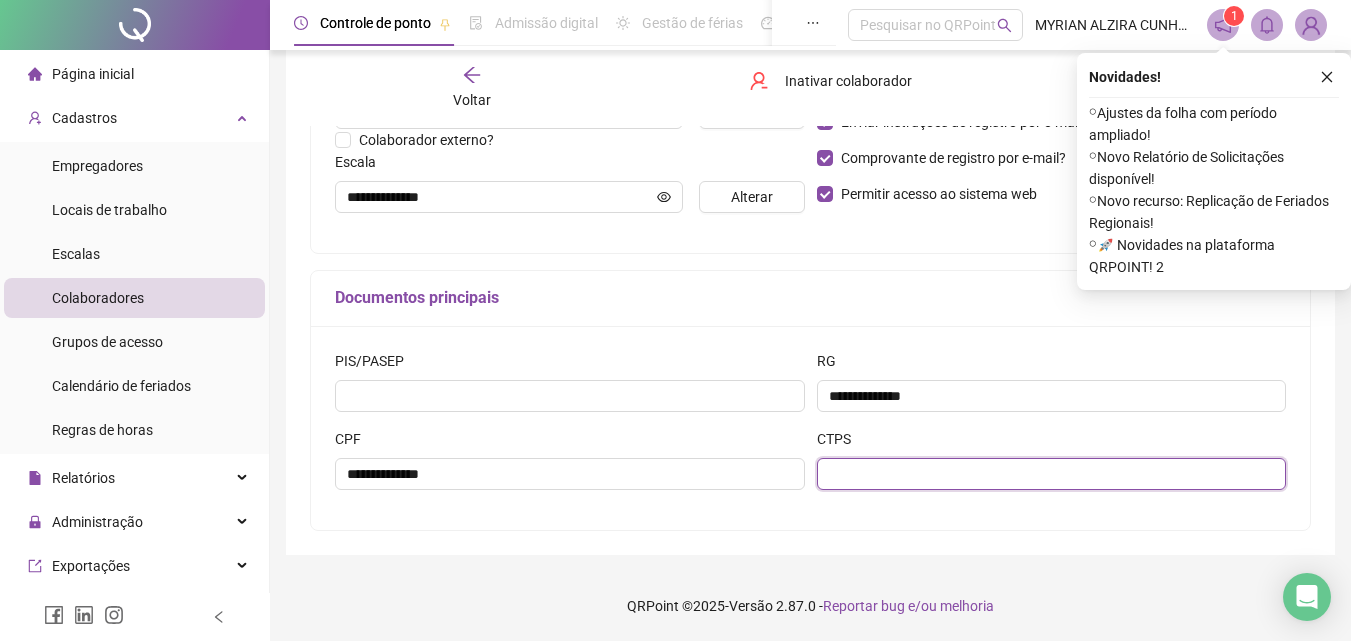 click at bounding box center (1052, 474) 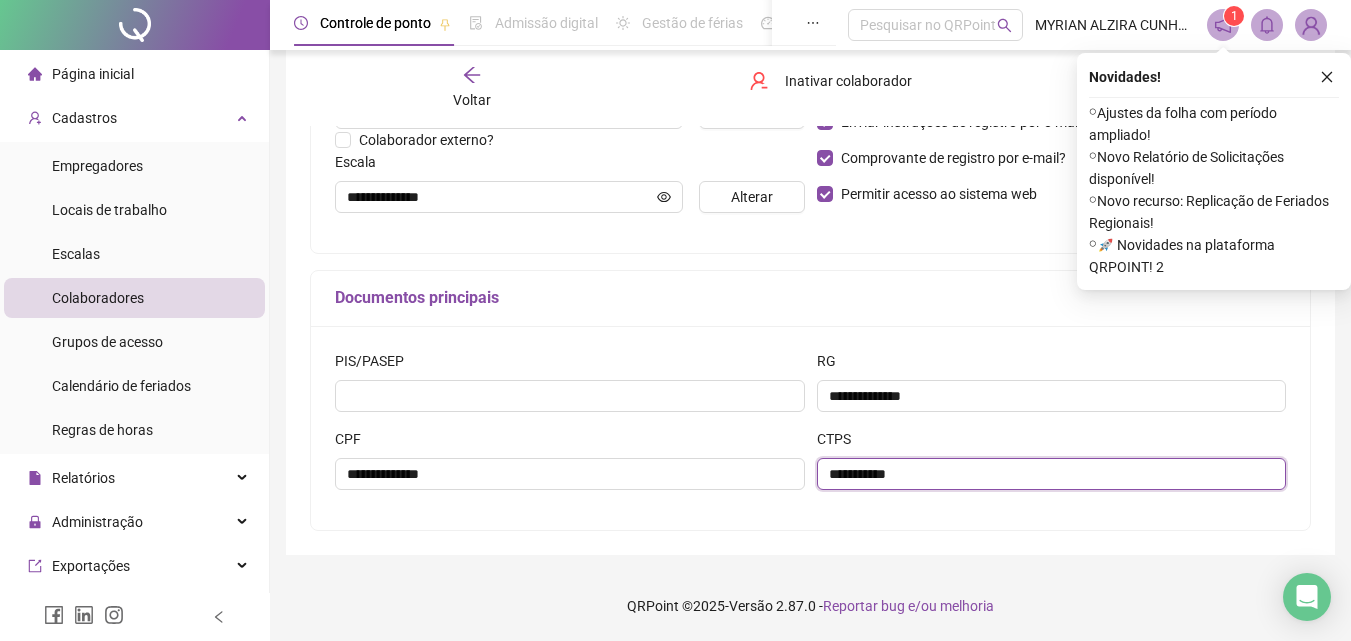 click on "**********" at bounding box center (1052, 474) 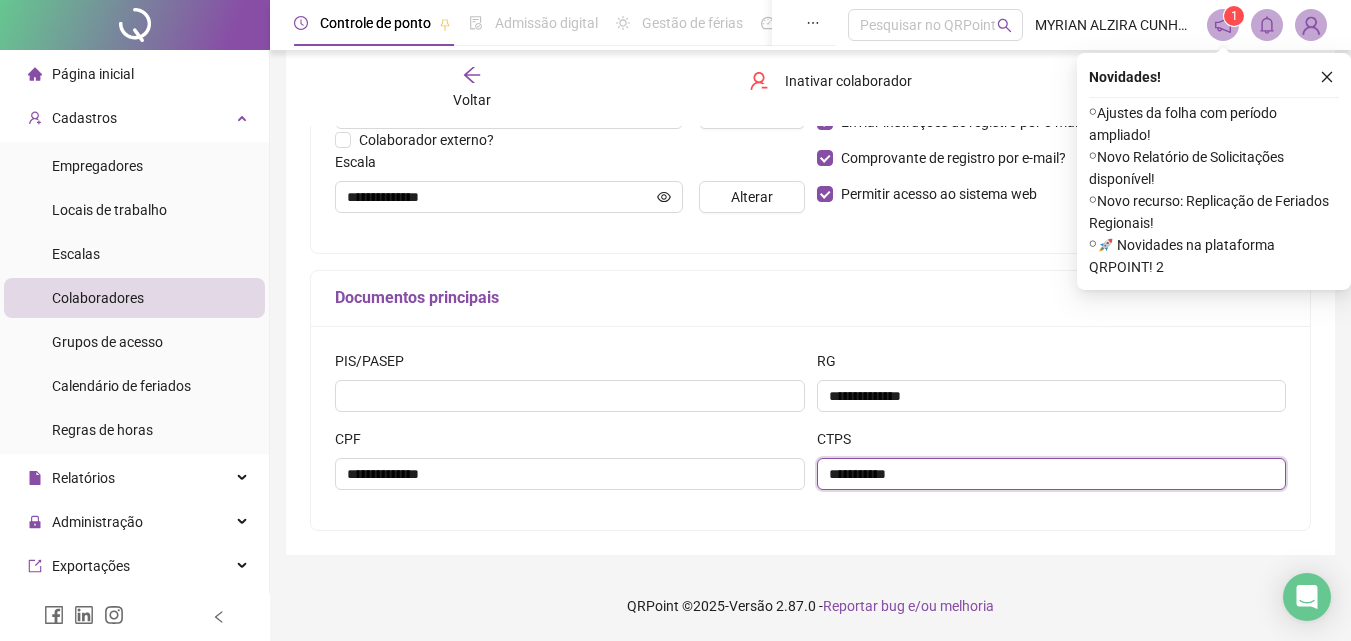 click on "**********" at bounding box center (1052, 474) 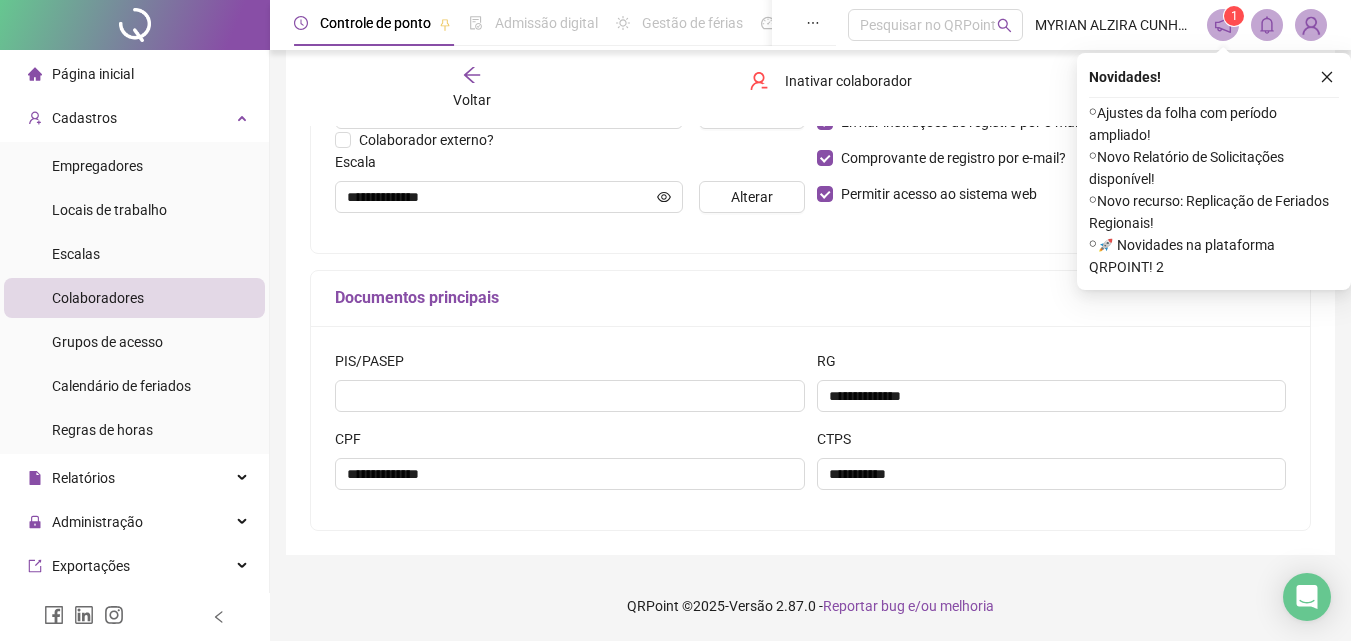 click on "**********" at bounding box center (810, 428) 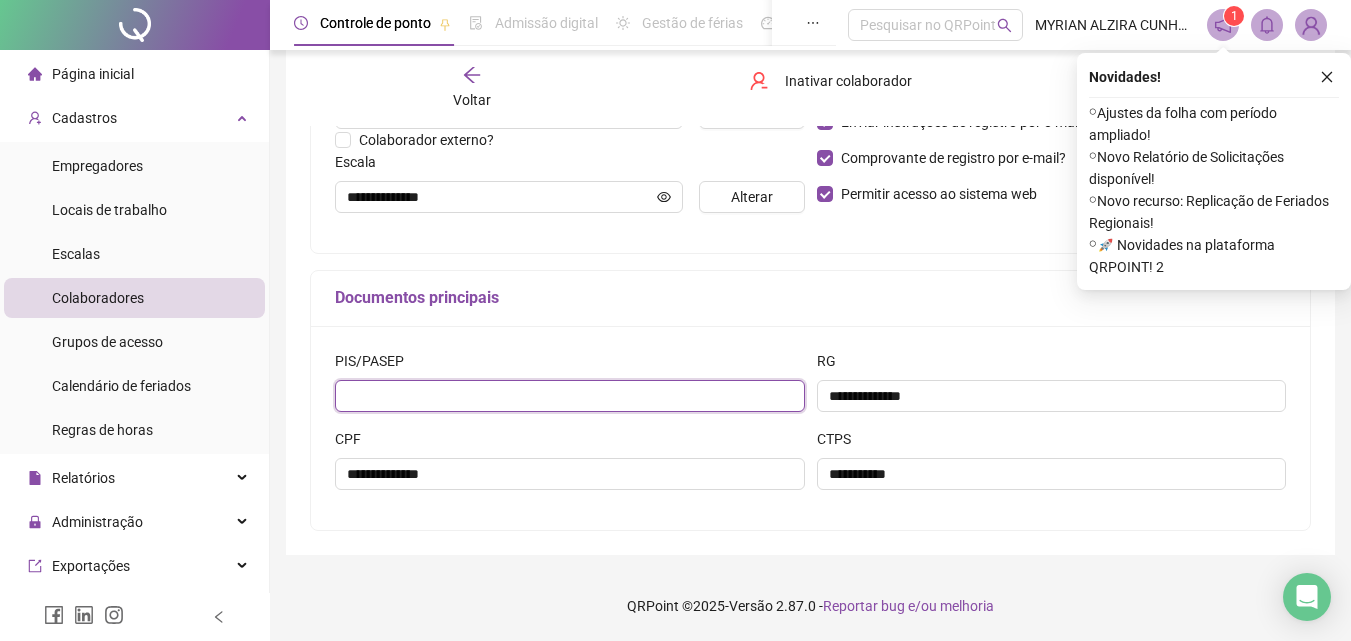 click at bounding box center (570, 396) 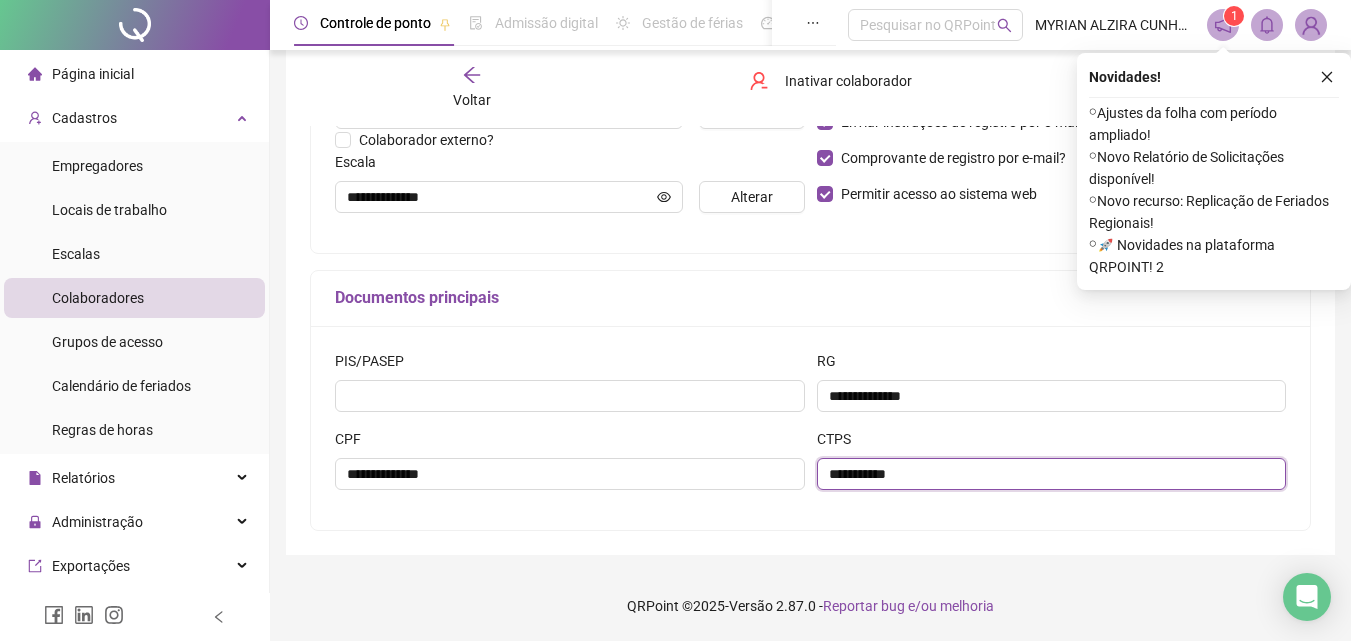 click on "**********" at bounding box center (1052, 474) 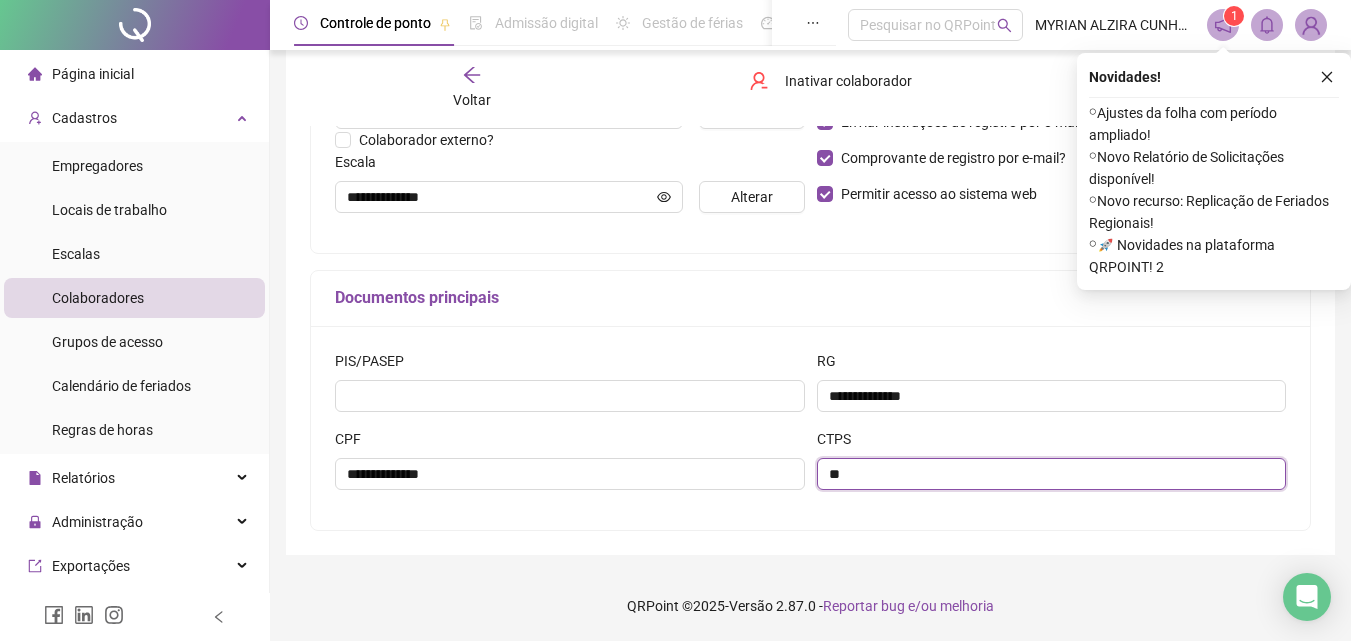 type on "*" 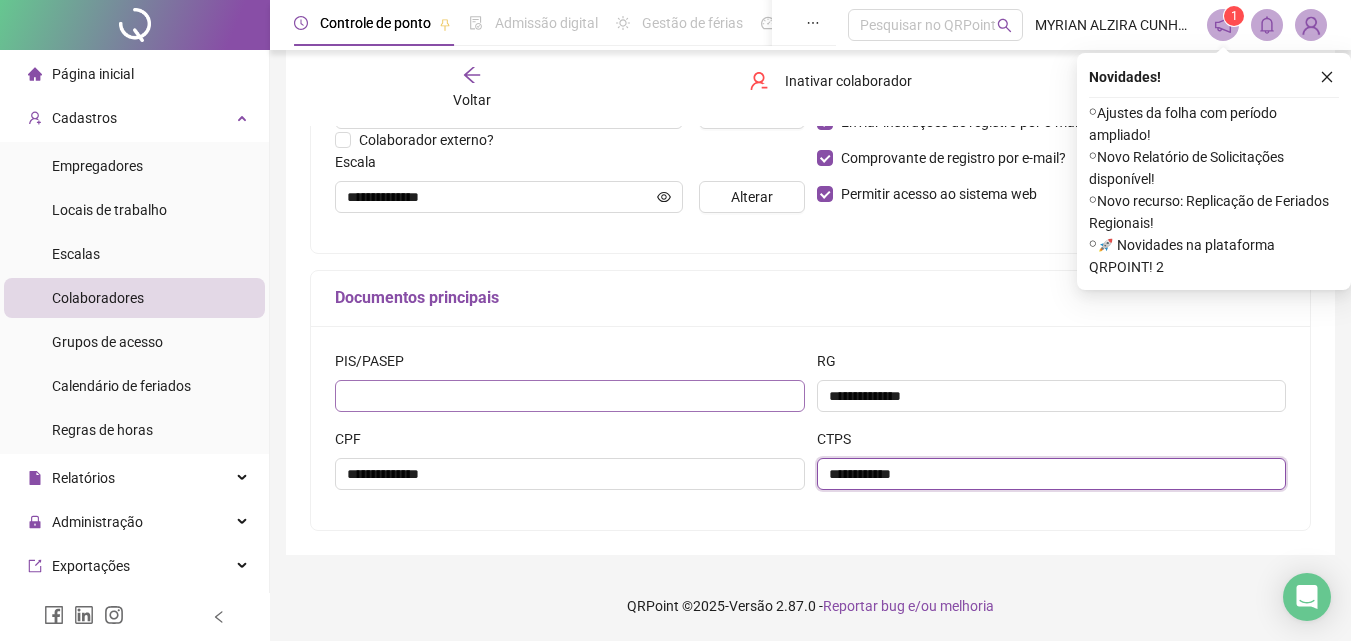 type on "**********" 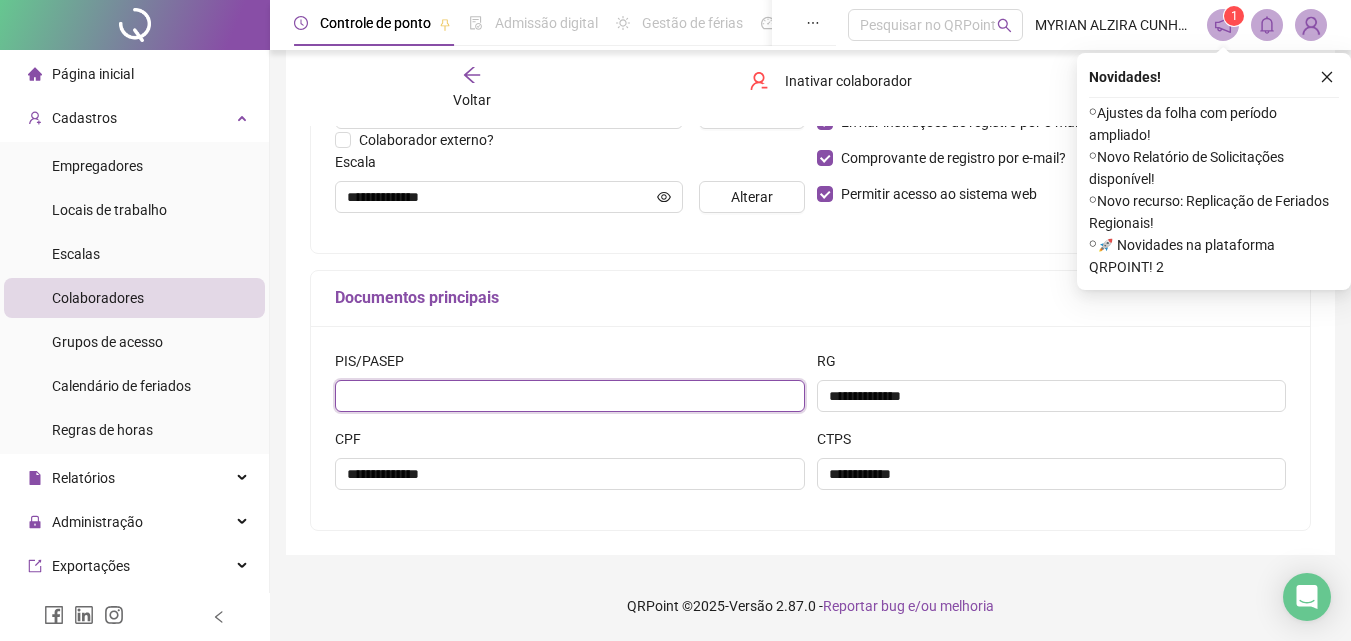 click at bounding box center [570, 396] 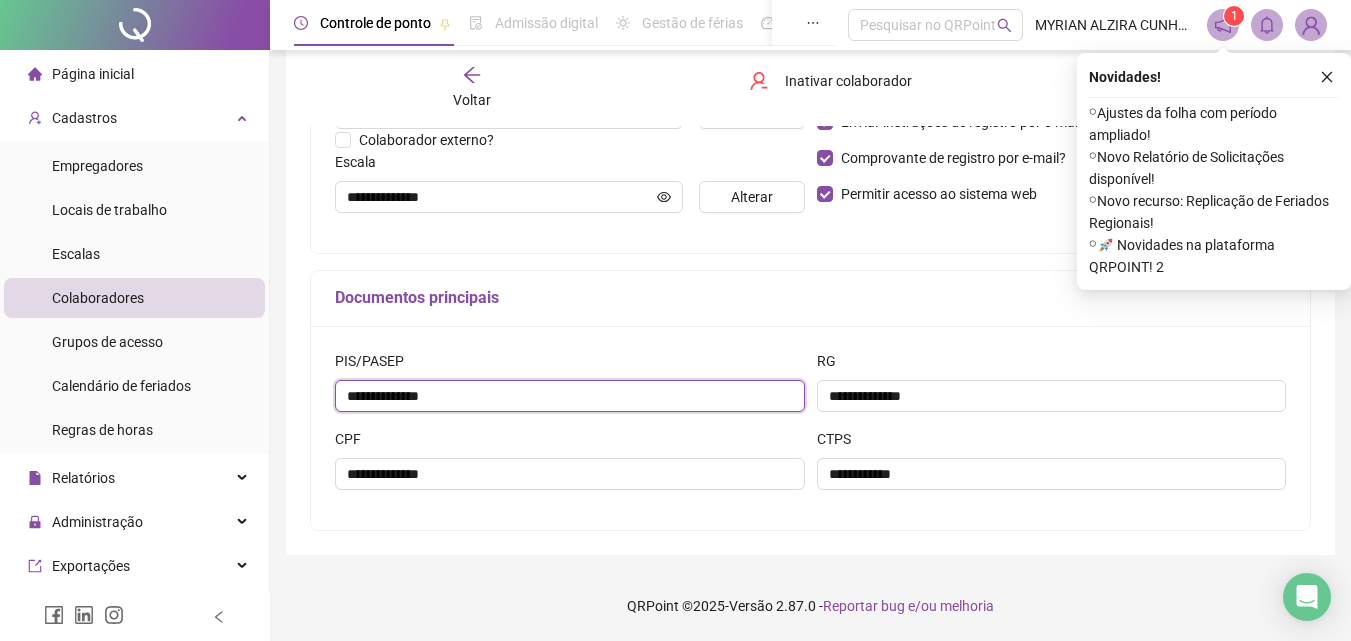 type on "**********" 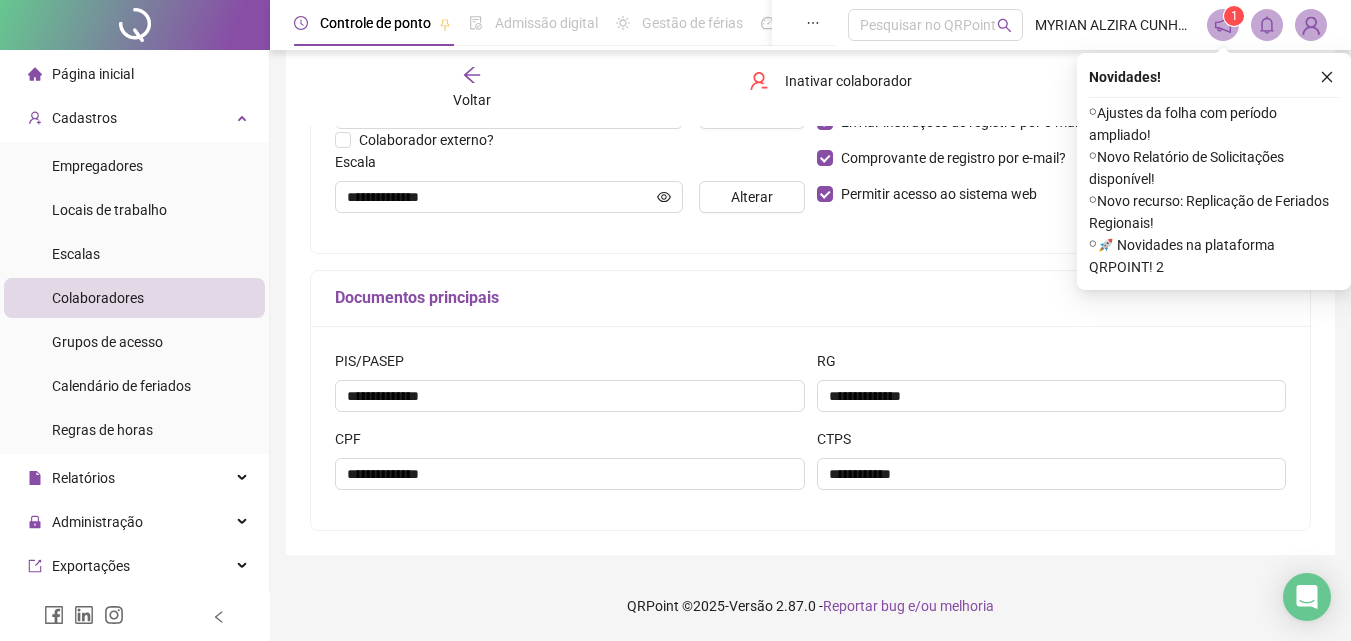 click on "**********" at bounding box center (810, 428) 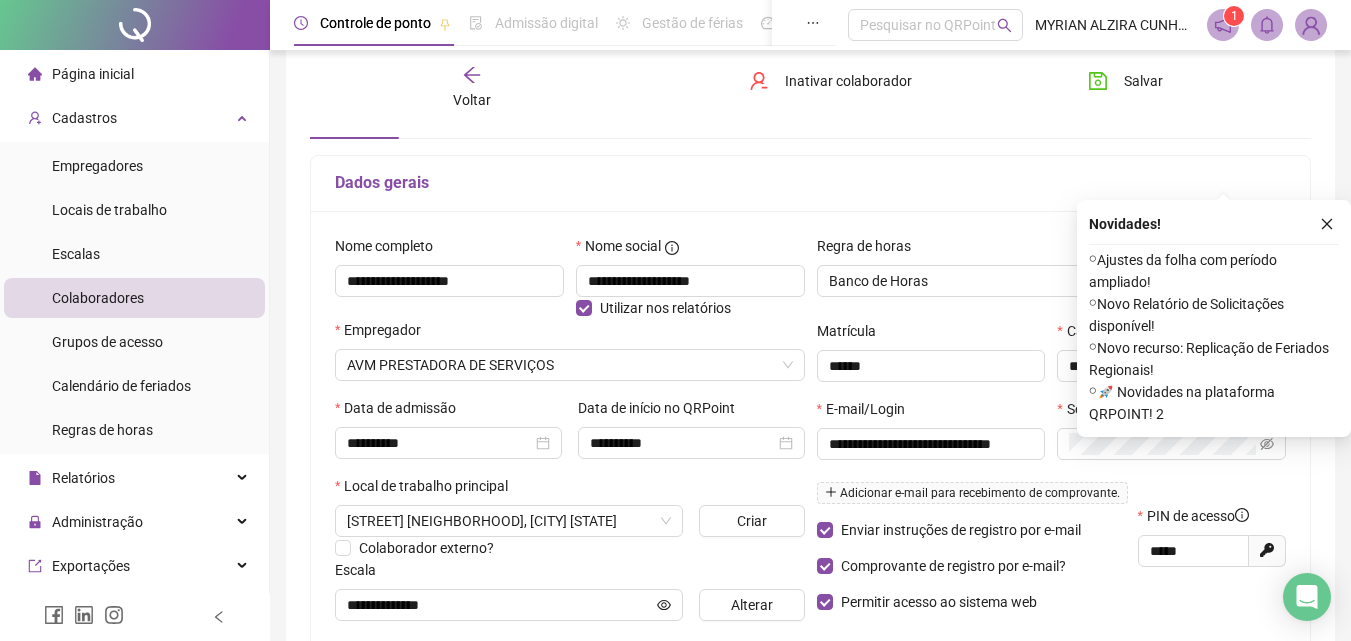 scroll, scrollTop: 300, scrollLeft: 0, axis: vertical 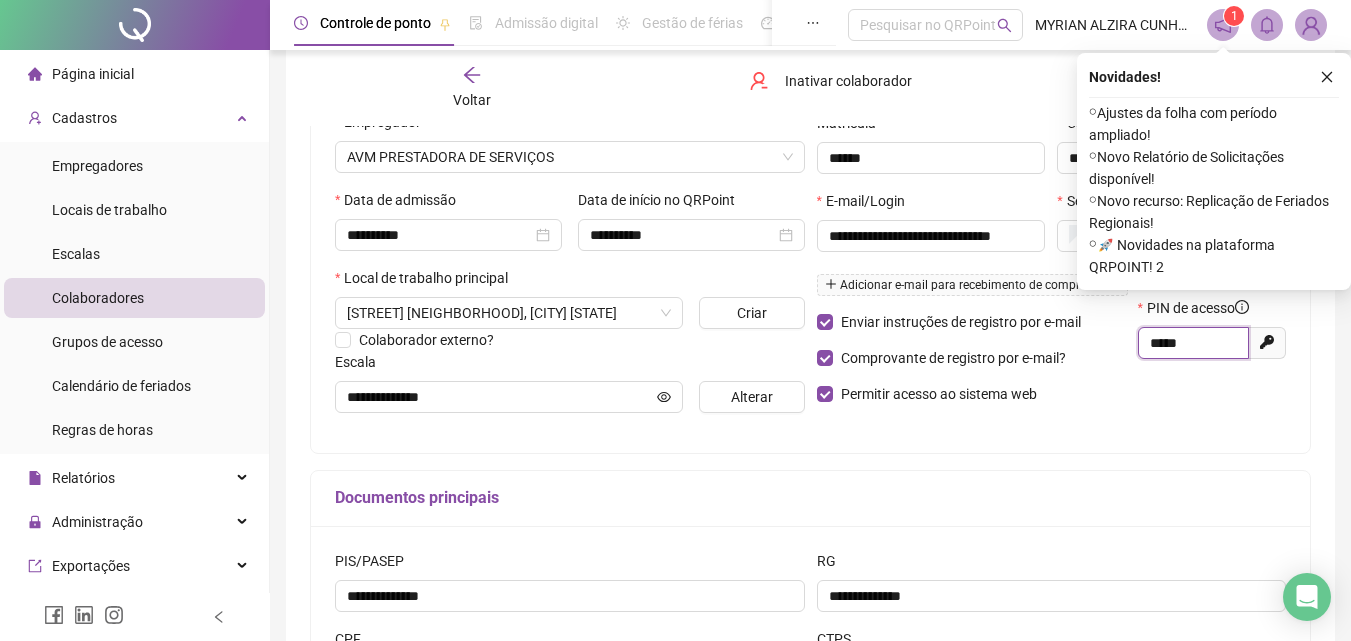 drag, startPoint x: 1203, startPoint y: 350, endPoint x: 1088, endPoint y: 366, distance: 116.10771 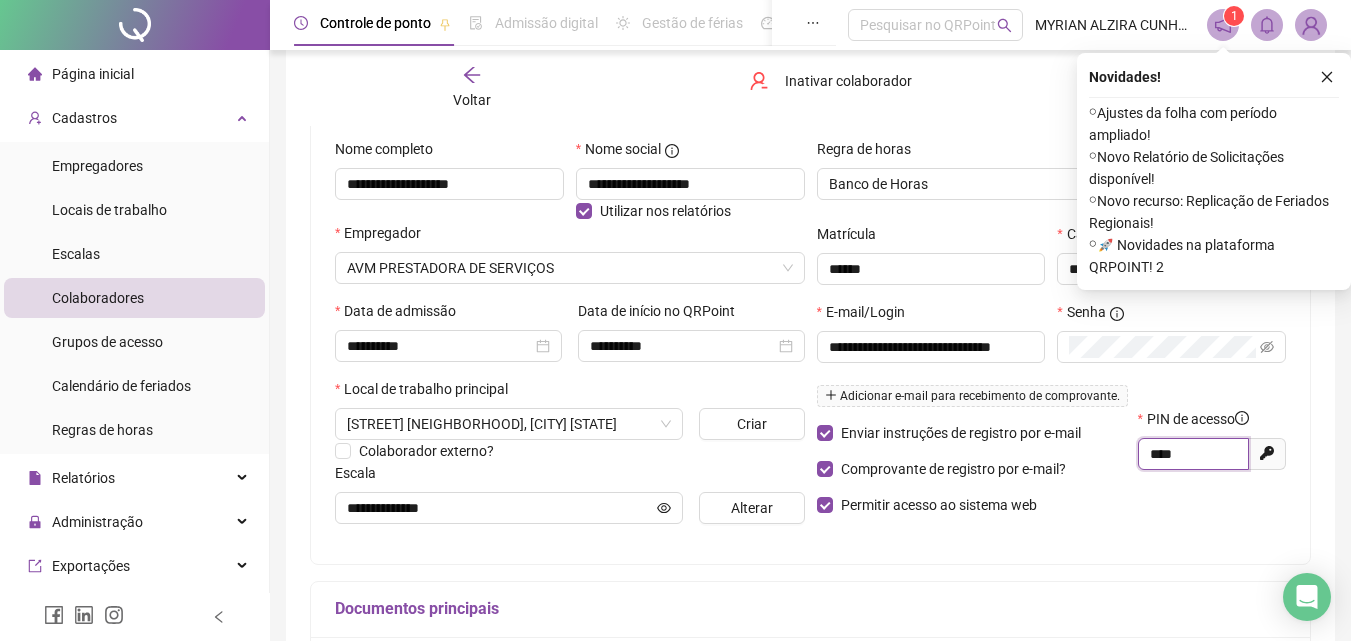 scroll, scrollTop: 0, scrollLeft: 0, axis: both 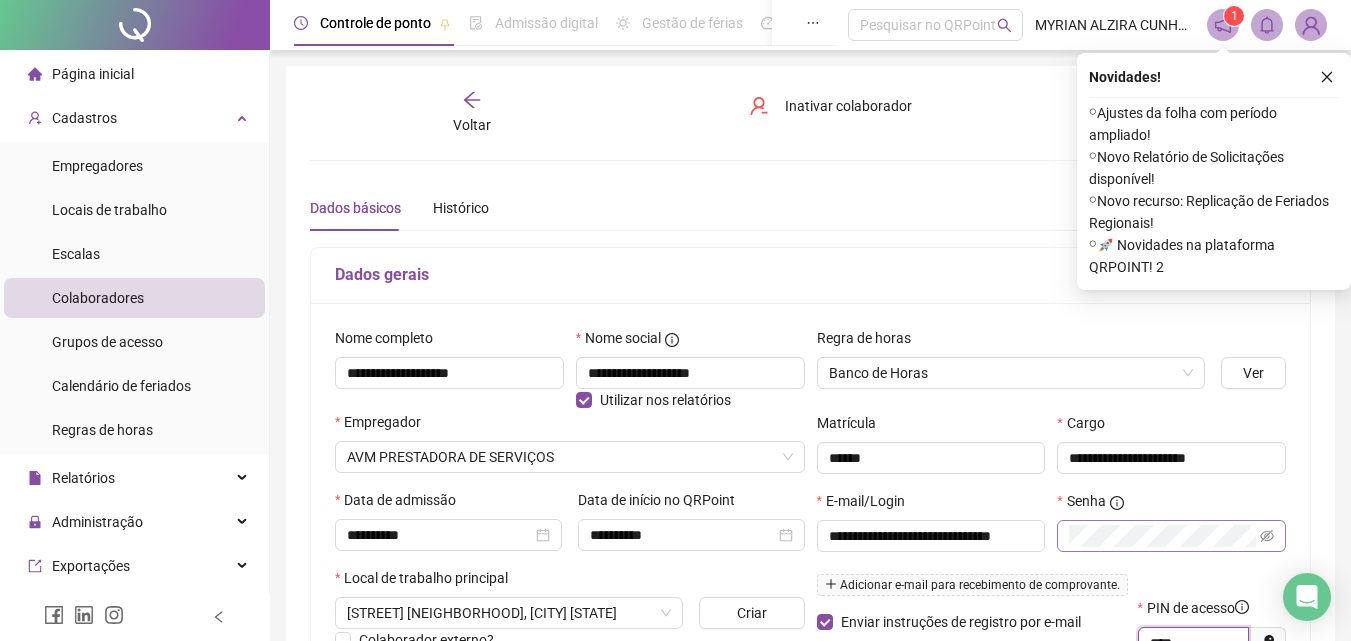 type on "****" 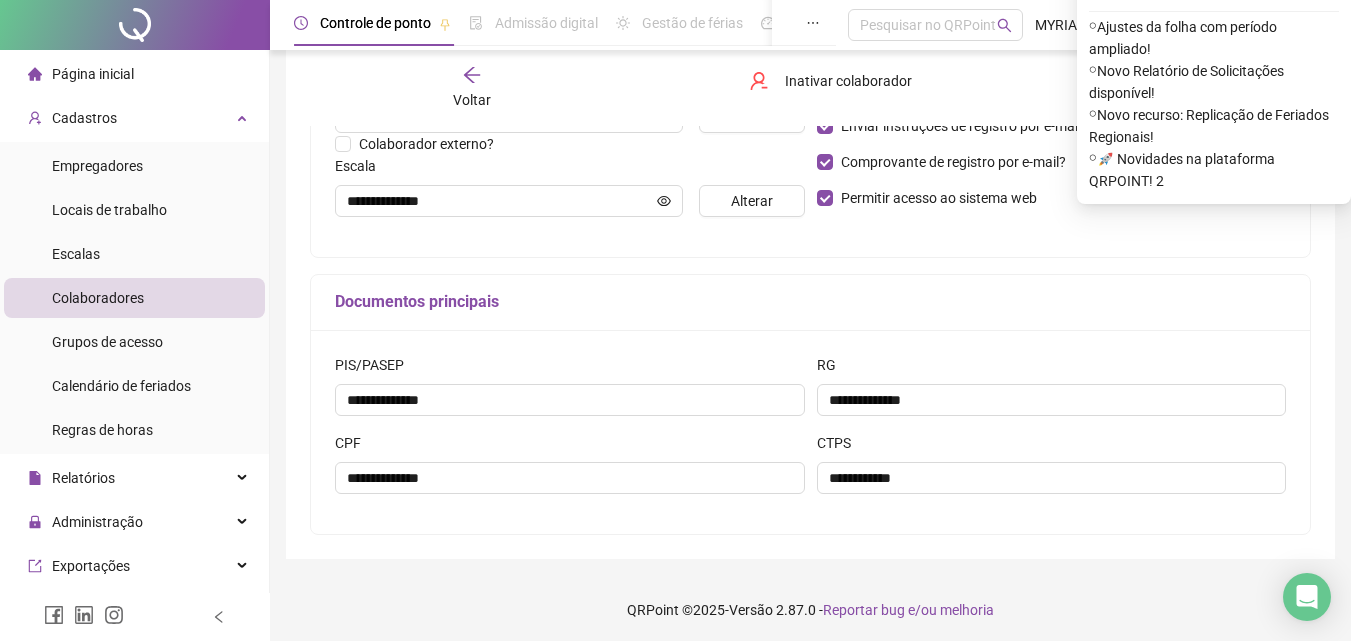 scroll, scrollTop: 500, scrollLeft: 0, axis: vertical 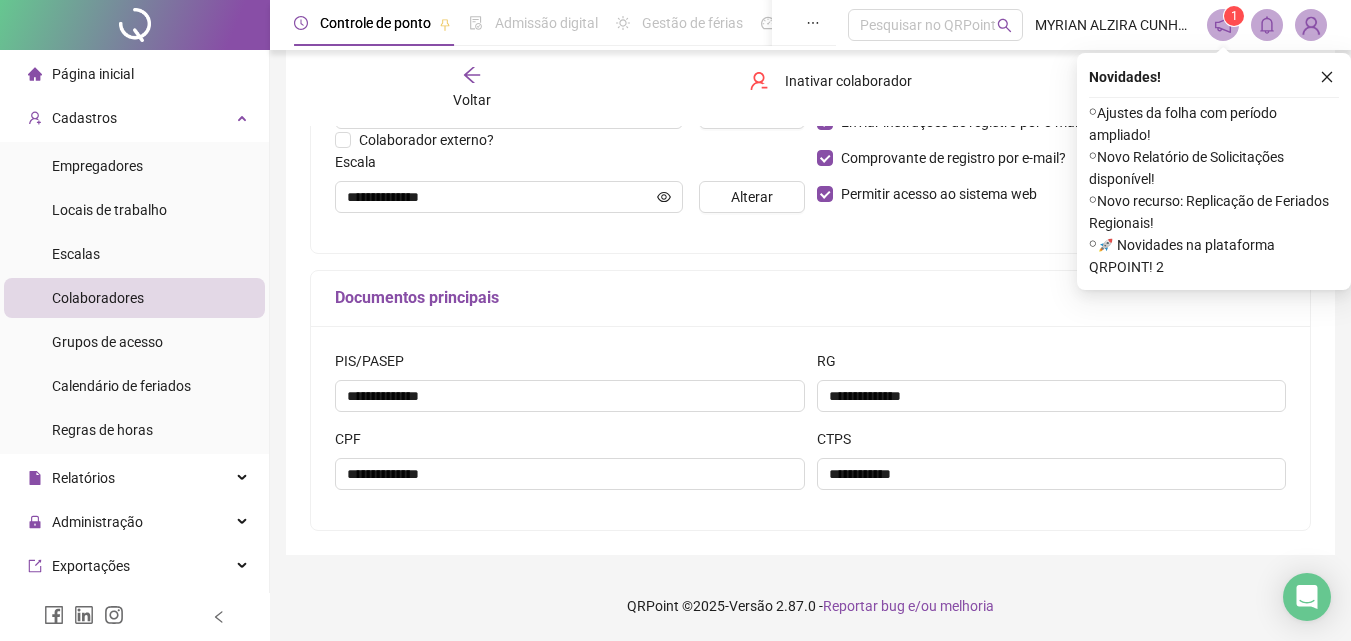 click on "RG" at bounding box center [1052, 365] 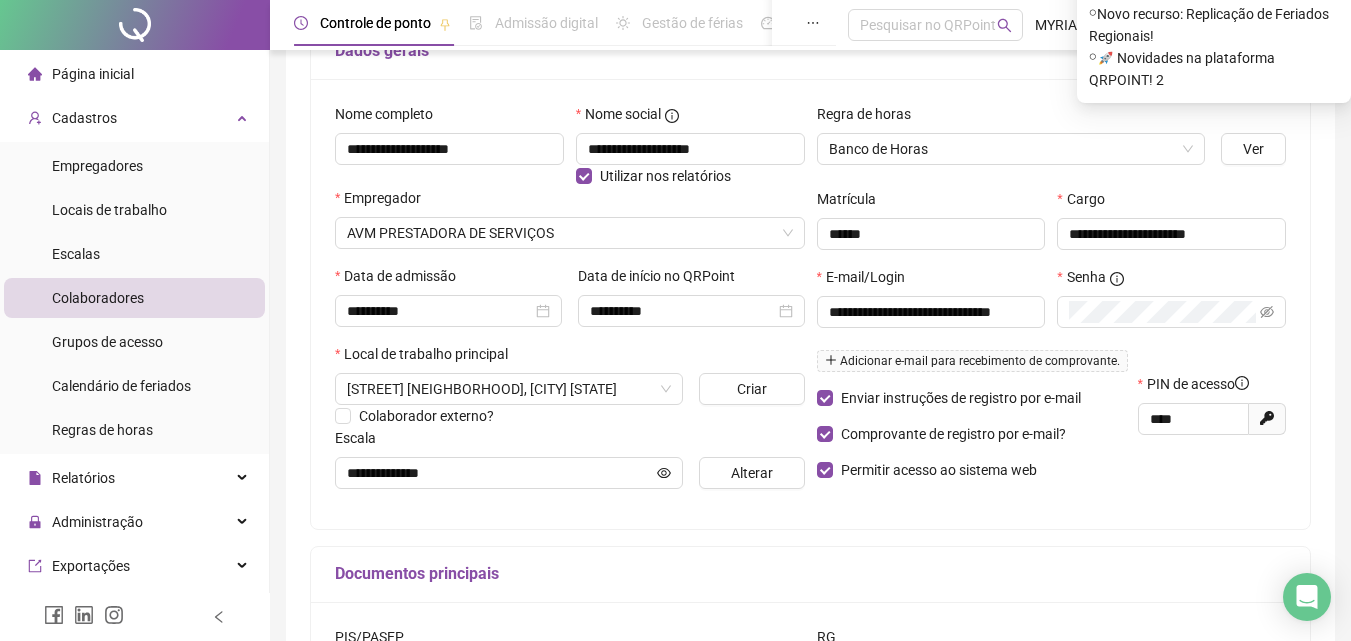 scroll, scrollTop: 0, scrollLeft: 0, axis: both 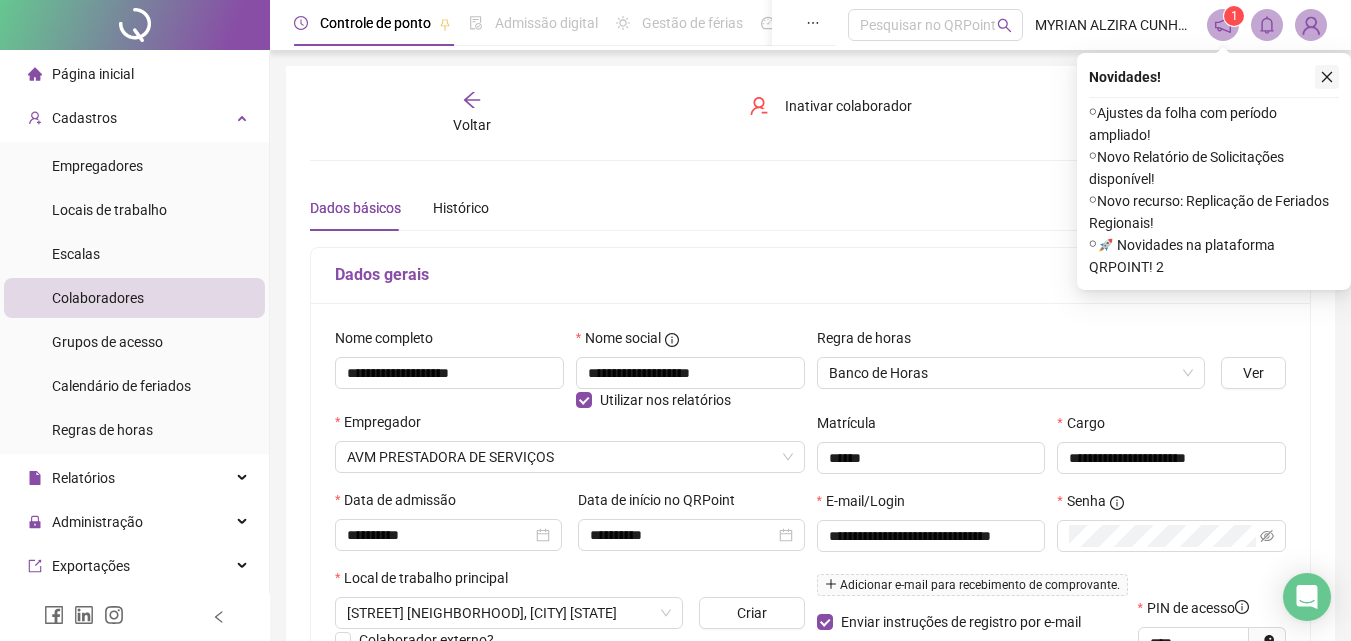 click 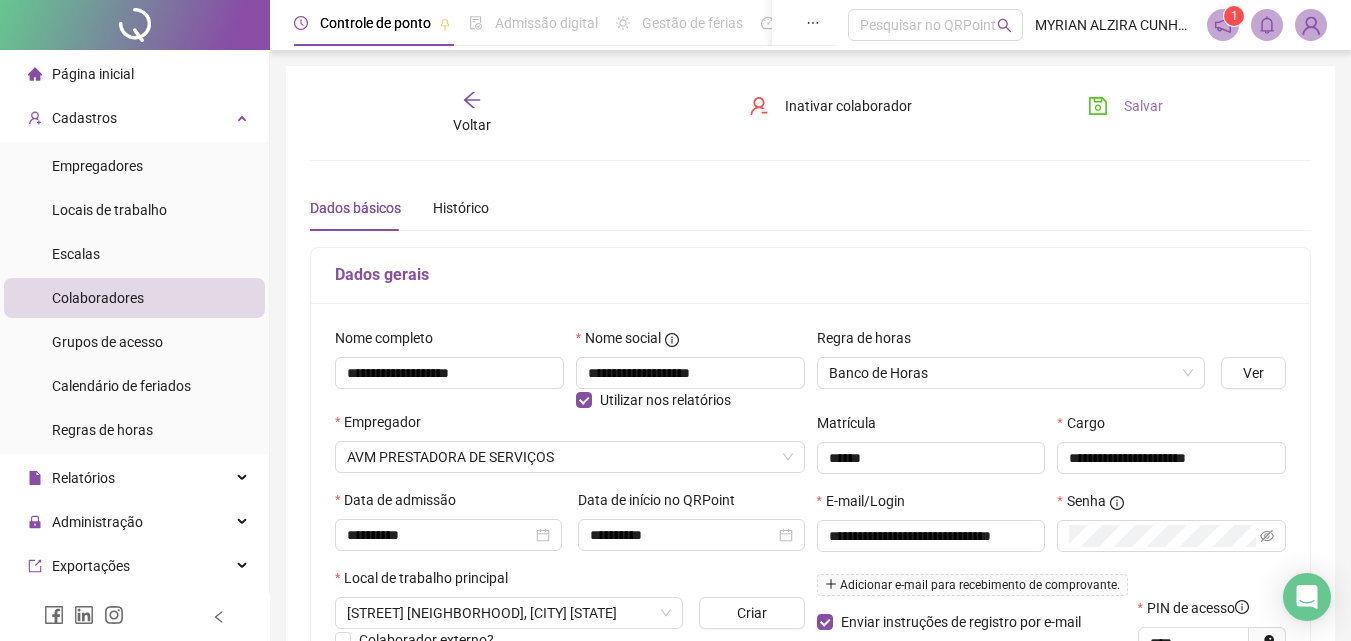 click on "Salvar" at bounding box center (1125, 106) 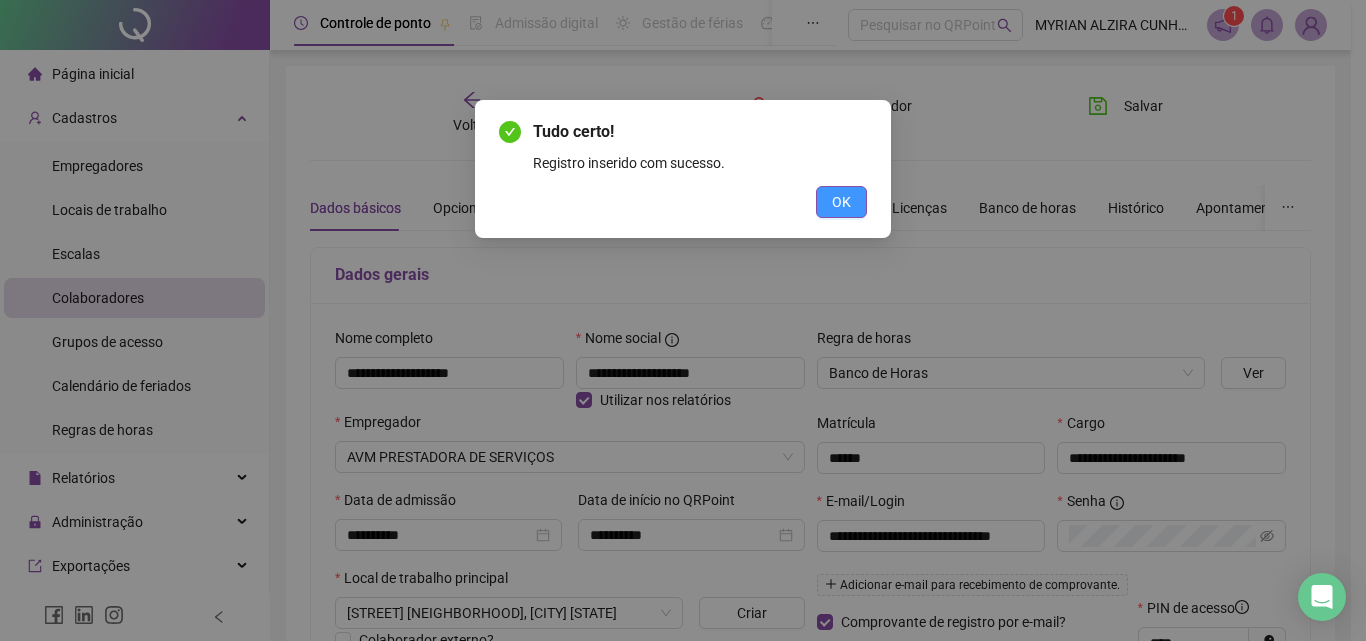 click on "OK" at bounding box center [841, 202] 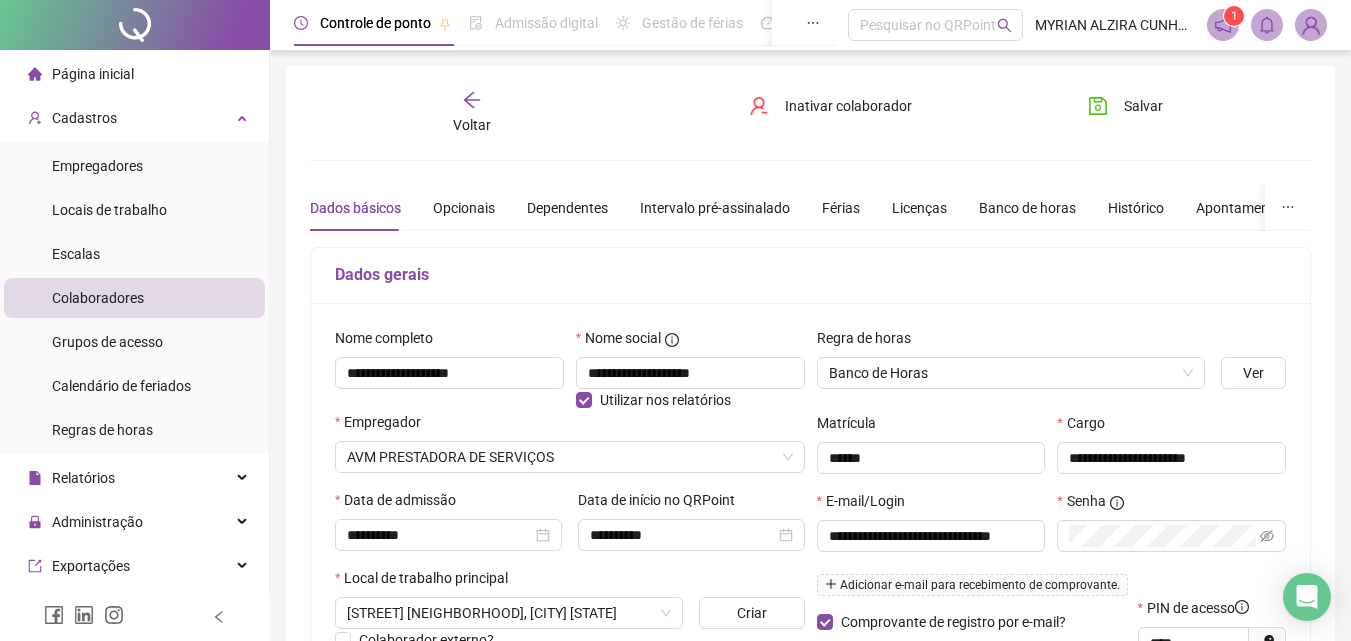 click 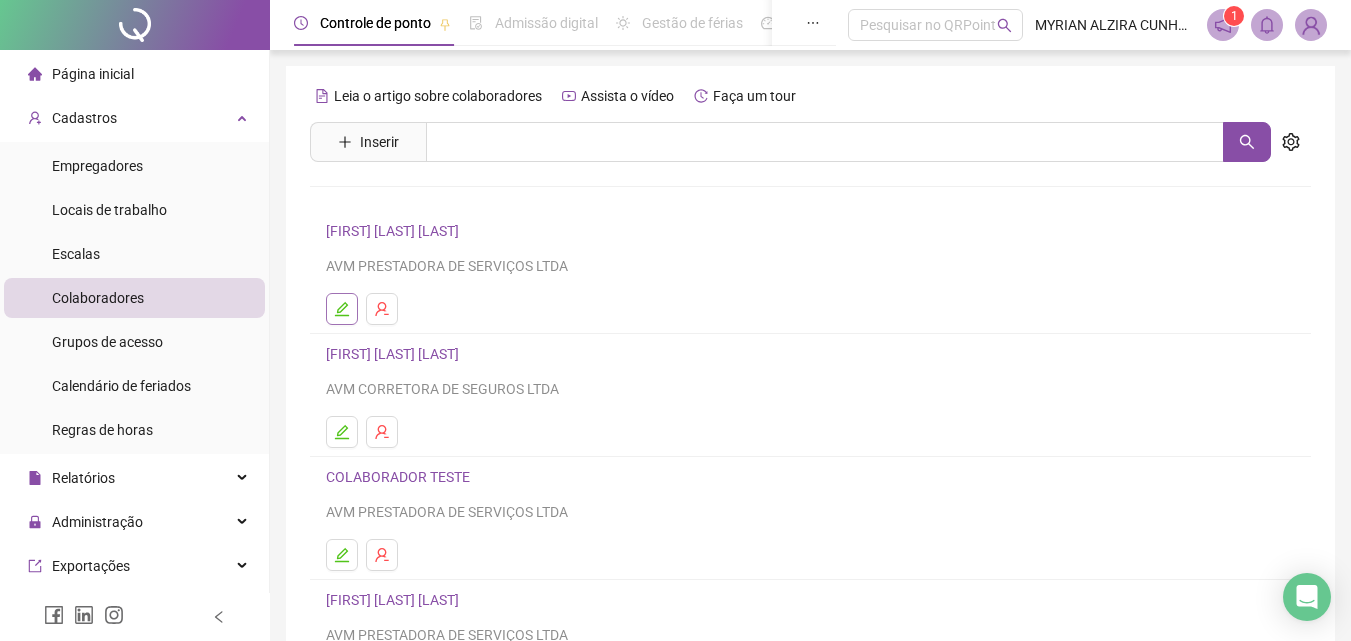 click at bounding box center [342, 309] 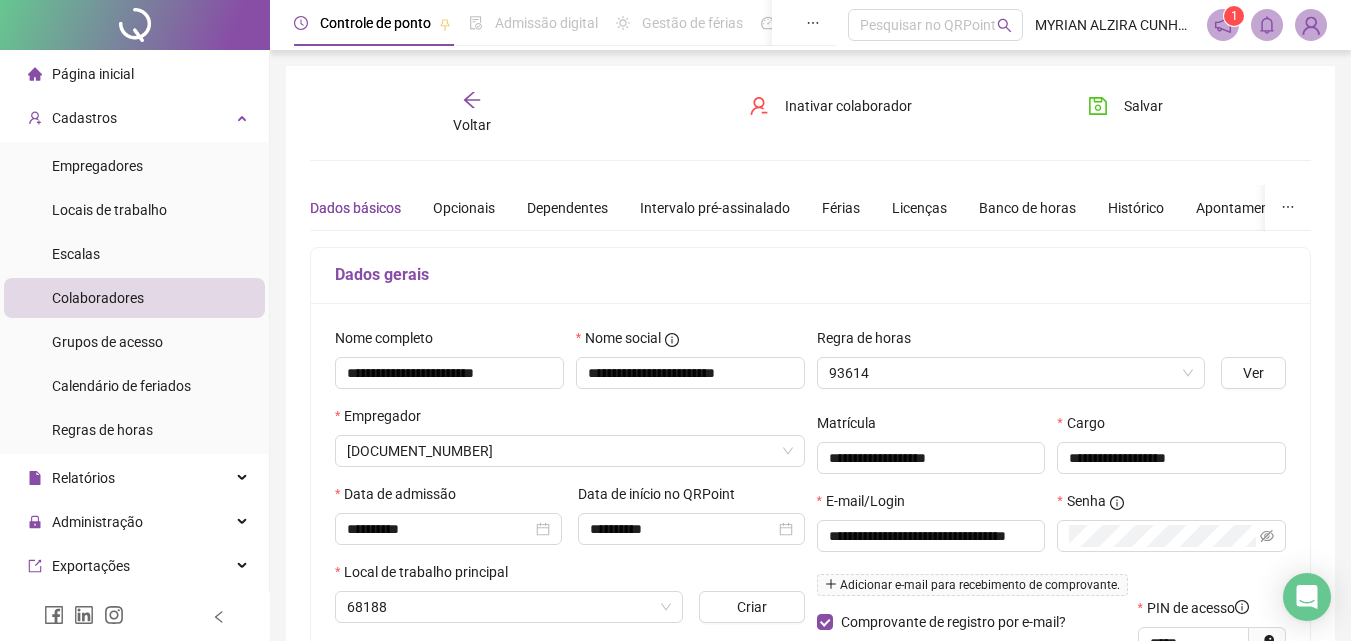 type on "**********" 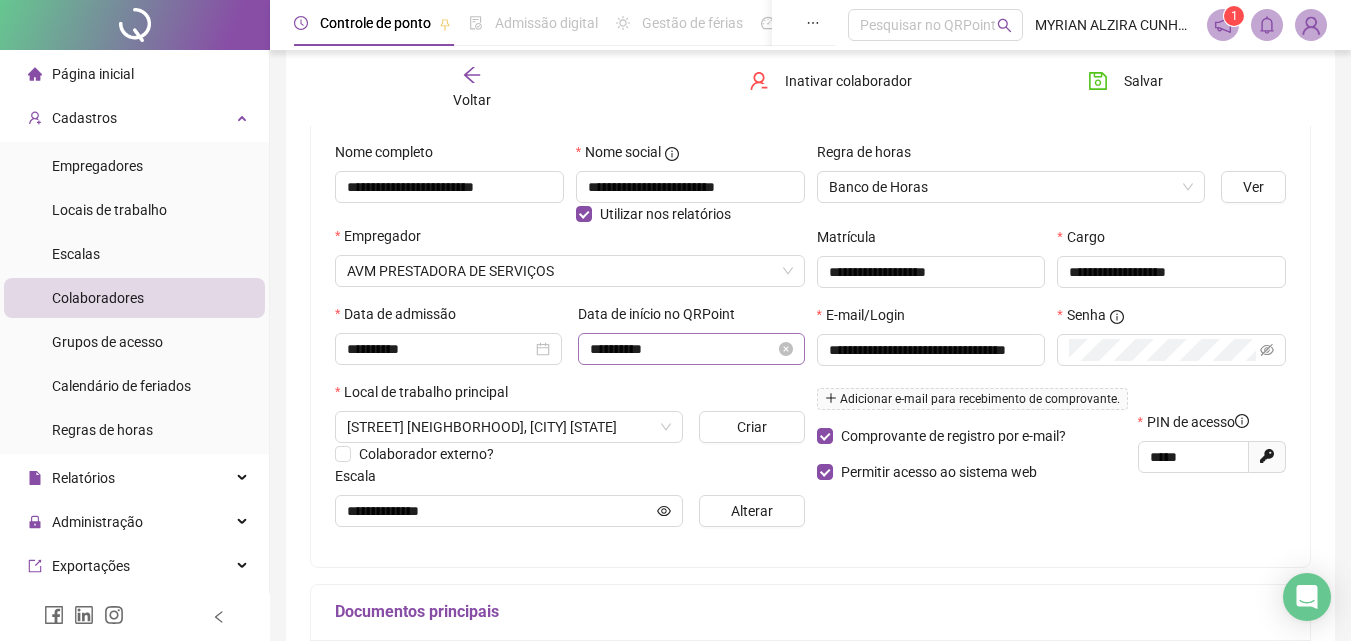 scroll, scrollTop: 200, scrollLeft: 0, axis: vertical 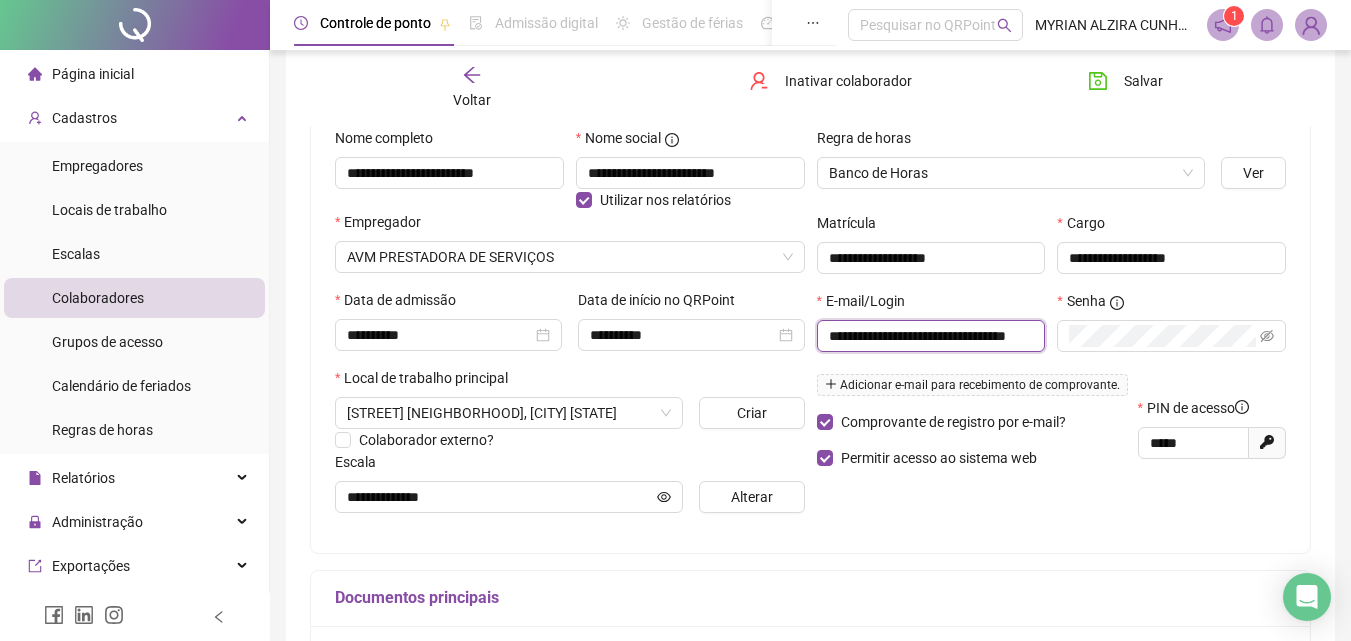 click on "**********" at bounding box center (929, 336) 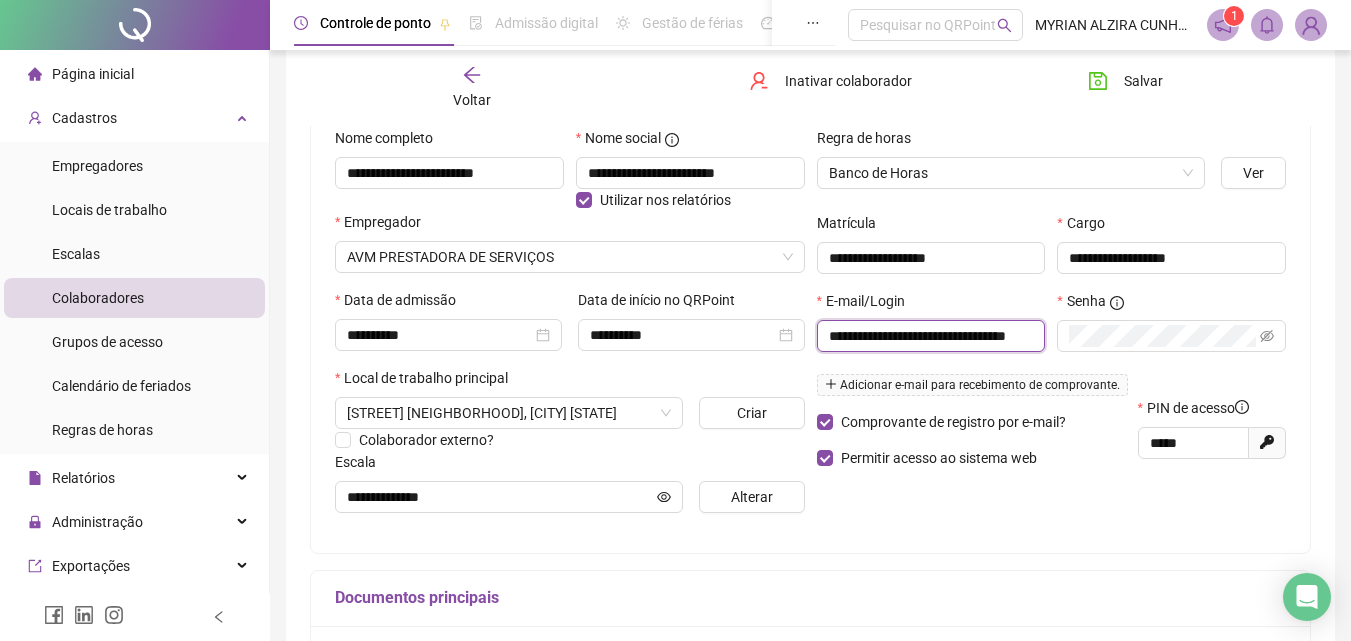 scroll, scrollTop: 0, scrollLeft: 40, axis: horizontal 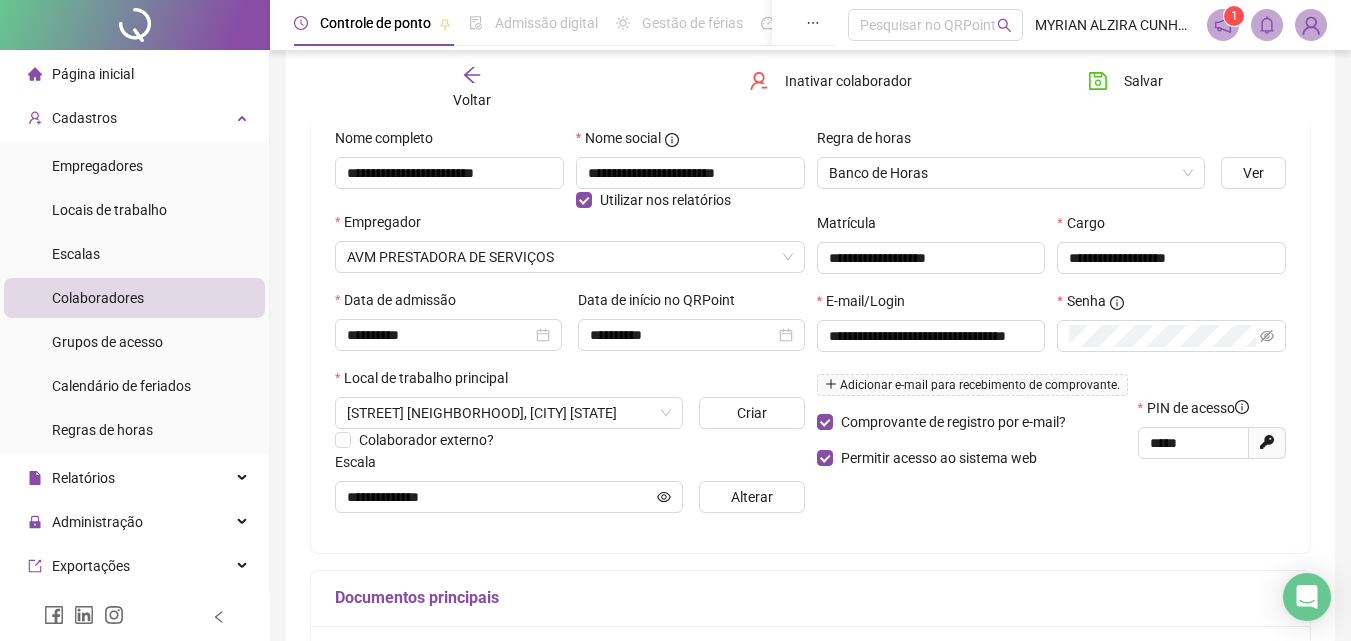 click on "**********" at bounding box center [1052, 328] 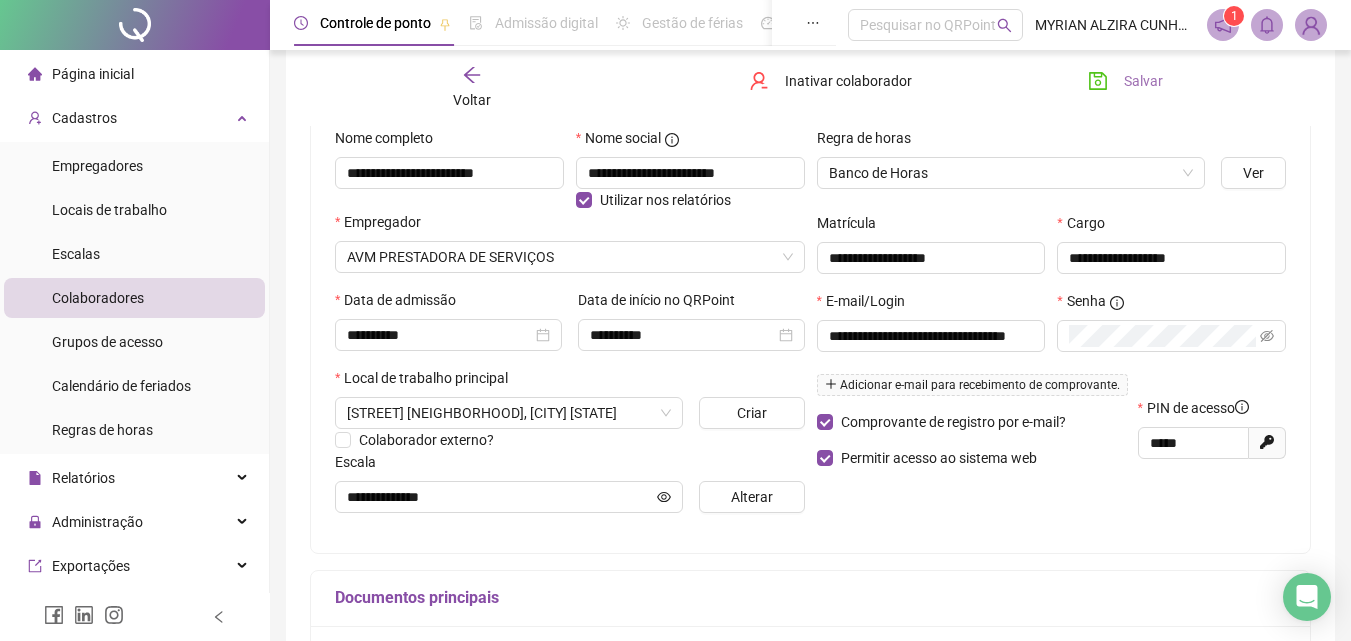 click on "Salvar" at bounding box center (1143, 81) 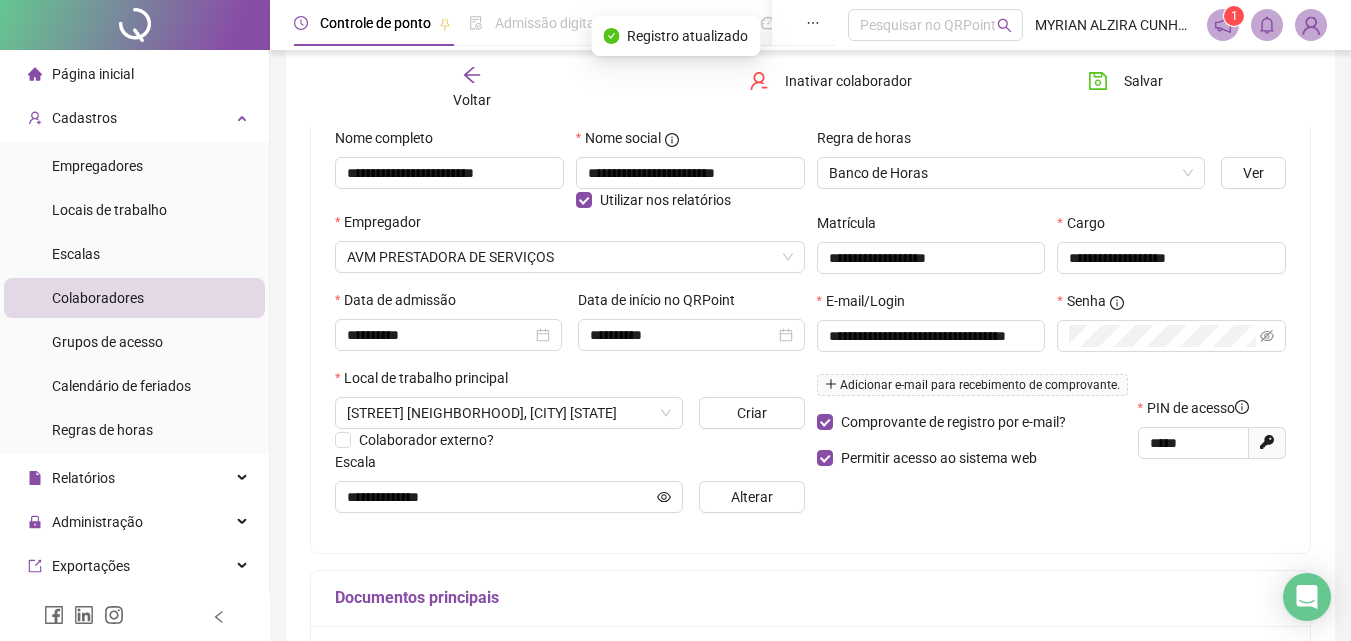 click 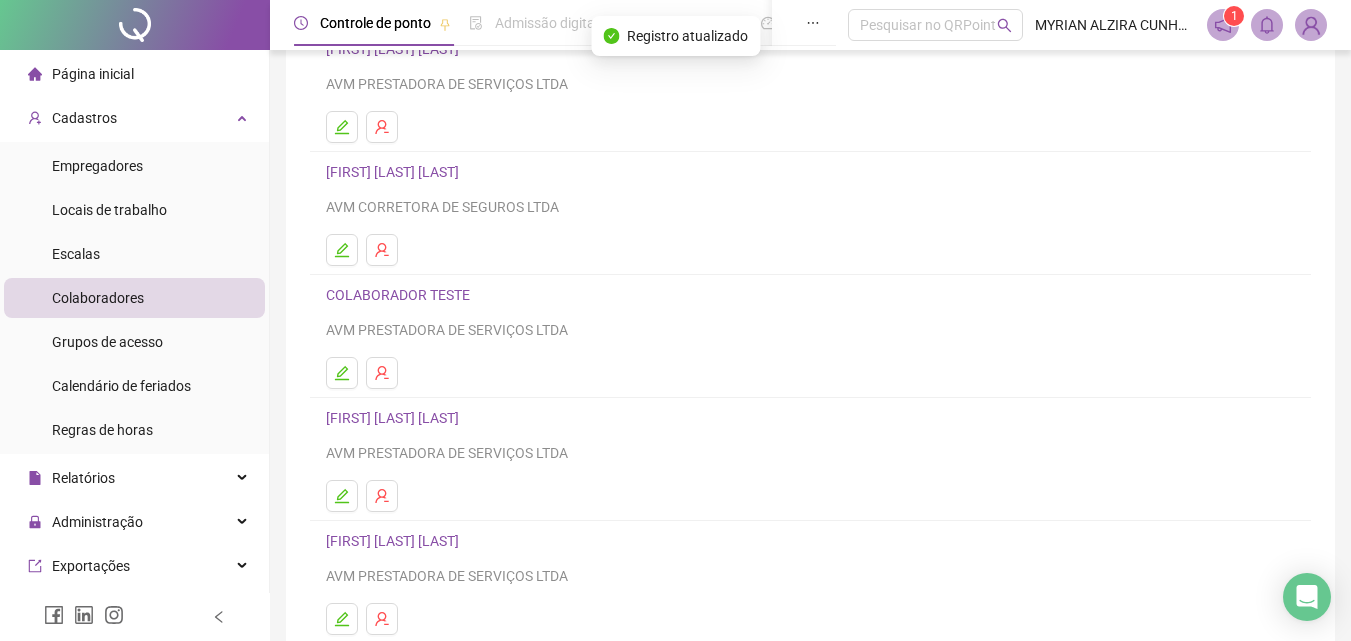 scroll, scrollTop: 326, scrollLeft: 0, axis: vertical 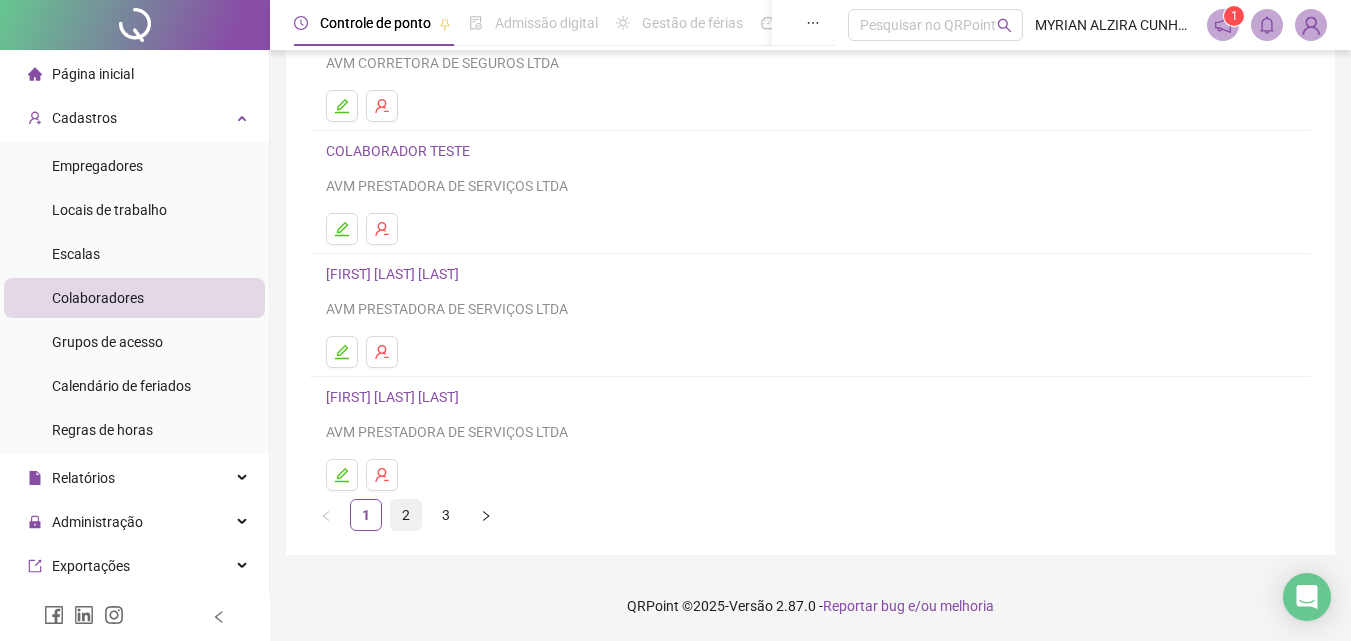 click on "2" at bounding box center (406, 515) 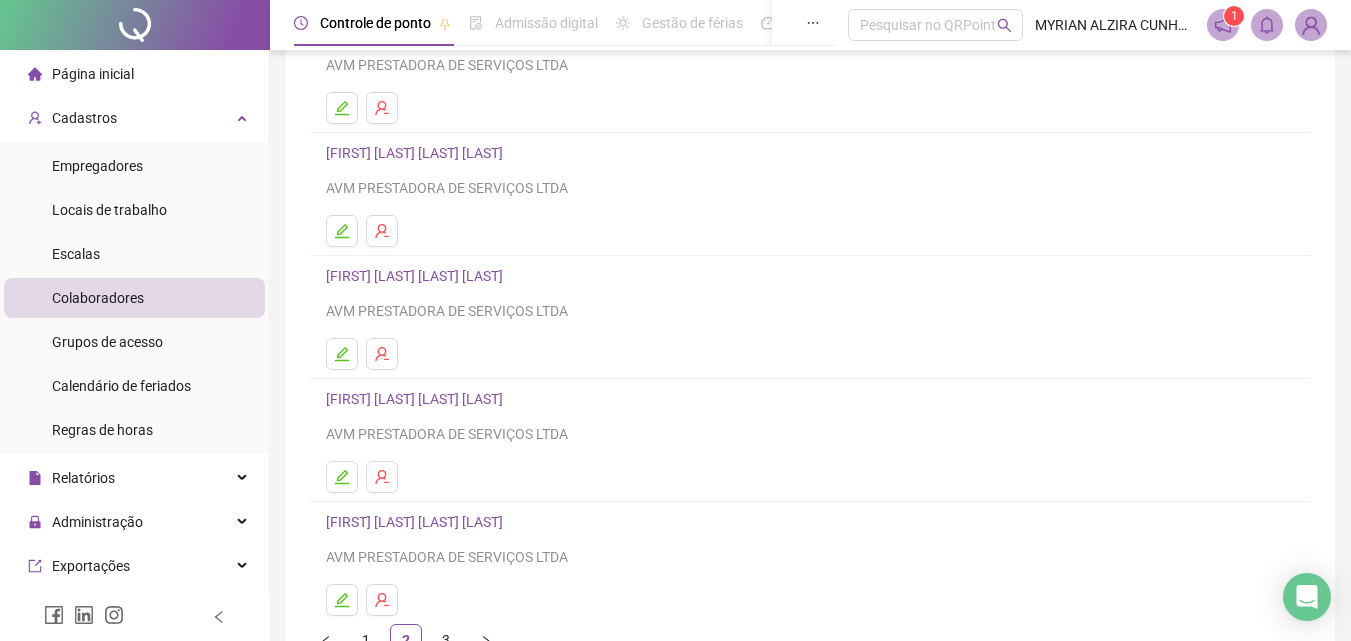 scroll, scrollTop: 326, scrollLeft: 0, axis: vertical 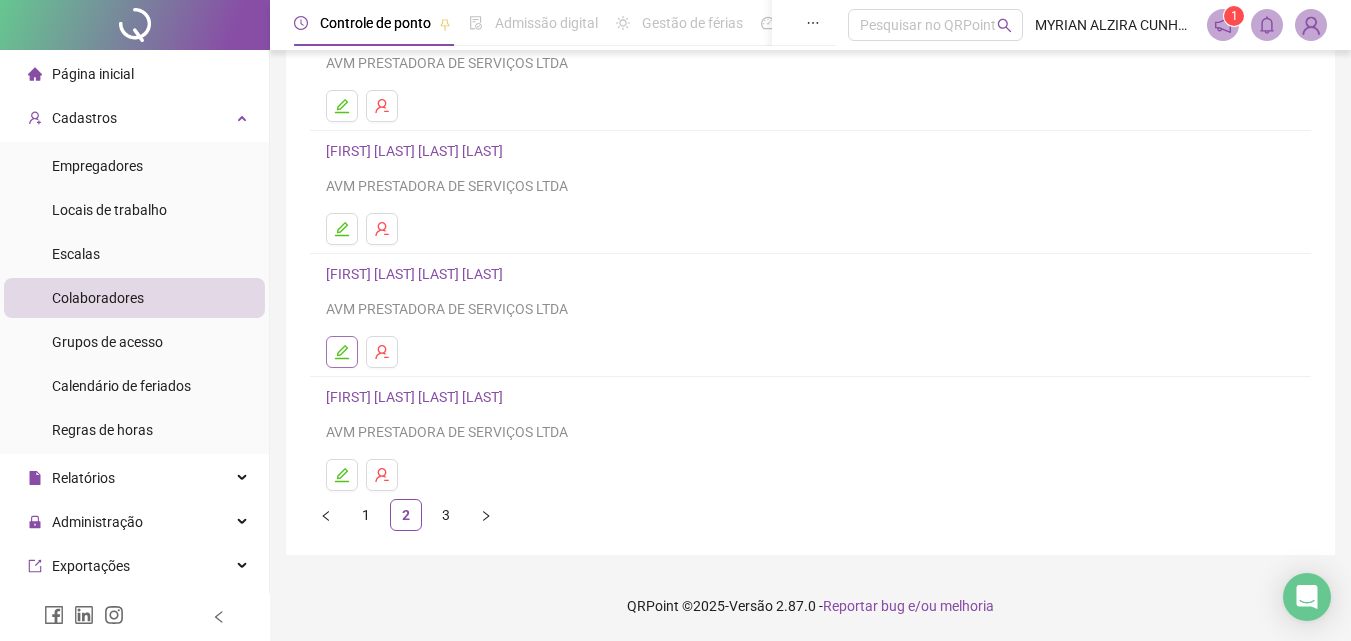 click at bounding box center (342, 352) 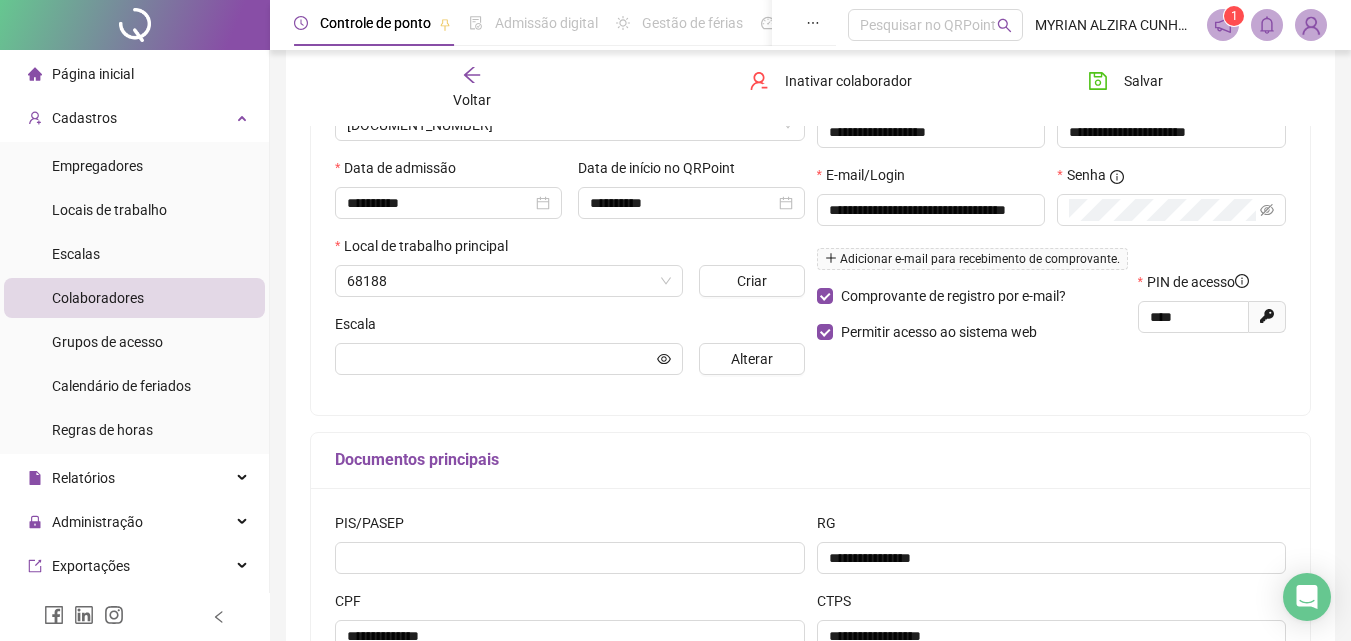 scroll, scrollTop: 336, scrollLeft: 0, axis: vertical 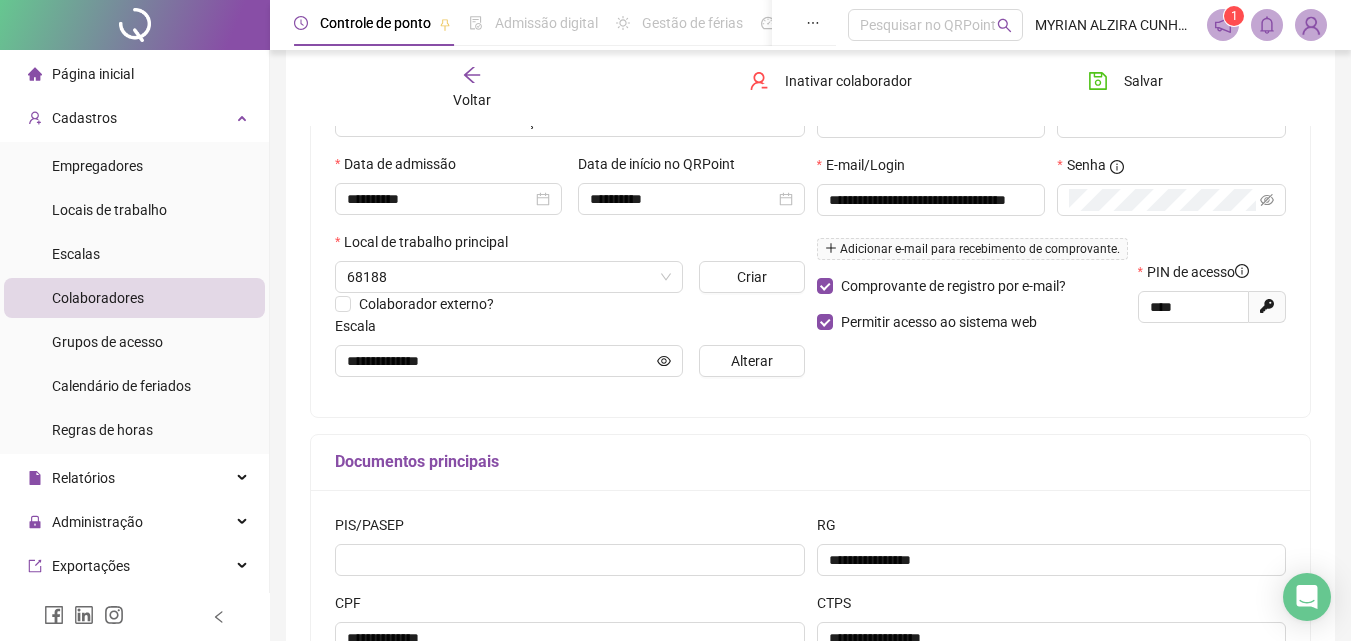 type on "**********" 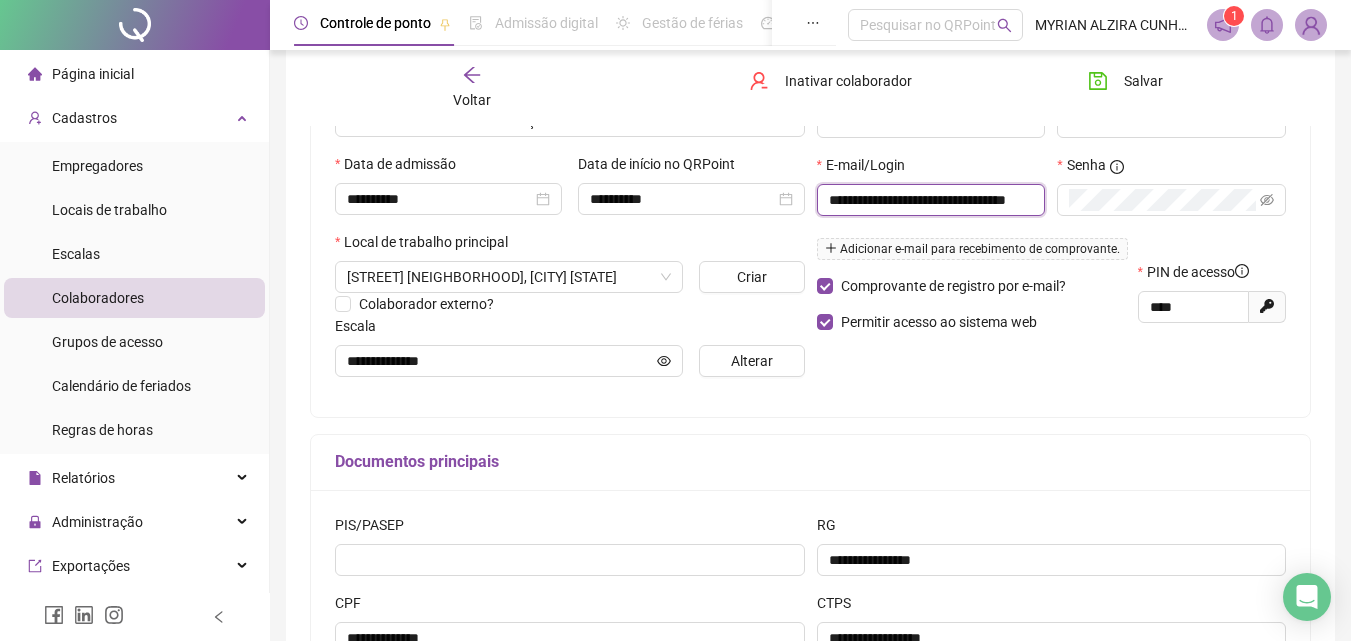 click on "**********" at bounding box center [929, 200] 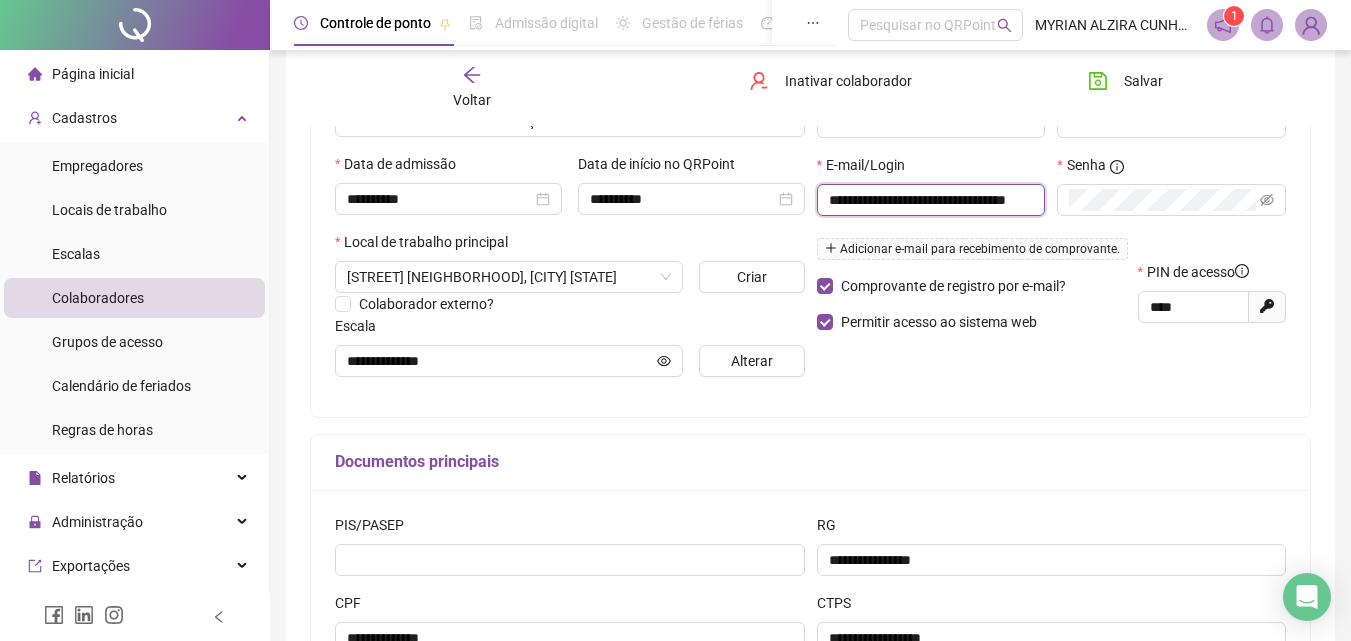 scroll, scrollTop: 0, scrollLeft: 34, axis: horizontal 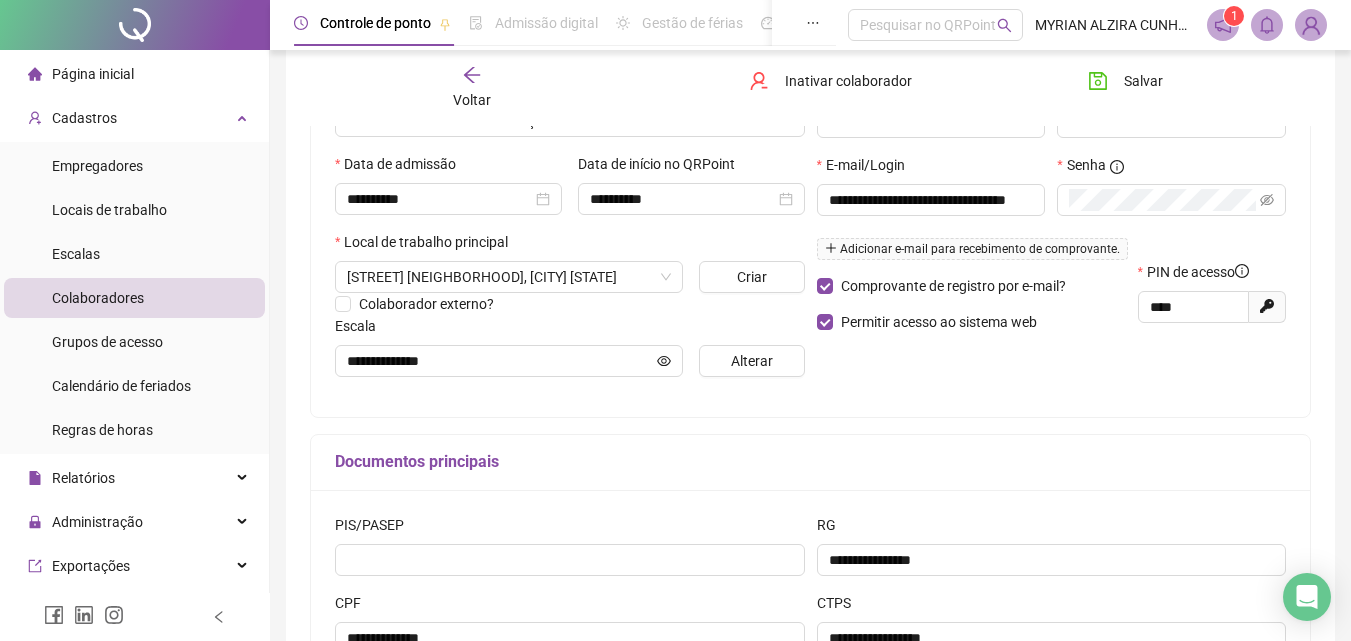 click on "Documentos principais" at bounding box center [810, 462] 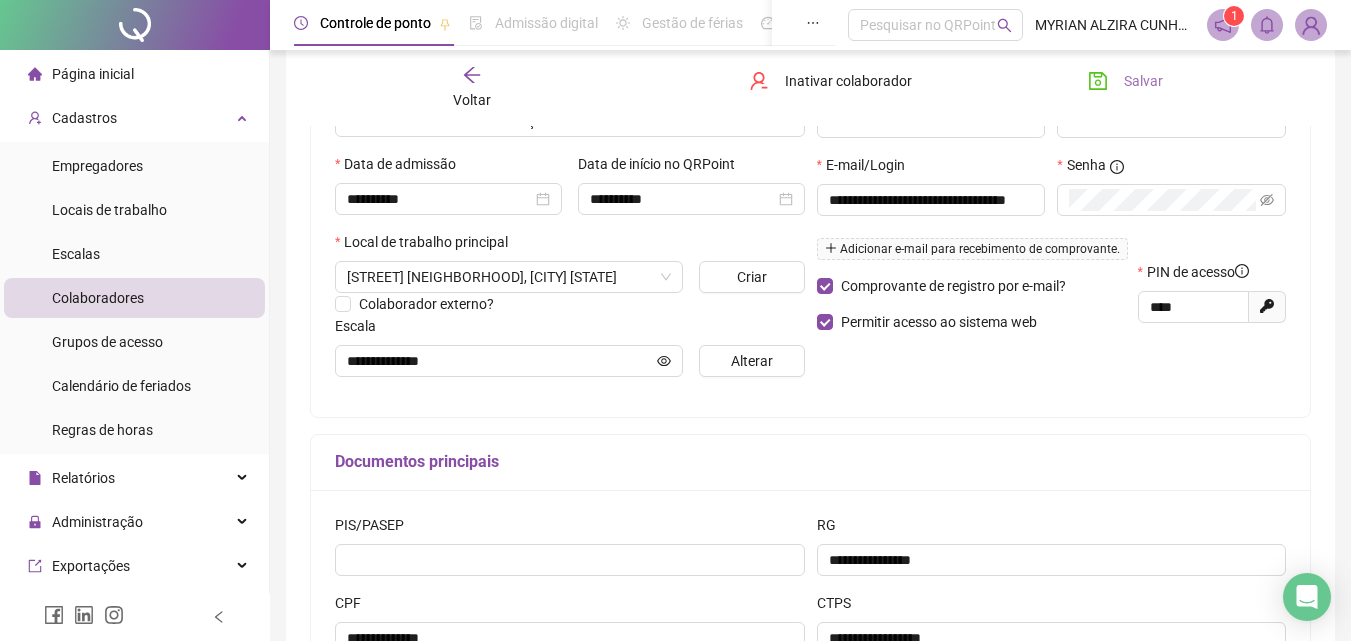 click on "Salvar" at bounding box center (1143, 81) 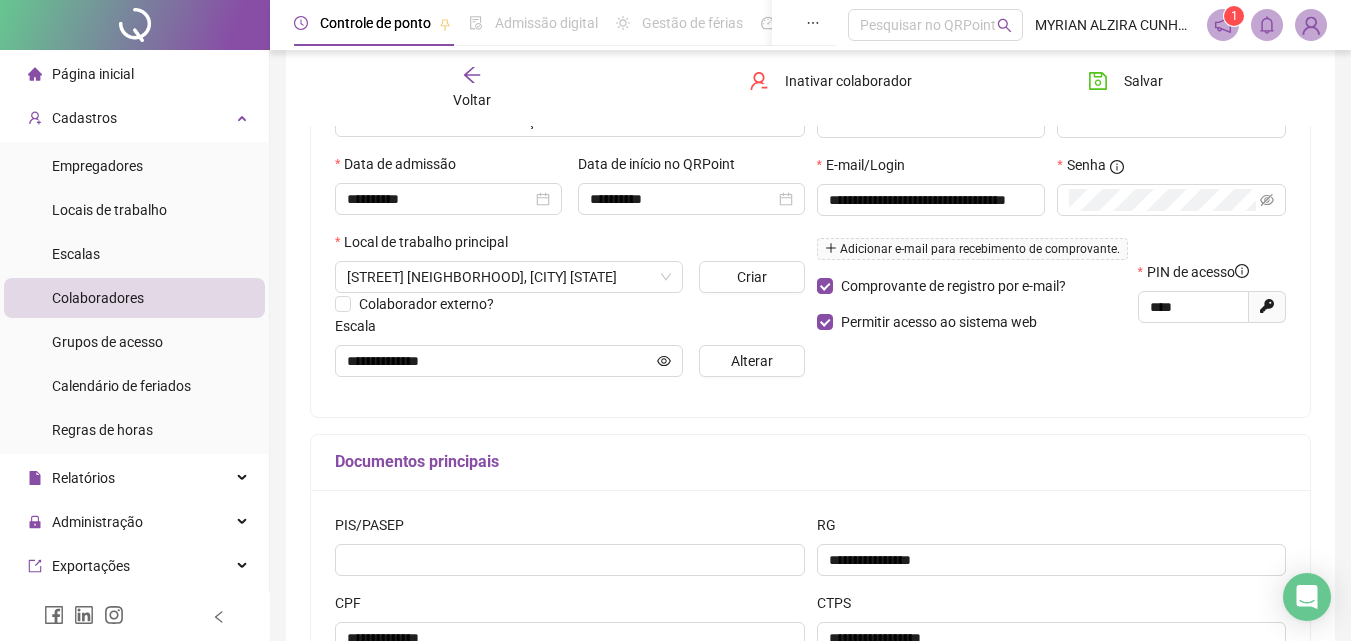 click on "Voltar" at bounding box center [472, 88] 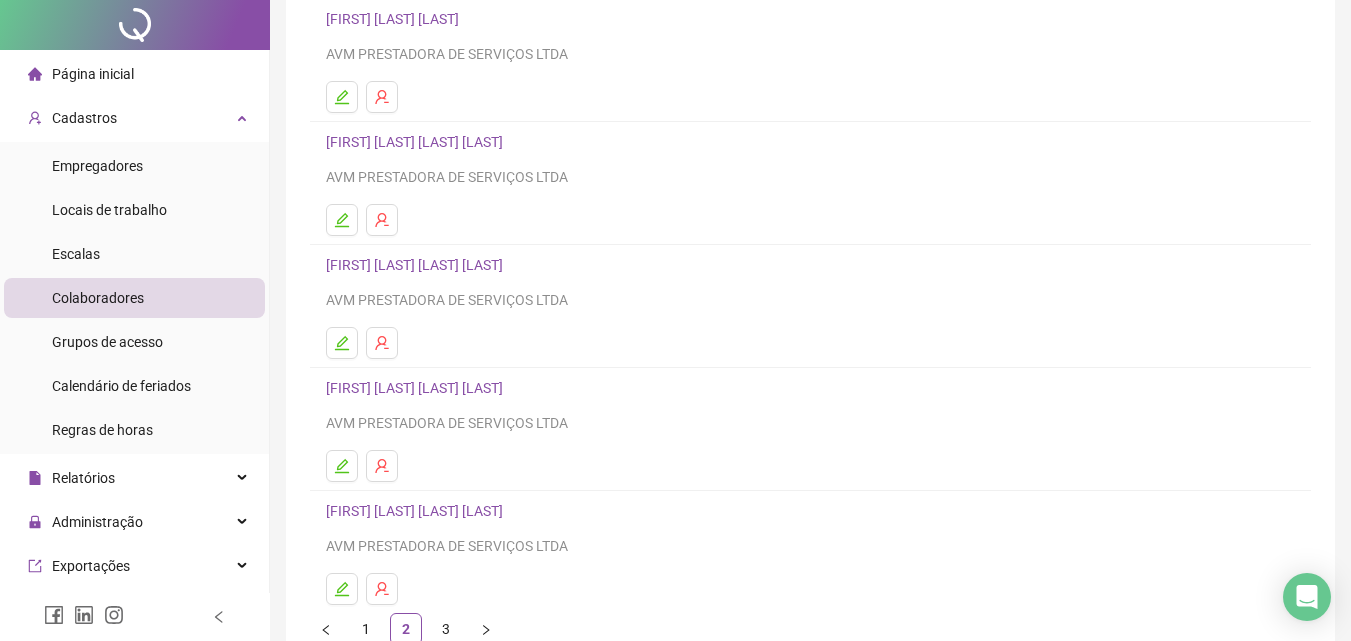 scroll, scrollTop: 326, scrollLeft: 0, axis: vertical 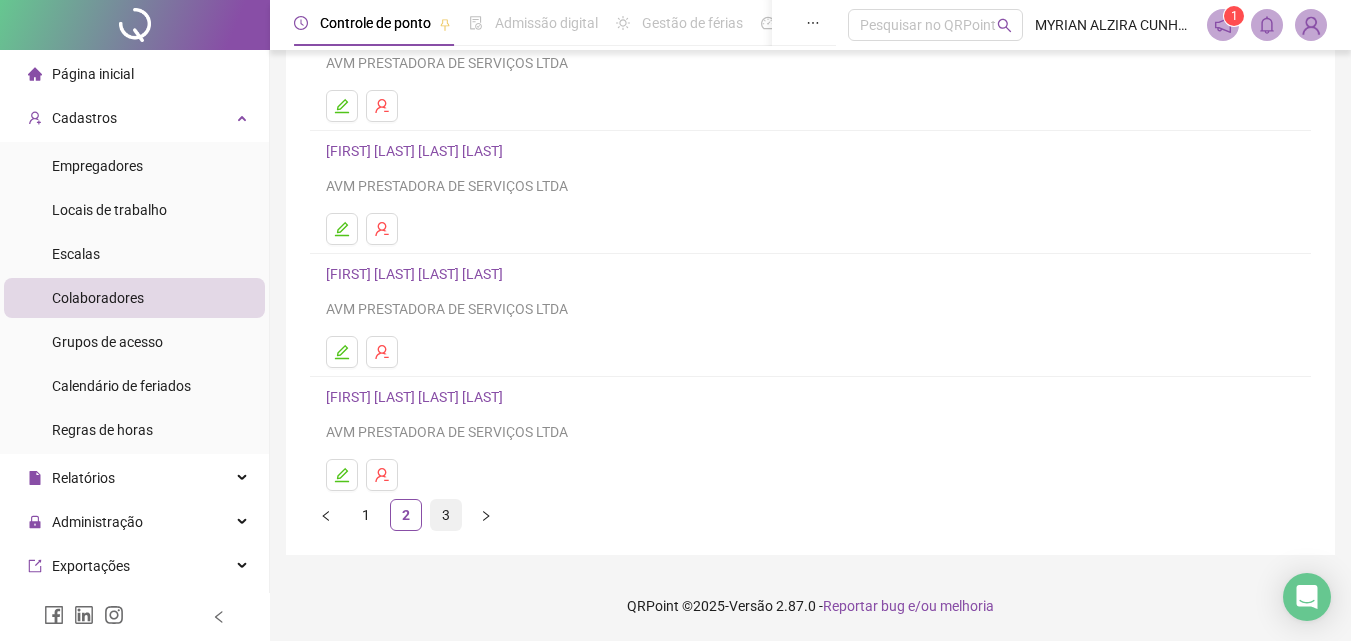 click on "3" at bounding box center [446, 515] 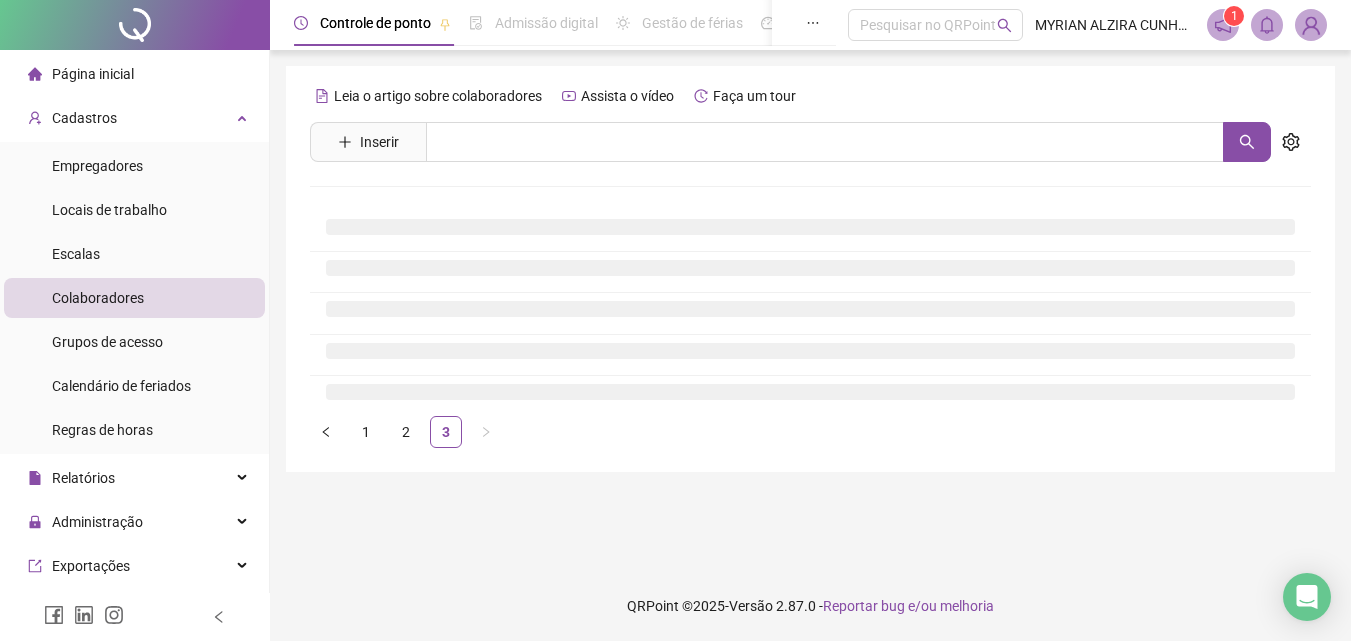 scroll, scrollTop: 0, scrollLeft: 0, axis: both 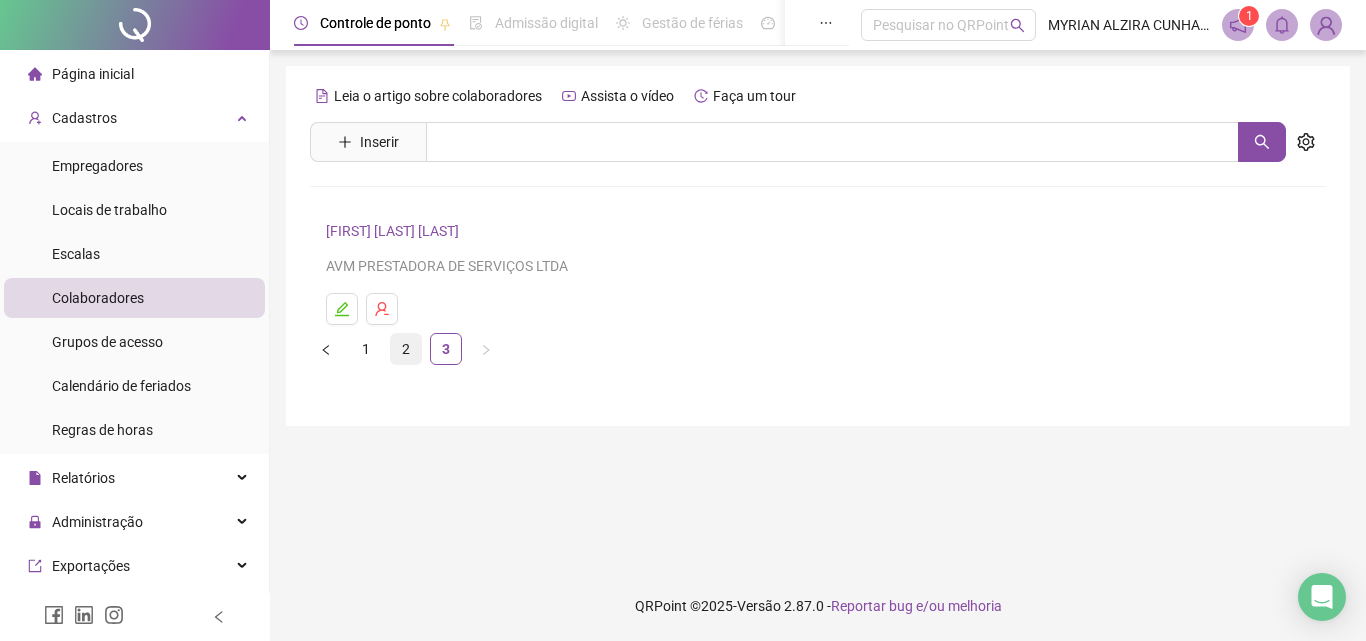 click on "2" at bounding box center [406, 349] 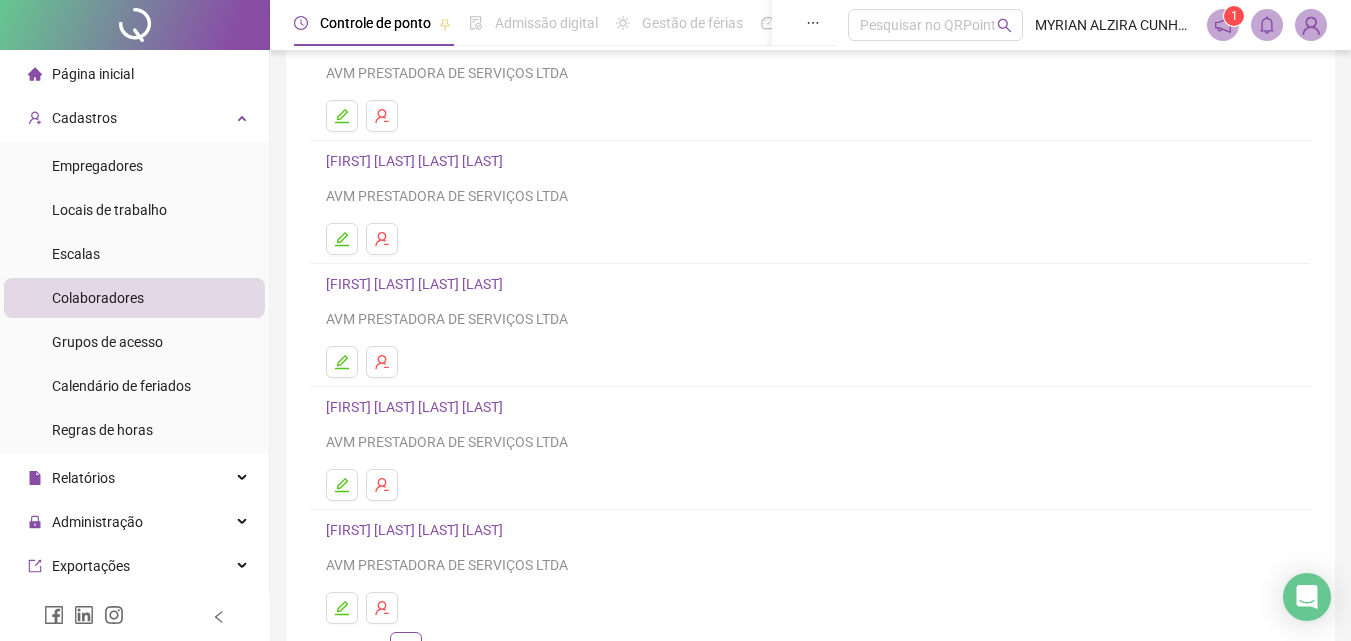 scroll, scrollTop: 326, scrollLeft: 0, axis: vertical 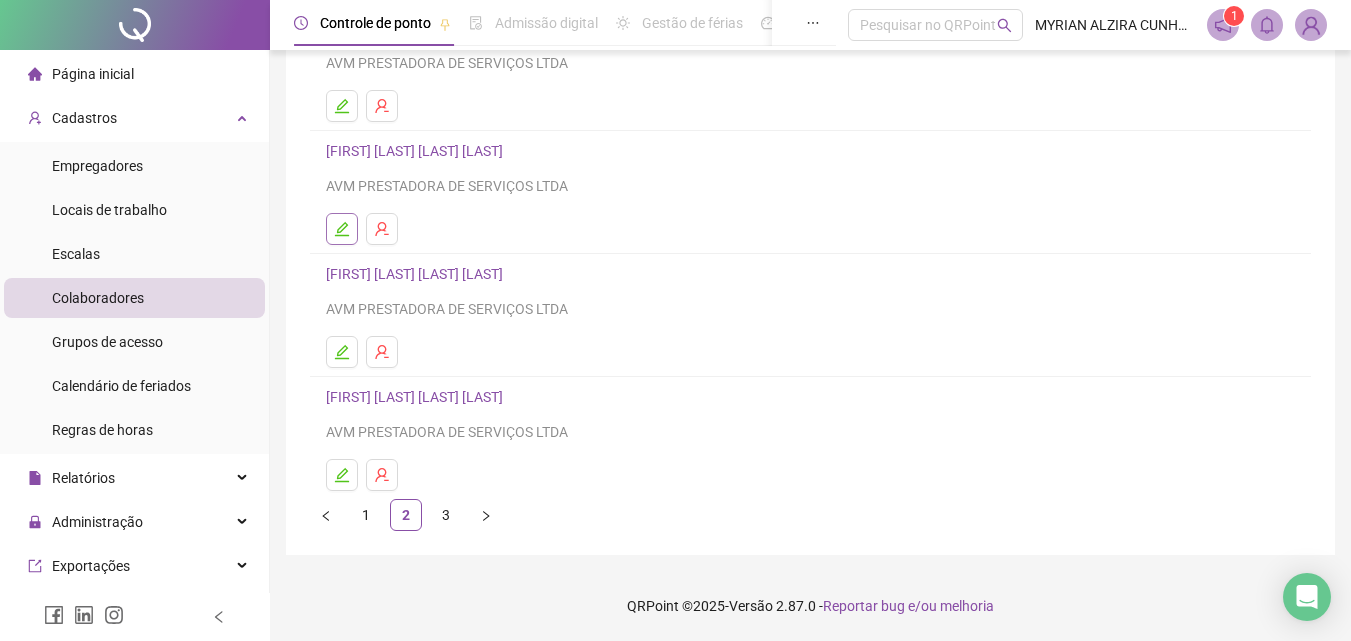 click 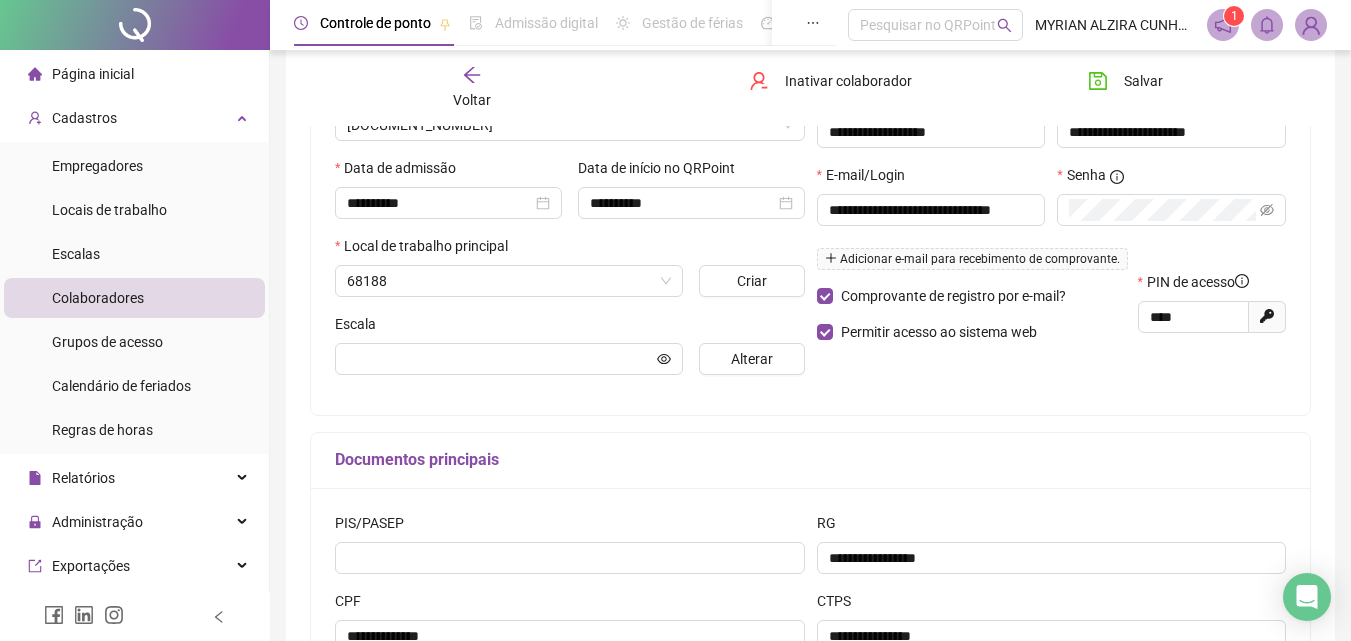 scroll, scrollTop: 336, scrollLeft: 0, axis: vertical 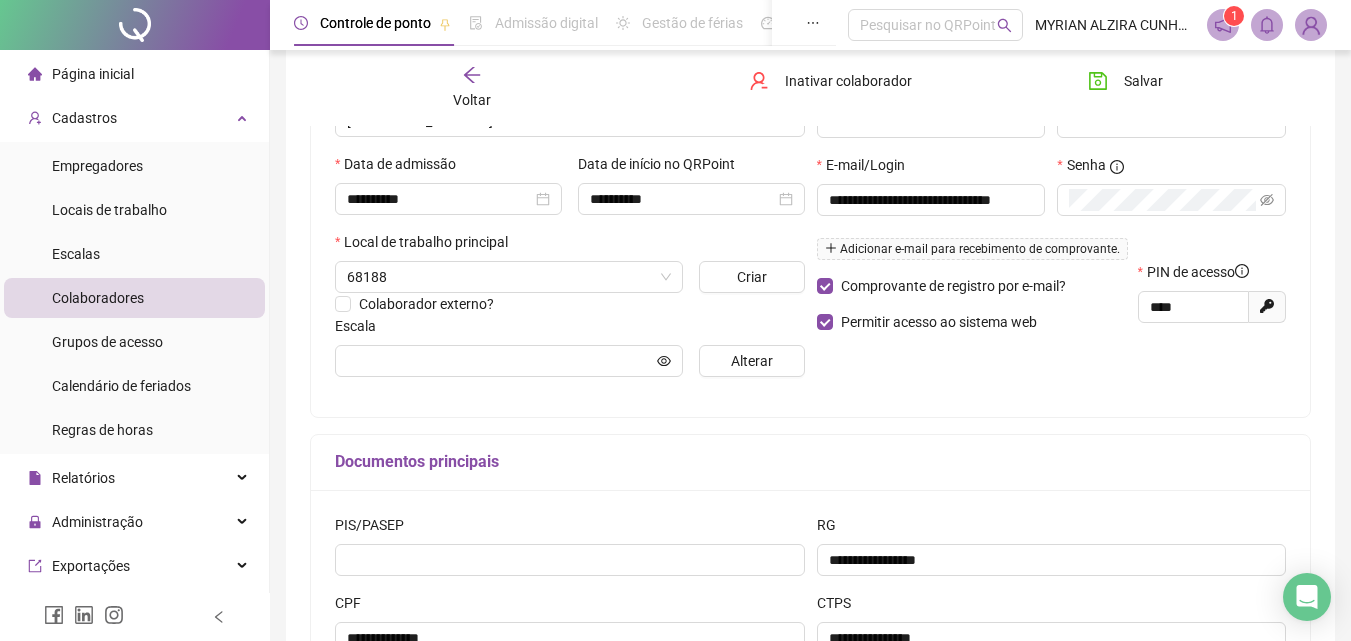 type on "**********" 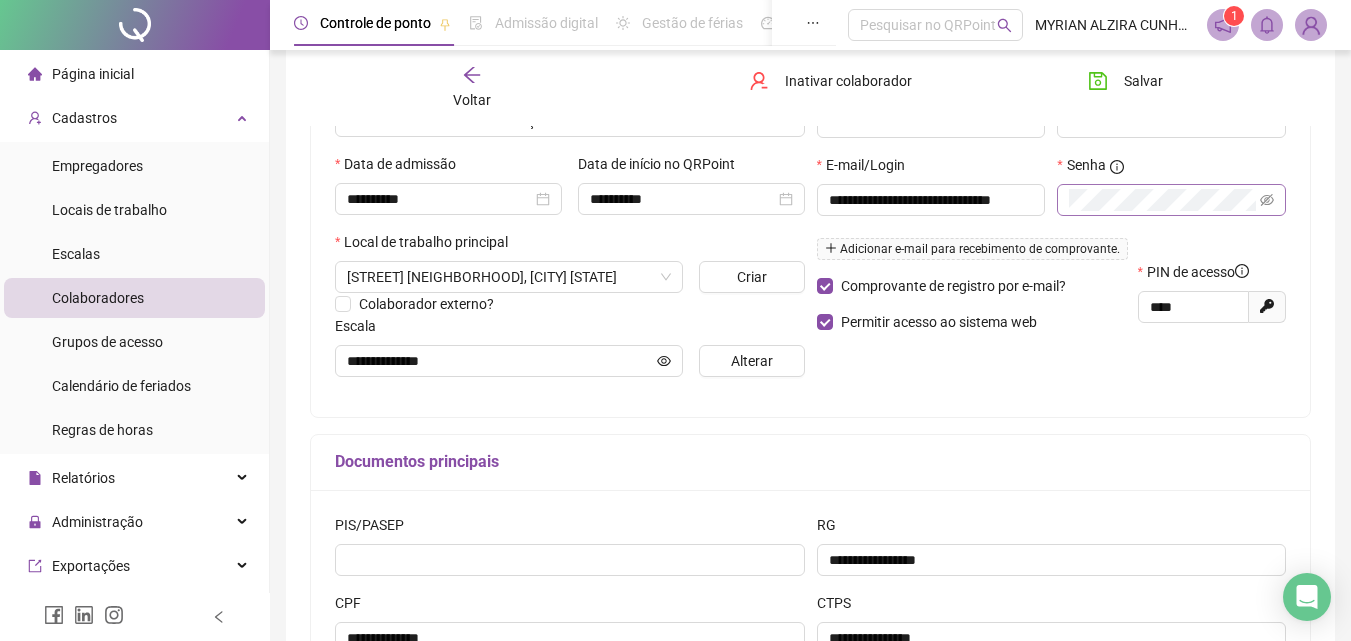click at bounding box center (1171, 200) 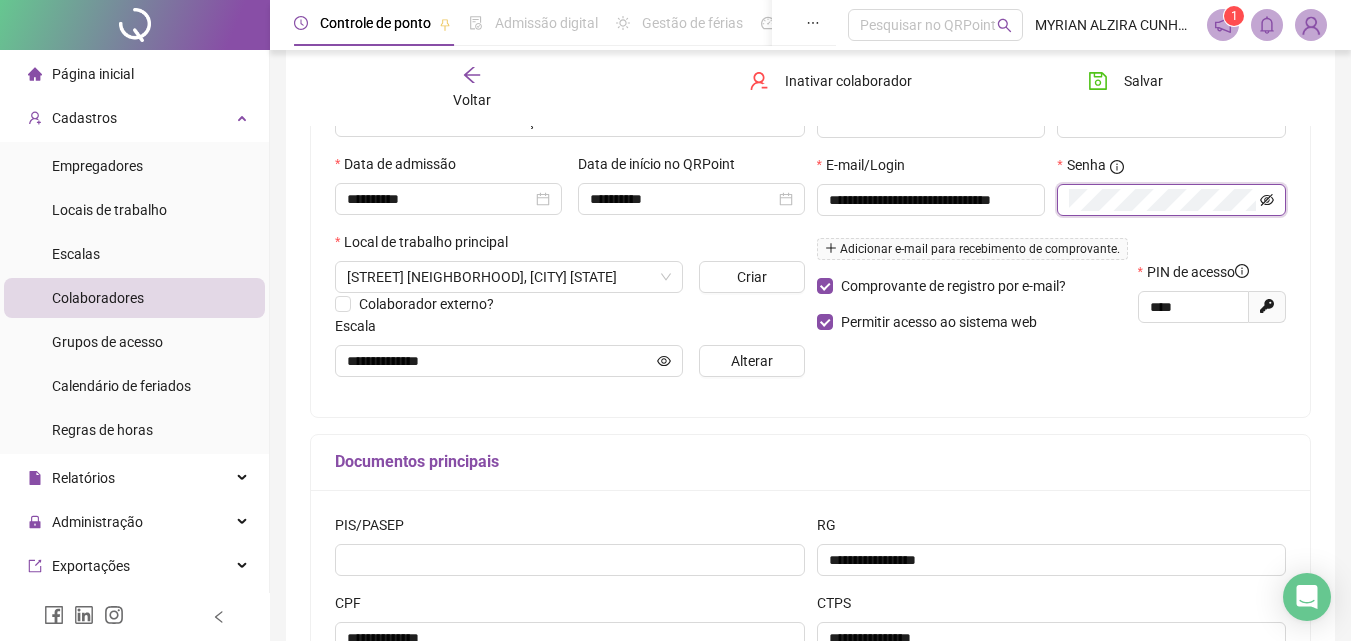 click 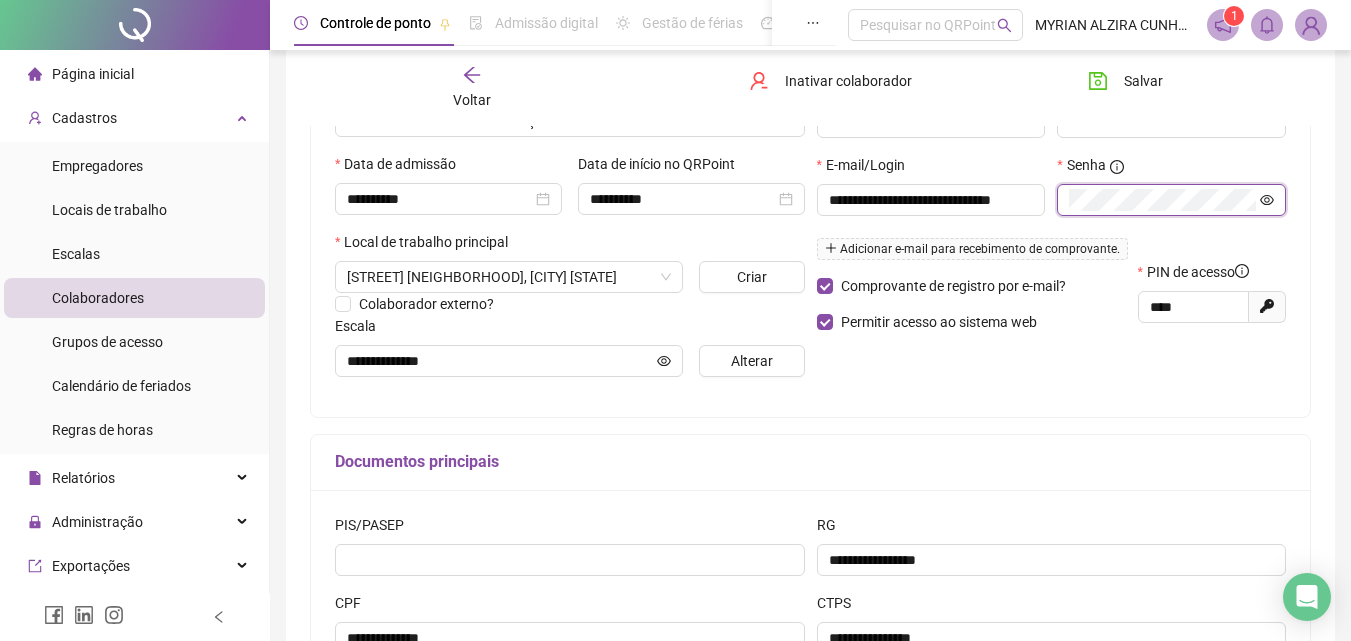 click 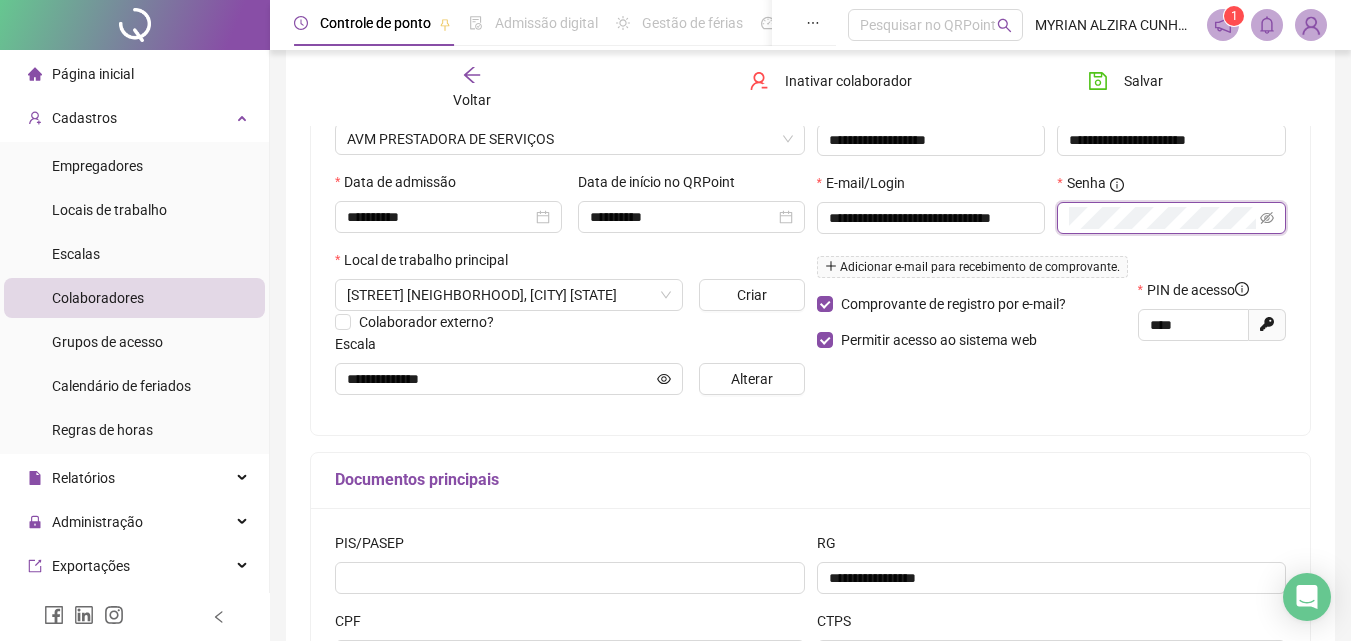 scroll, scrollTop: 100, scrollLeft: 0, axis: vertical 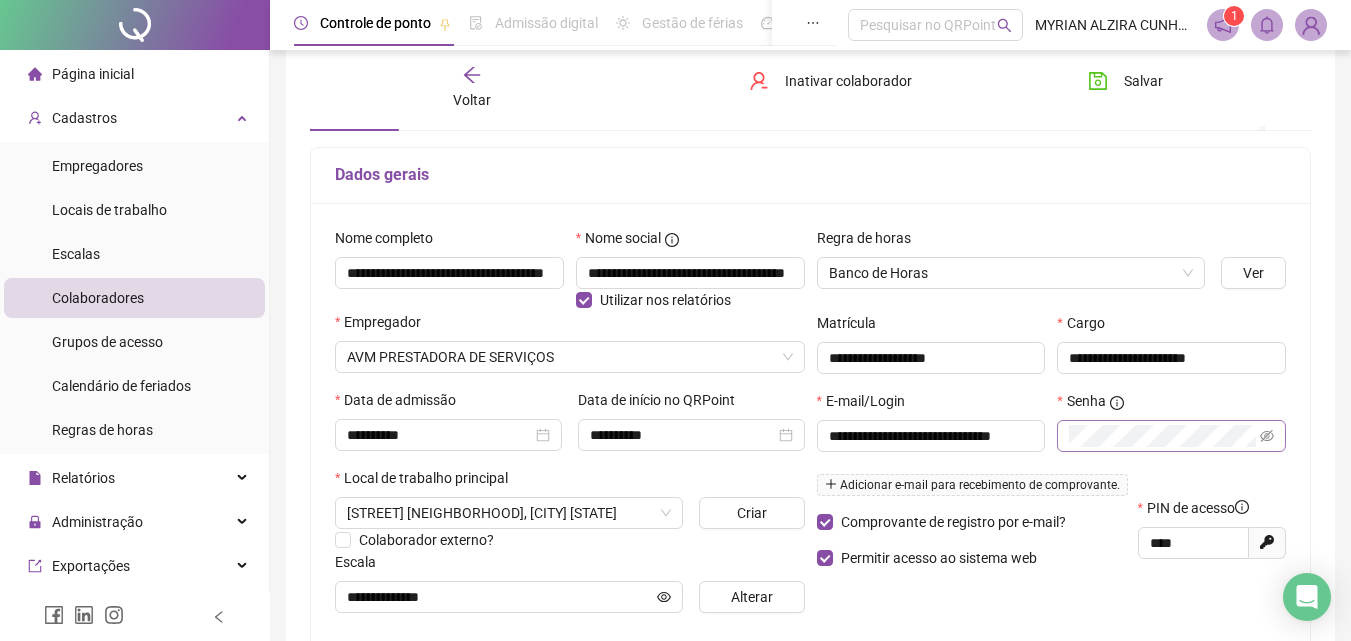 click 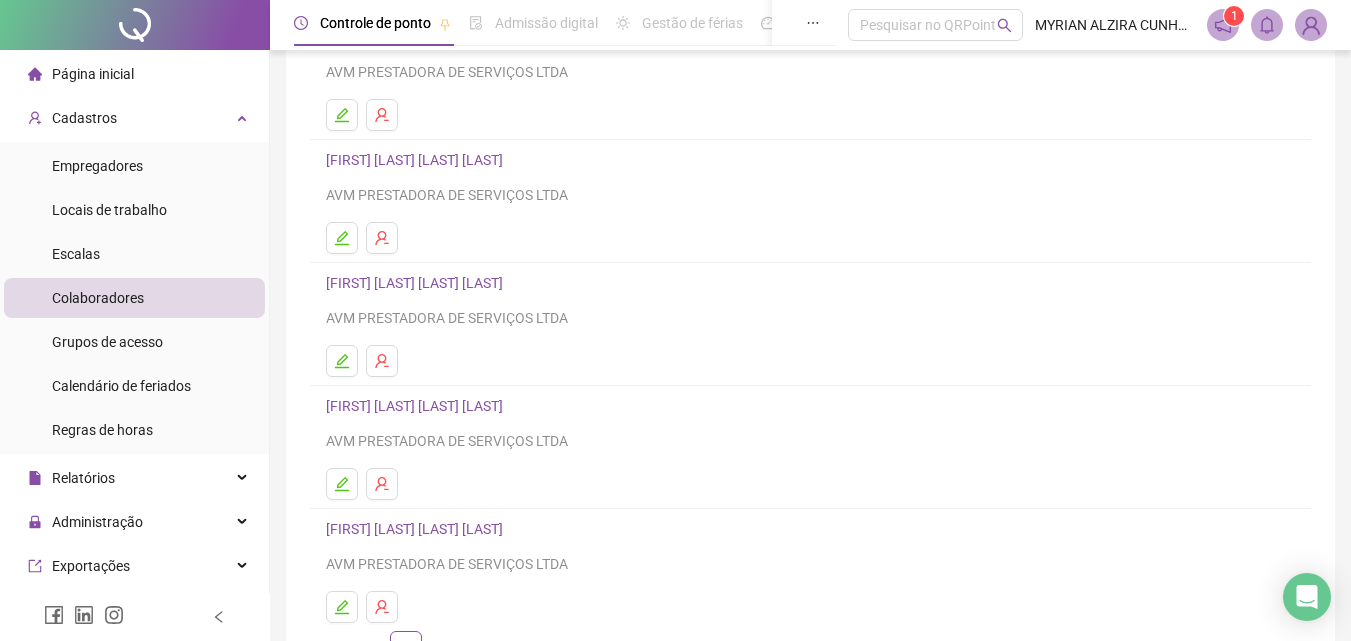 scroll, scrollTop: 326, scrollLeft: 0, axis: vertical 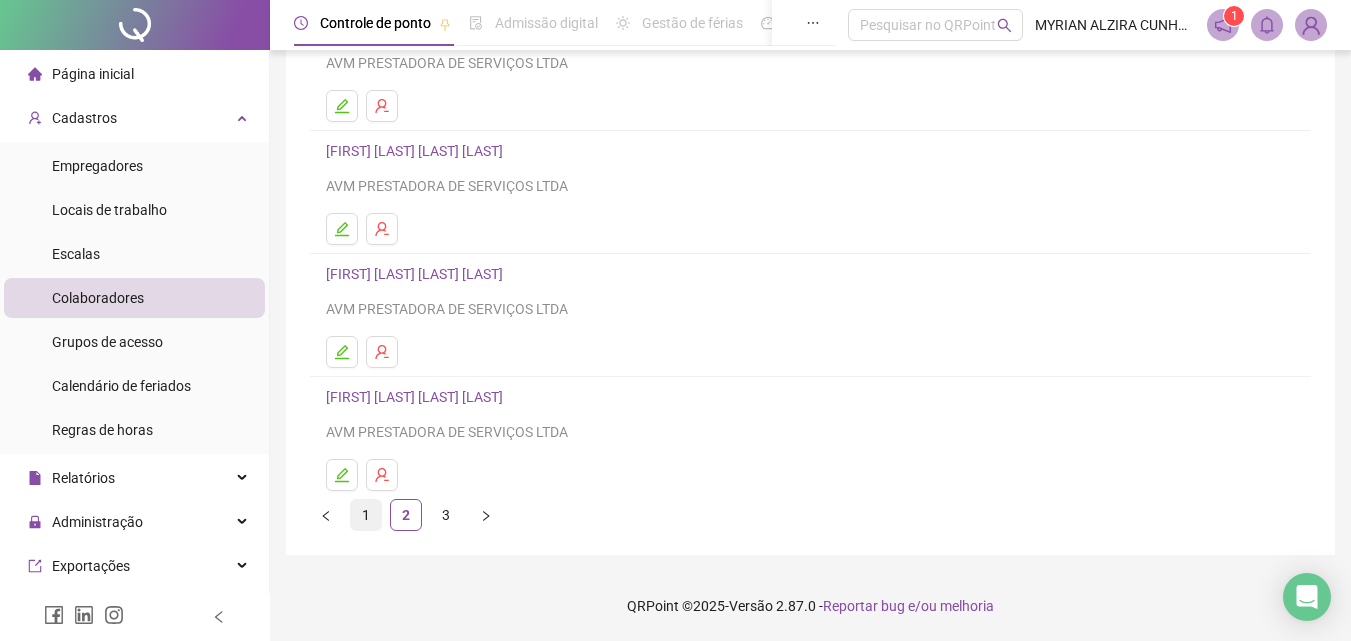 click on "1" at bounding box center [366, 515] 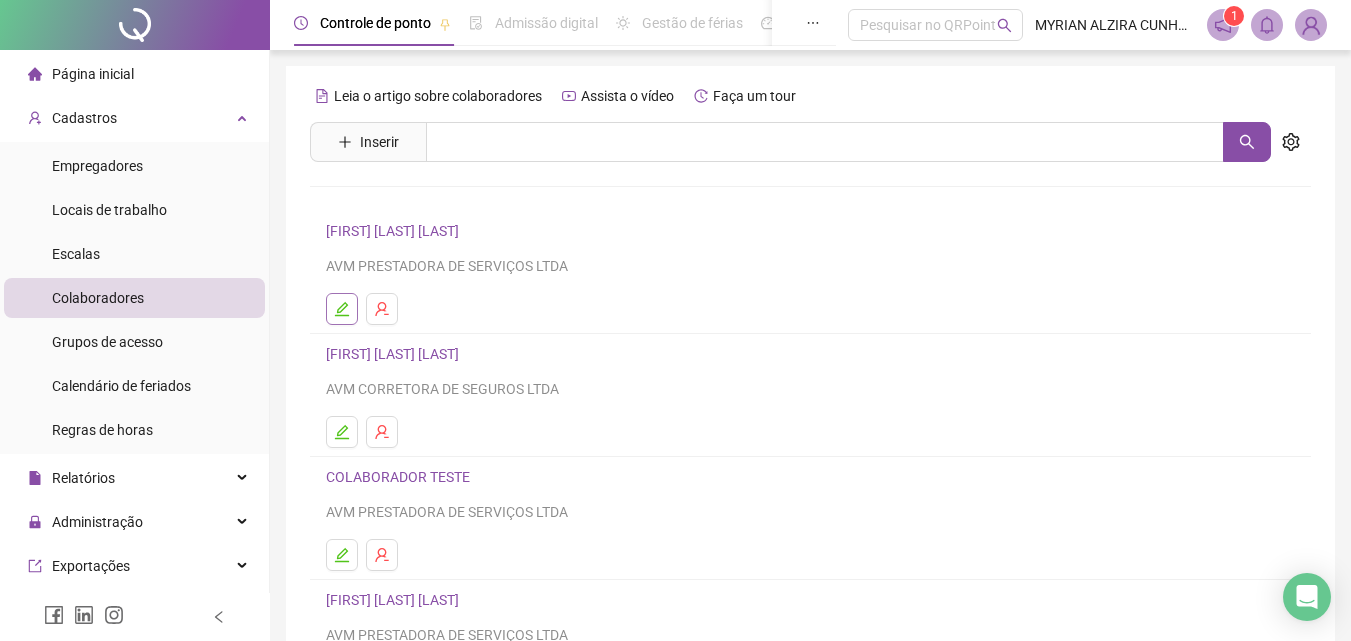 click 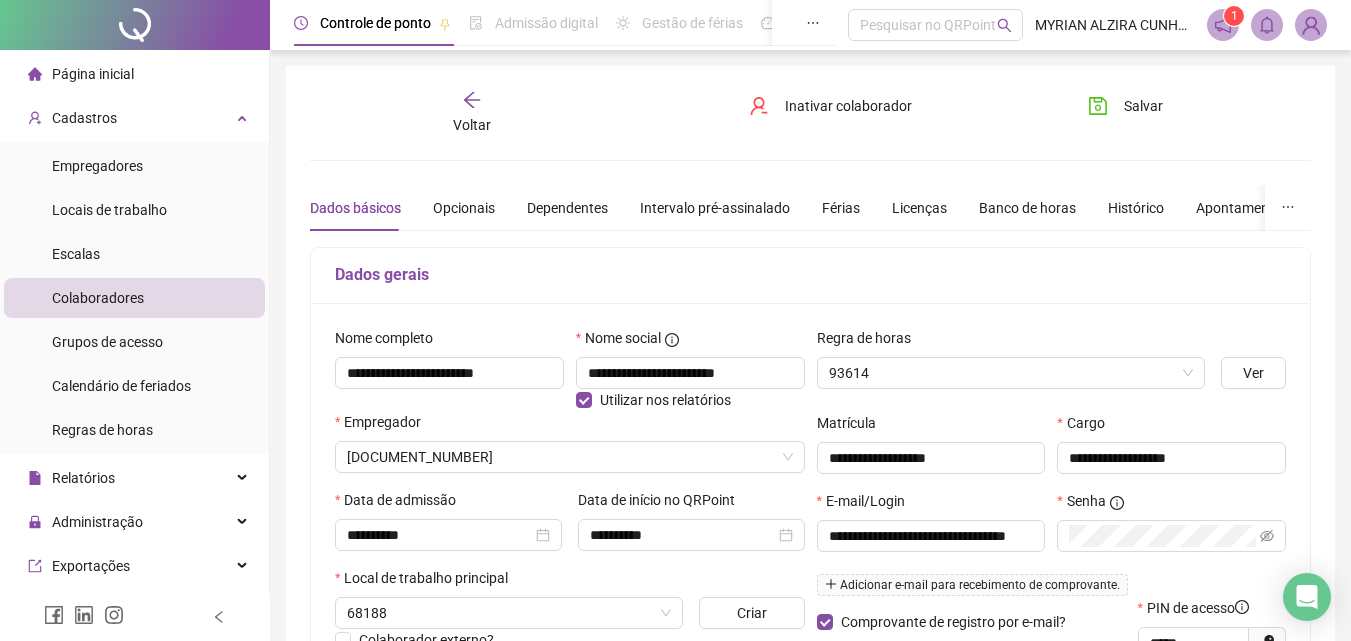 type on "**********" 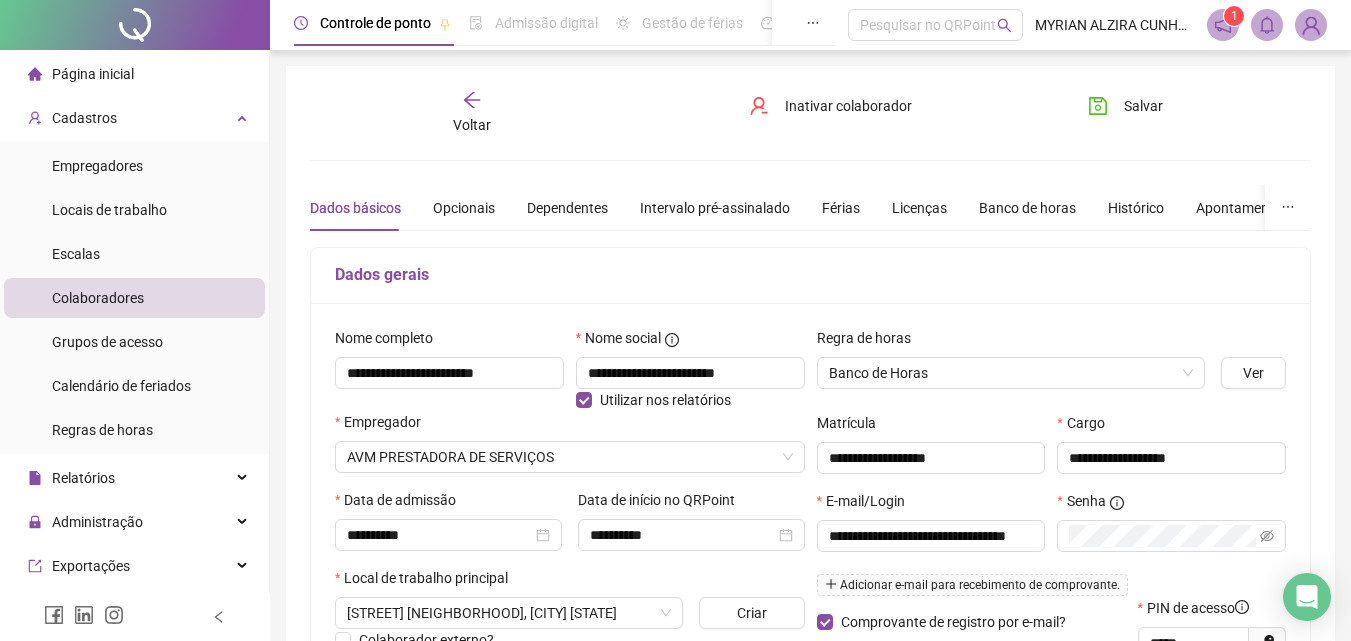 click on "Senha" at bounding box center [1171, 543] 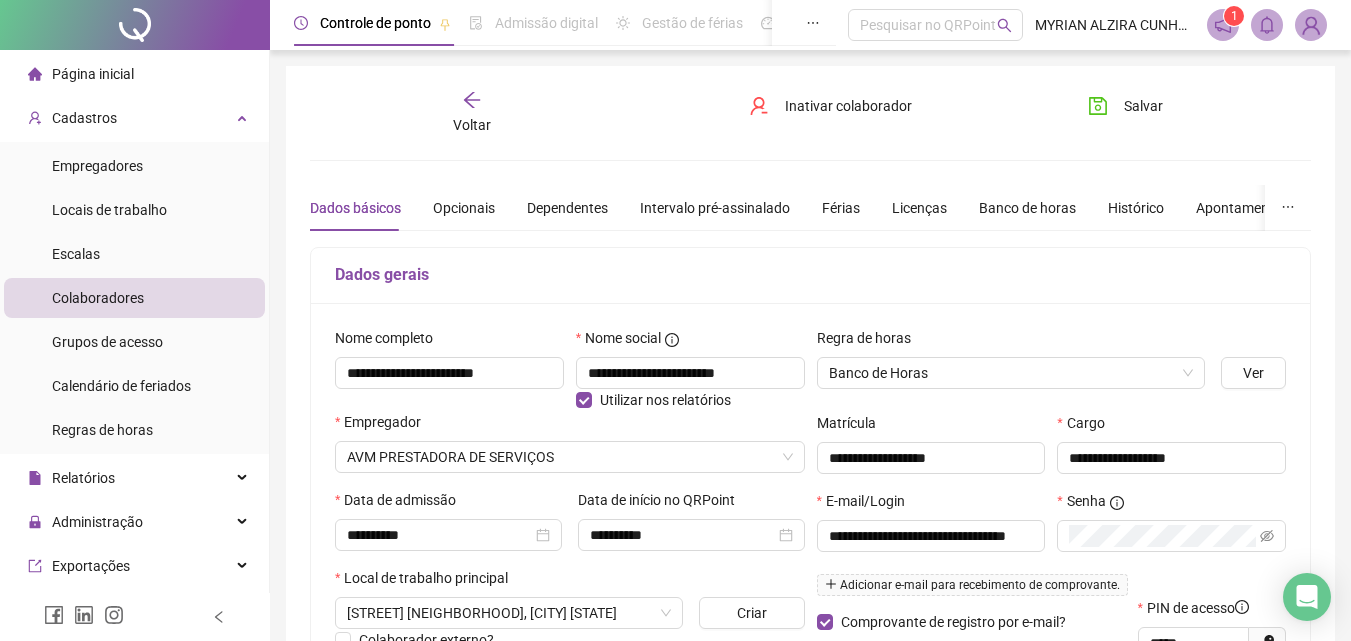 click 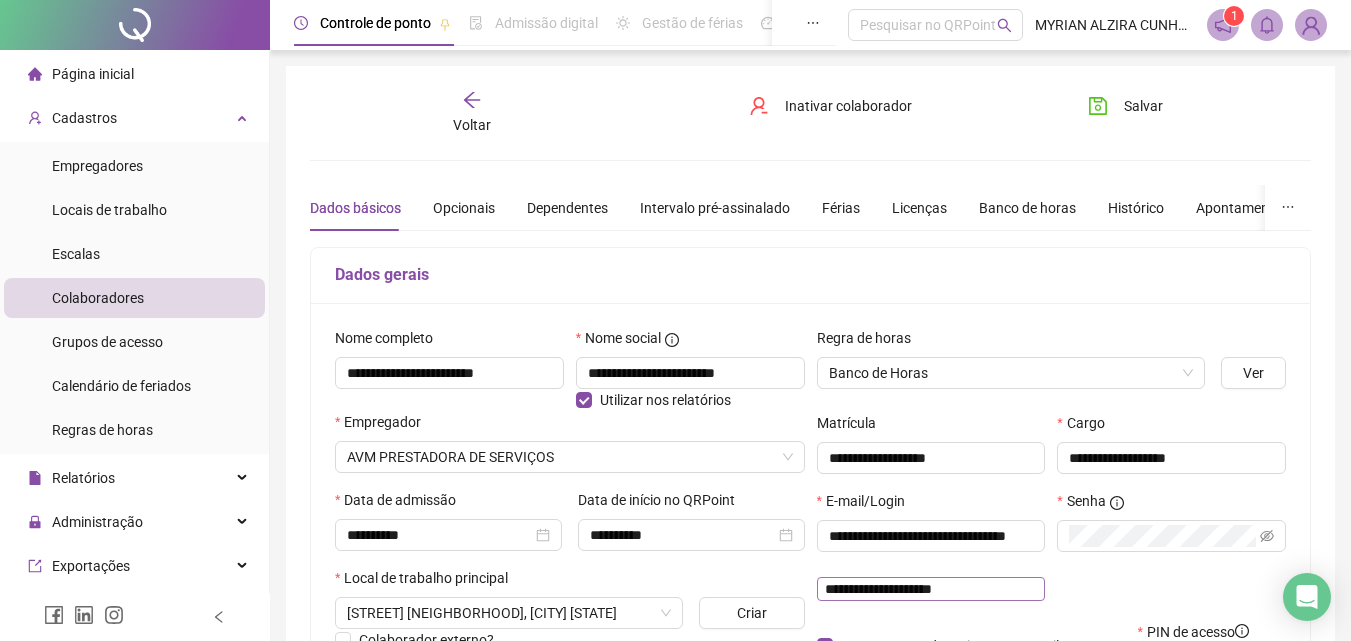 type on "**********" 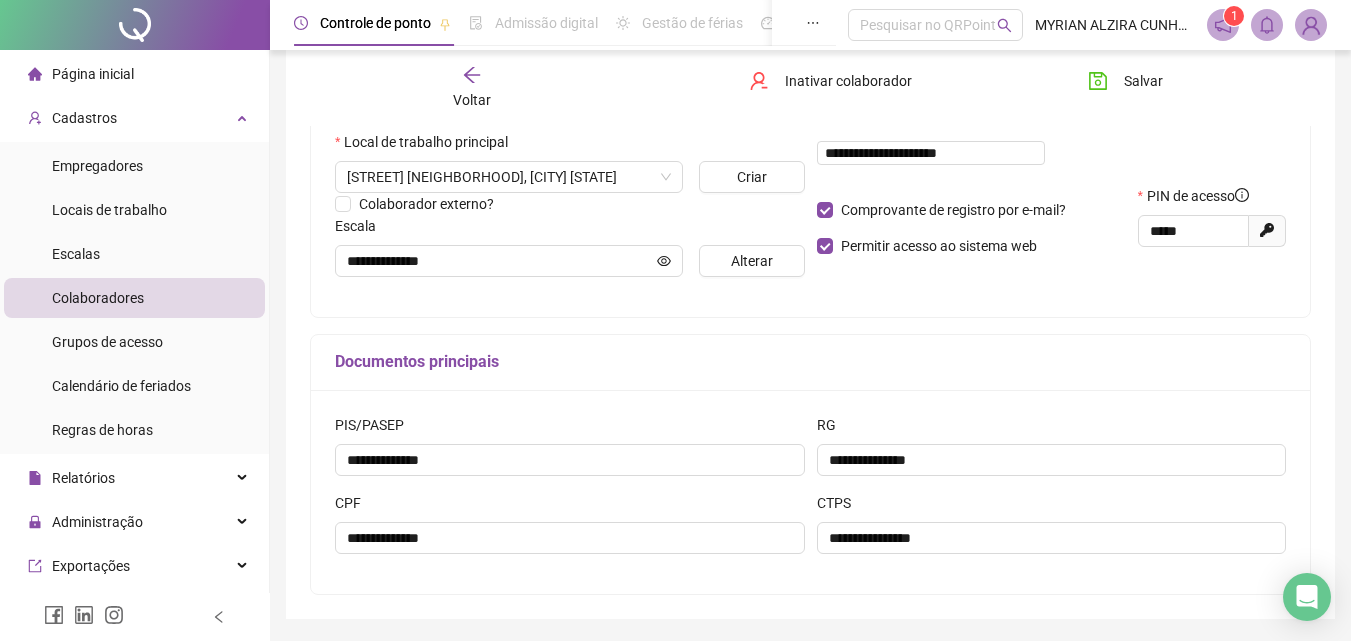 scroll, scrollTop: 400, scrollLeft: 0, axis: vertical 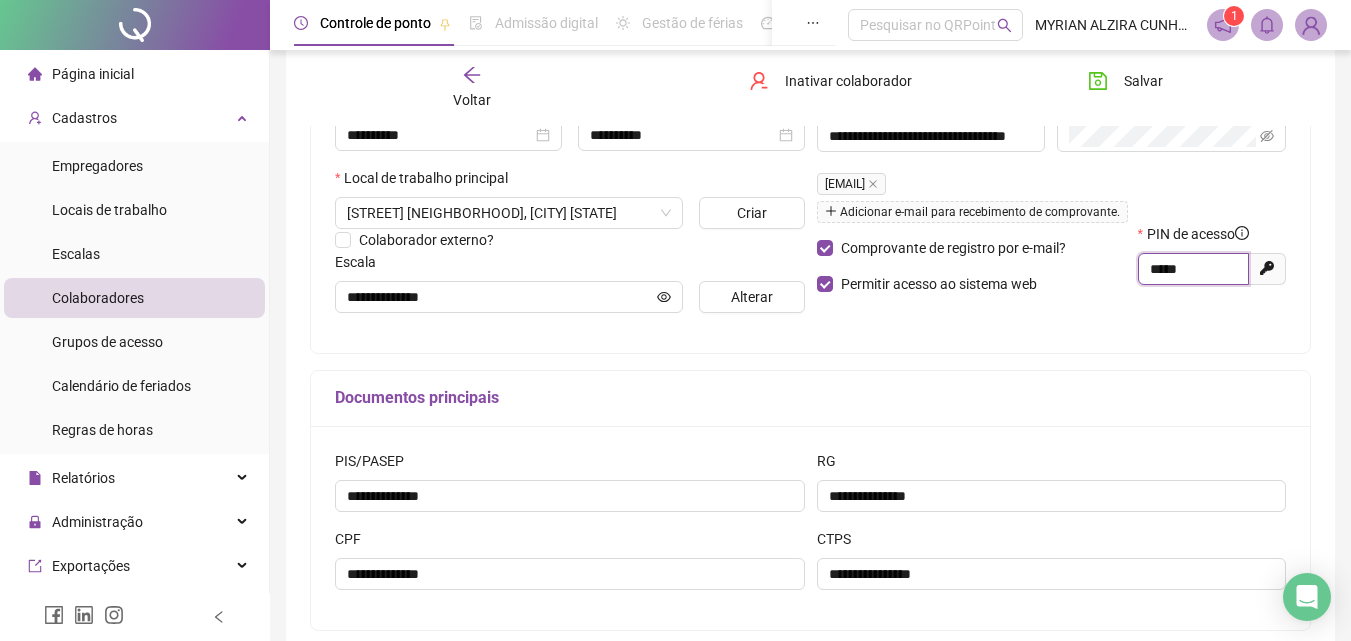 drag, startPoint x: 1199, startPoint y: 271, endPoint x: 1108, endPoint y: 277, distance: 91.197586 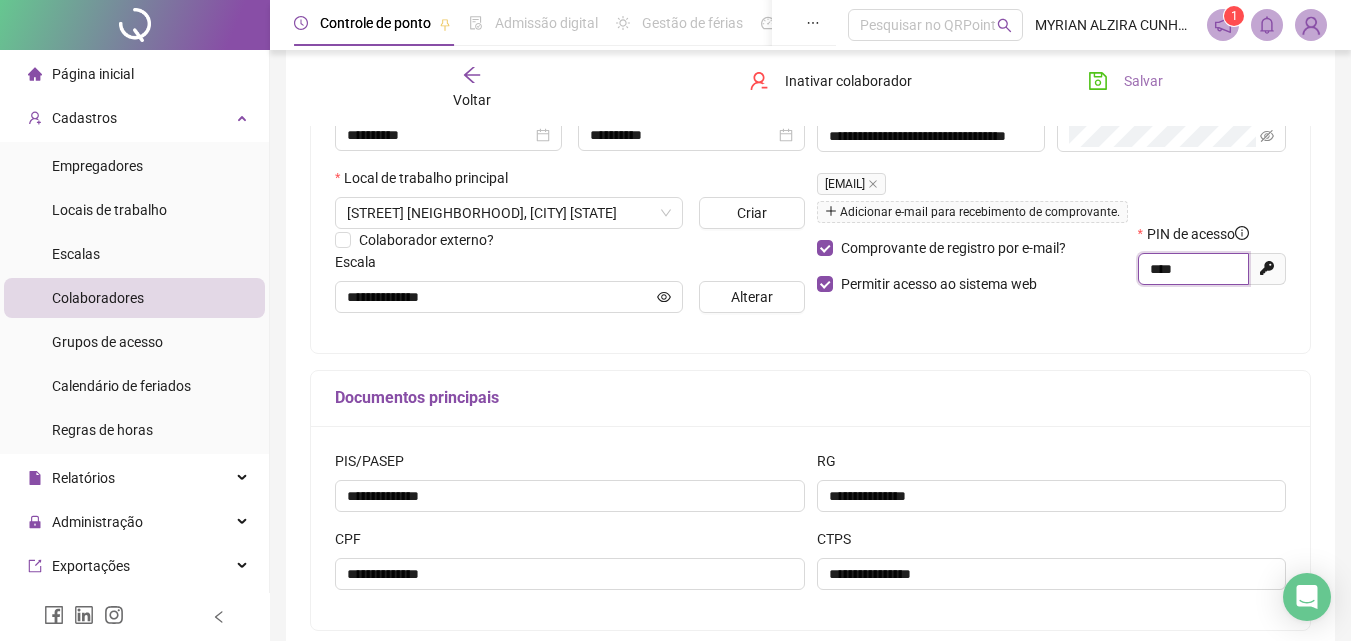 type on "****" 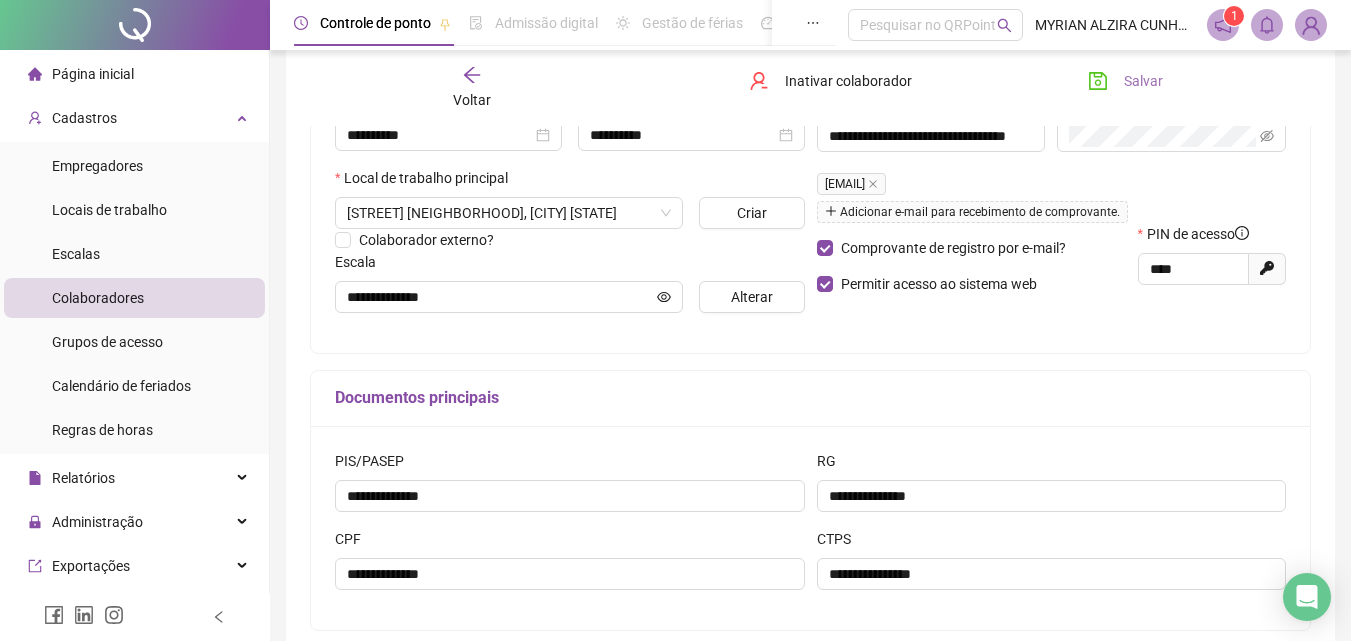 click on "Salvar" at bounding box center (1125, 81) 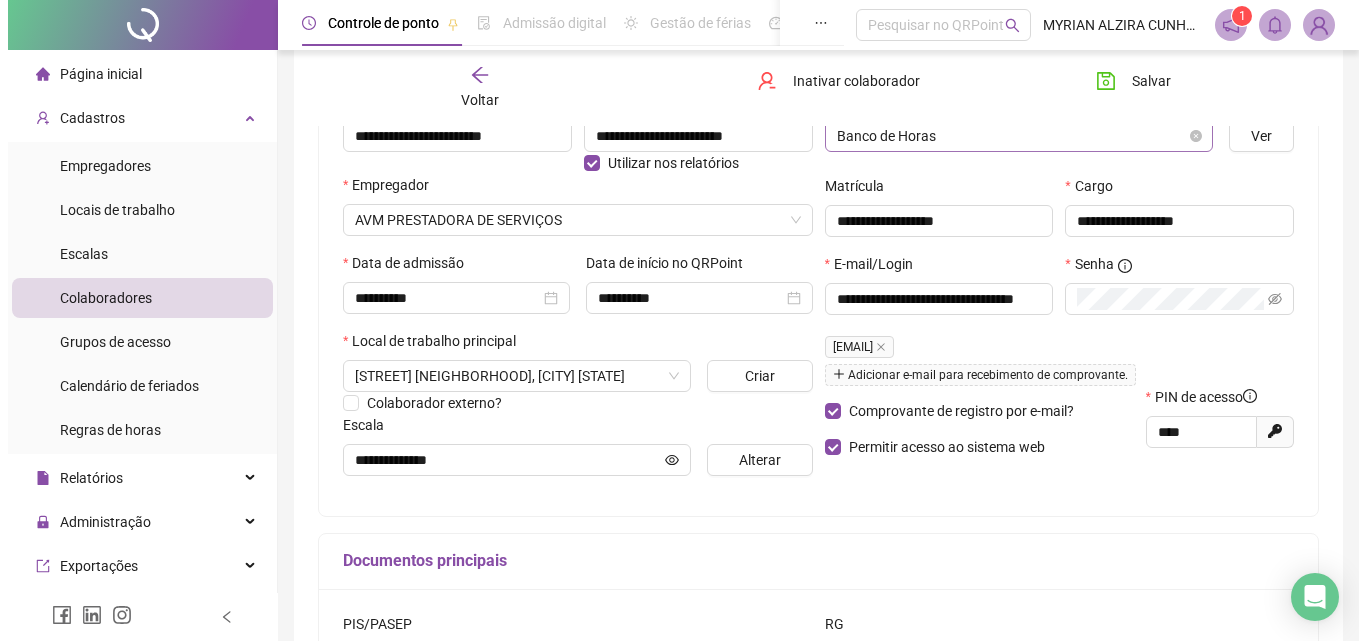 scroll, scrollTop: 0, scrollLeft: 0, axis: both 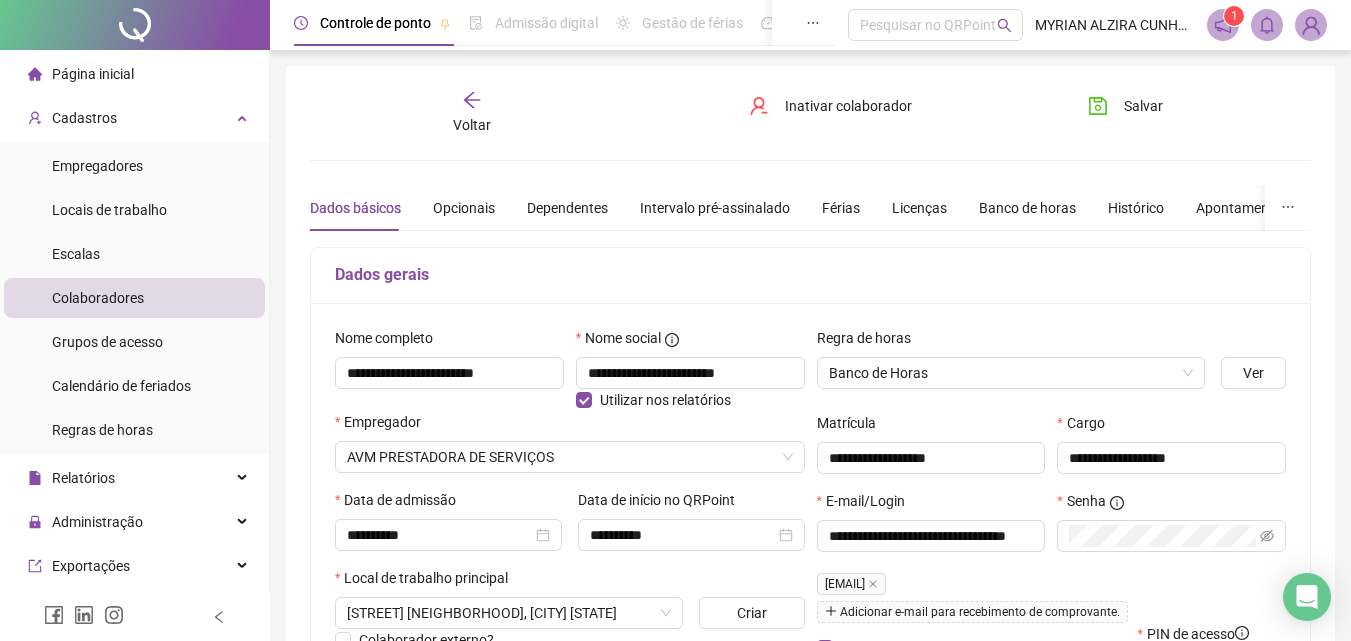 click 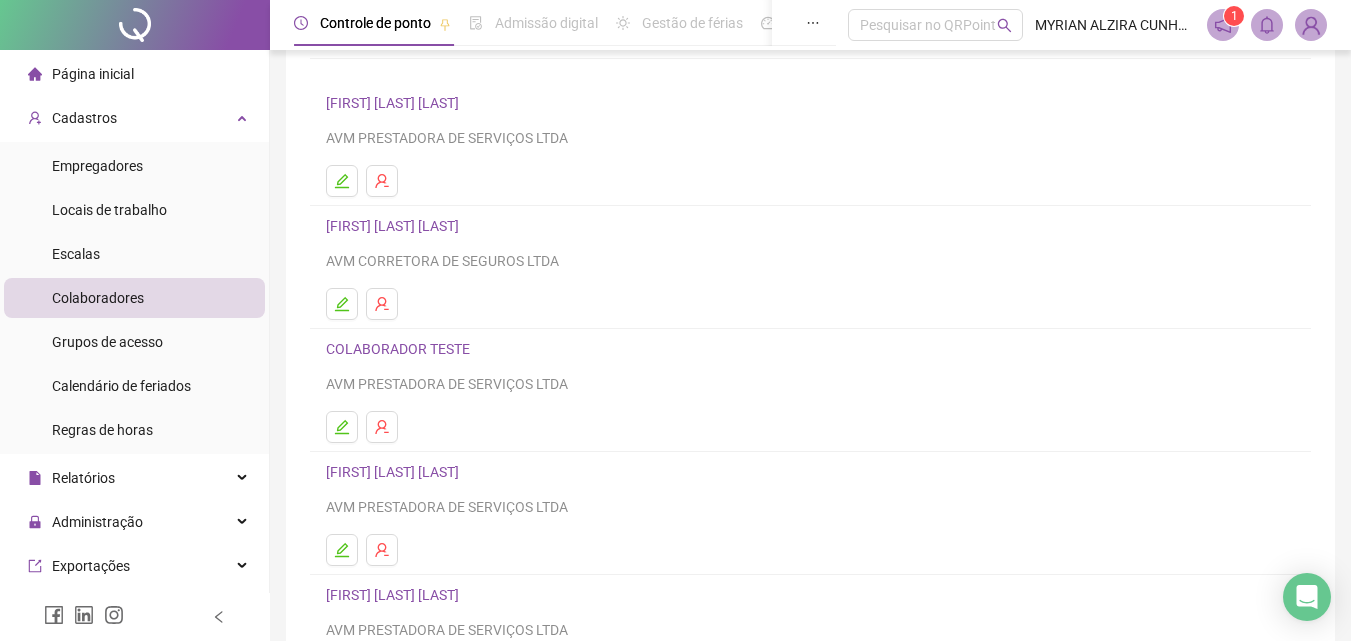 scroll, scrollTop: 326, scrollLeft: 0, axis: vertical 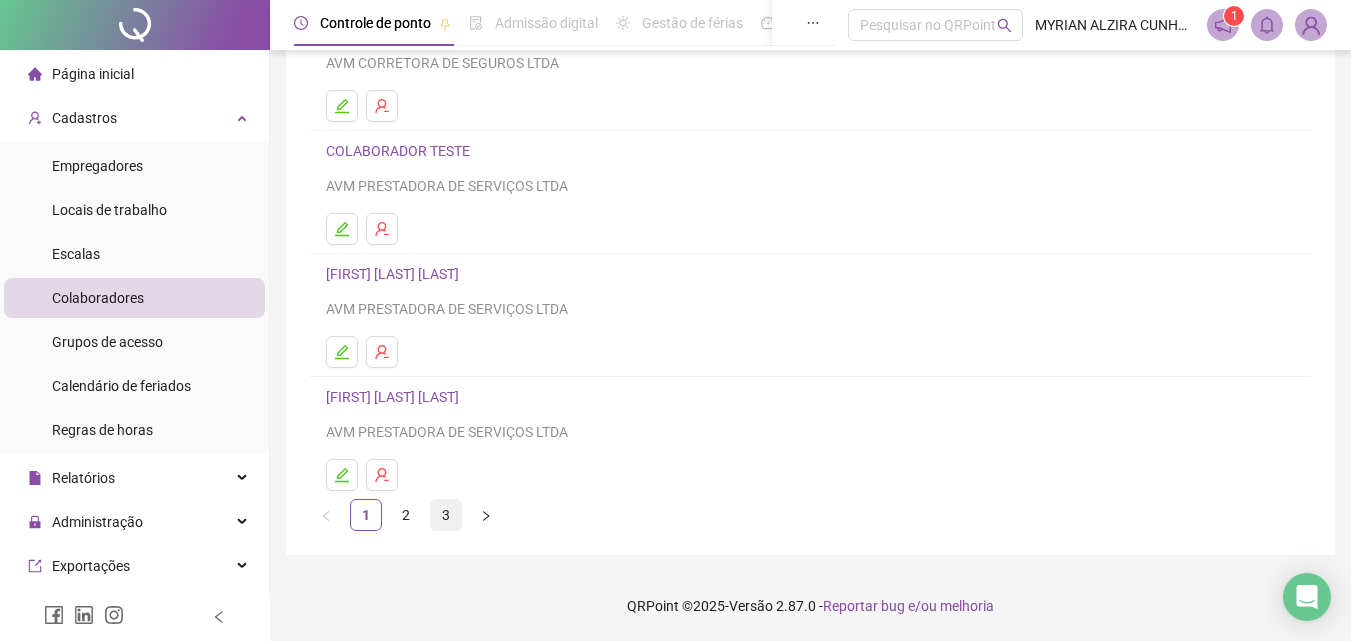 click on "3" at bounding box center [446, 515] 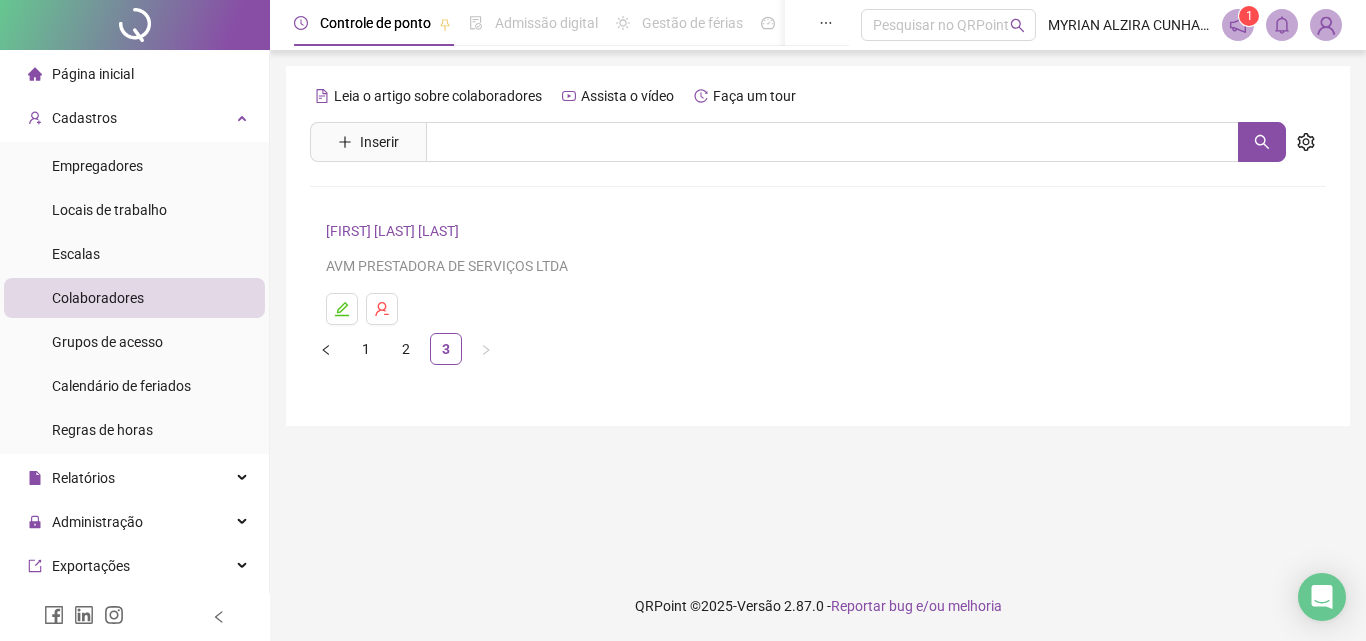 click at bounding box center (326, 349) 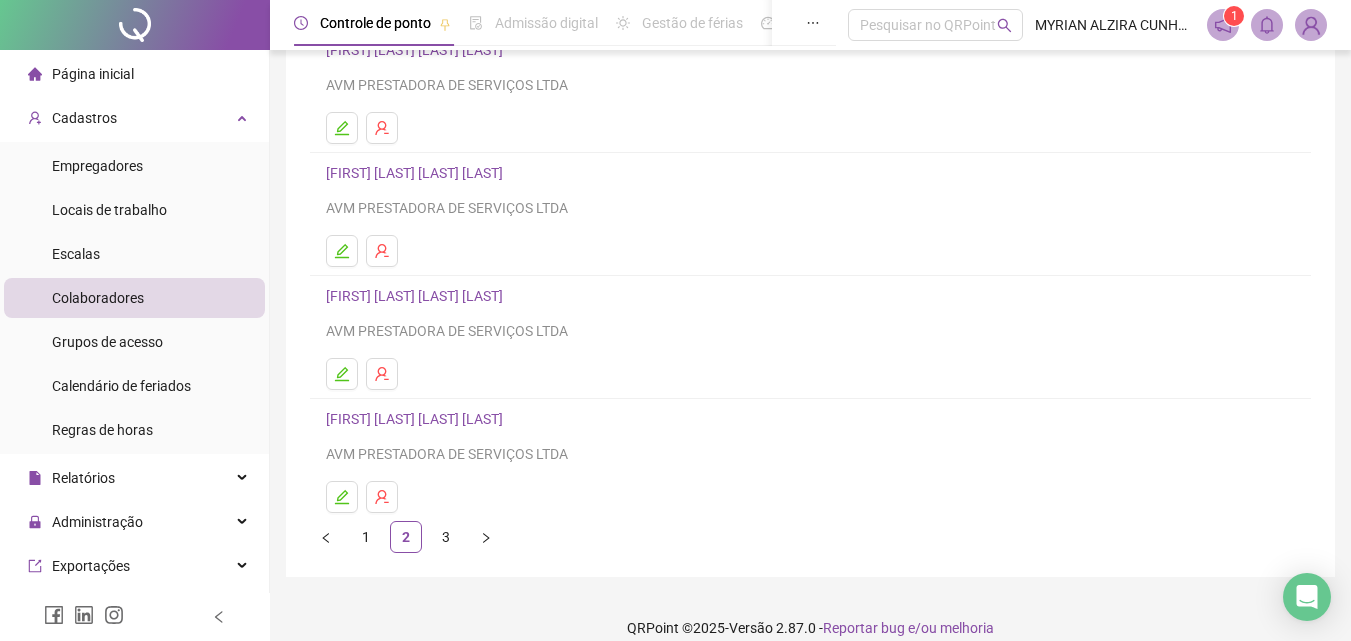 scroll, scrollTop: 326, scrollLeft: 0, axis: vertical 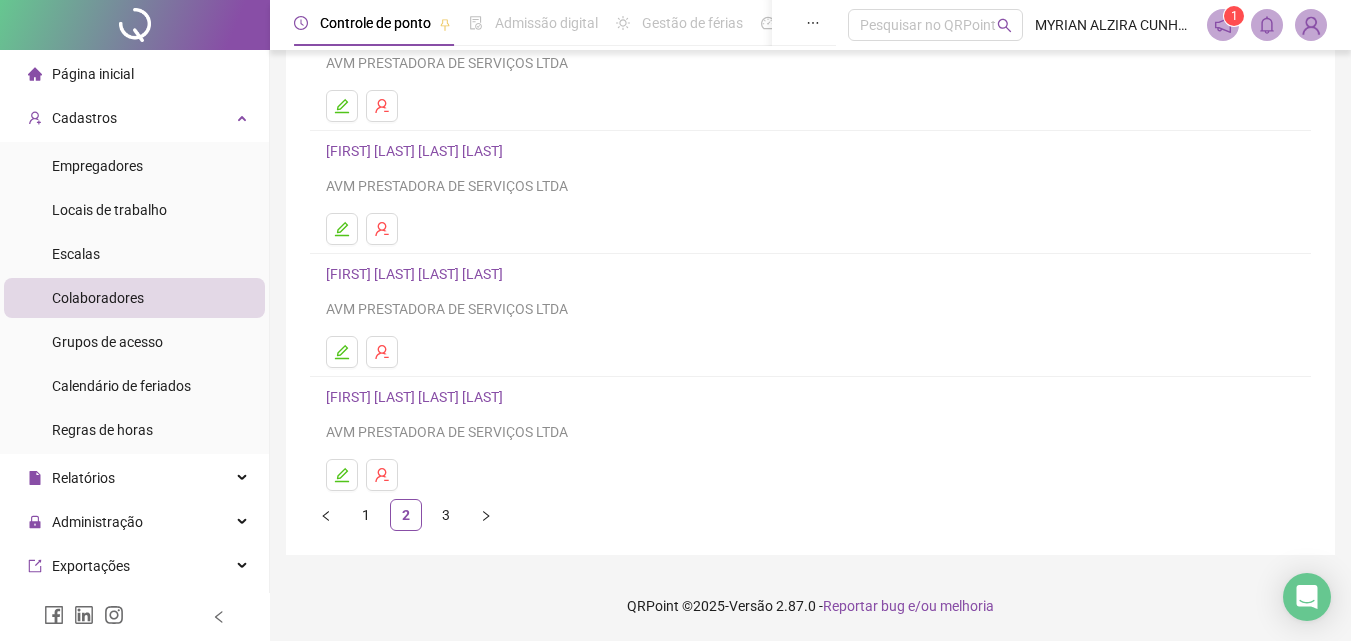 click 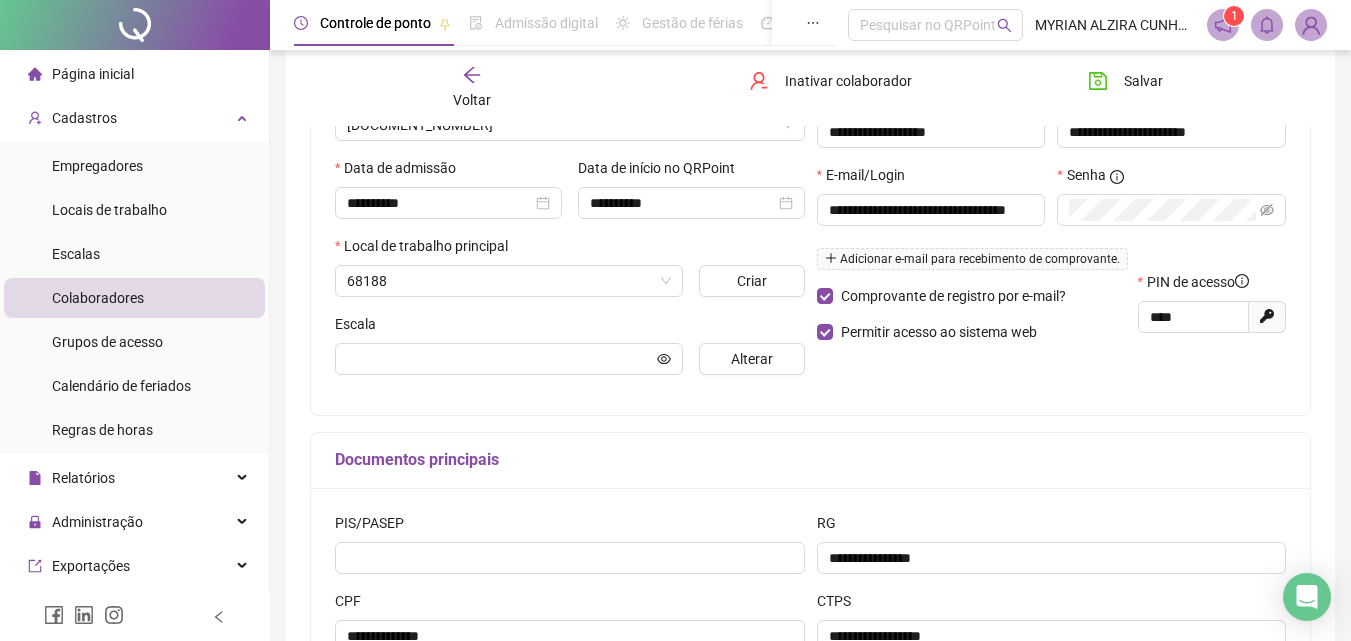 scroll, scrollTop: 336, scrollLeft: 0, axis: vertical 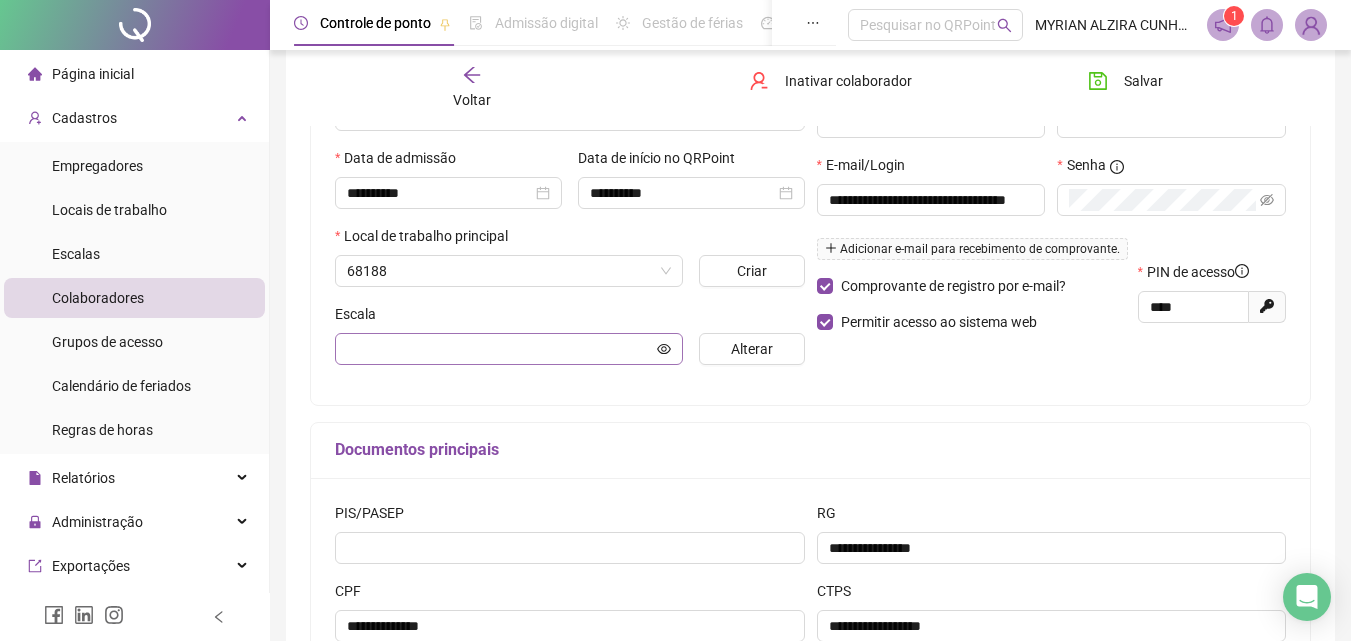type on "**********" 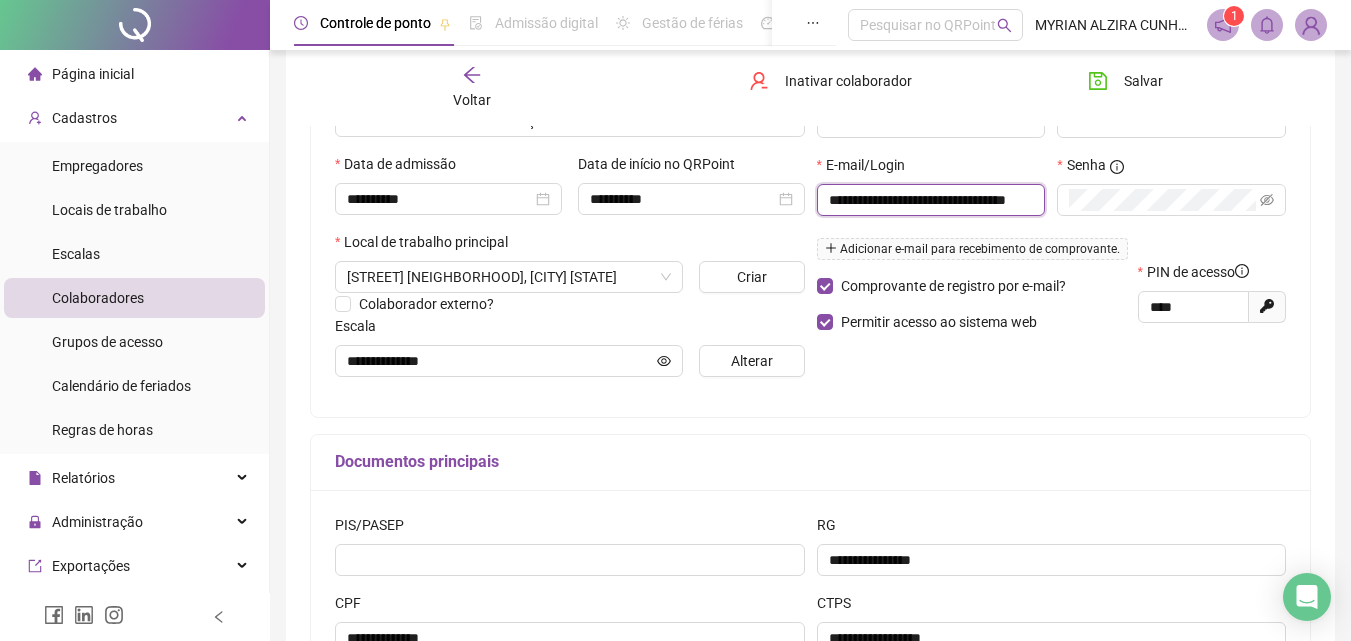 click on "**********" at bounding box center (929, 200) 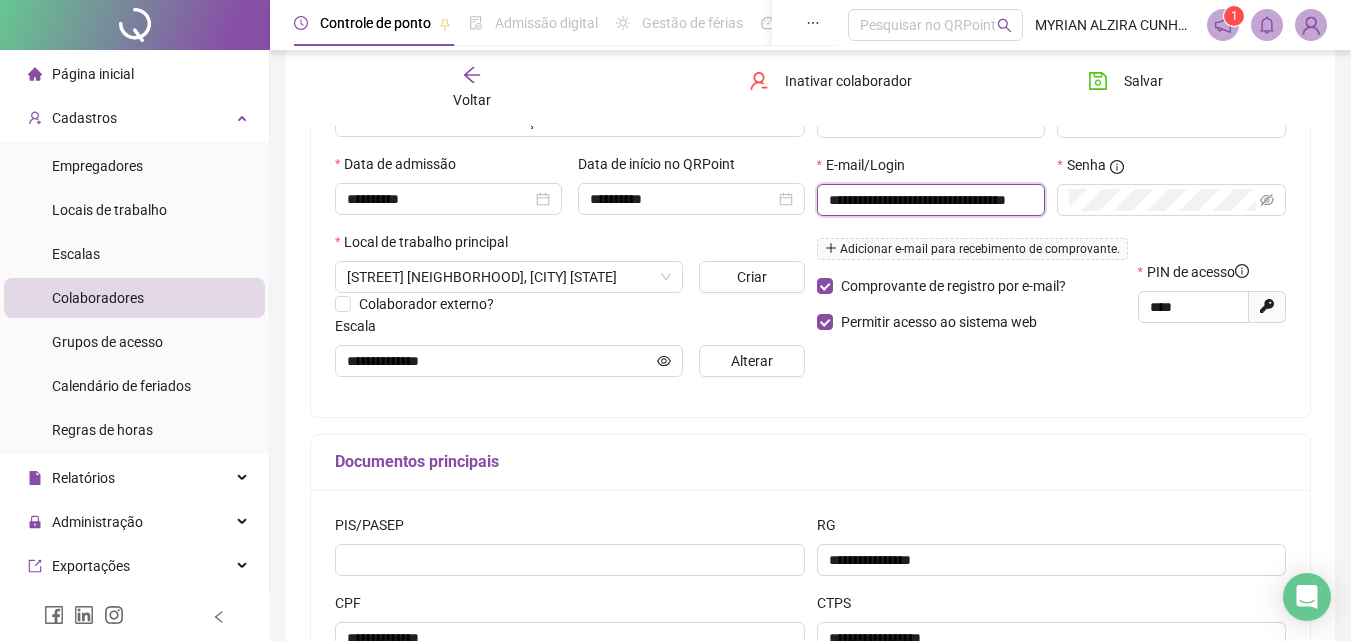 scroll, scrollTop: 0, scrollLeft: 34, axis: horizontal 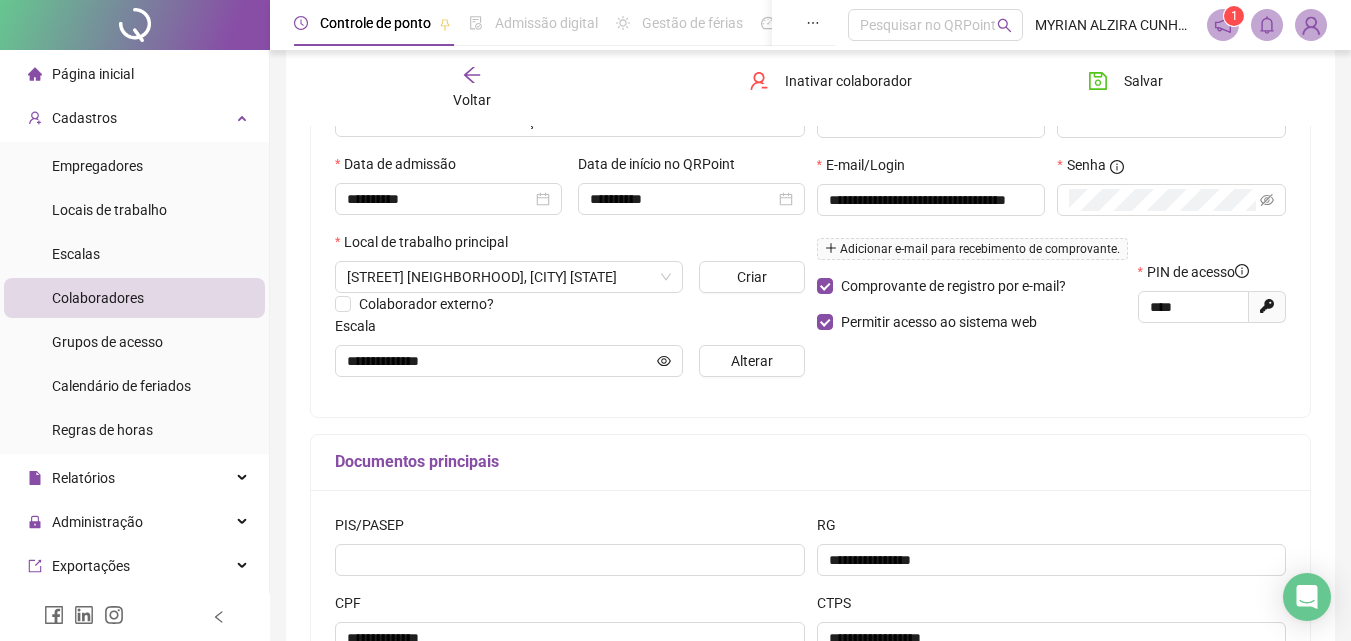 click on "Documentos principais" at bounding box center (810, 463) 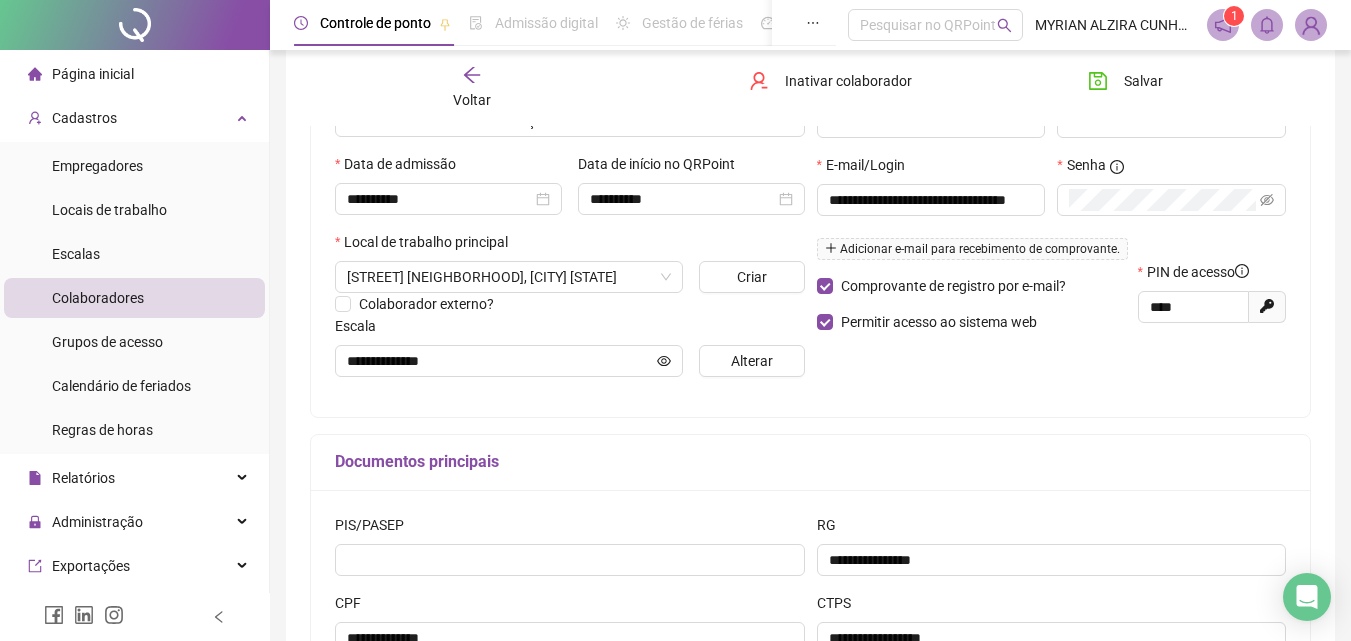click on "Adicionar e-mail para recebimento de comprovante." at bounding box center [972, 249] 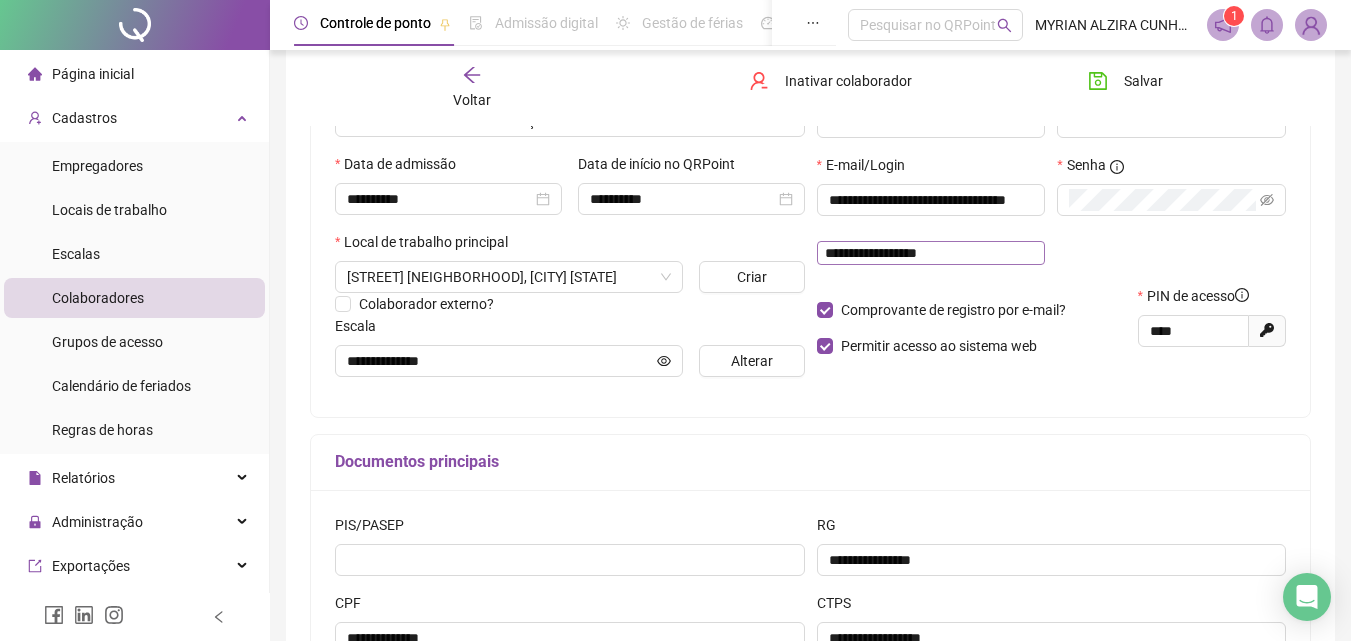 type on "**********" 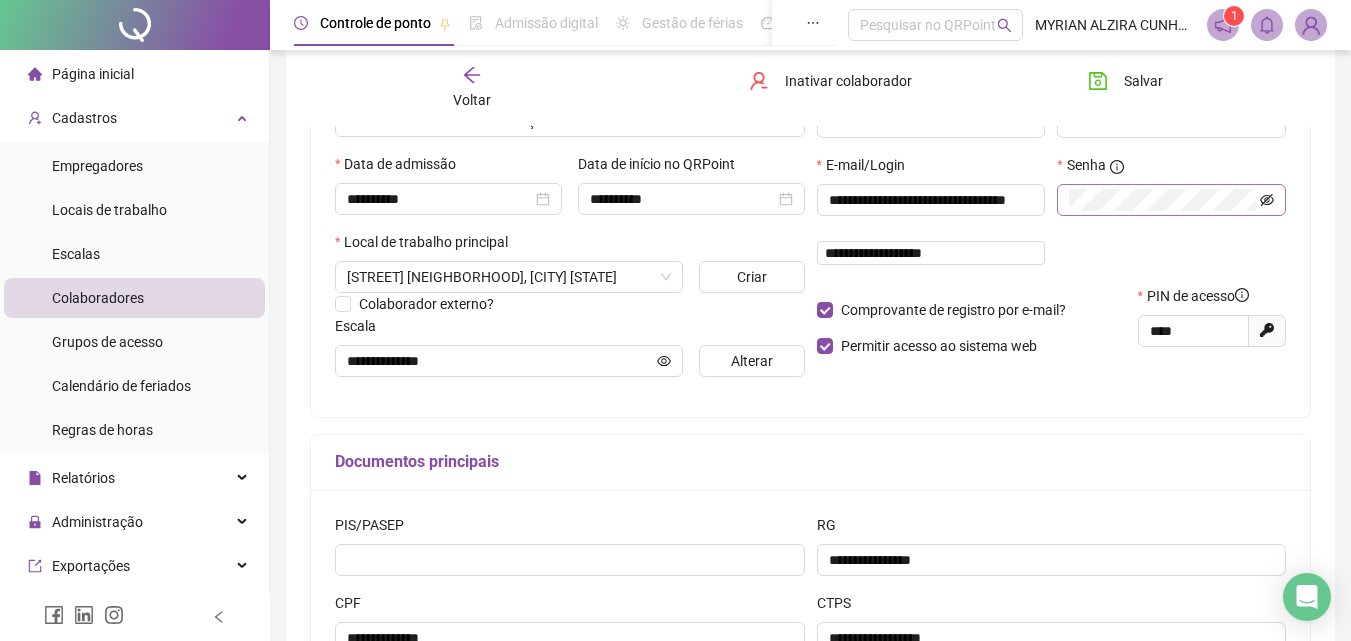 click 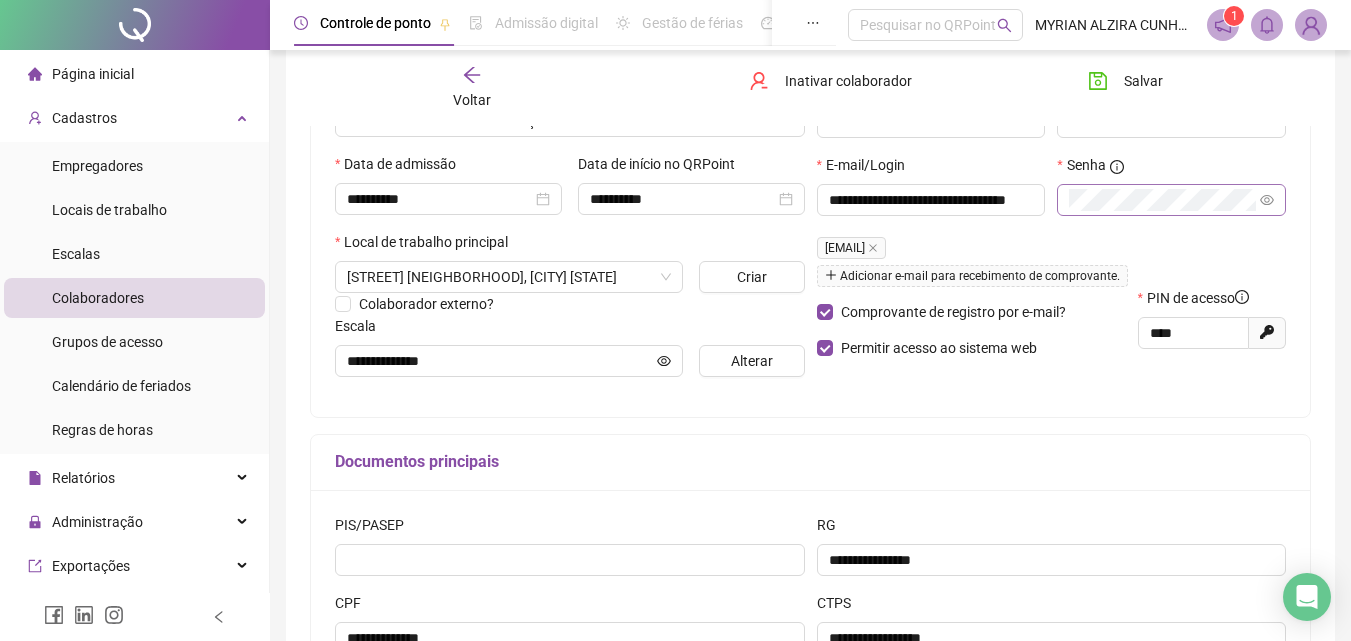 click on "[EMAIL]" at bounding box center [851, 248] 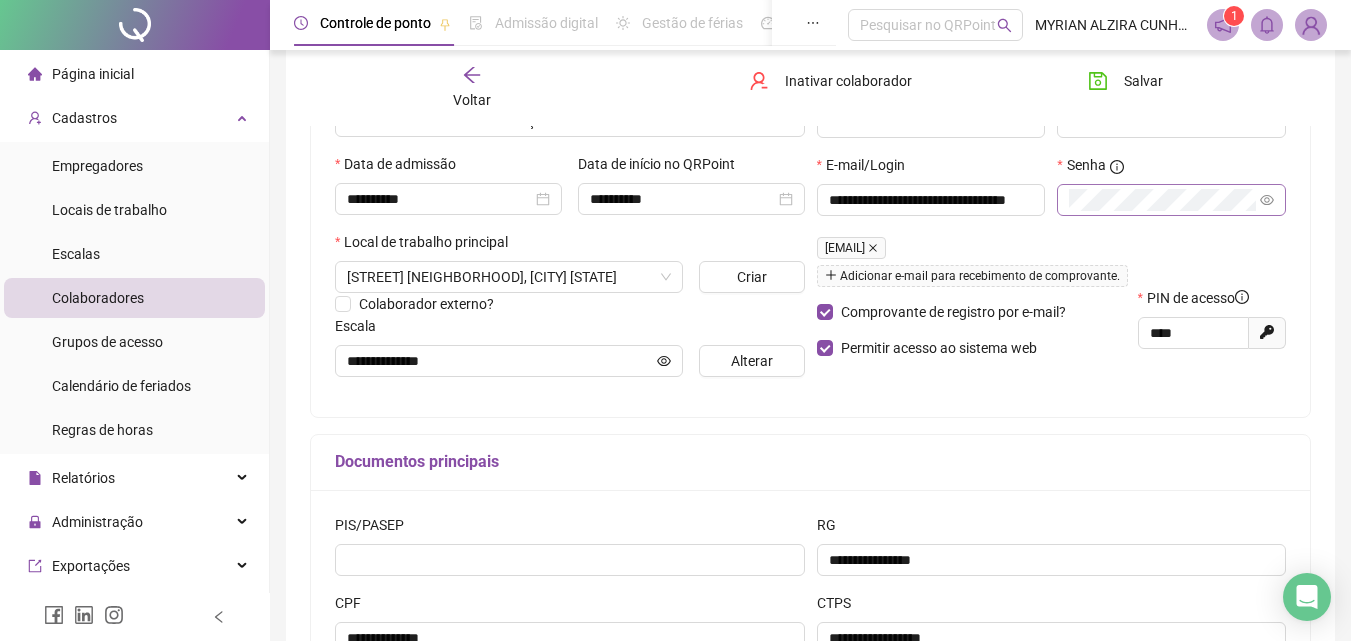 click 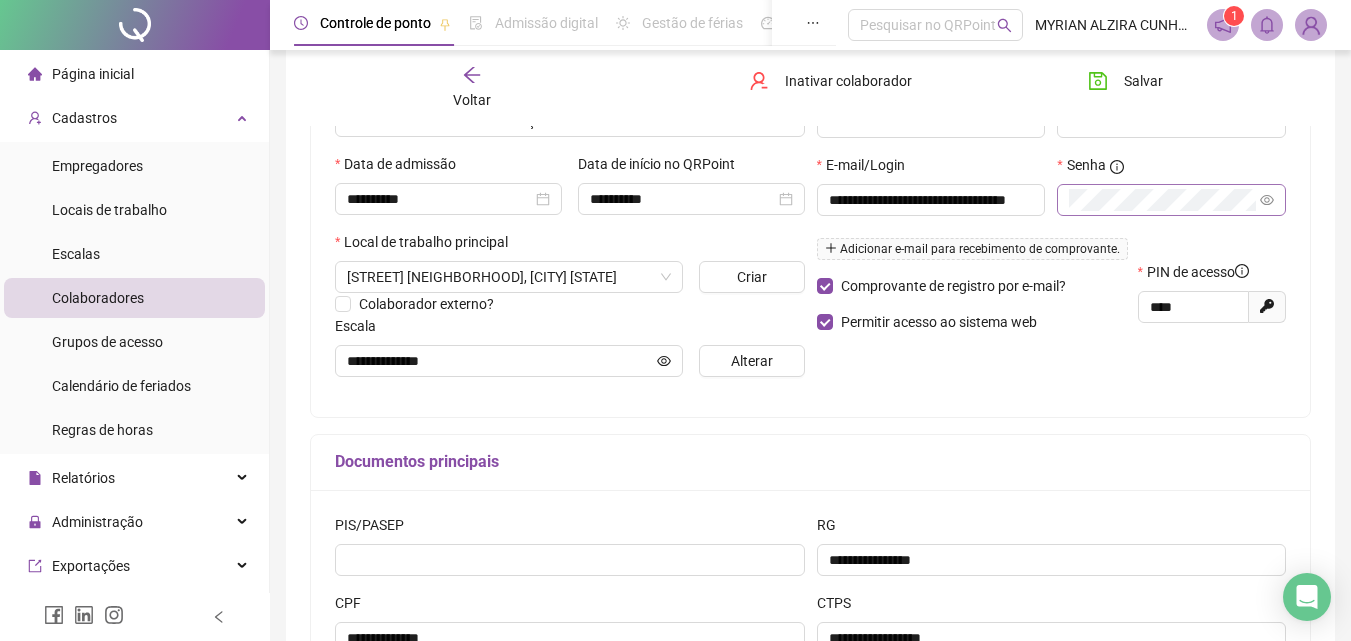 click on "Adicionar e-mail para recebimento de comprovante." at bounding box center (972, 249) 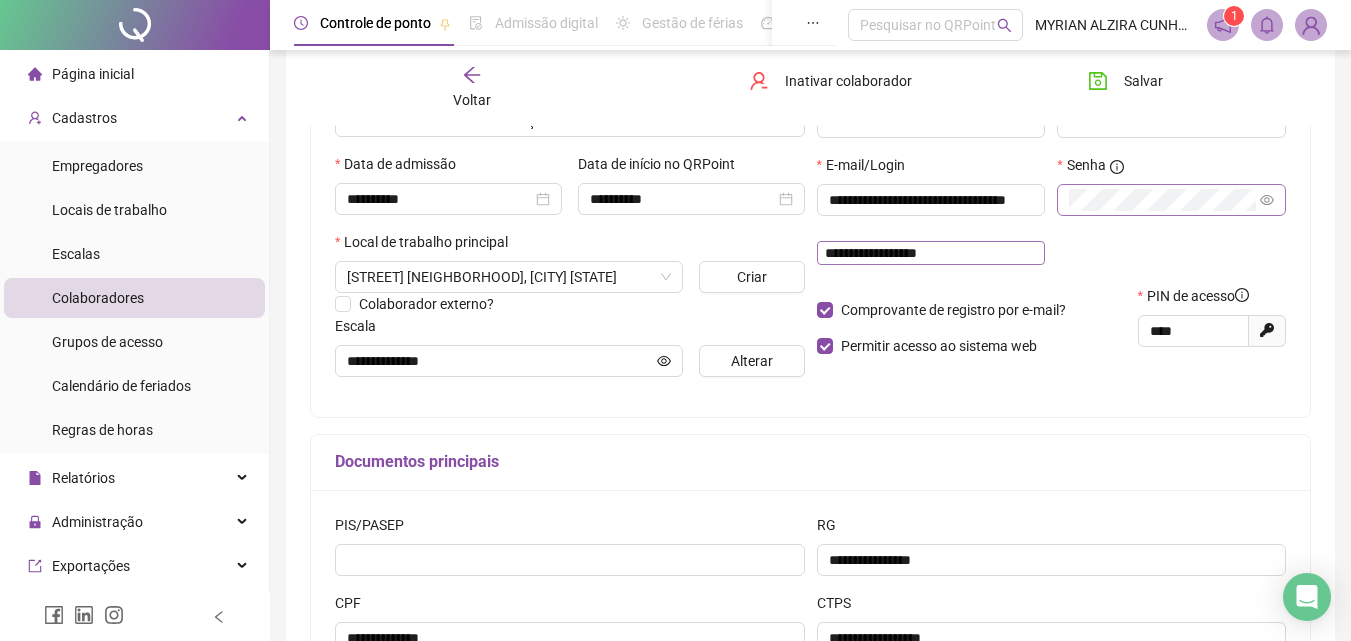 type on "**********" 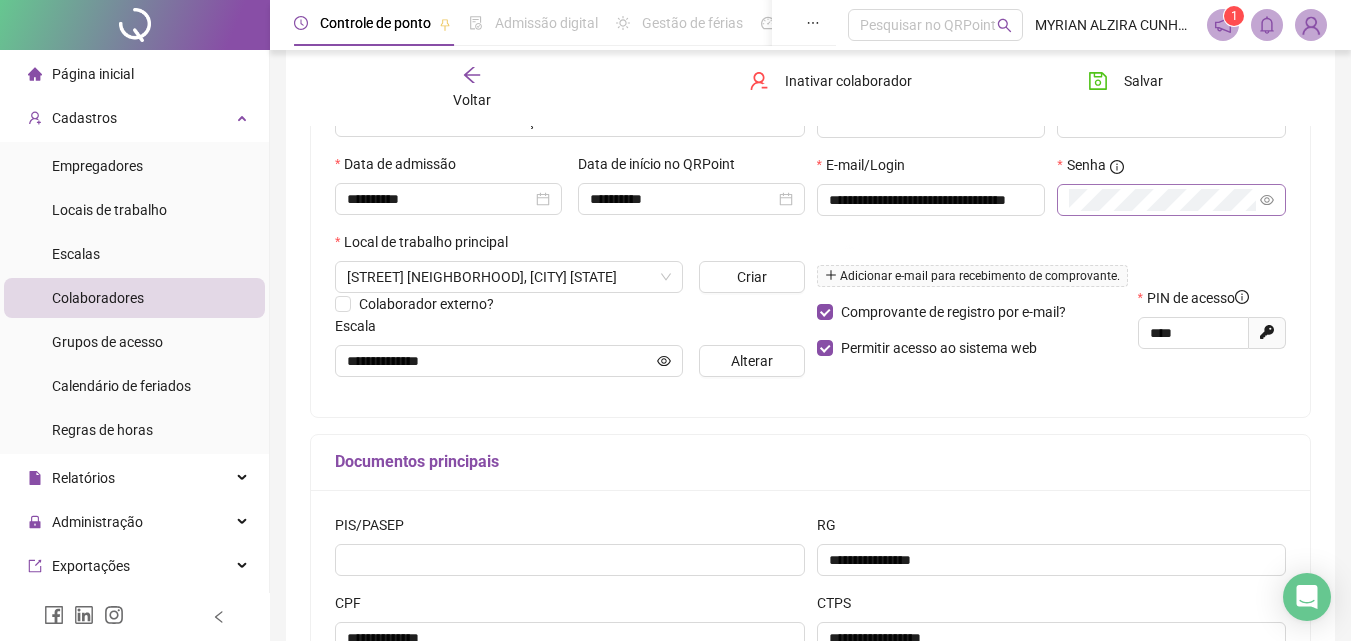click on "Senha" at bounding box center (1171, 220) 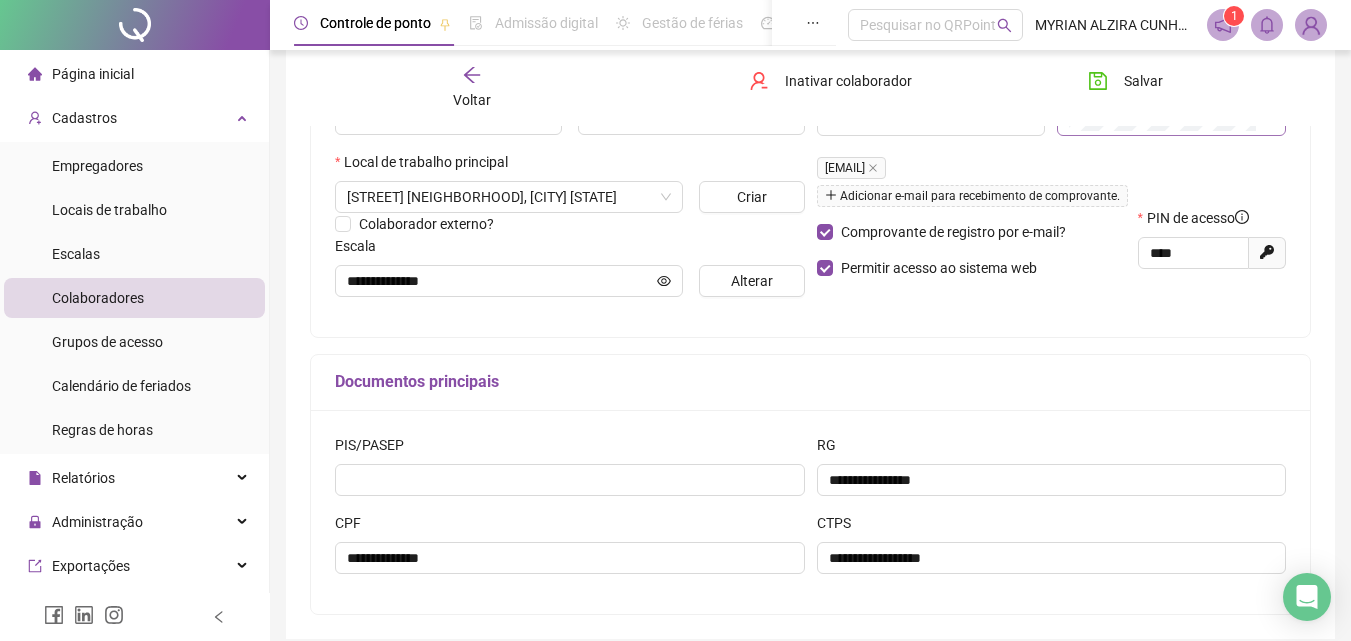 scroll, scrollTop: 500, scrollLeft: 0, axis: vertical 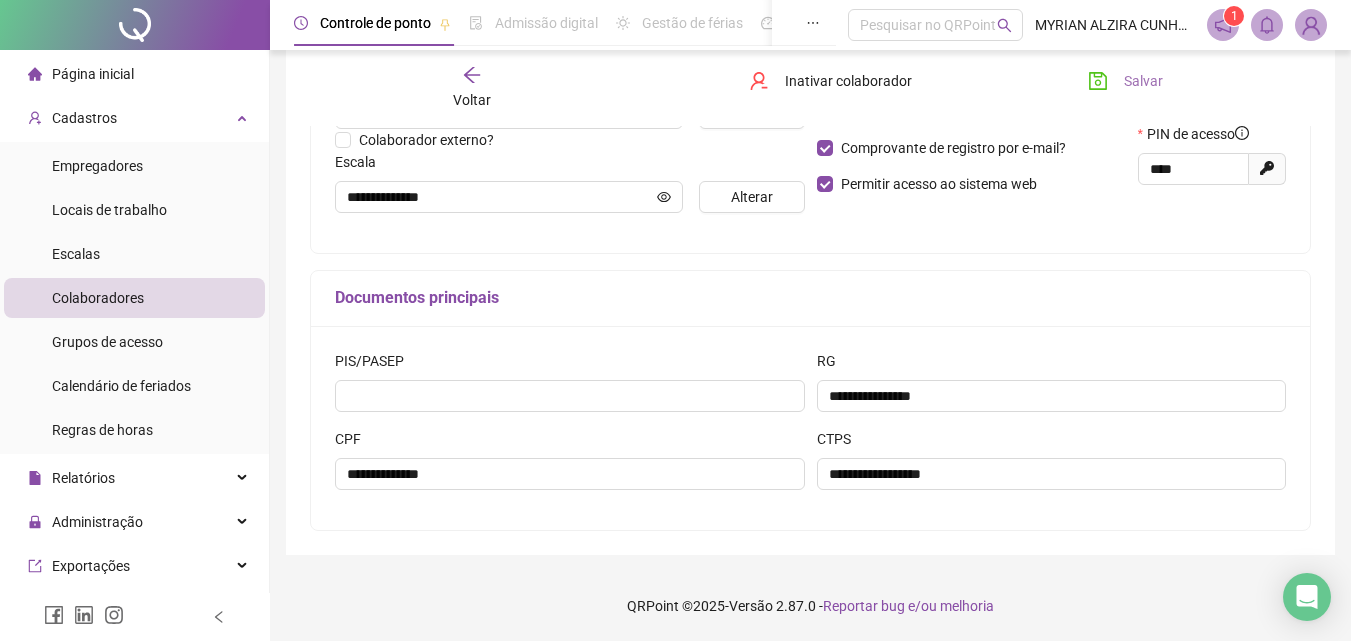 click on "Salvar" at bounding box center [1125, 81] 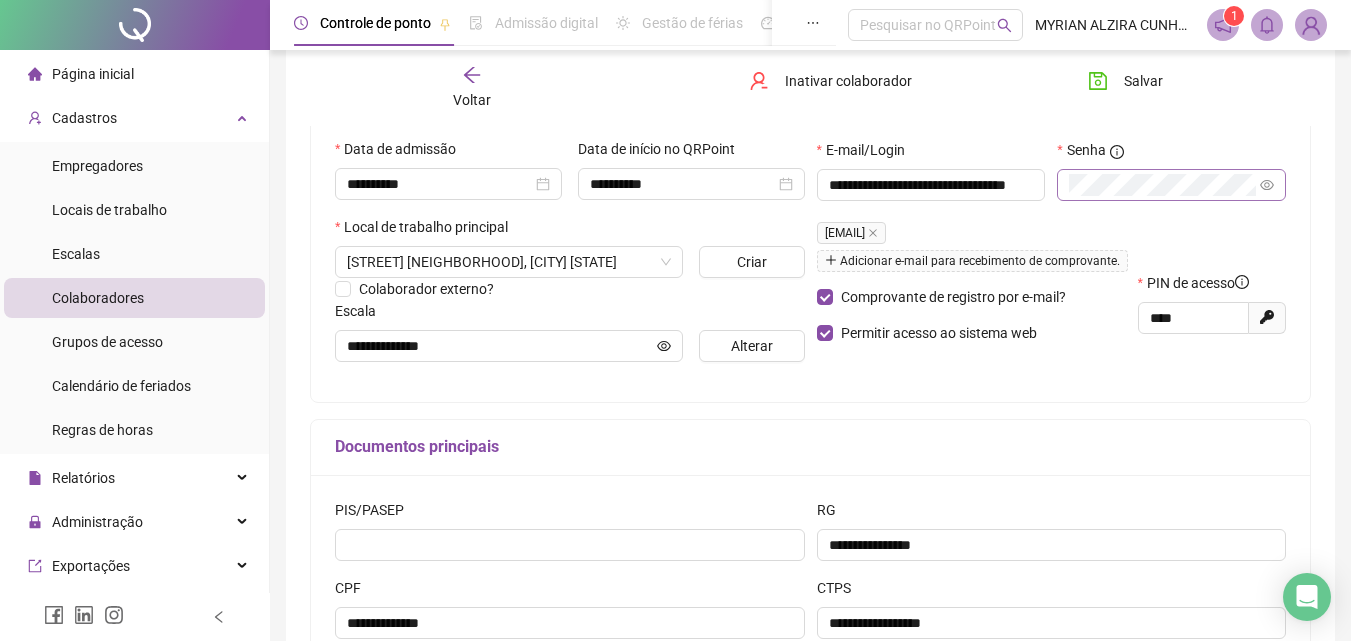 scroll, scrollTop: 200, scrollLeft: 0, axis: vertical 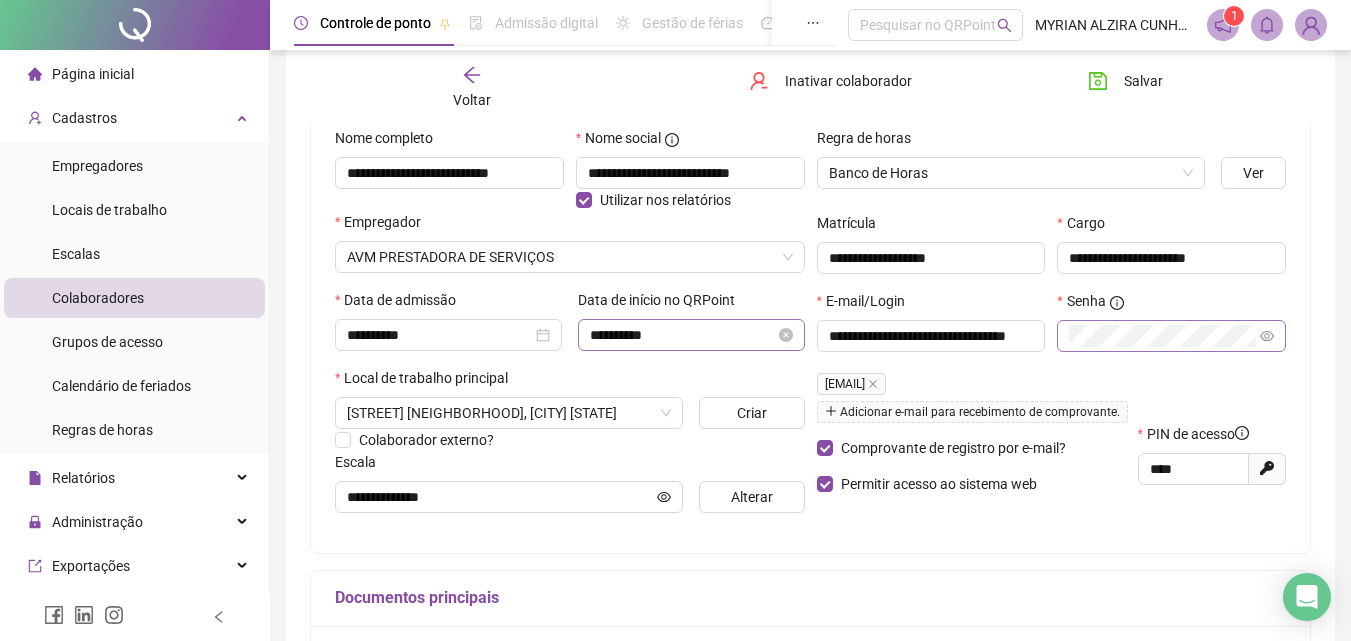 click 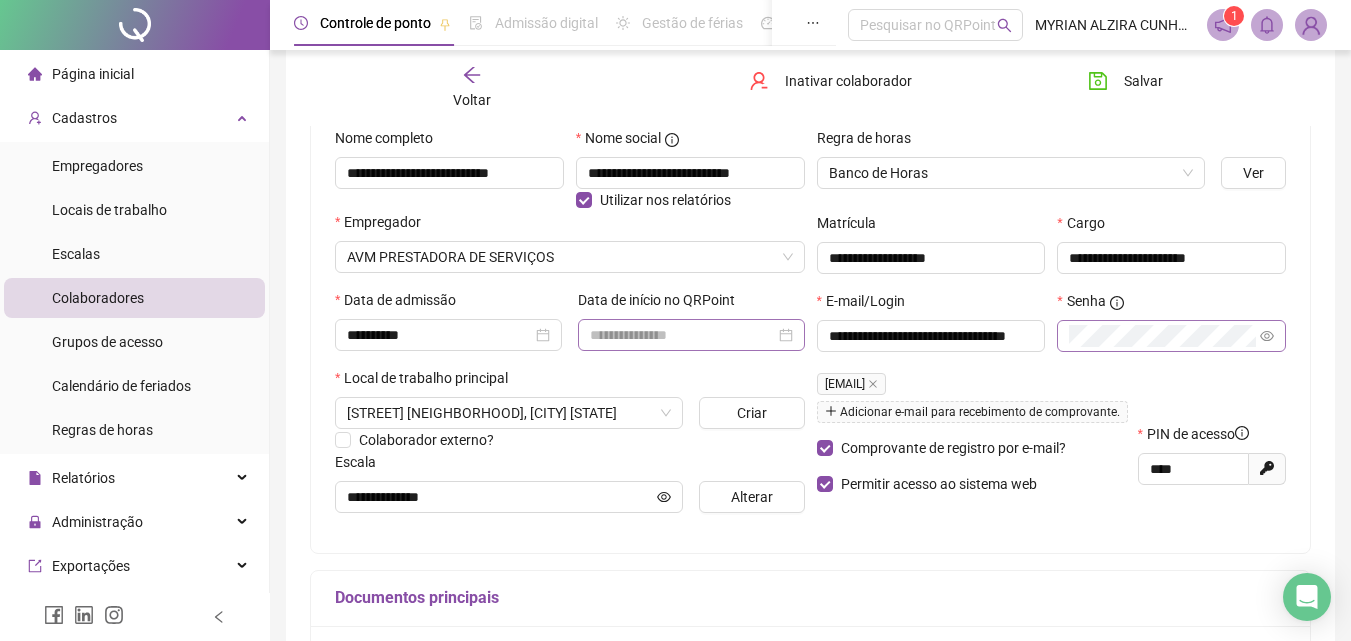 click at bounding box center [691, 335] 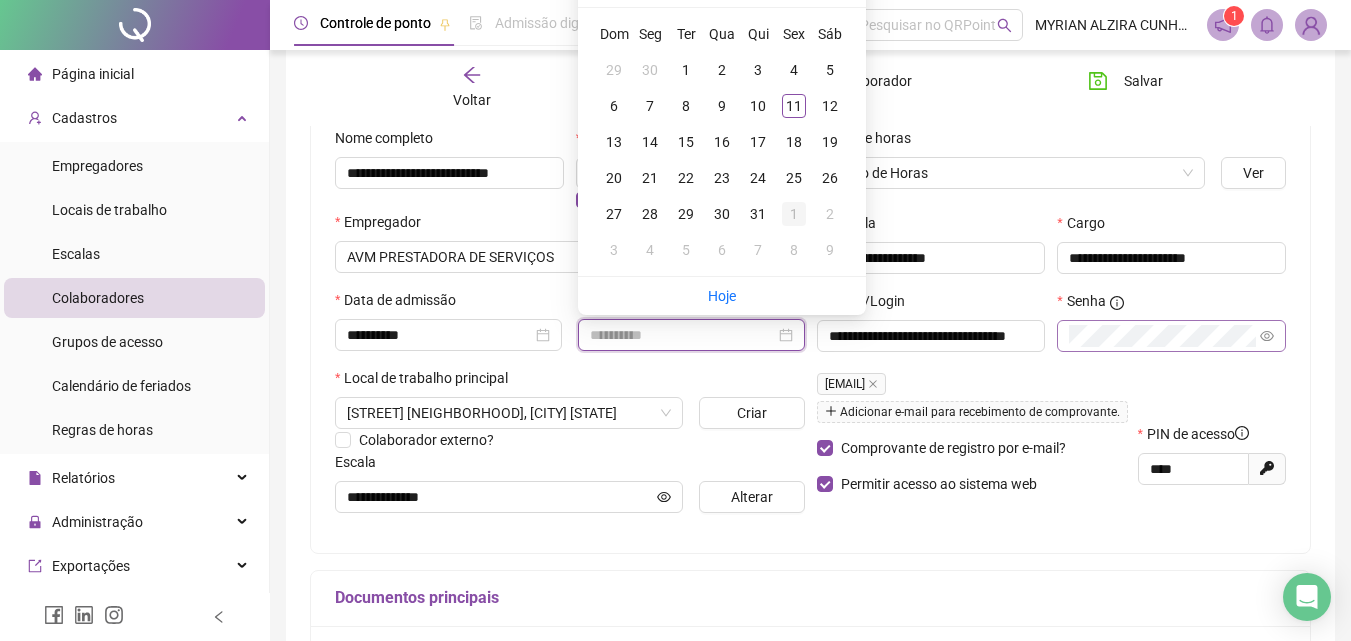 type on "**********" 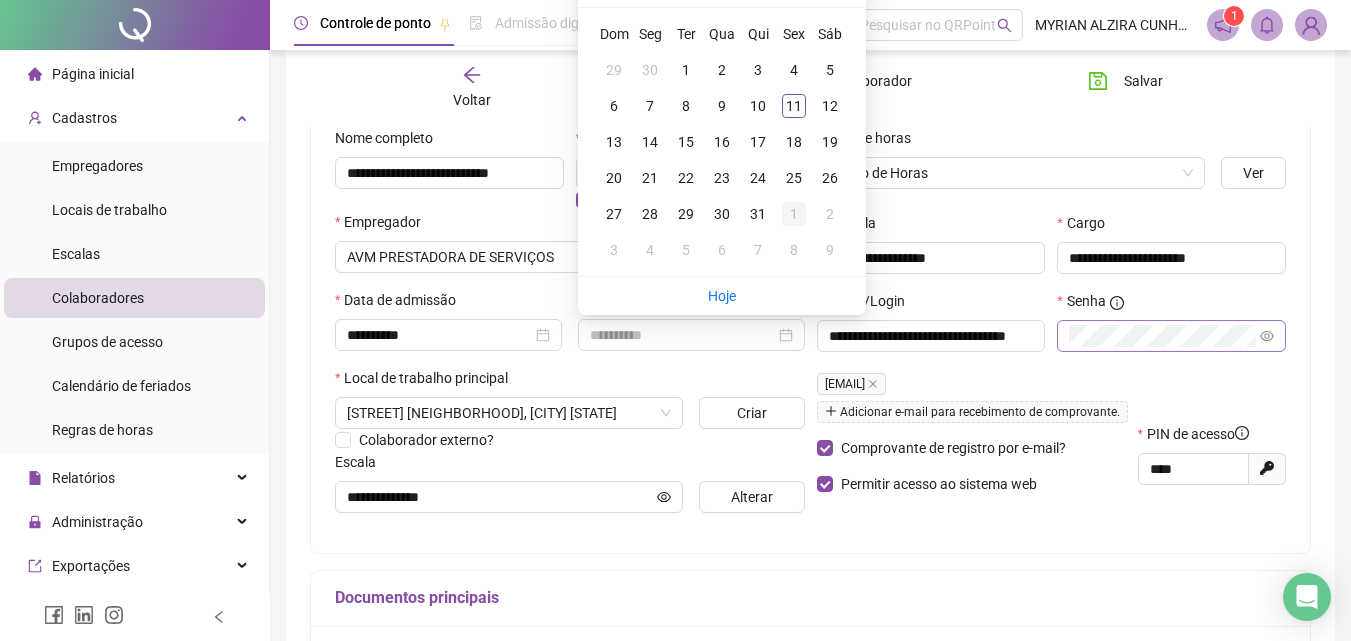 click on "1" at bounding box center (794, 214) 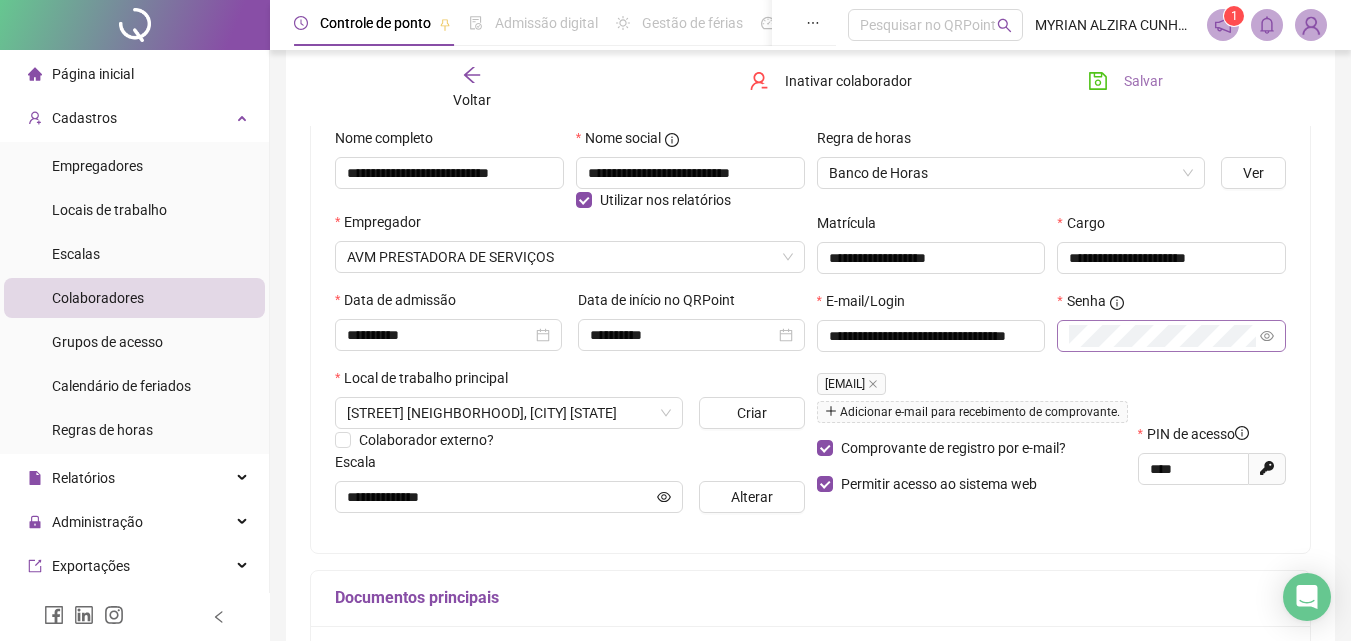 click 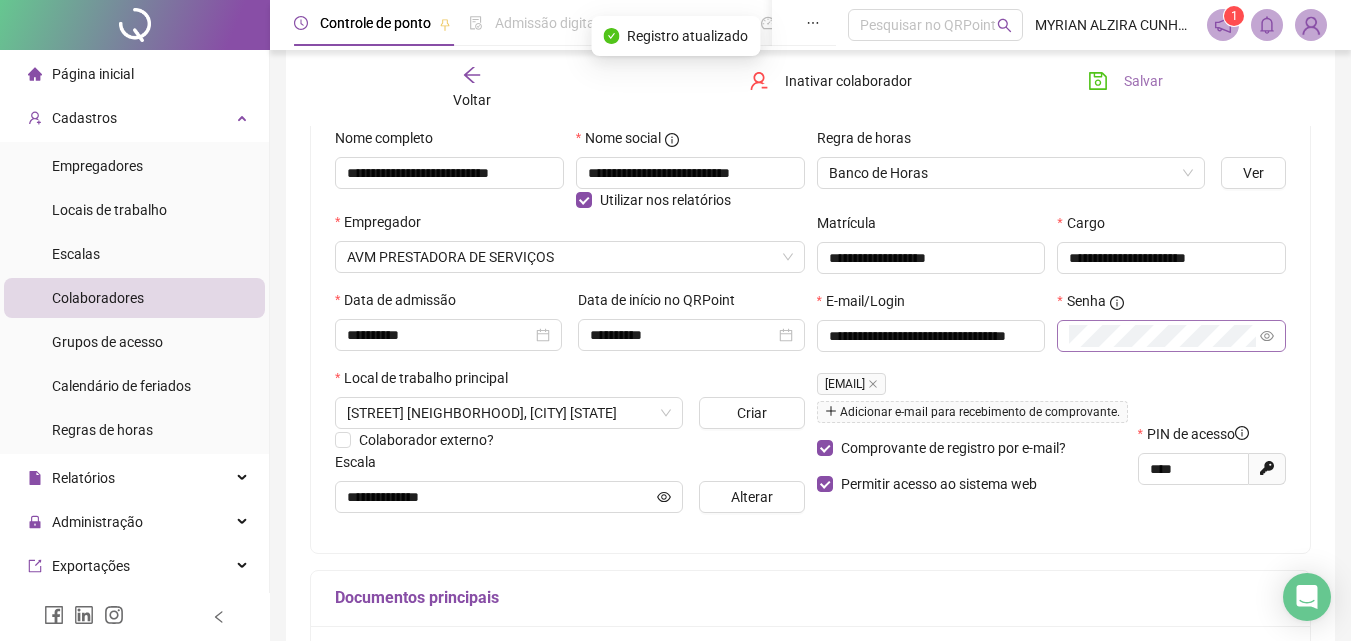 click 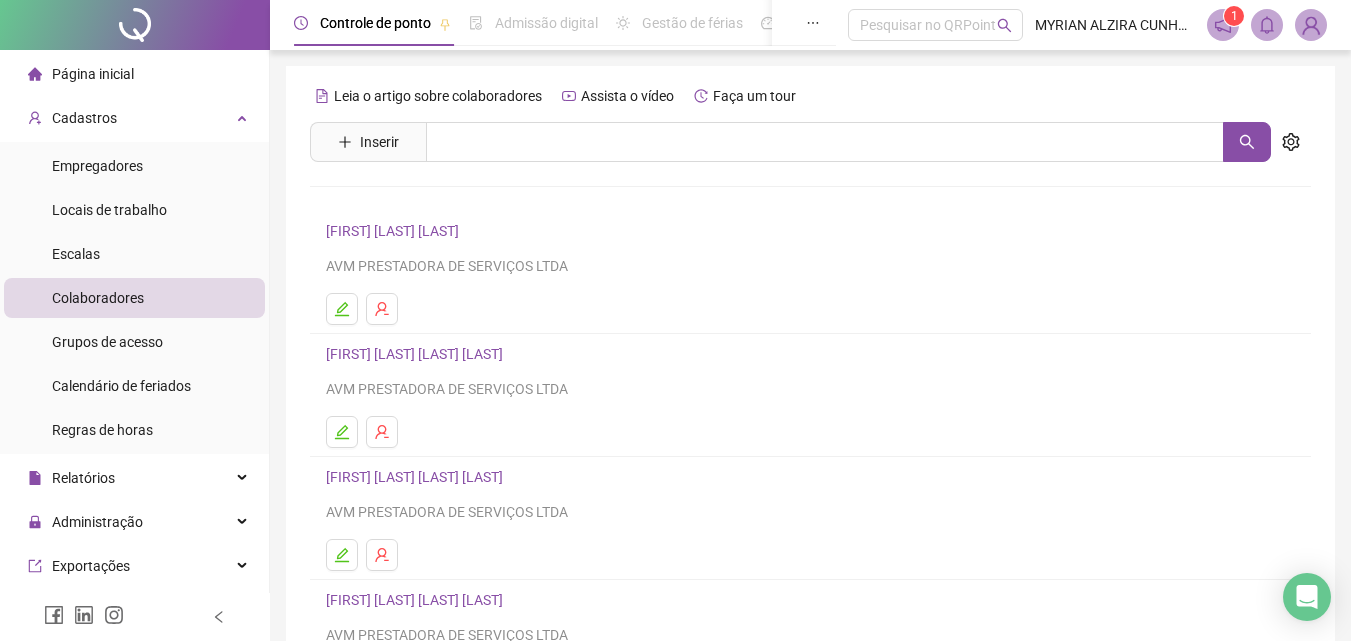scroll, scrollTop: 326, scrollLeft: 0, axis: vertical 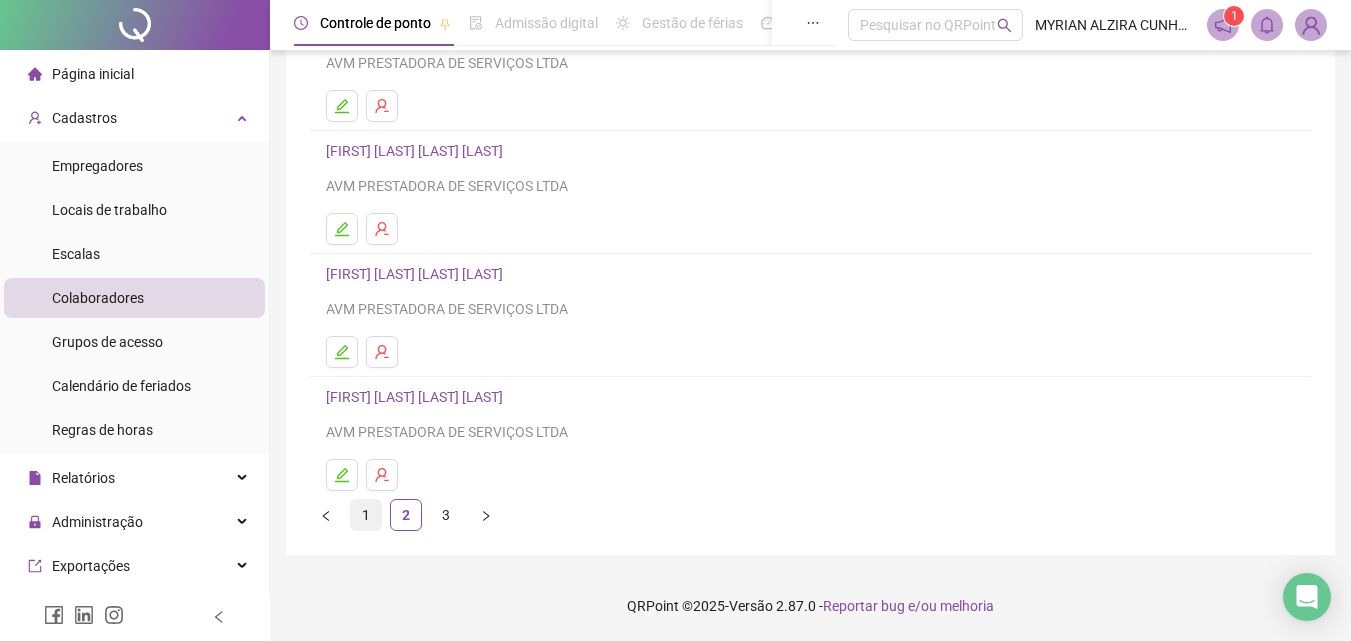 click on "1" at bounding box center (366, 515) 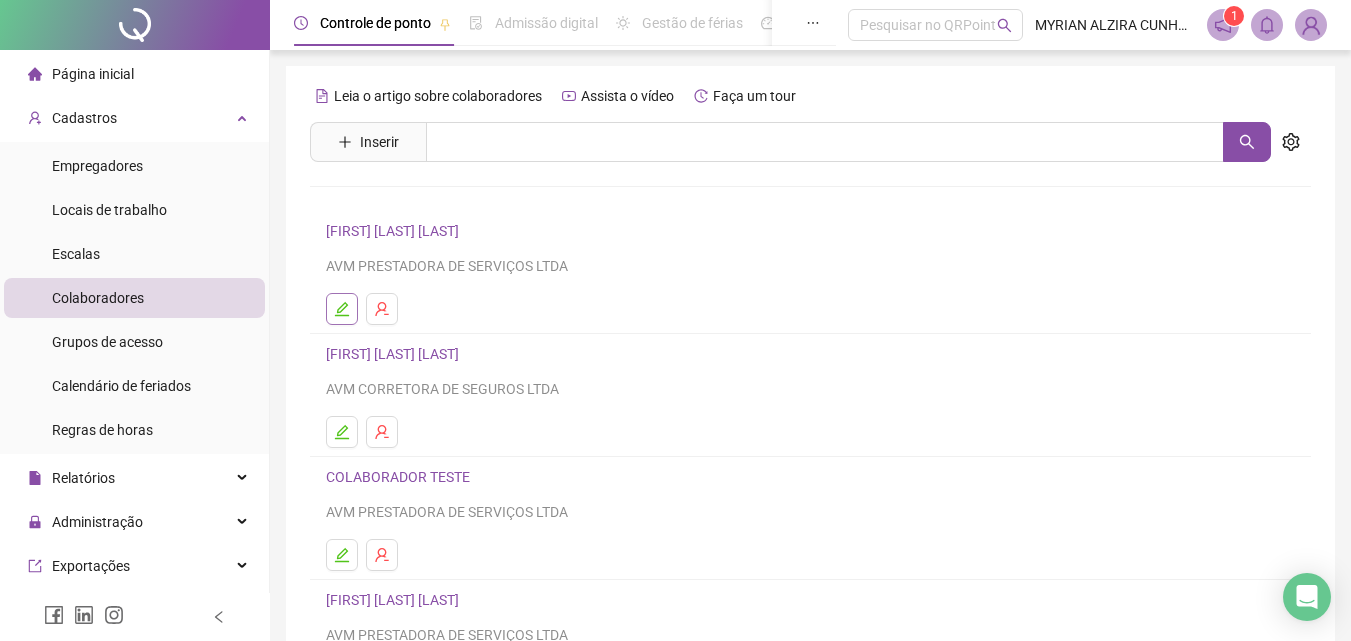 click 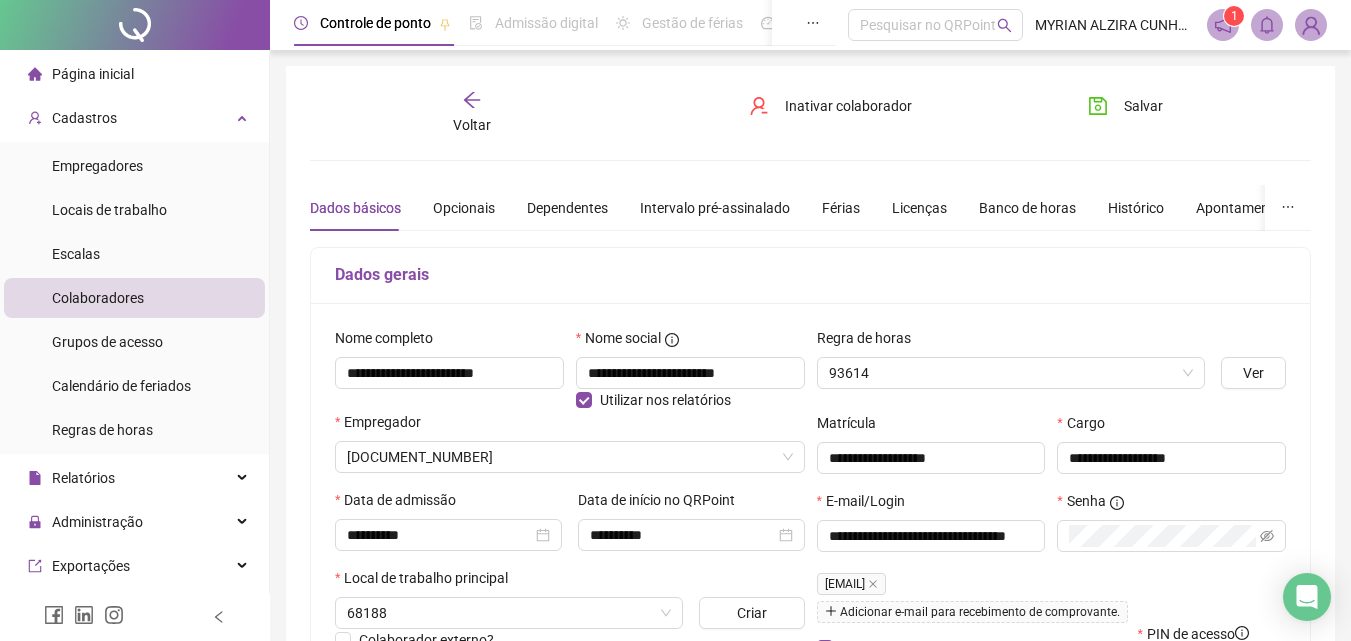 type on "**********" 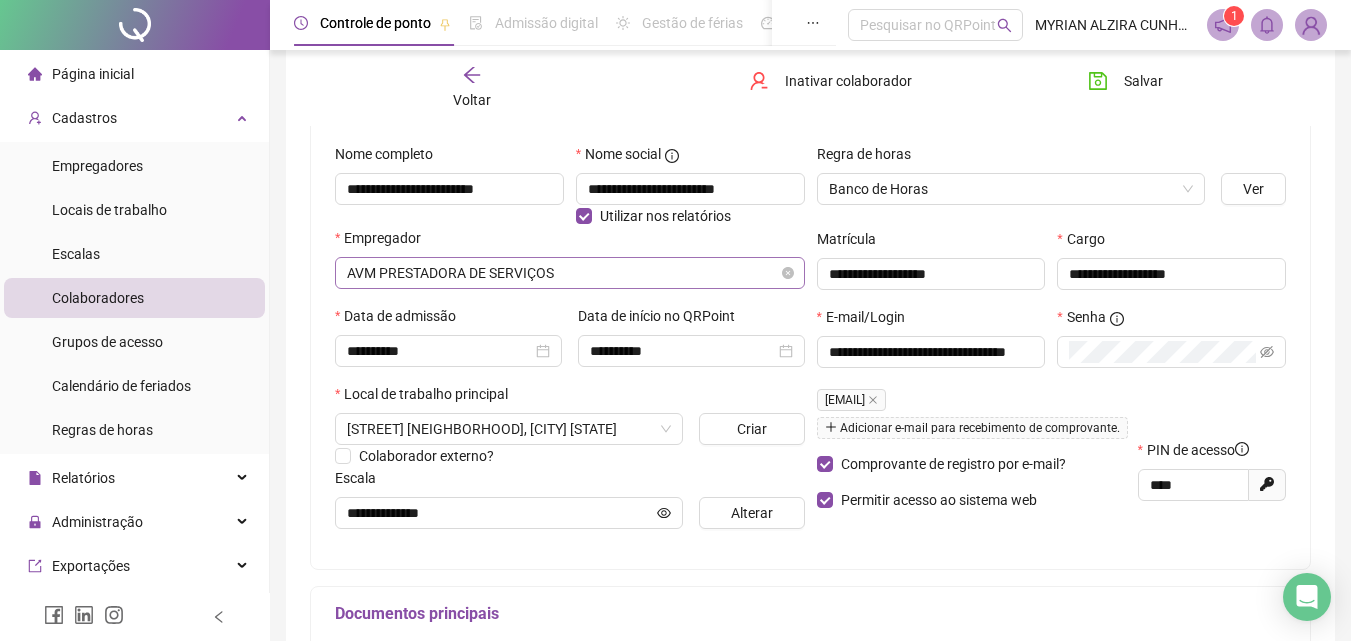 scroll, scrollTop: 200, scrollLeft: 0, axis: vertical 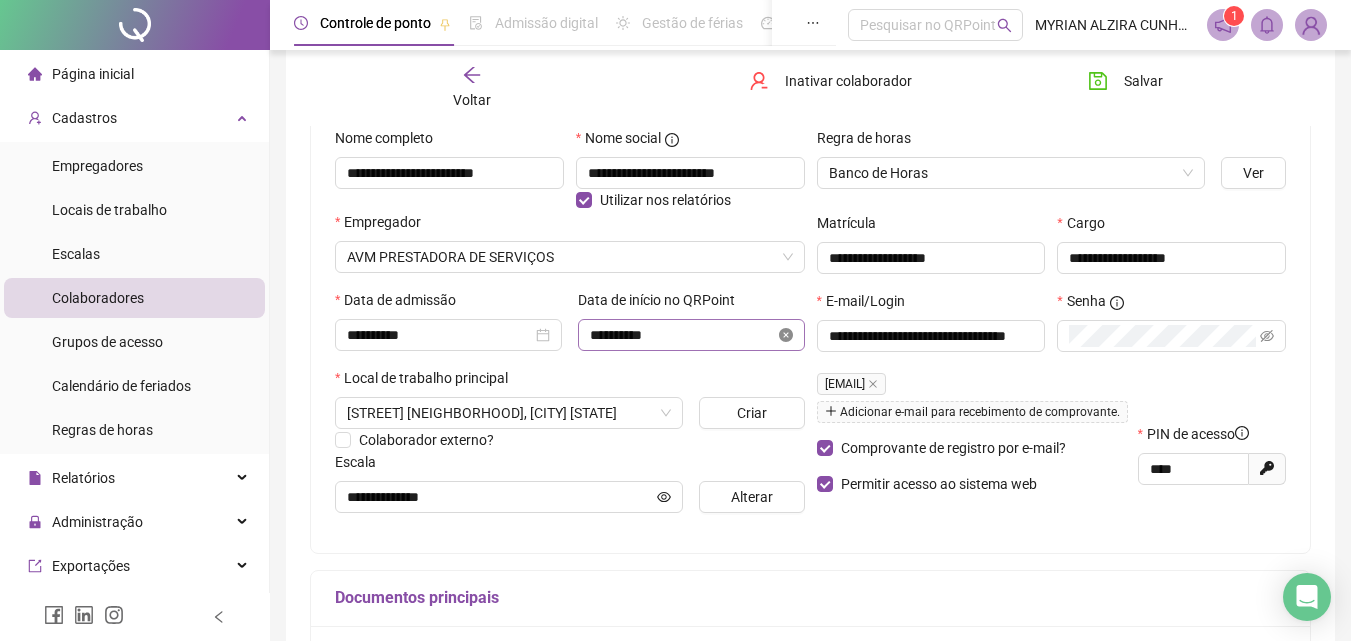 click 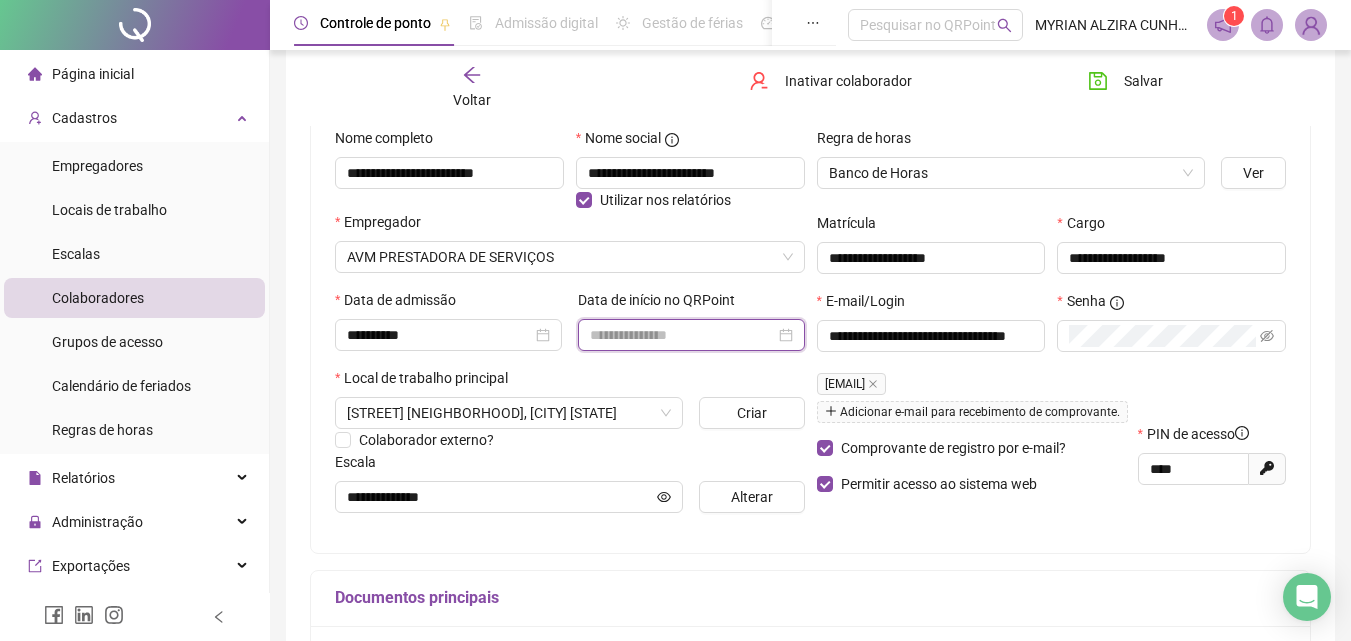 click at bounding box center [682, 335] 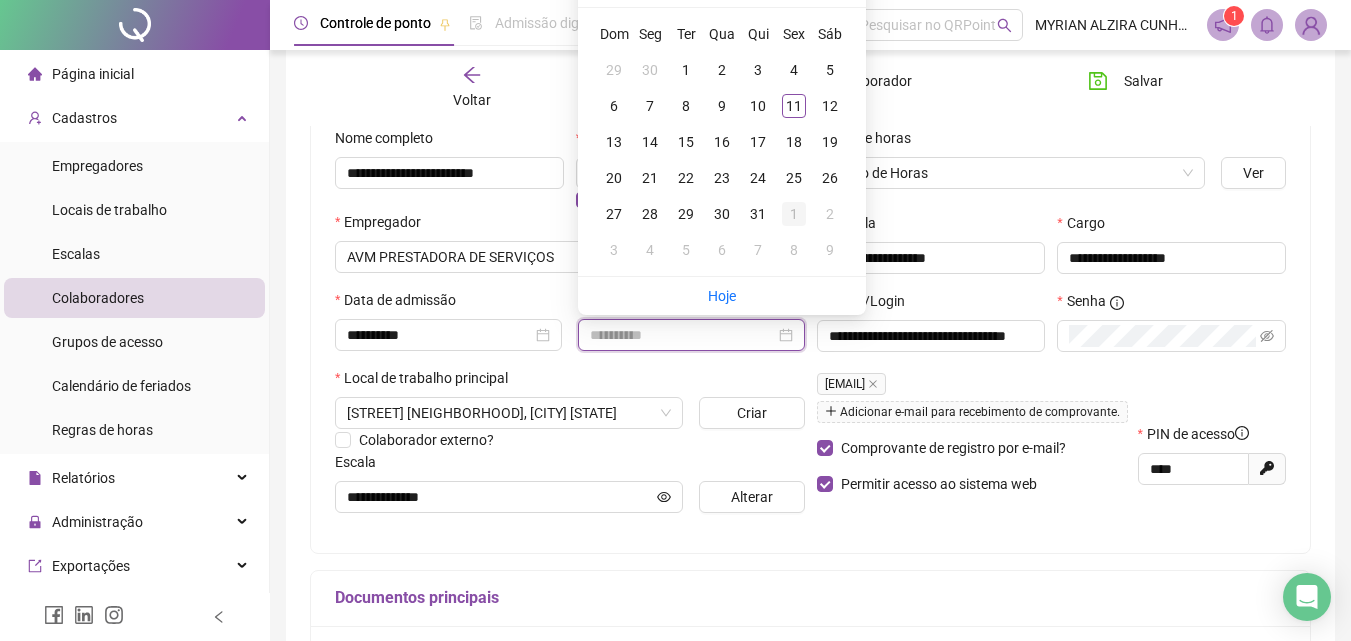 type on "**********" 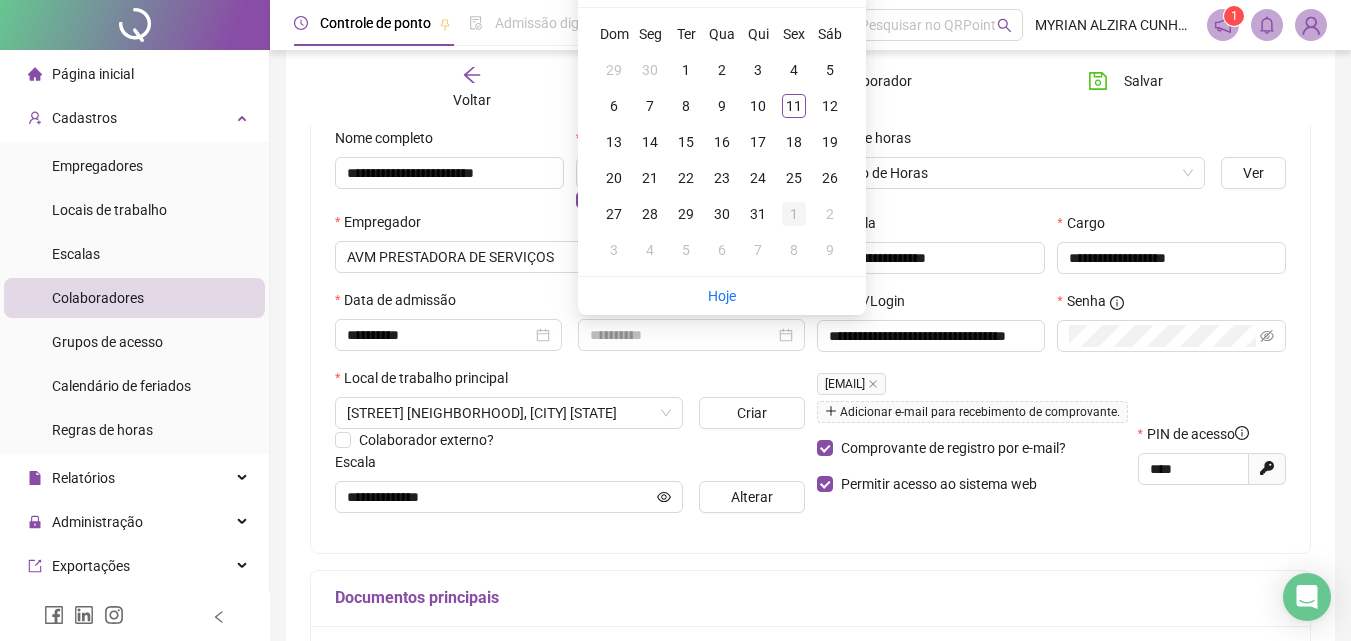 click on "1" at bounding box center [794, 214] 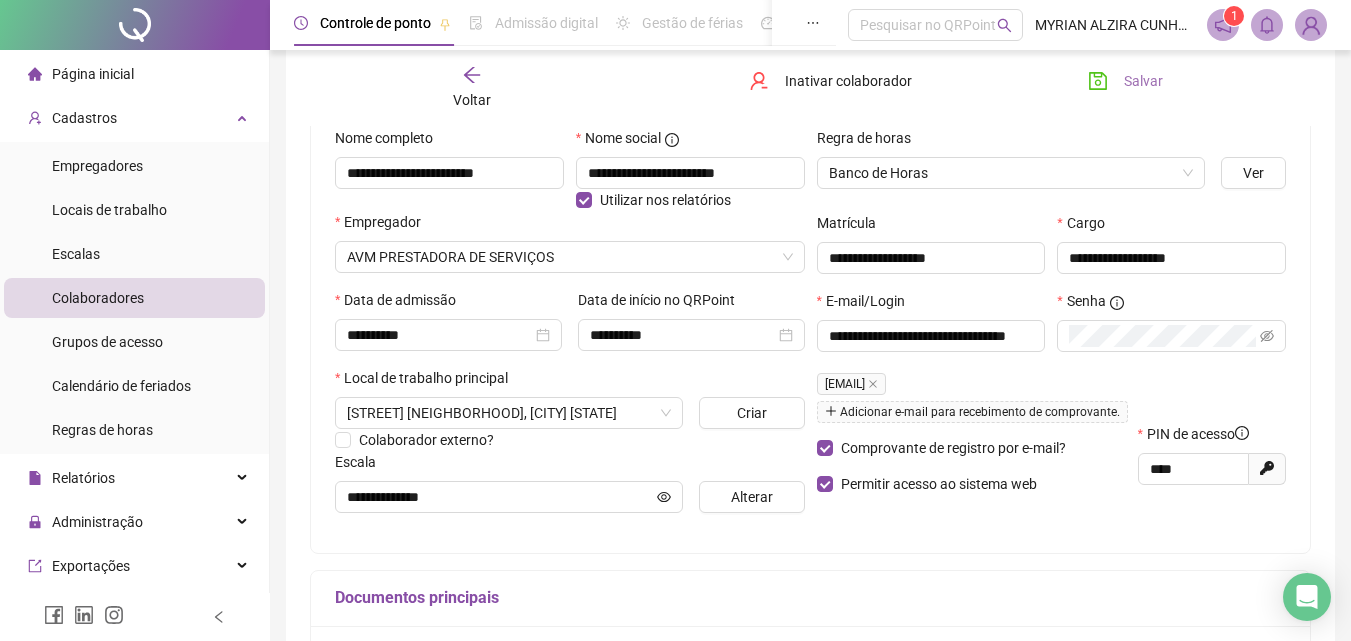 click on "Salvar" at bounding box center [1125, 81] 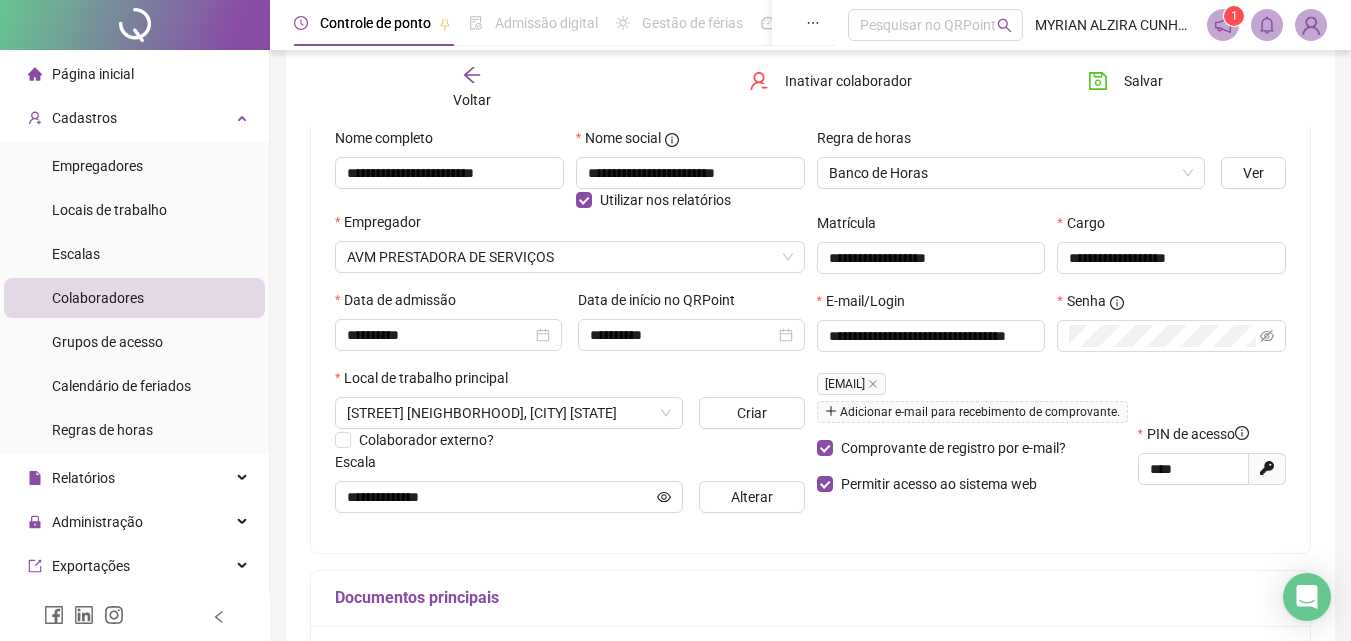 click 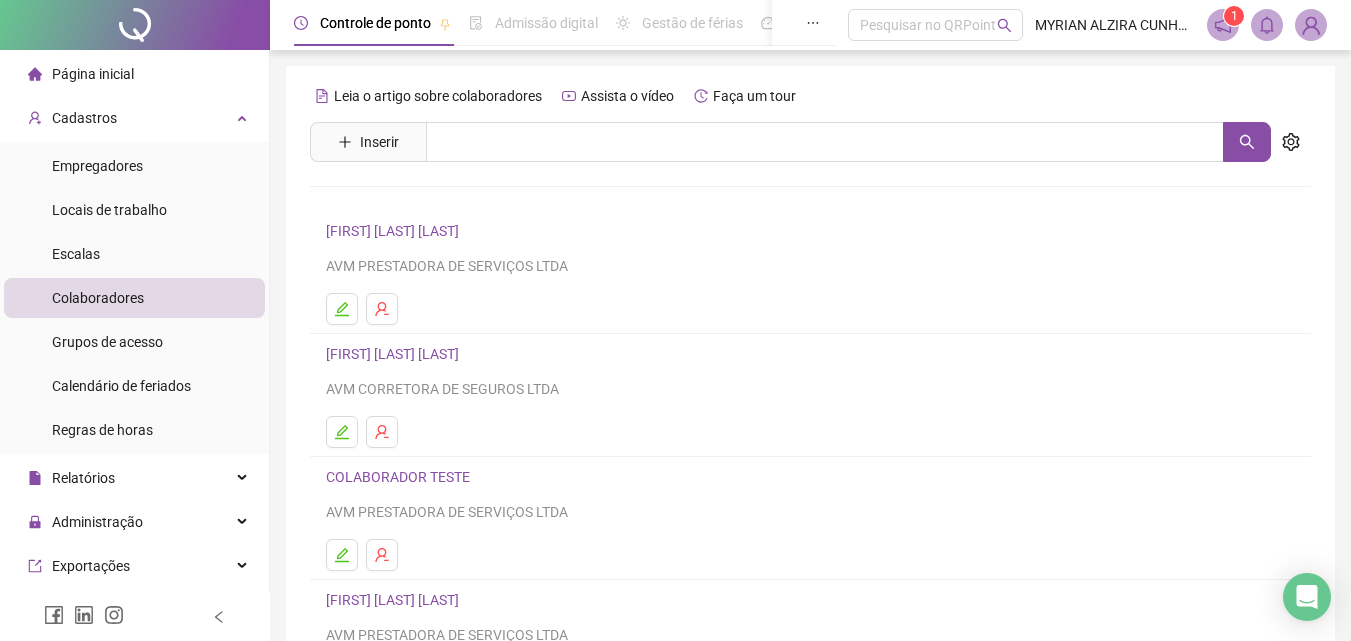 scroll, scrollTop: 326, scrollLeft: 0, axis: vertical 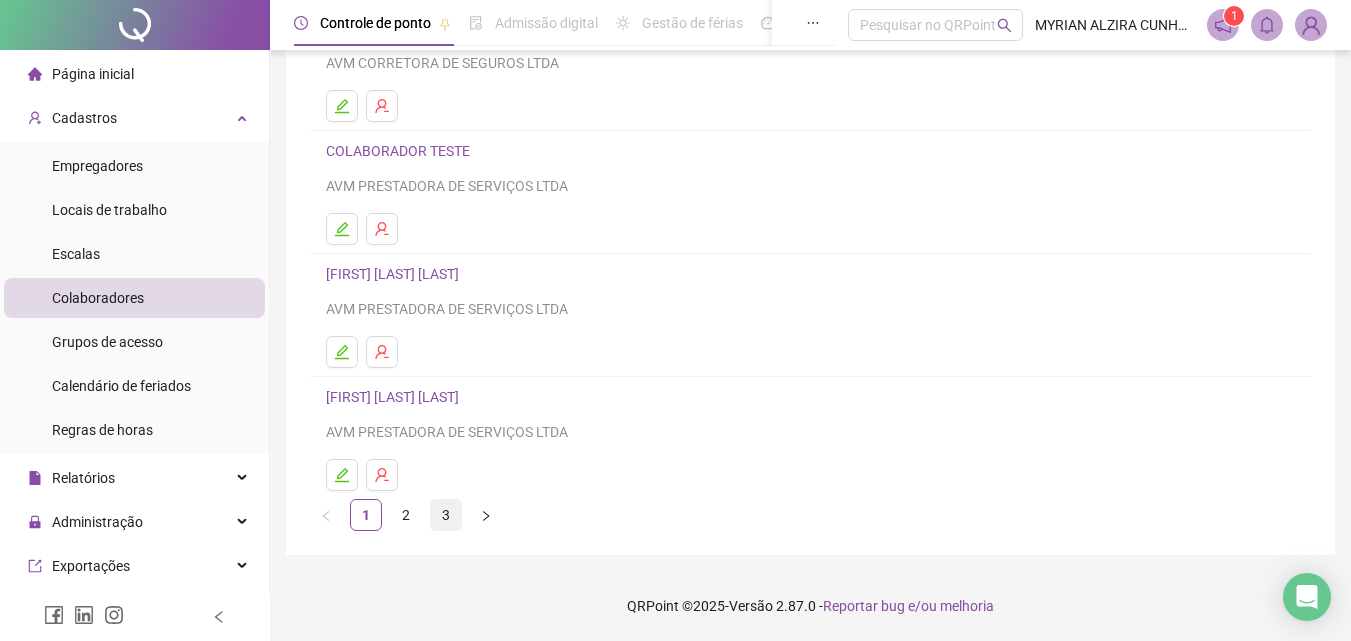 click on "3" at bounding box center (446, 515) 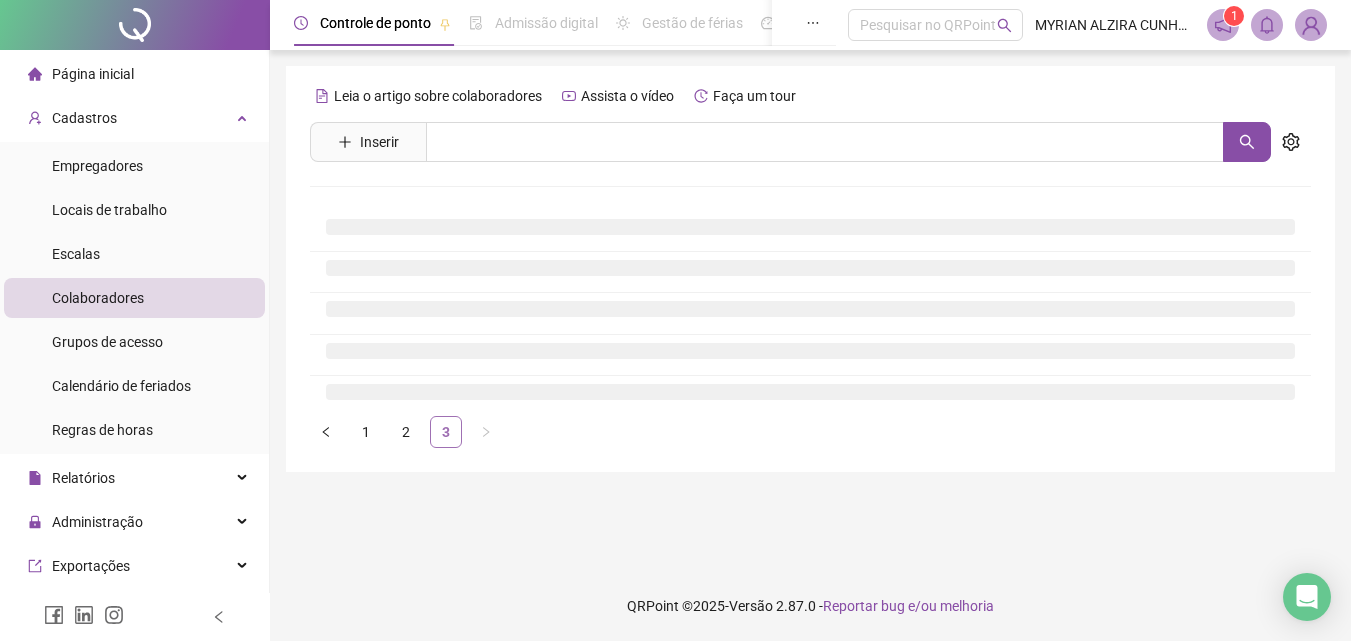 scroll, scrollTop: 0, scrollLeft: 0, axis: both 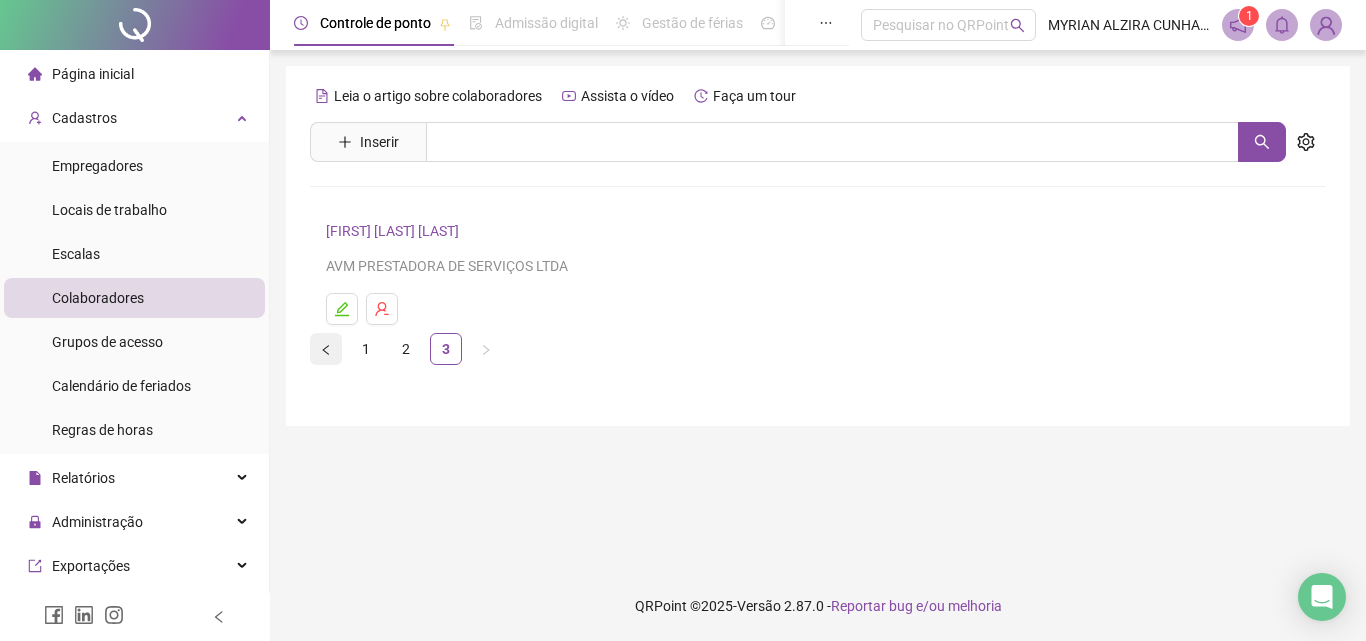 click at bounding box center [326, 349] 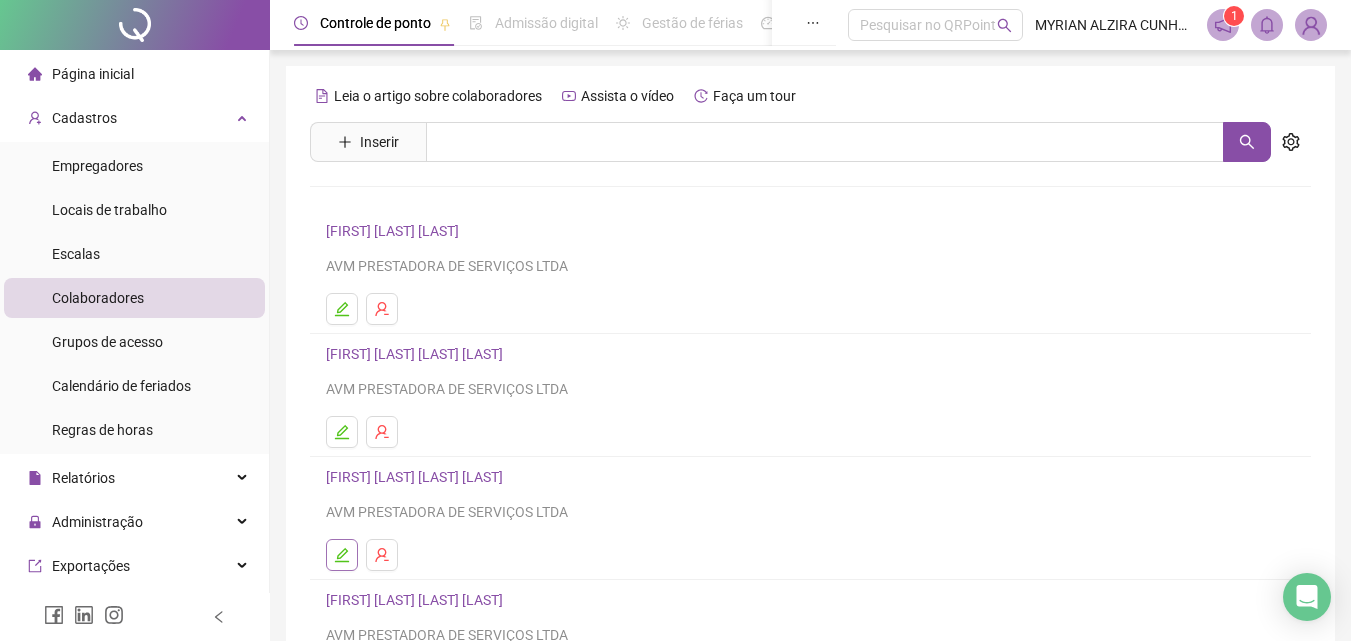 click 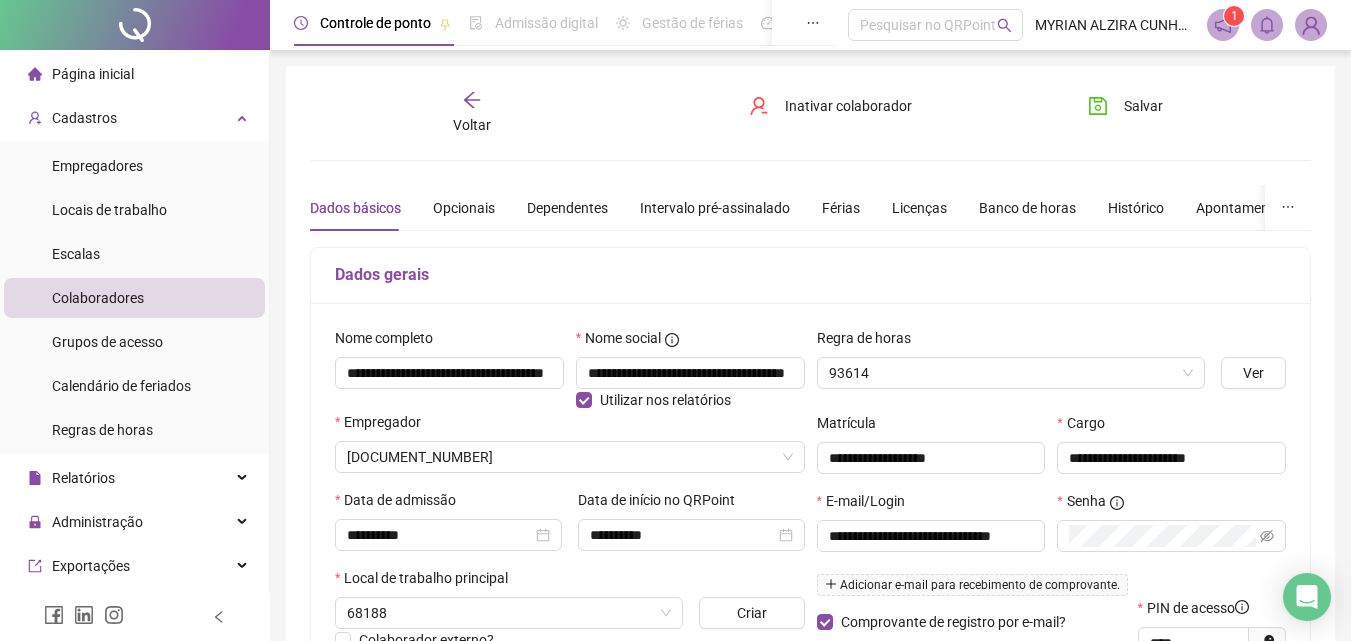 type on "**********" 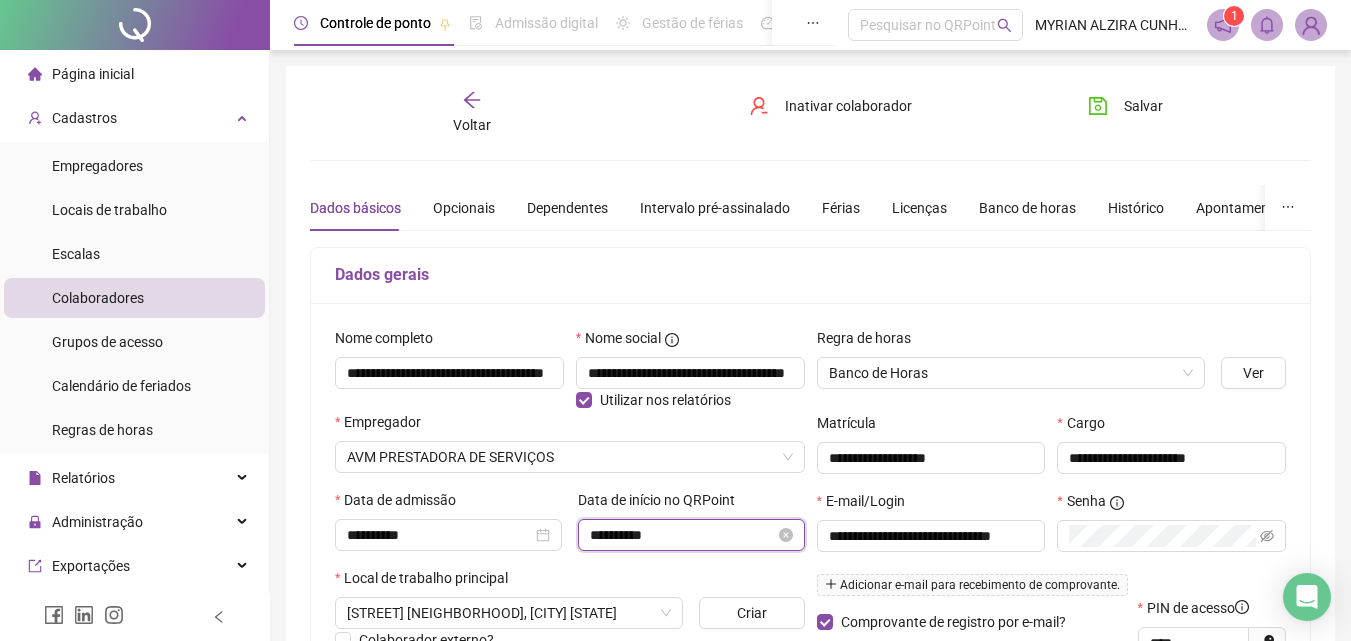 click on "**********" at bounding box center (682, 535) 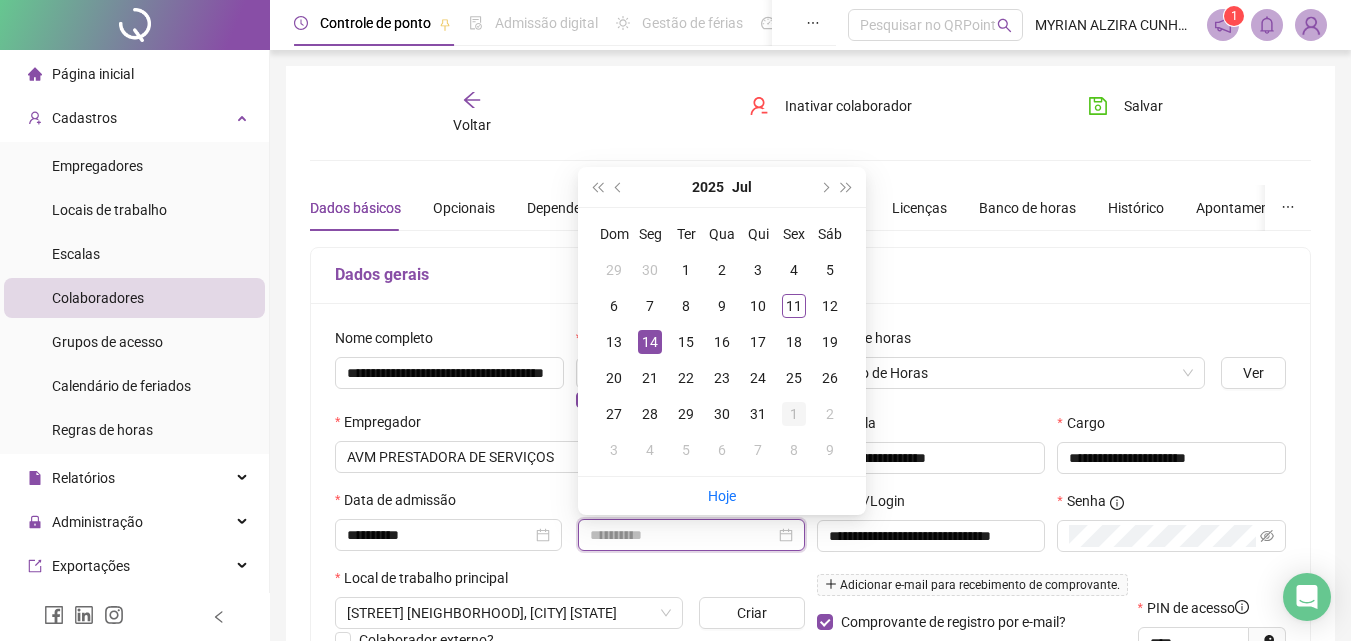 type on "**********" 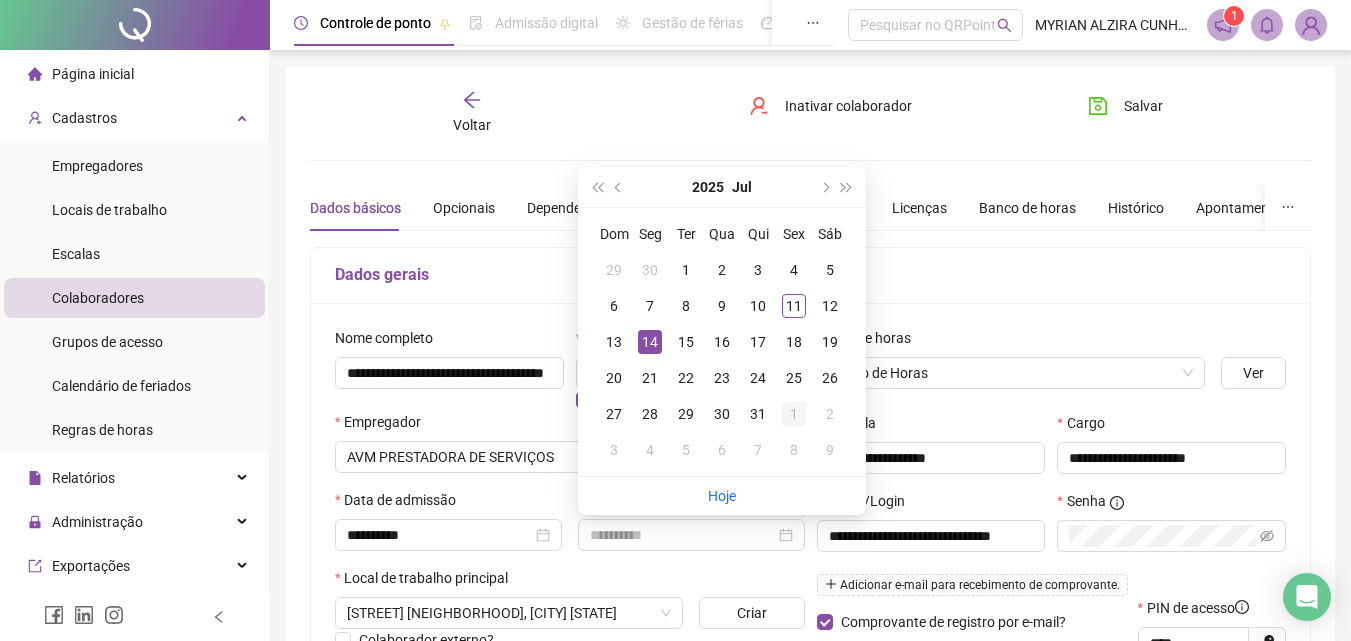 click on "1" at bounding box center [794, 414] 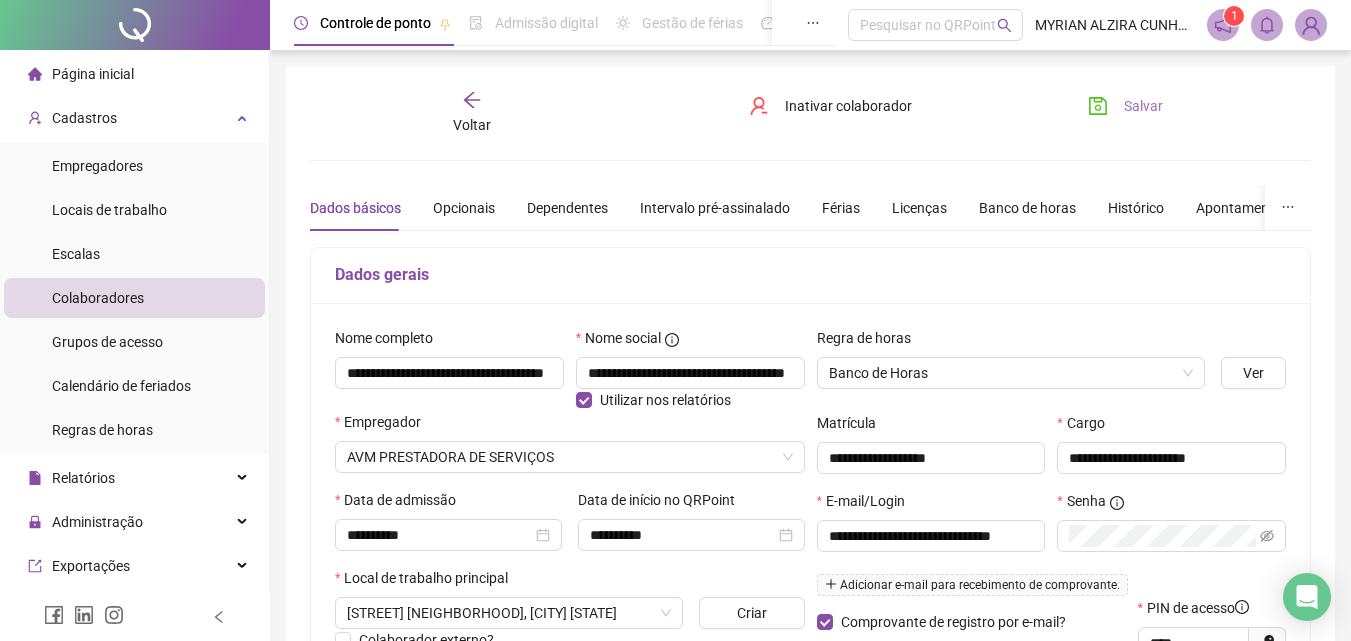 click on "Salvar" at bounding box center [1143, 106] 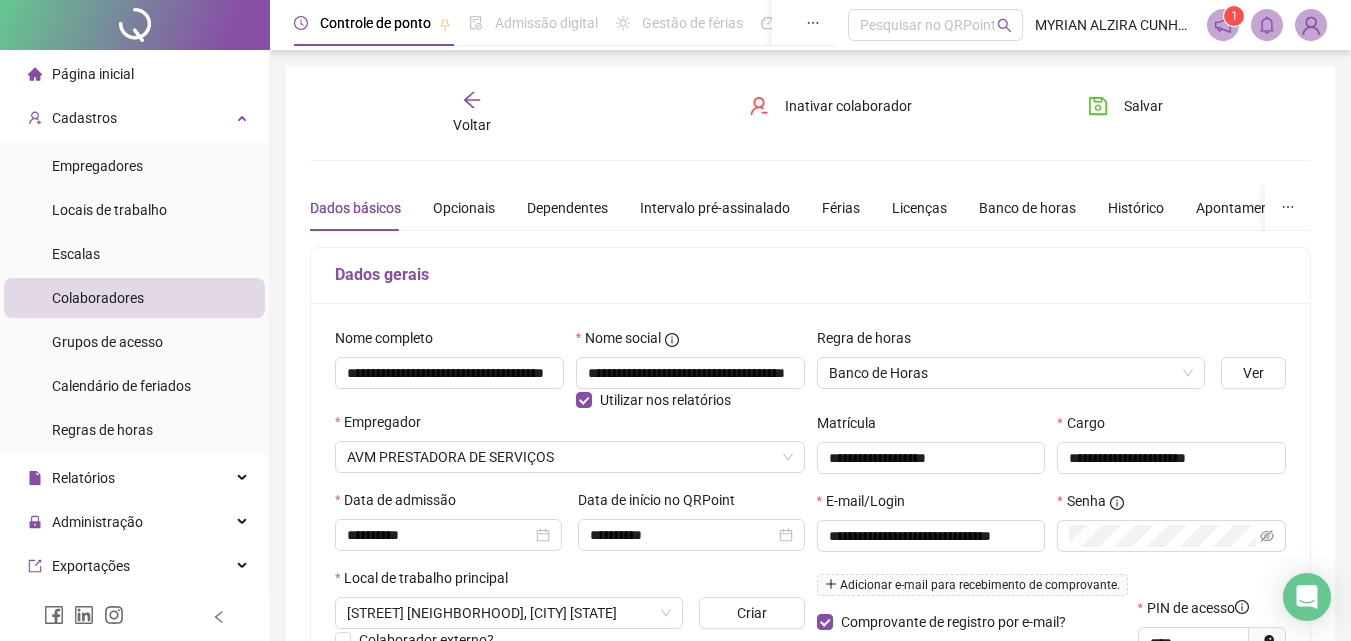 click 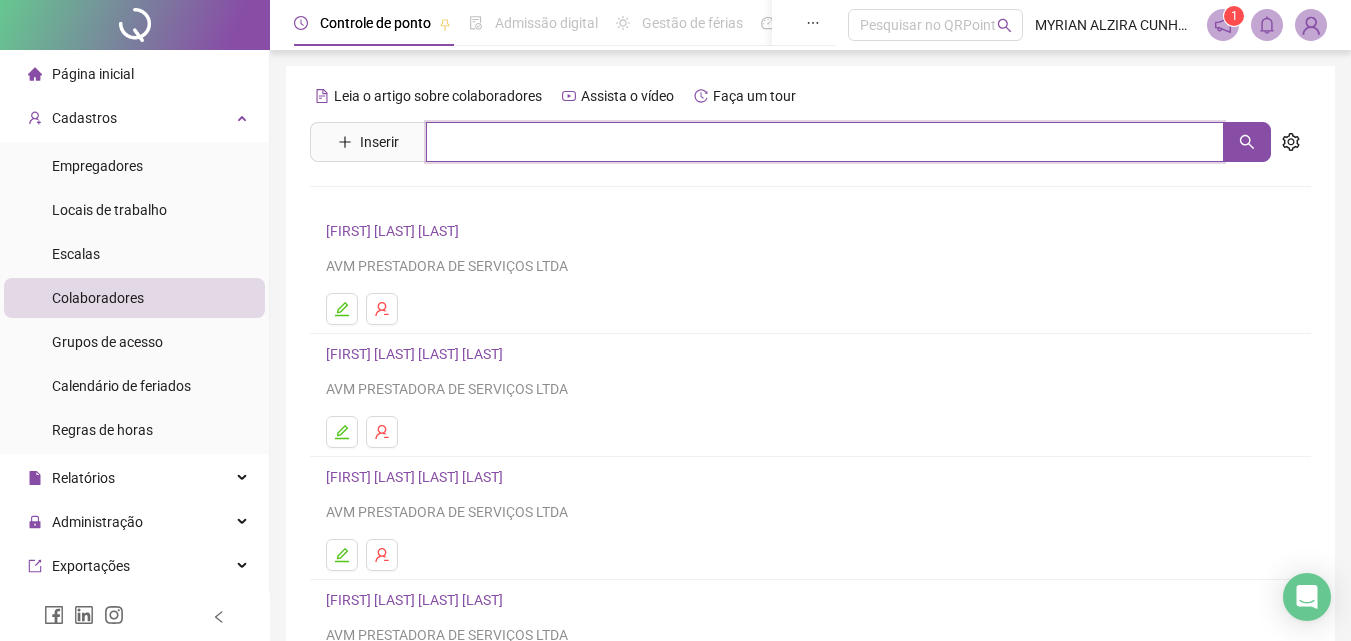 click at bounding box center [825, 142] 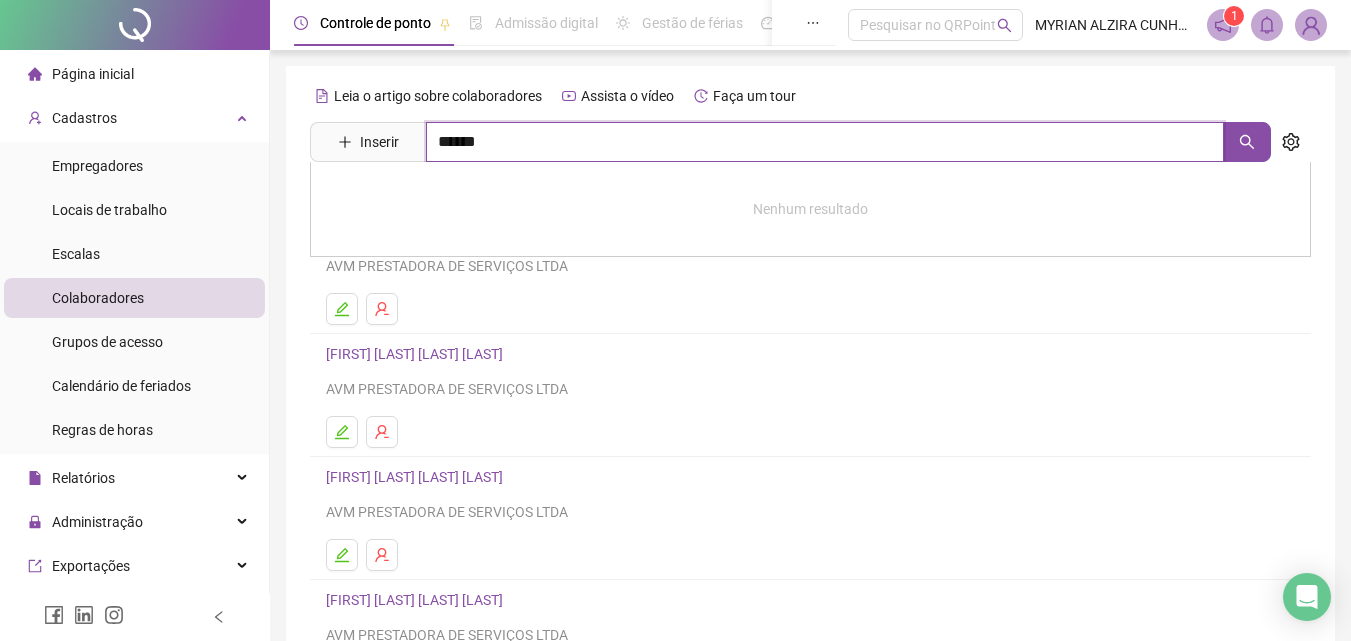 type on "******" 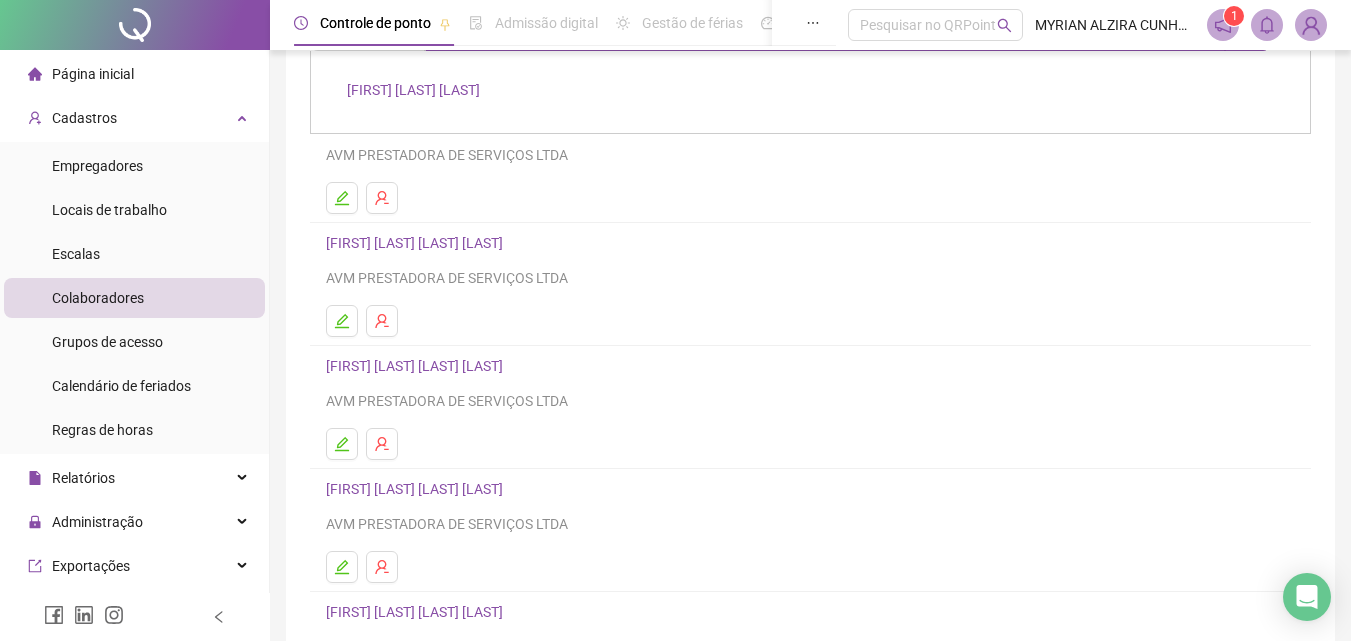 scroll, scrollTop: 326, scrollLeft: 0, axis: vertical 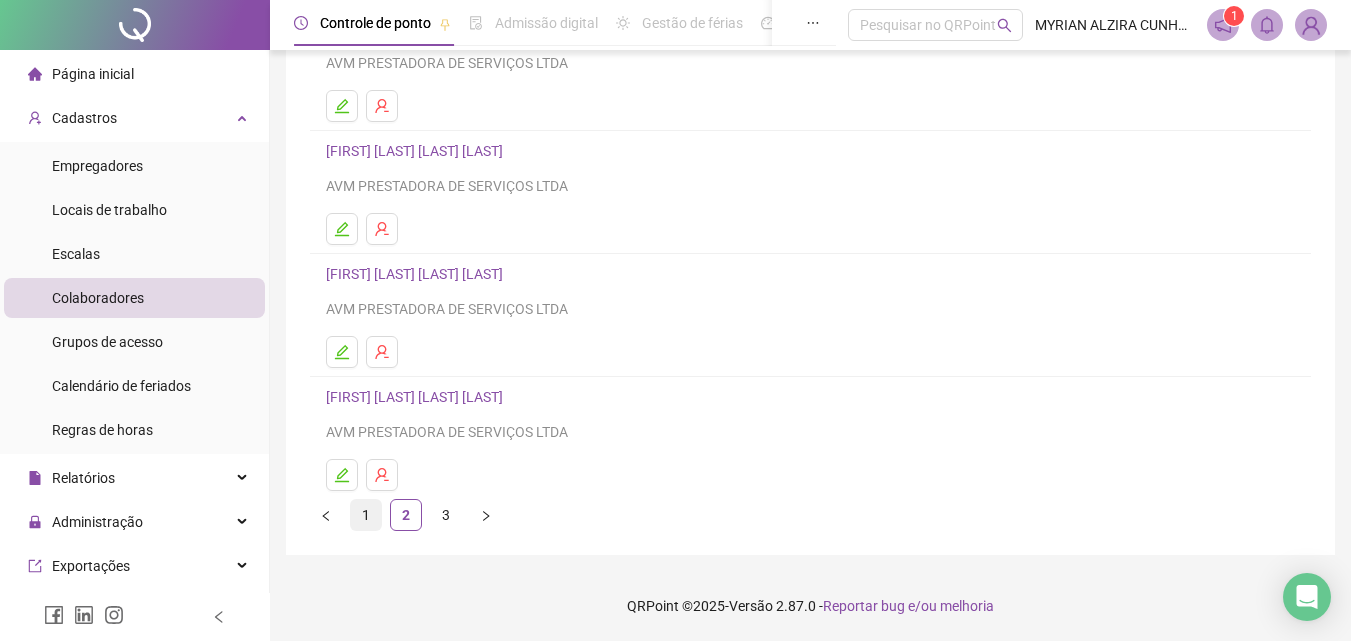 click on "1" at bounding box center (366, 515) 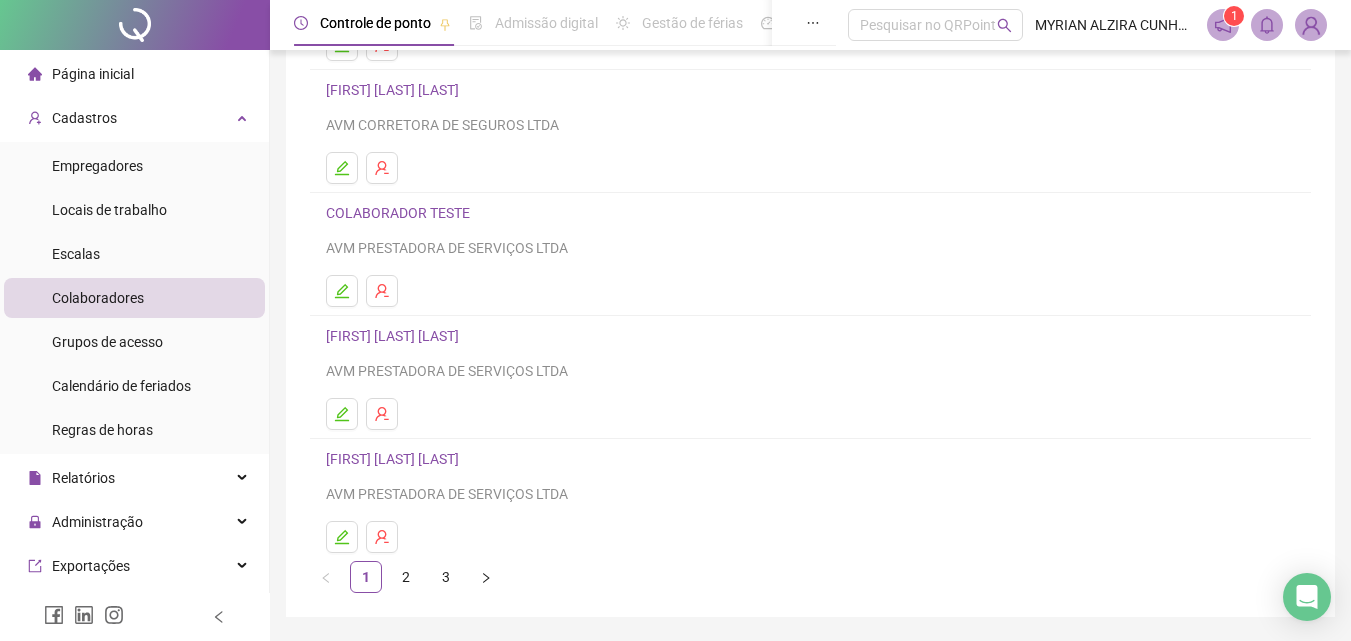 scroll, scrollTop: 300, scrollLeft: 0, axis: vertical 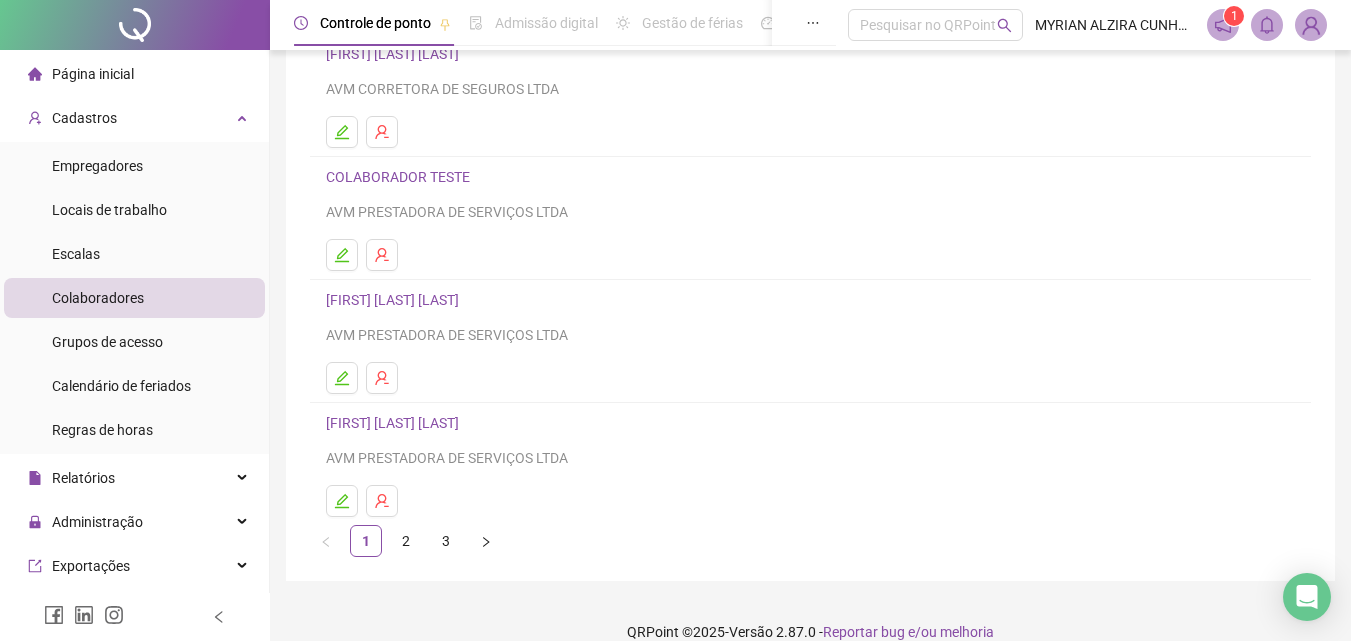 click on "2" at bounding box center [406, 541] 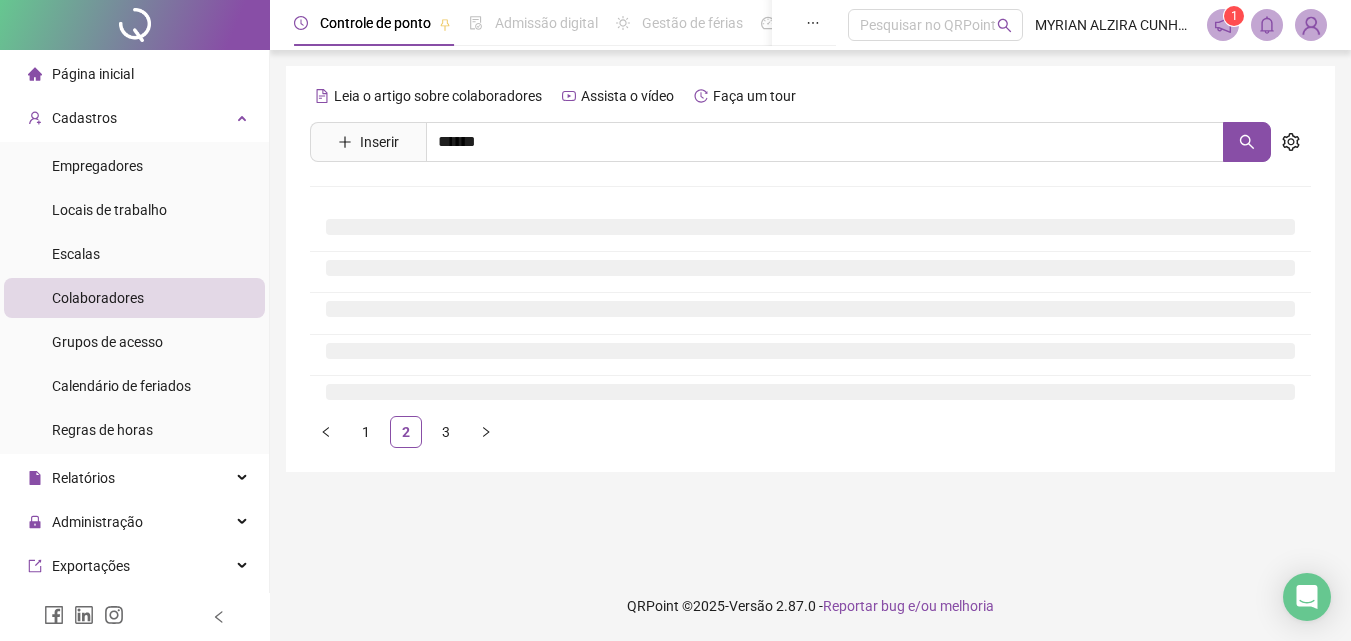 scroll, scrollTop: 0, scrollLeft: 0, axis: both 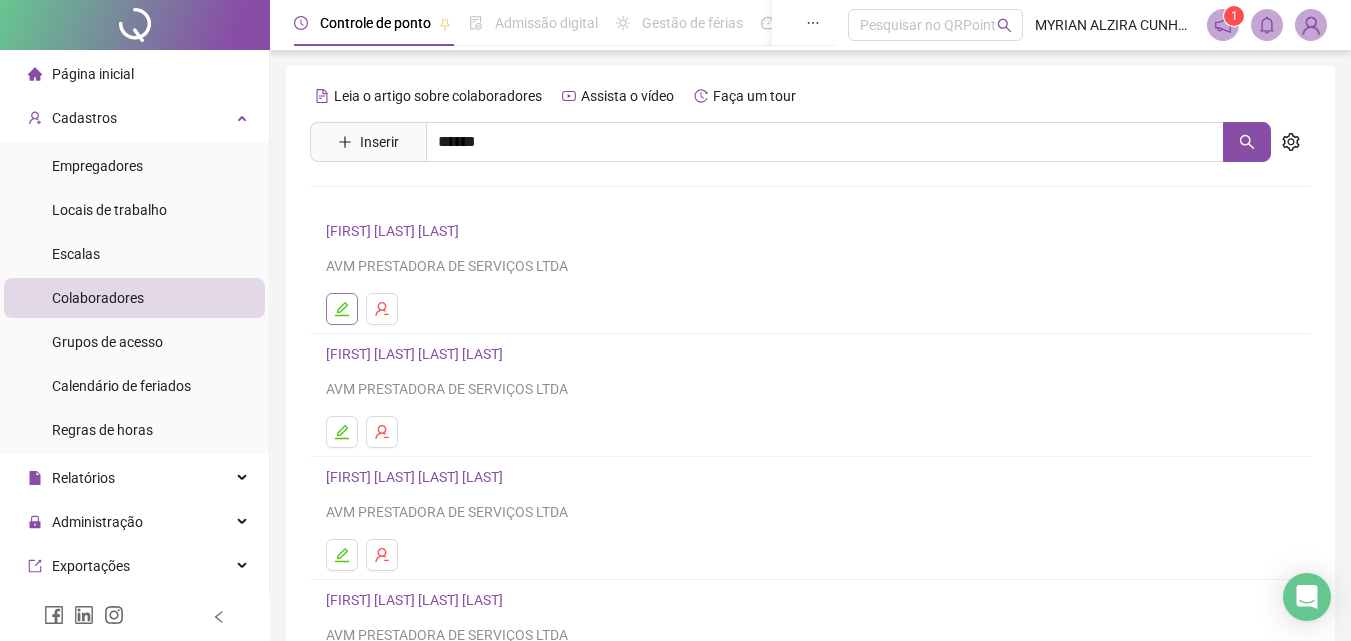 click 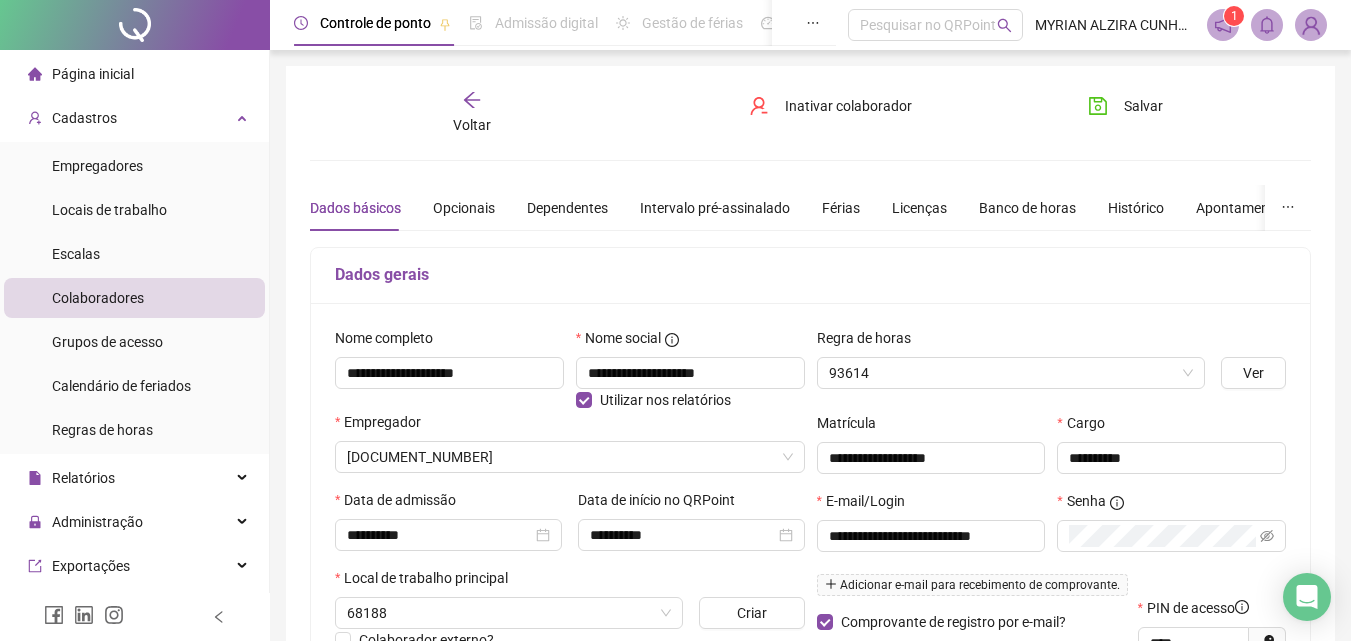 type on "**********" 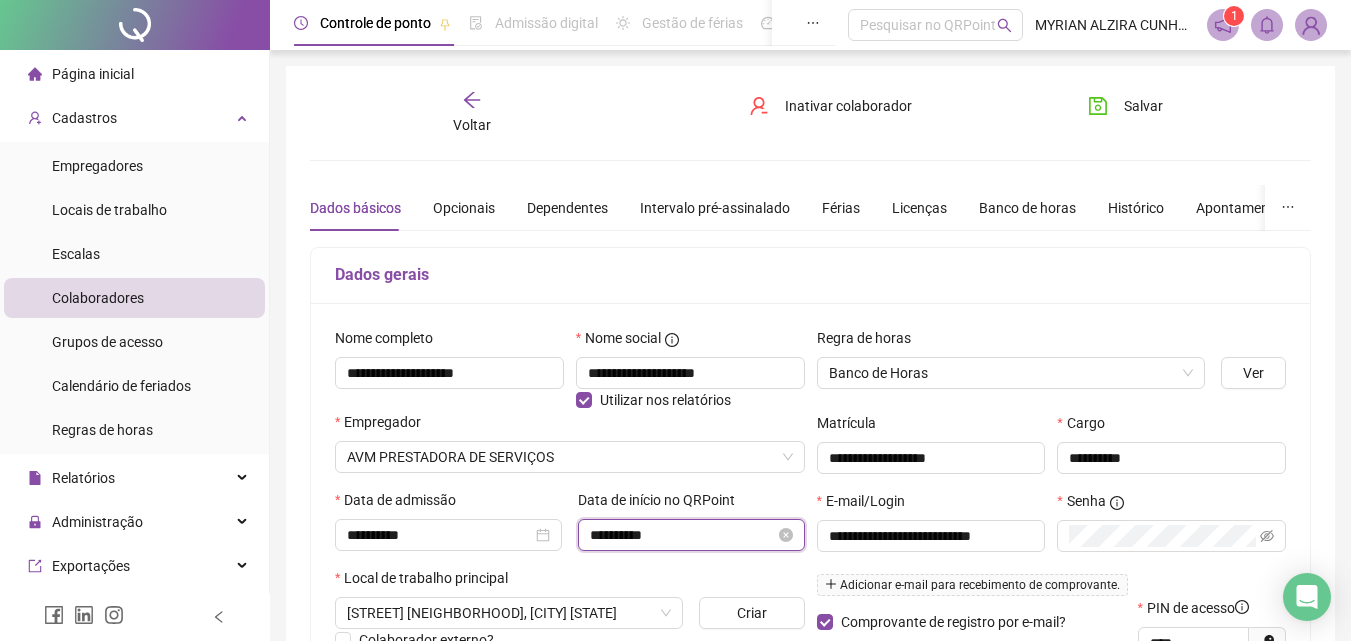 click on "**********" at bounding box center [682, 535] 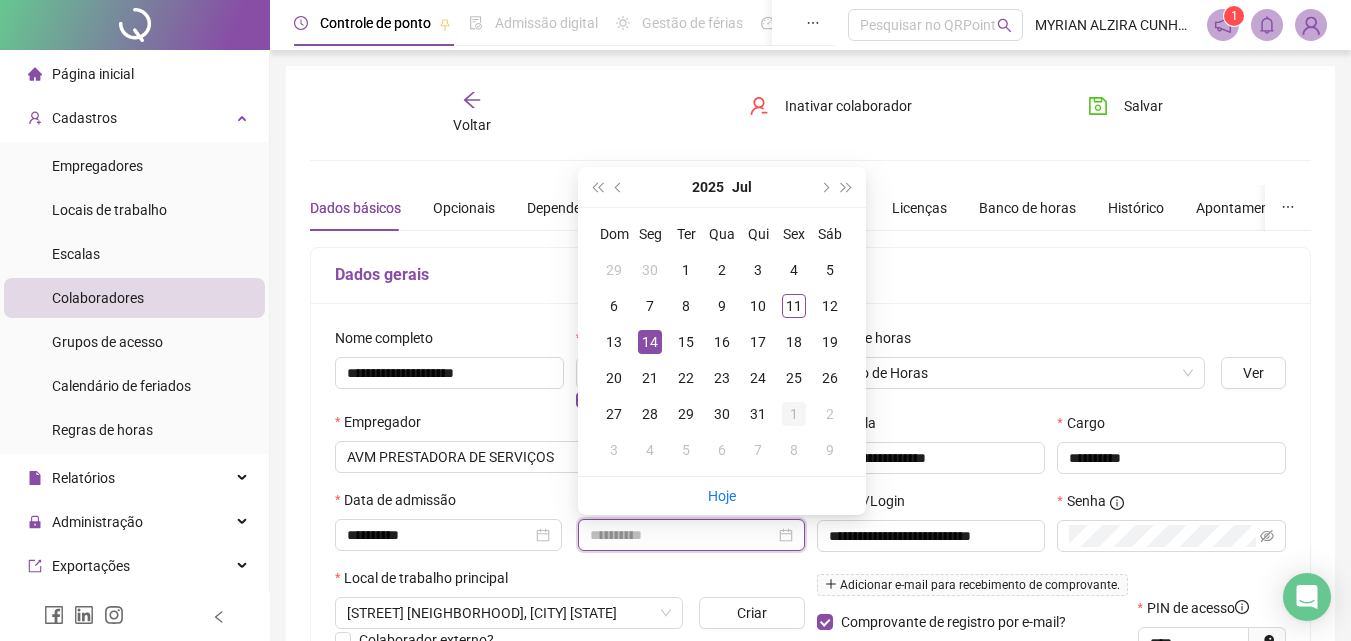 type on "**********" 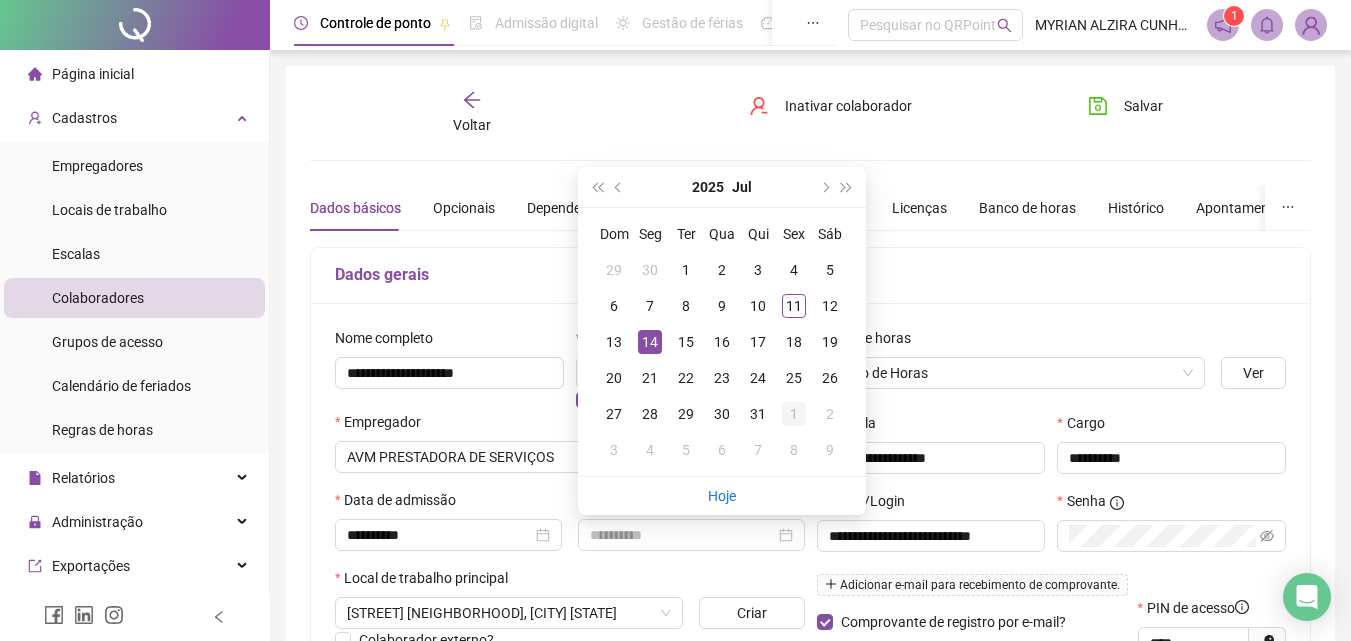 click on "1" at bounding box center (794, 414) 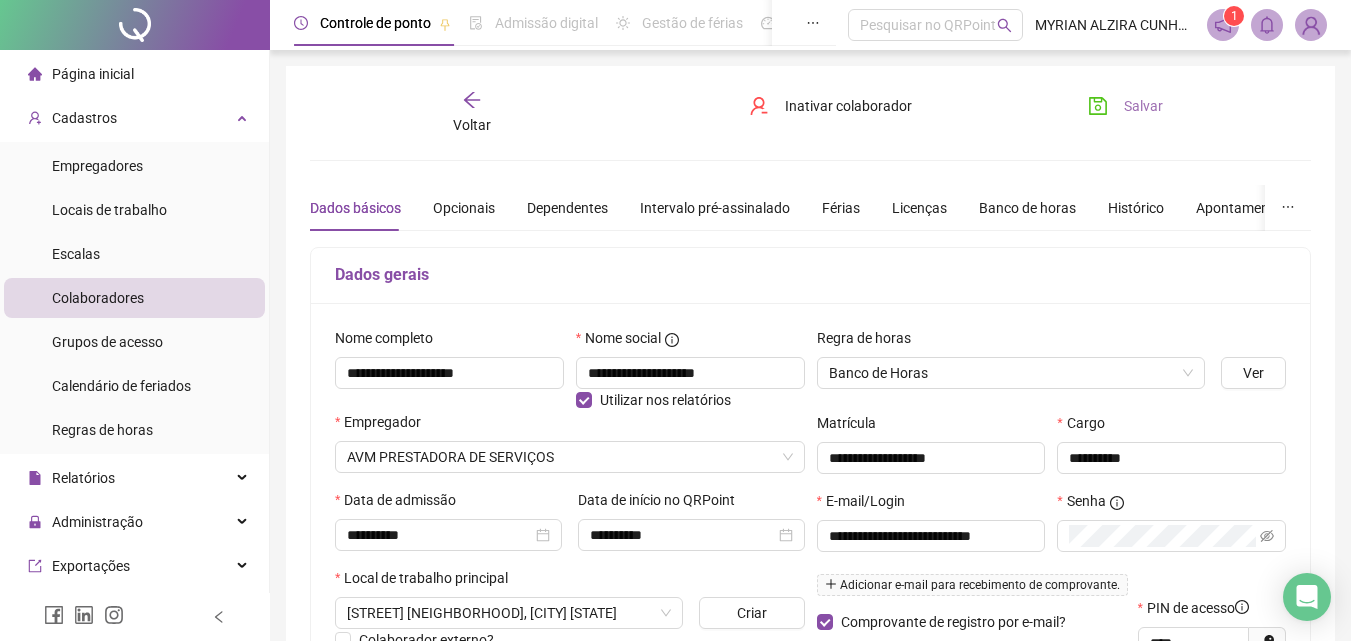 click on "Salvar" at bounding box center [1143, 106] 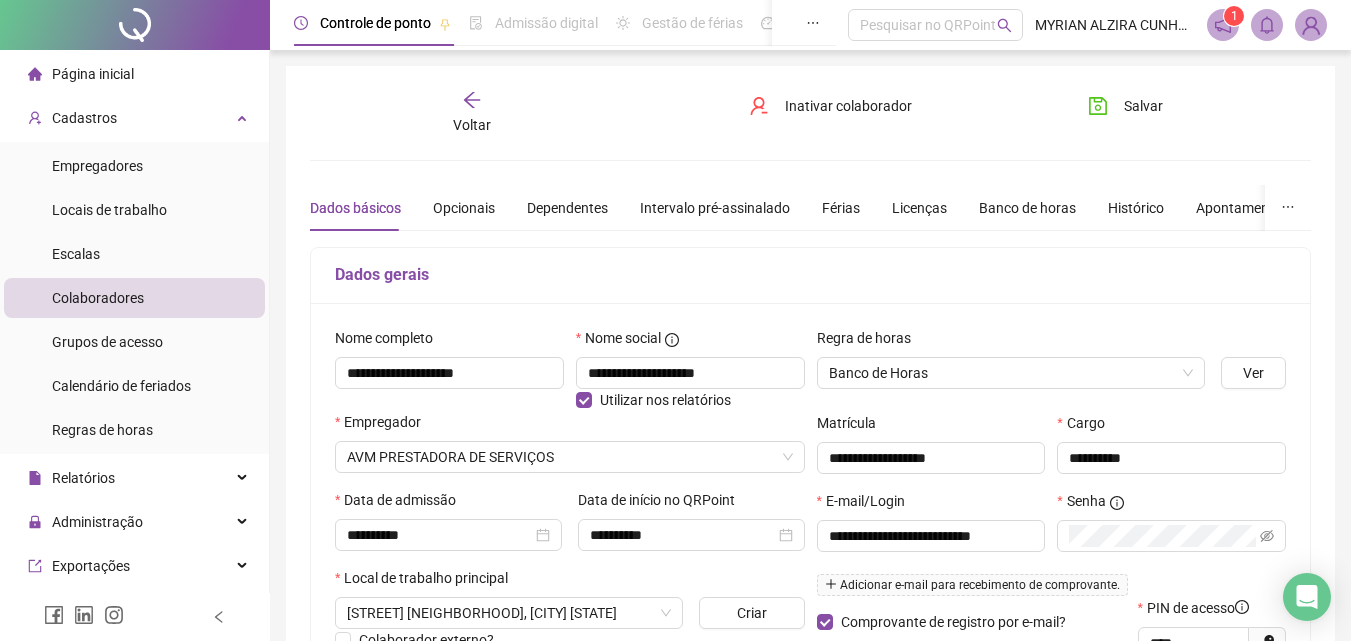 click 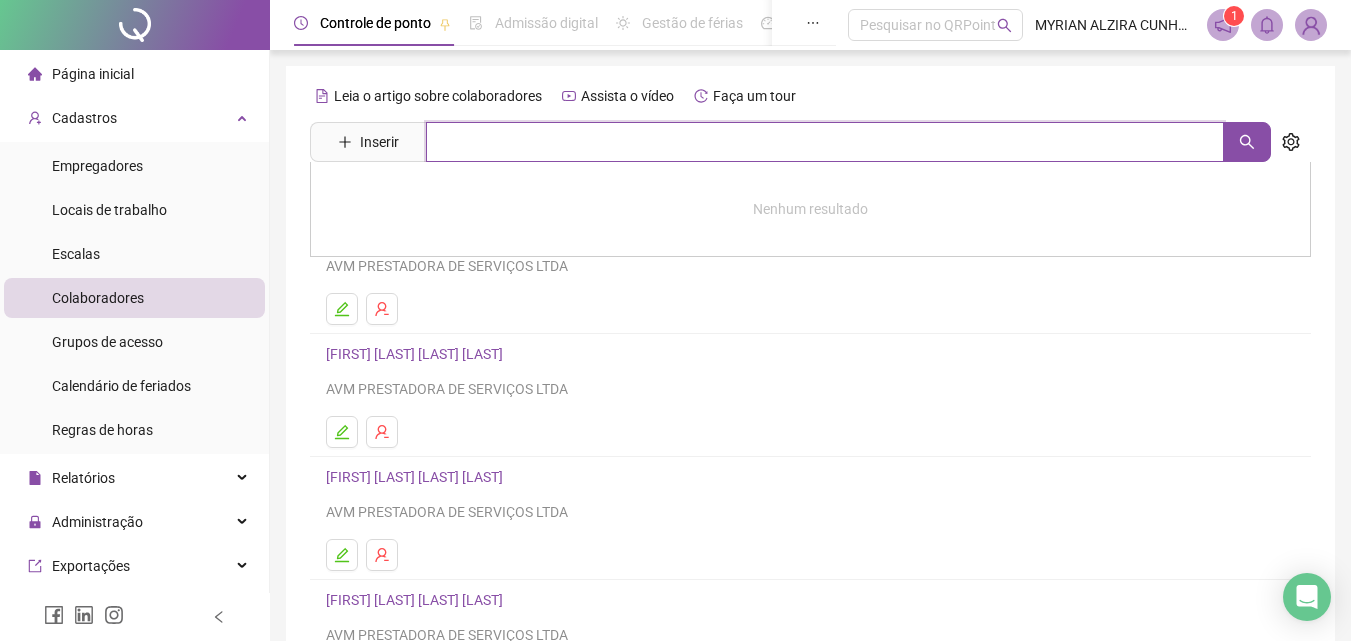 click at bounding box center (825, 142) 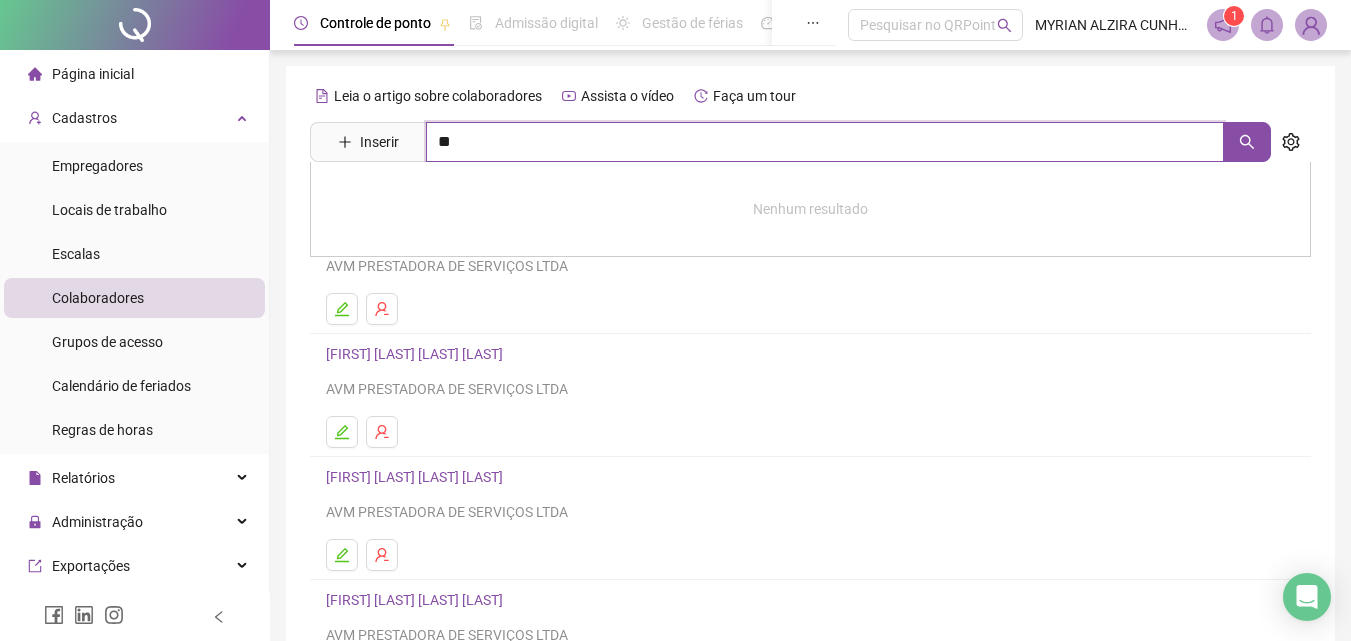 type on "*" 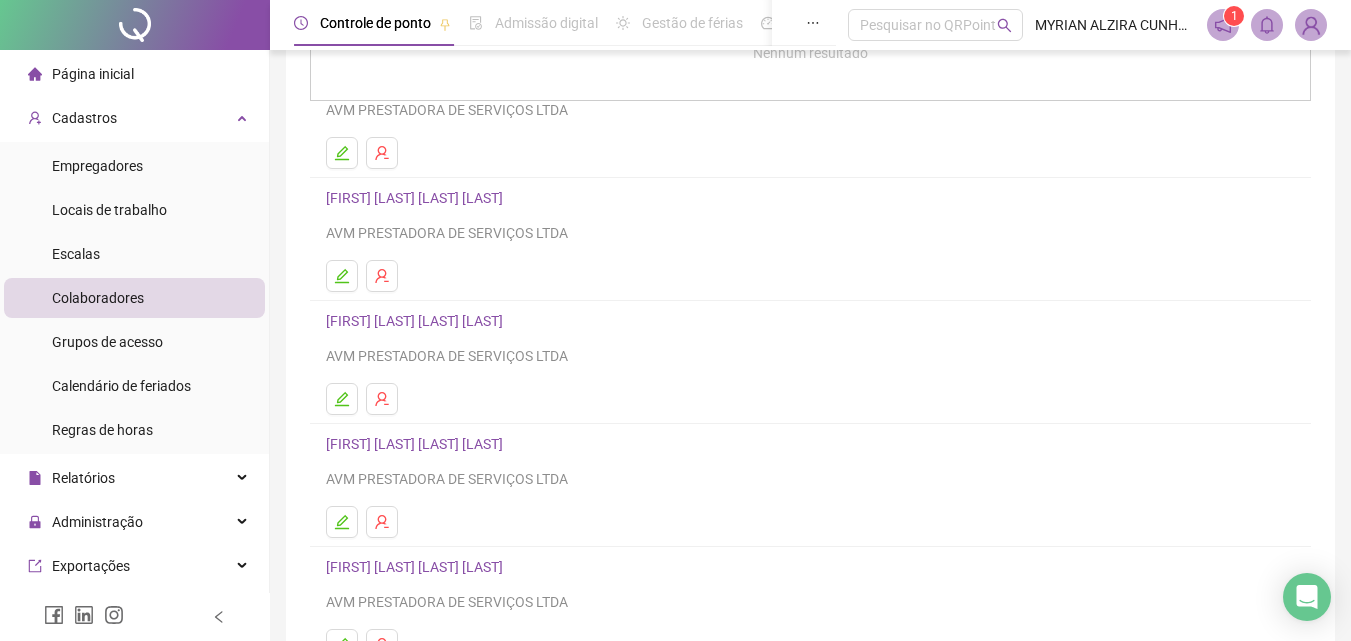 scroll, scrollTop: 326, scrollLeft: 0, axis: vertical 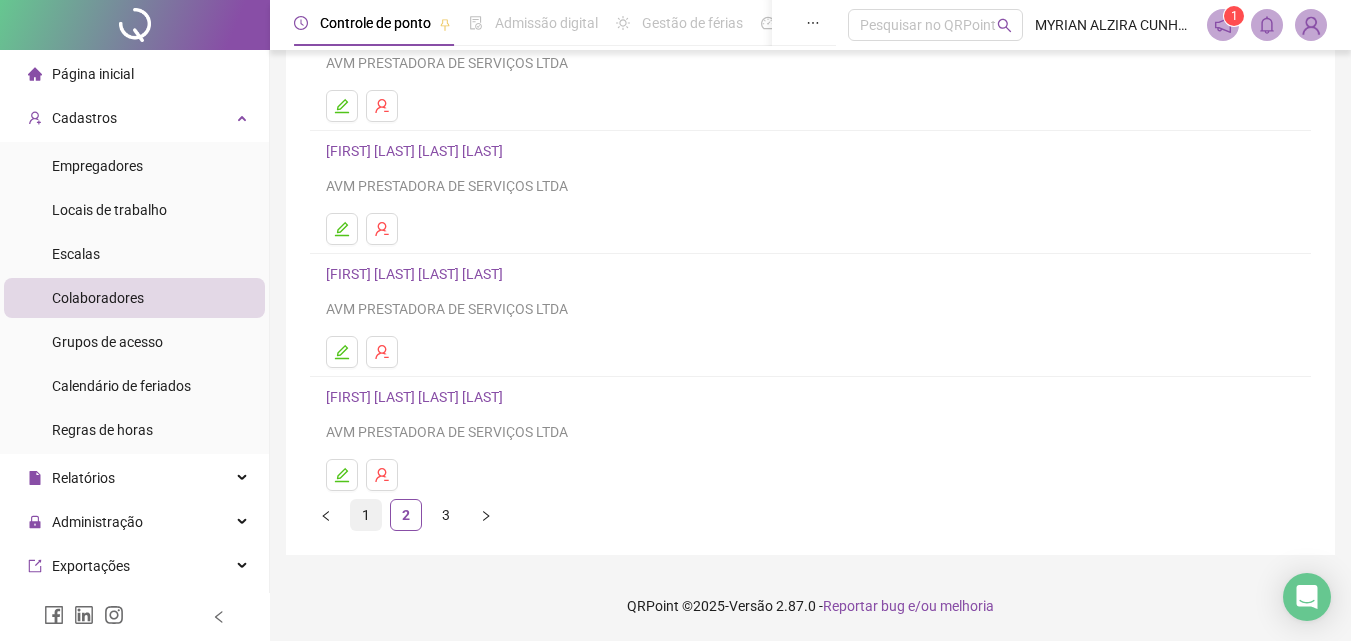 type on "*****" 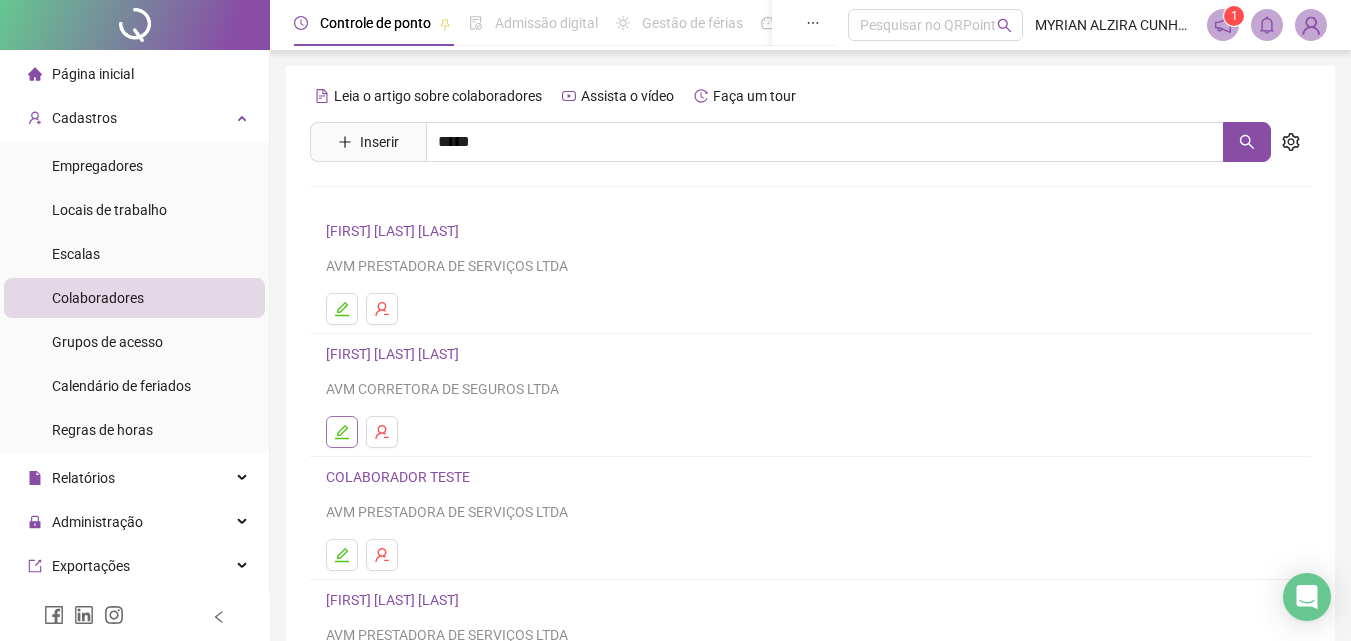 click 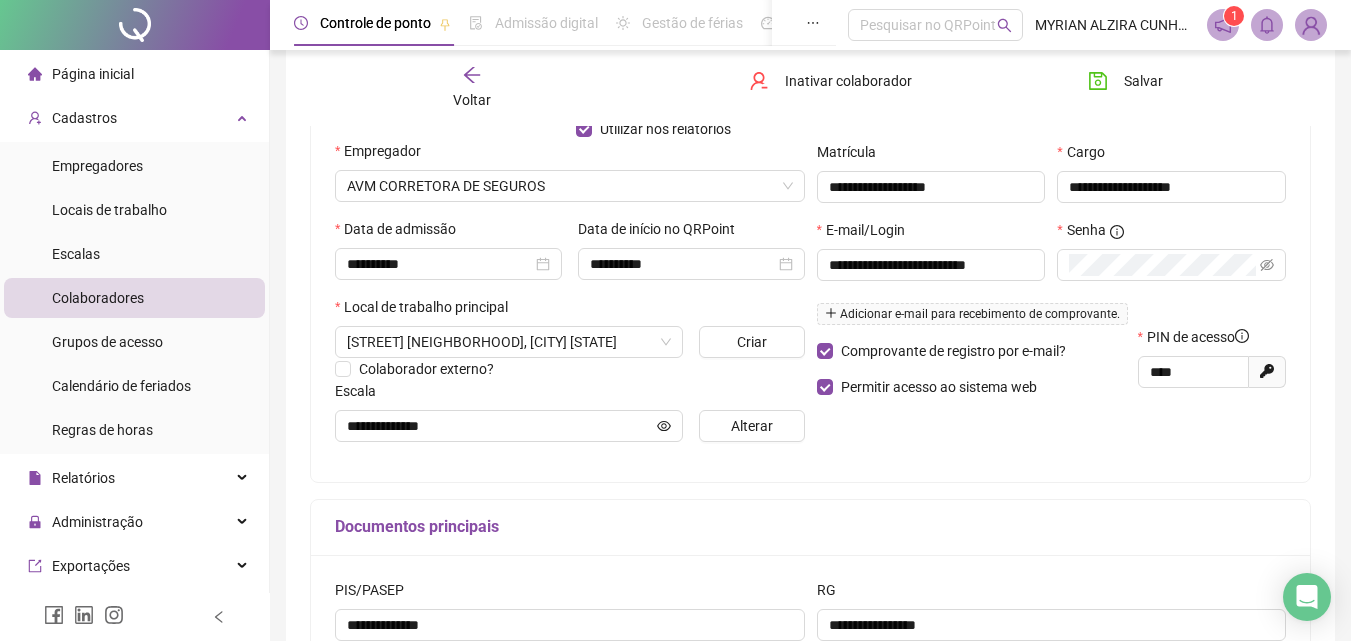 scroll, scrollTop: 300, scrollLeft: 0, axis: vertical 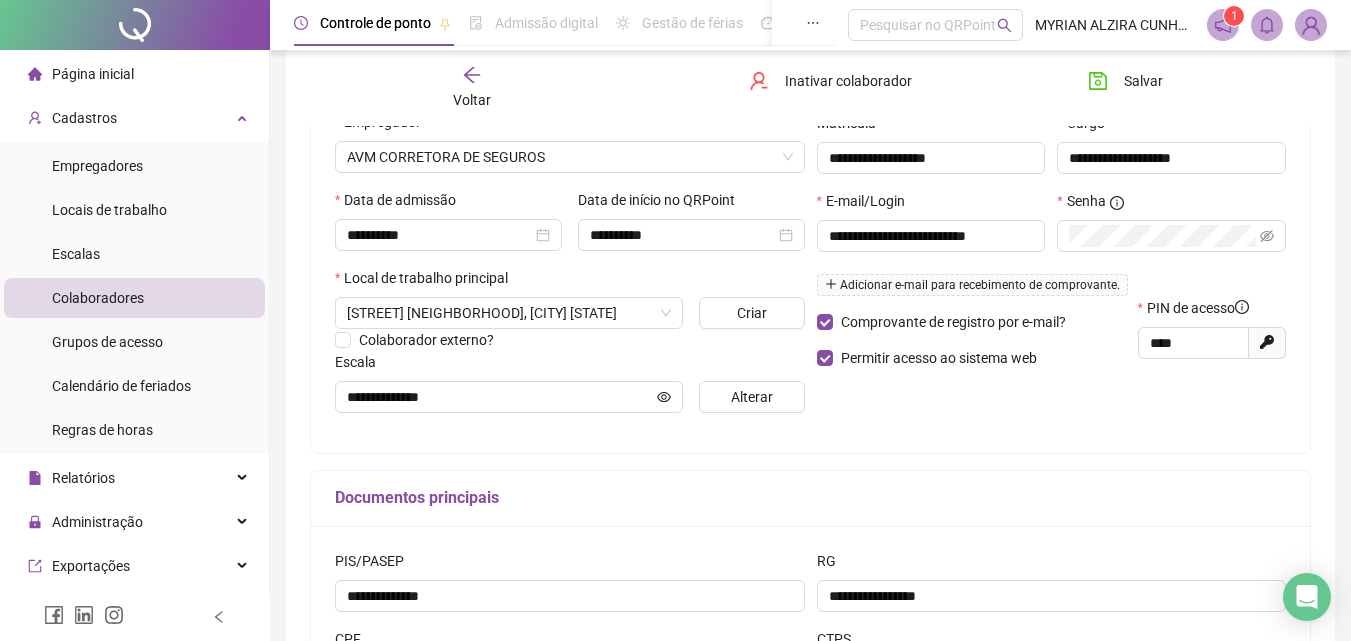click 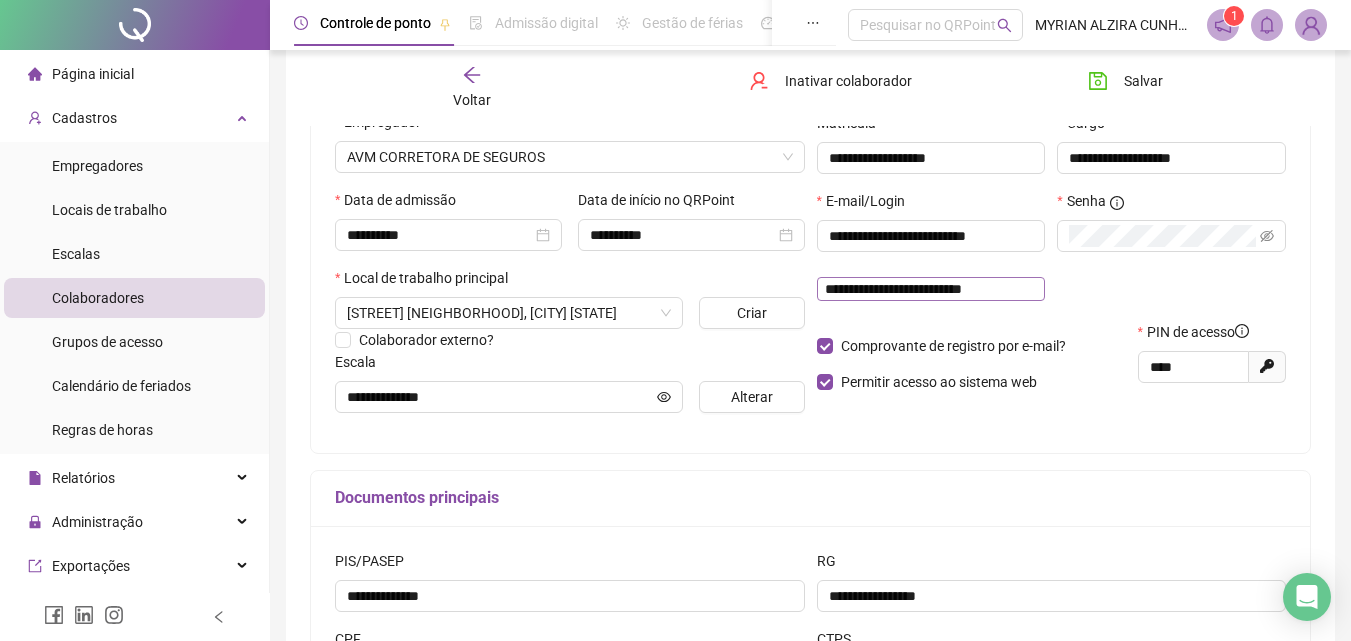 type on "**********" 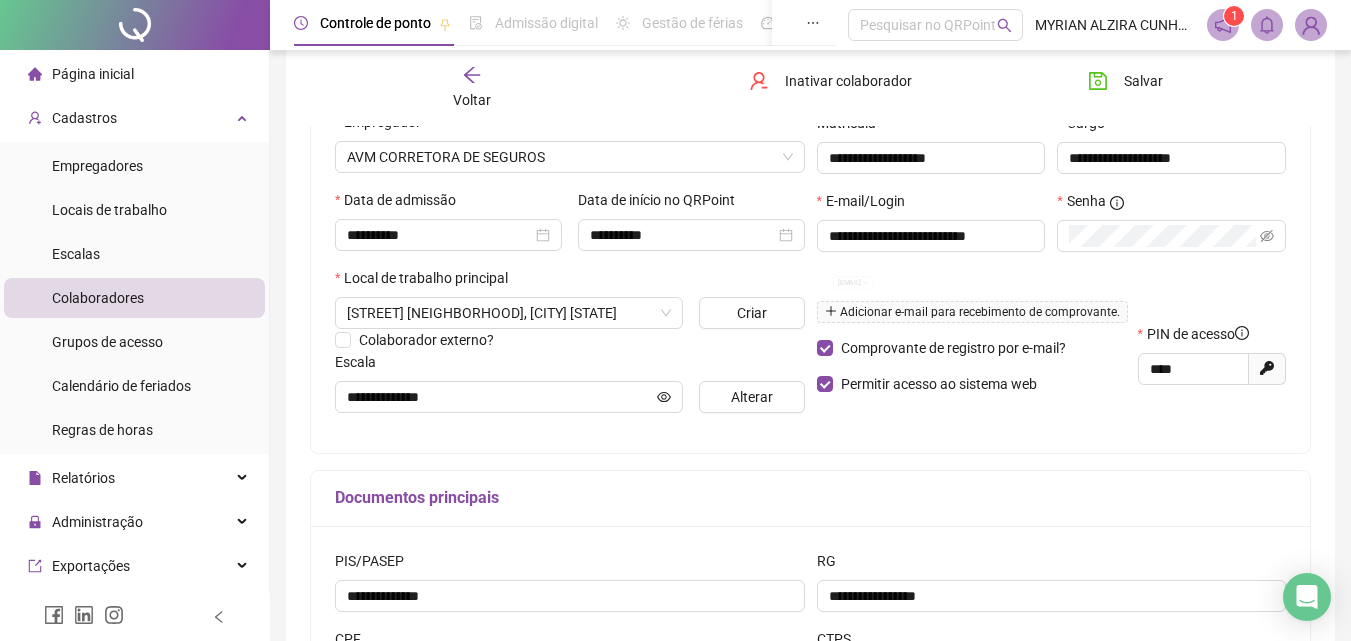click on "**********" at bounding box center (1052, 228) 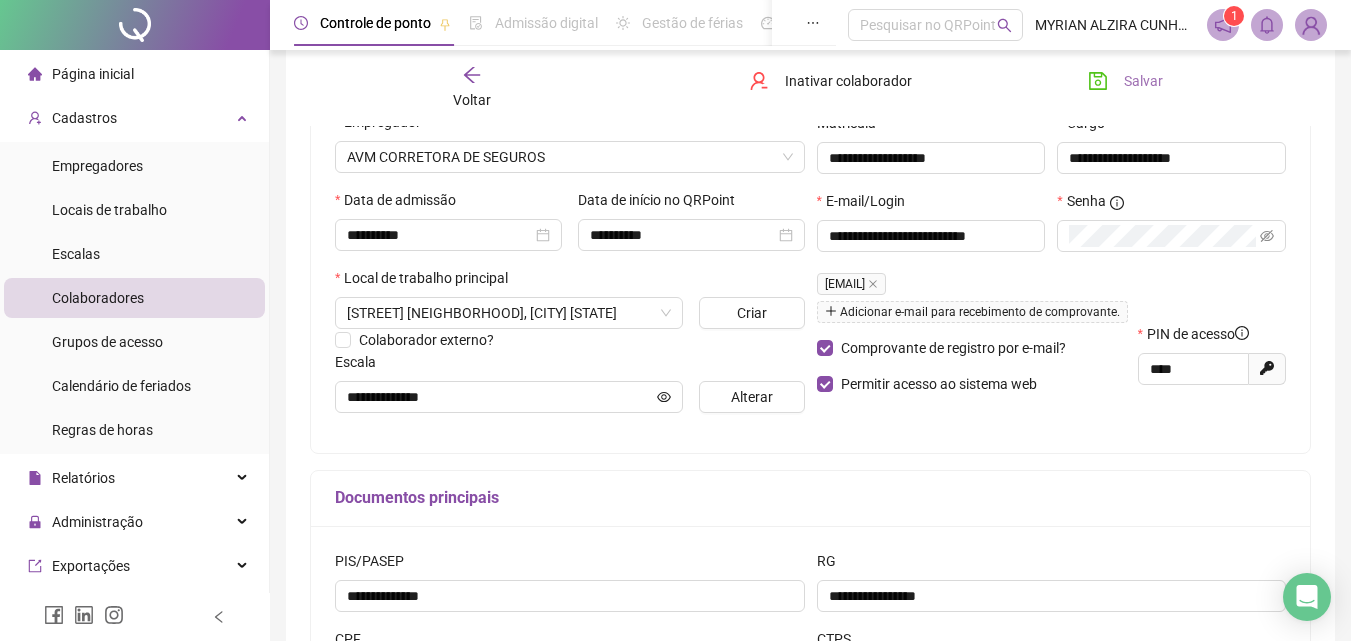 click 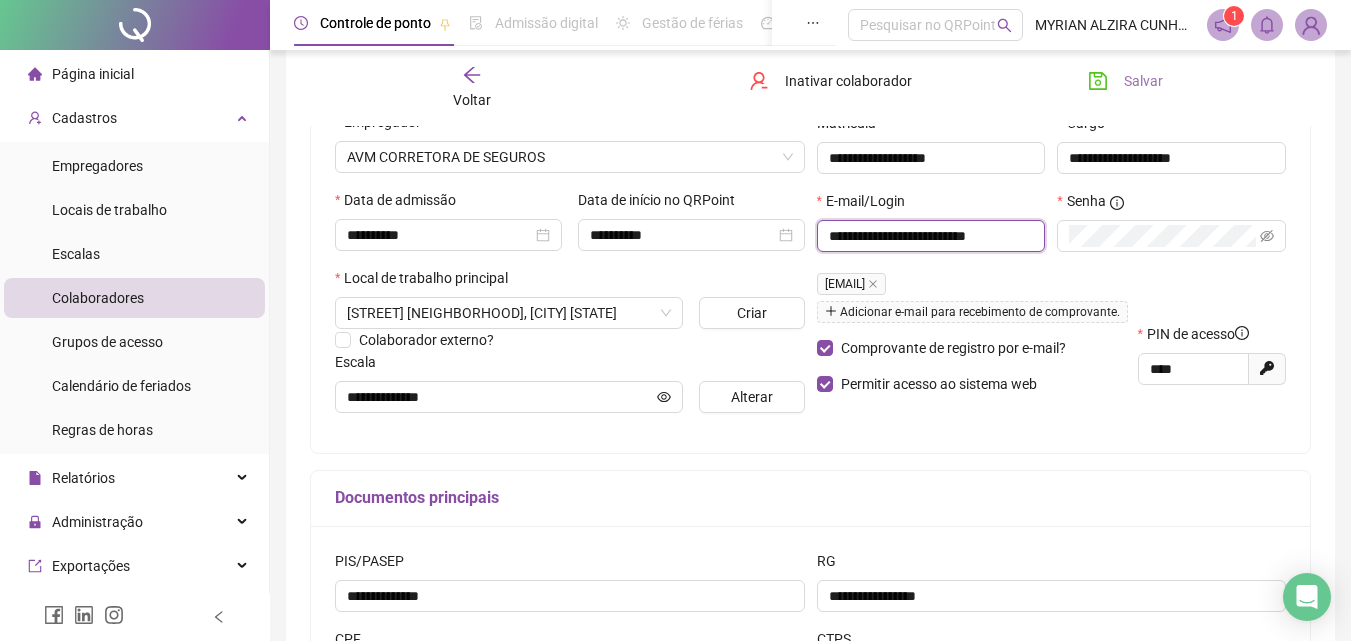 click on "**********" at bounding box center [929, 236] 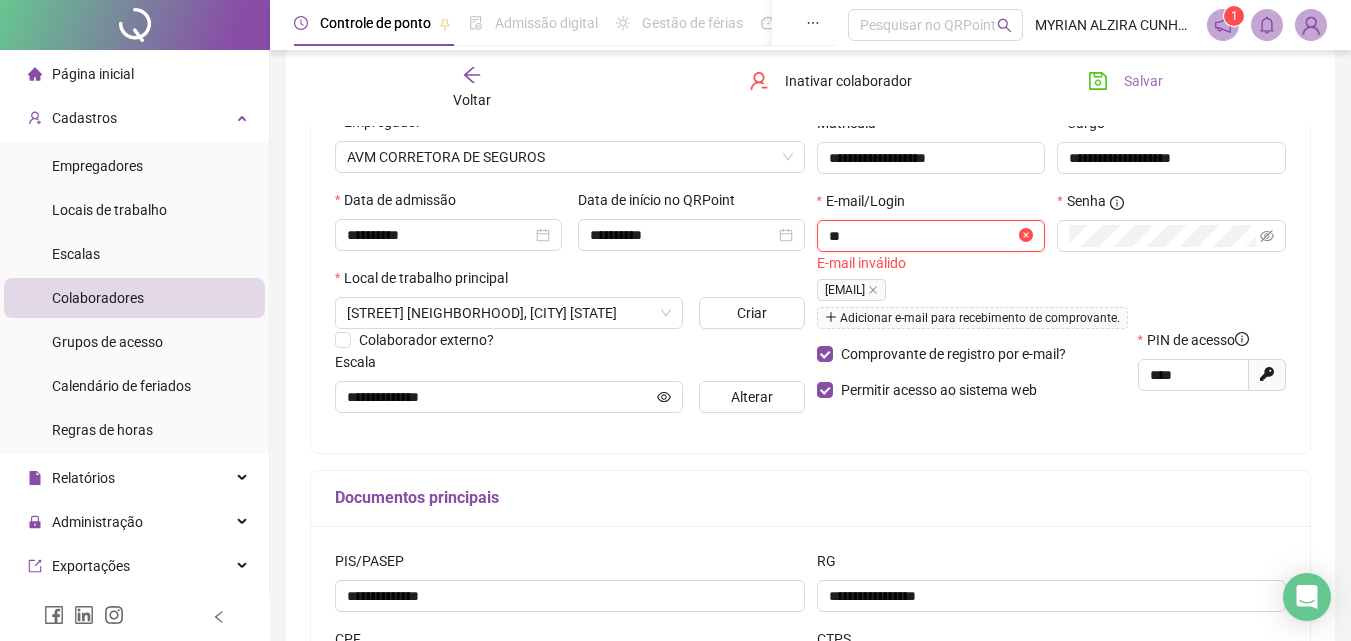 type on "*" 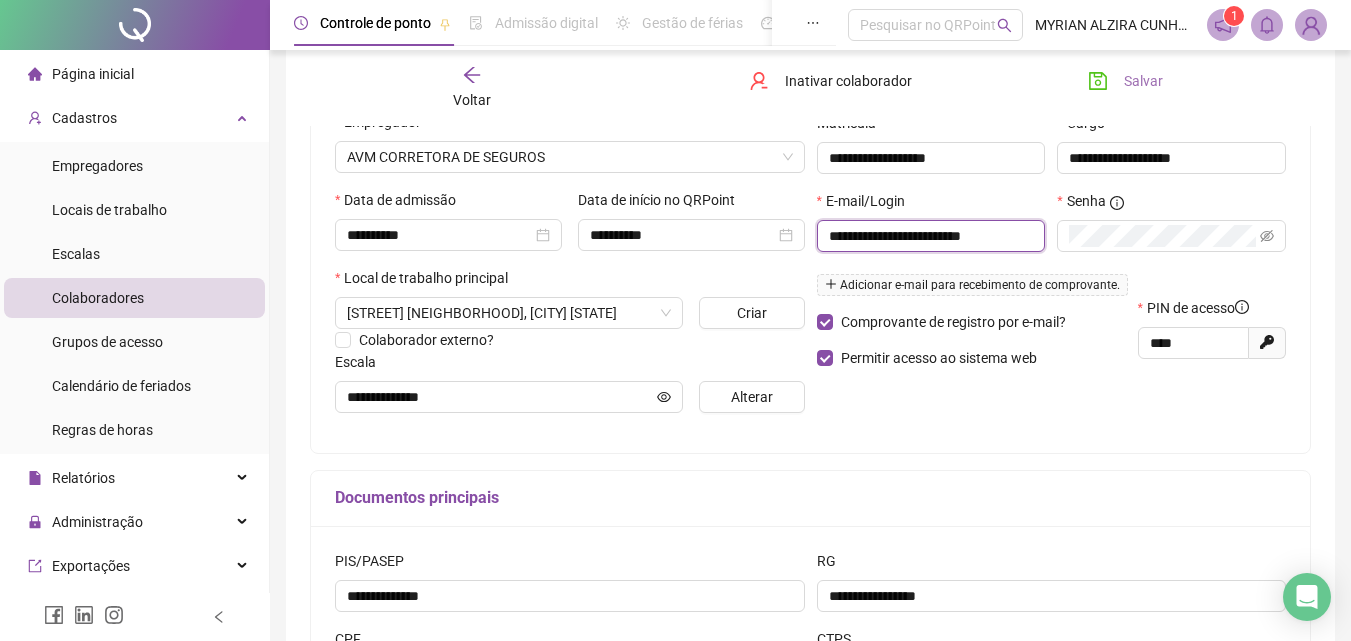 type on "**********" 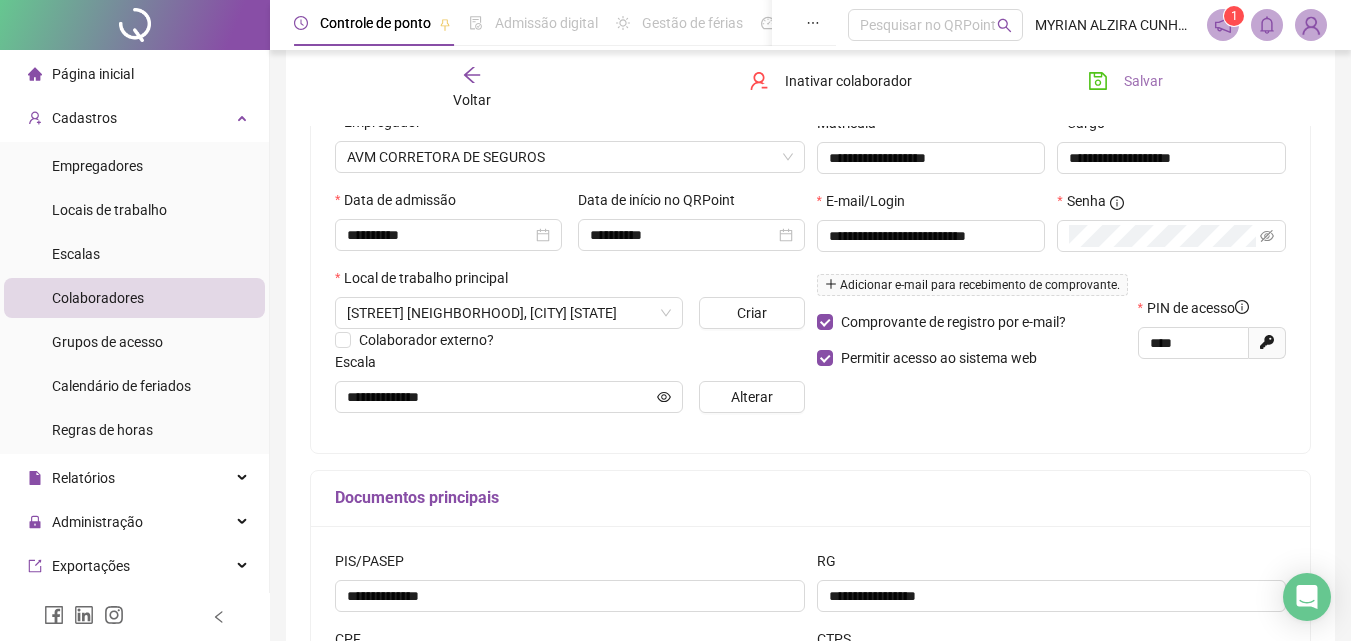click on "Salvar" at bounding box center (1143, 81) 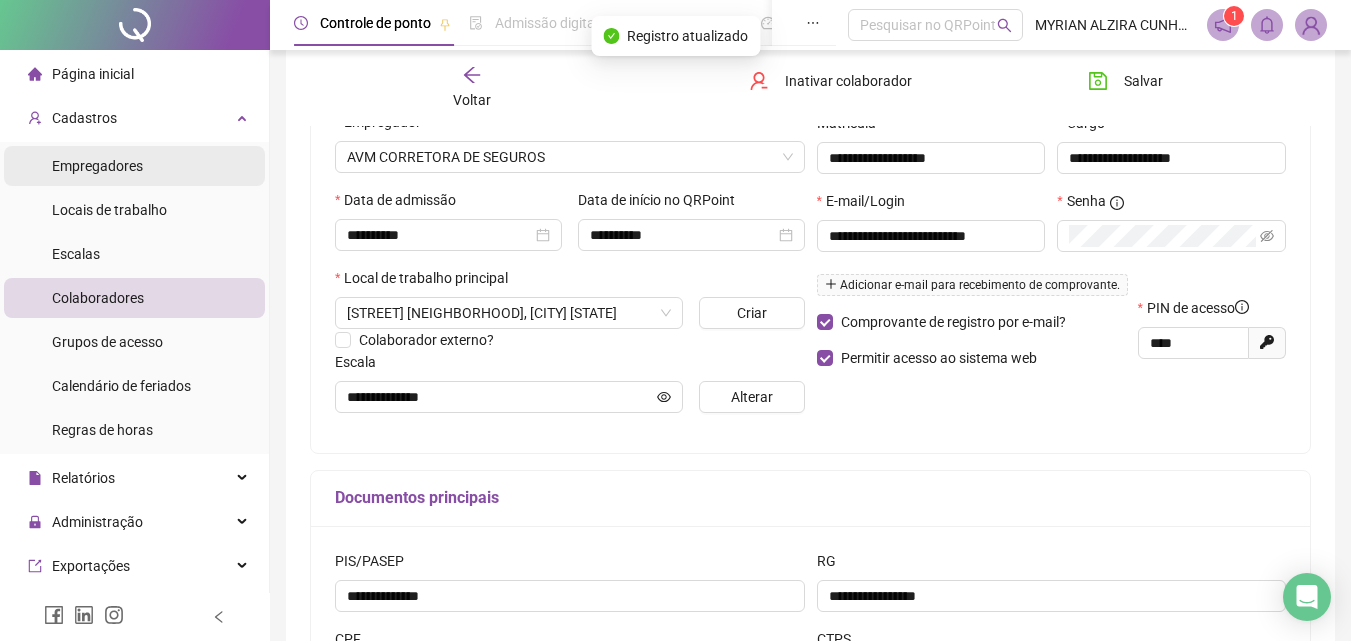click on "Empregadores" at bounding box center (97, 166) 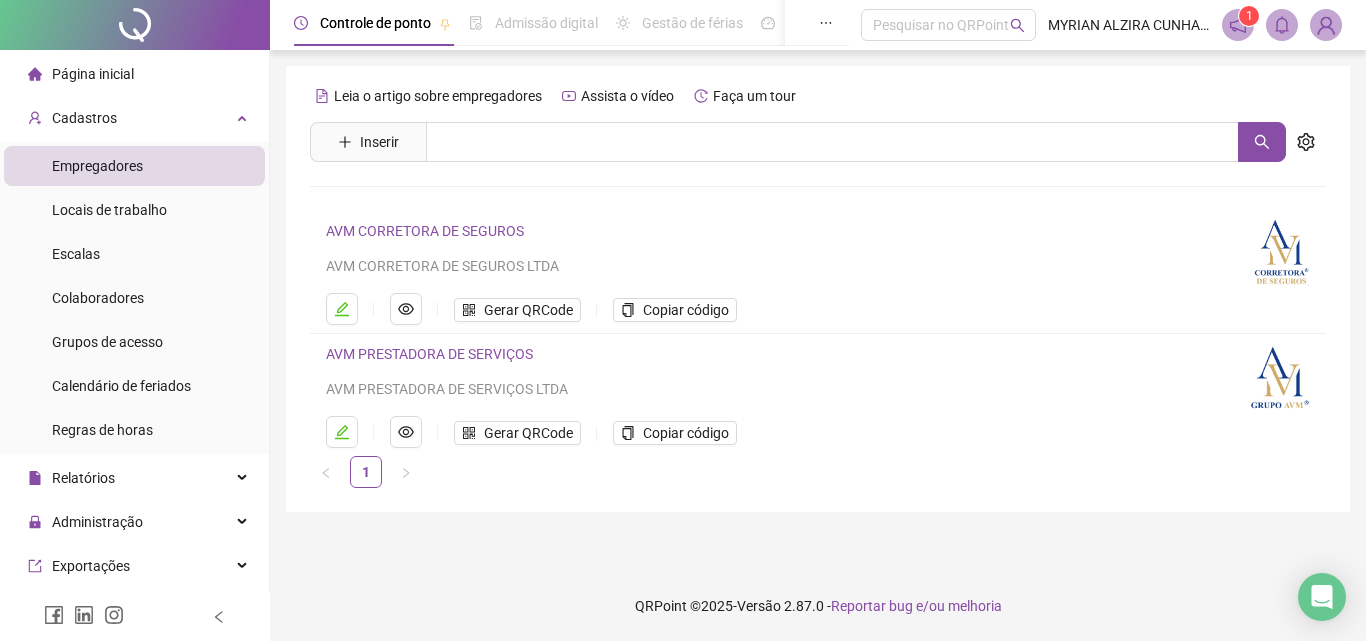 click on "AVM CORRETORA DE SEGUROS" at bounding box center [425, 231] 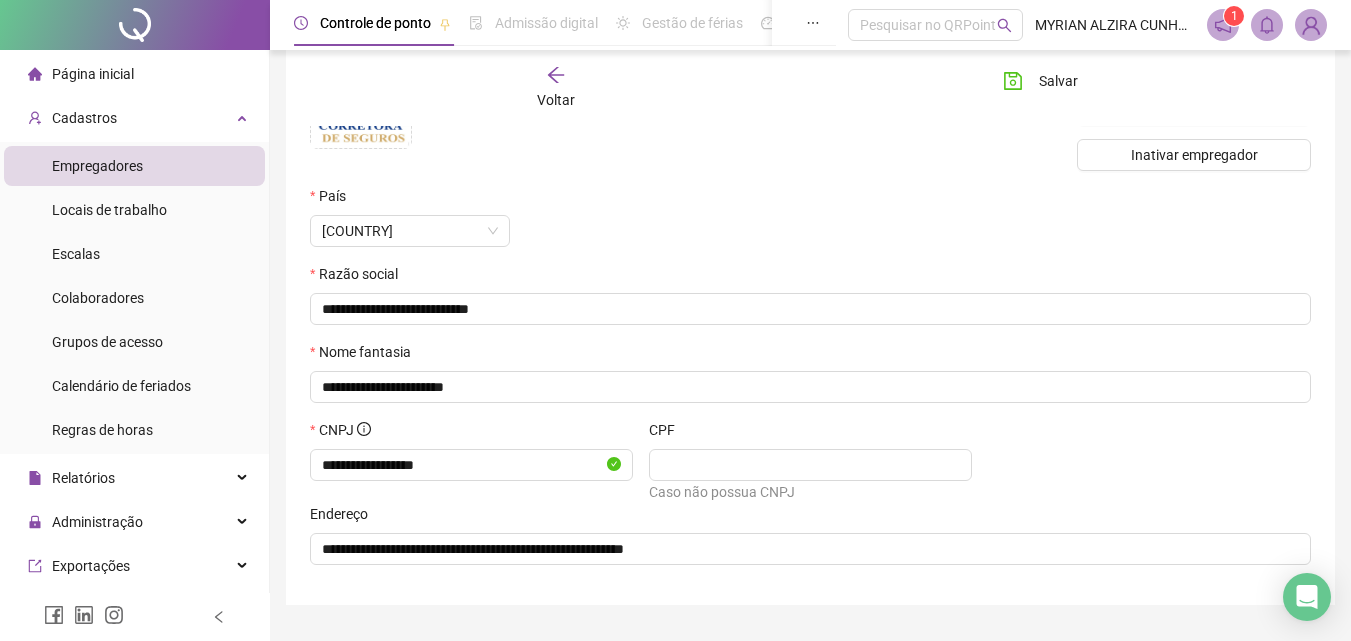 scroll, scrollTop: 0, scrollLeft: 0, axis: both 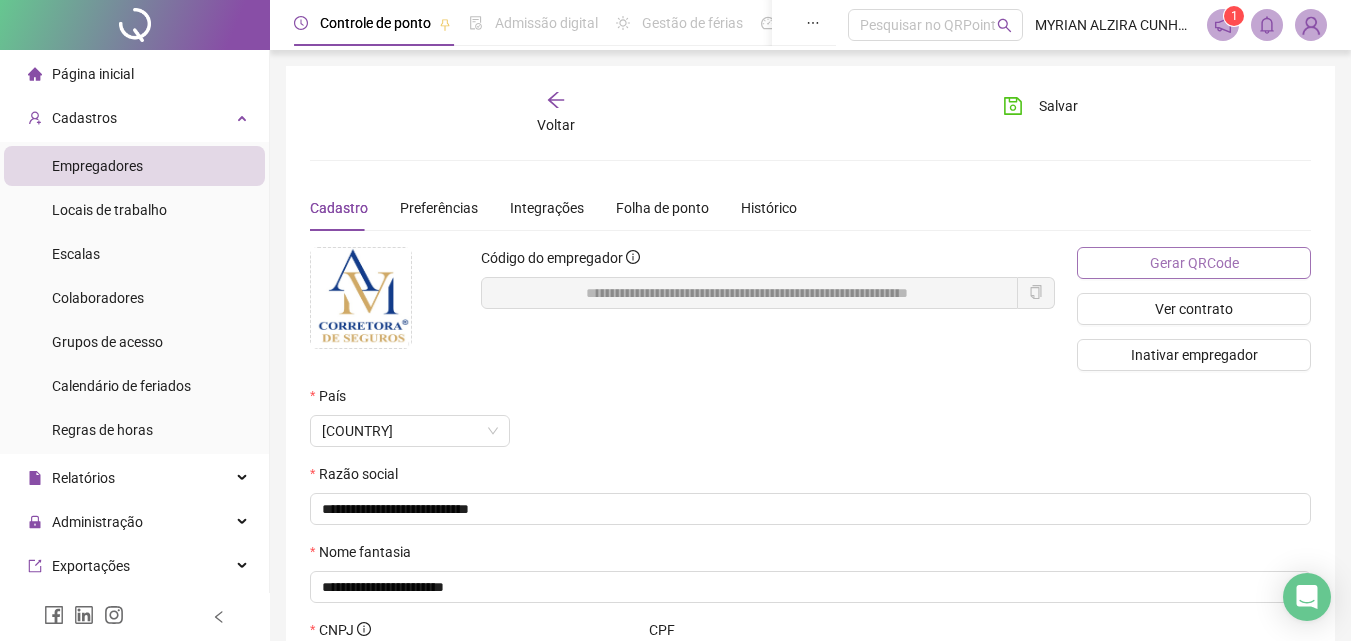 click on "Gerar QRCode" at bounding box center [1194, 263] 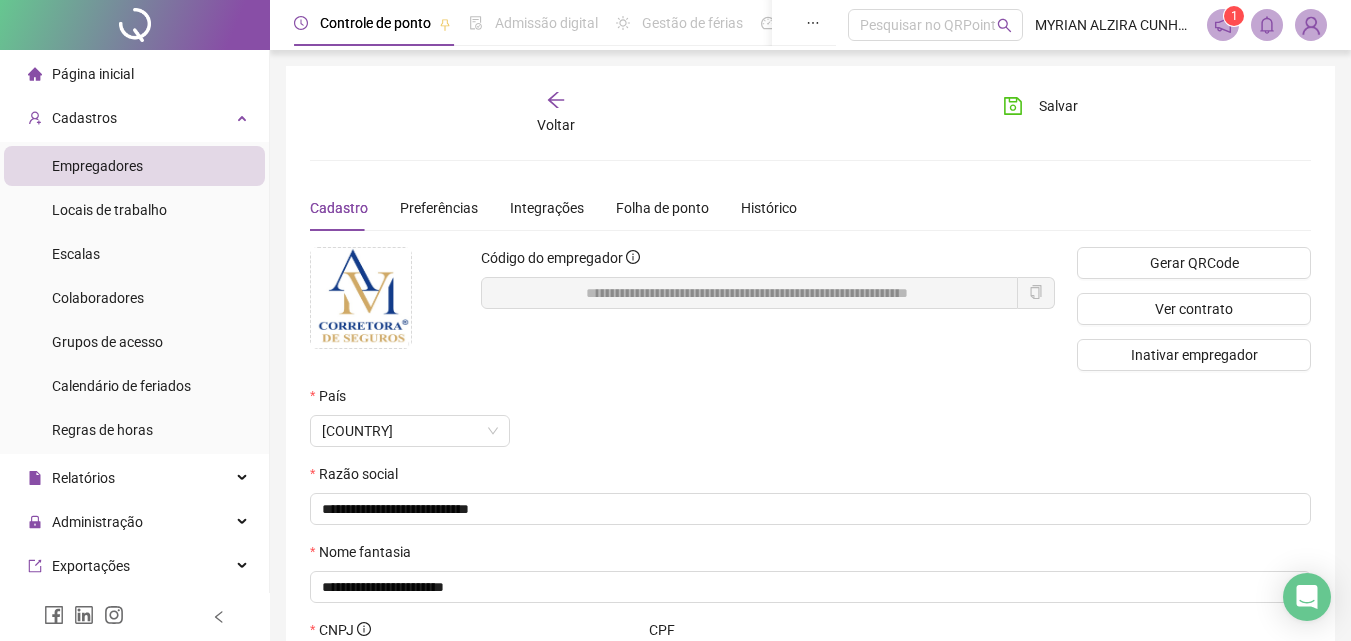 click on "Voltar" at bounding box center [557, 113] 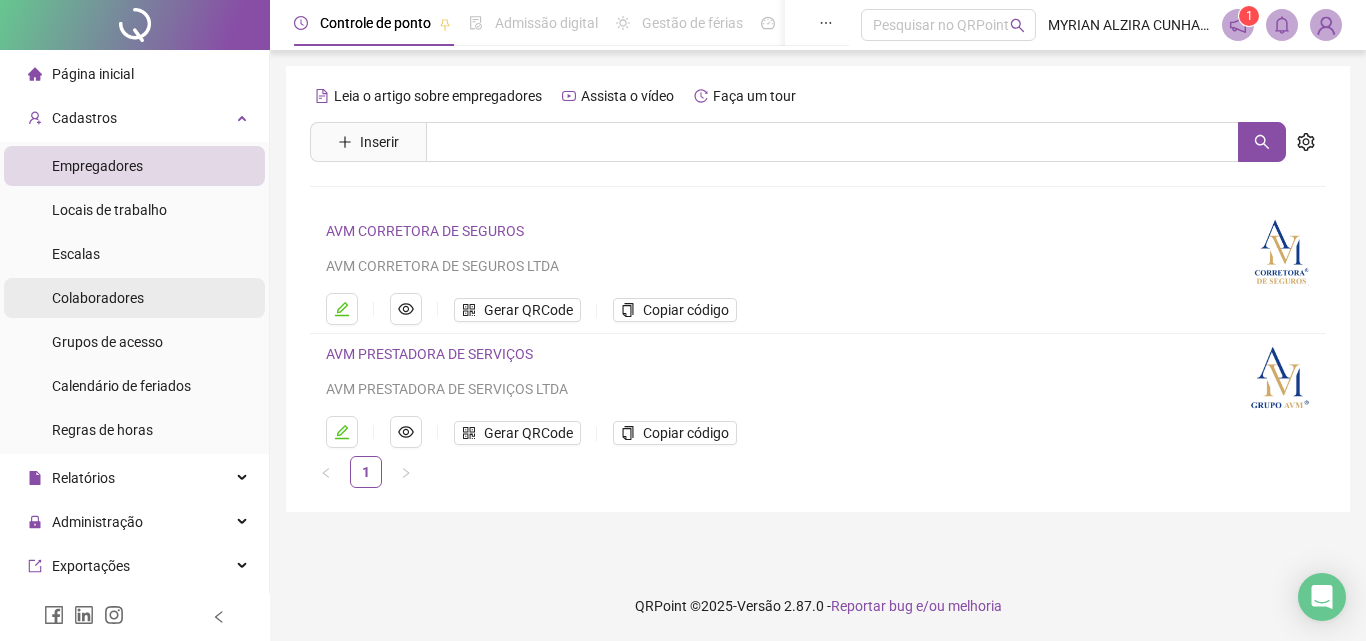 click on "Colaboradores" at bounding box center (98, 298) 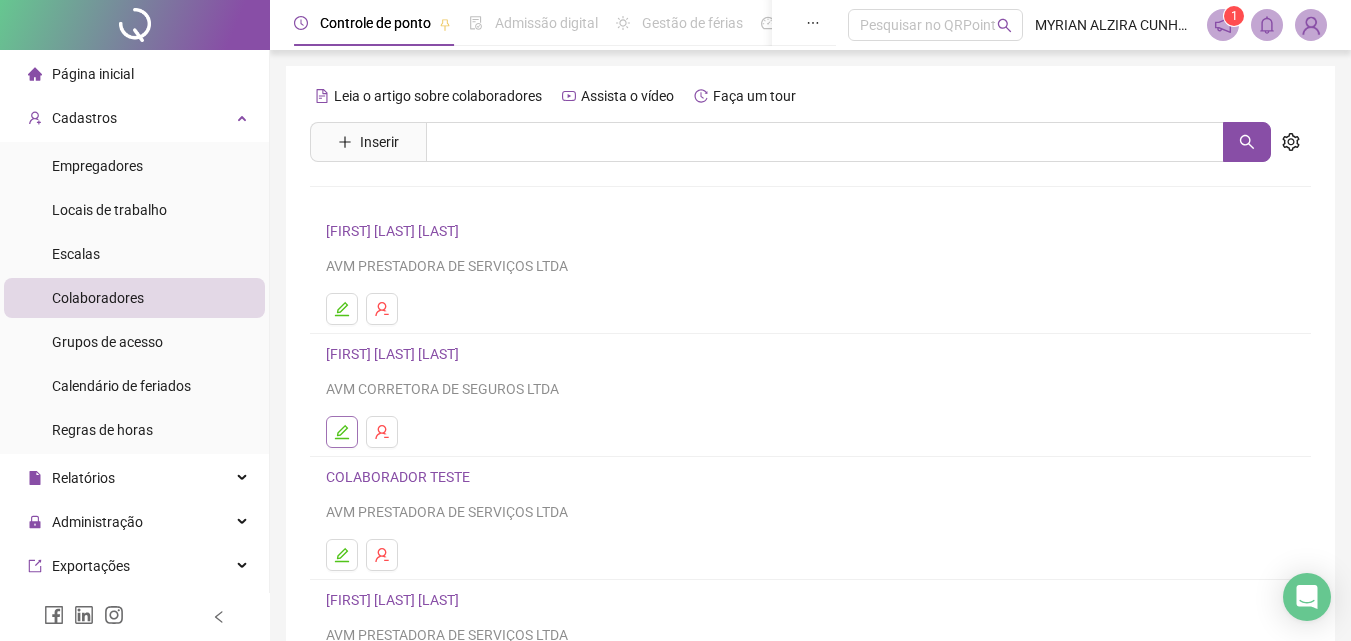 click 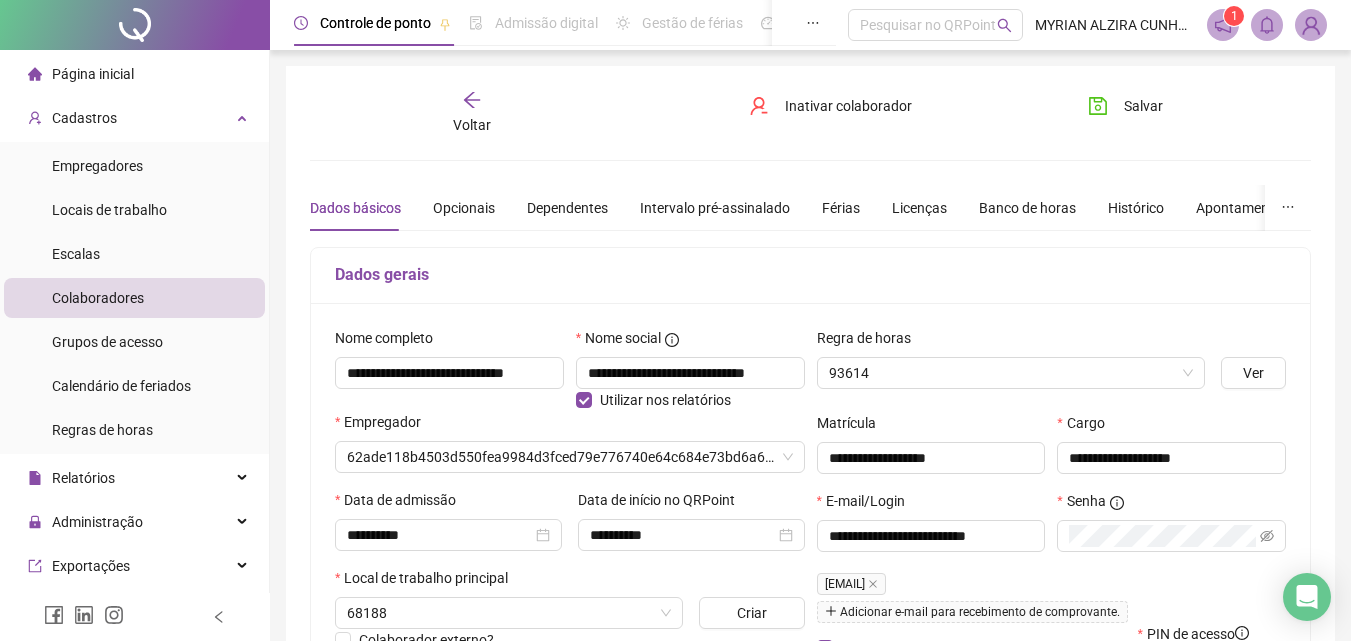 type on "**********" 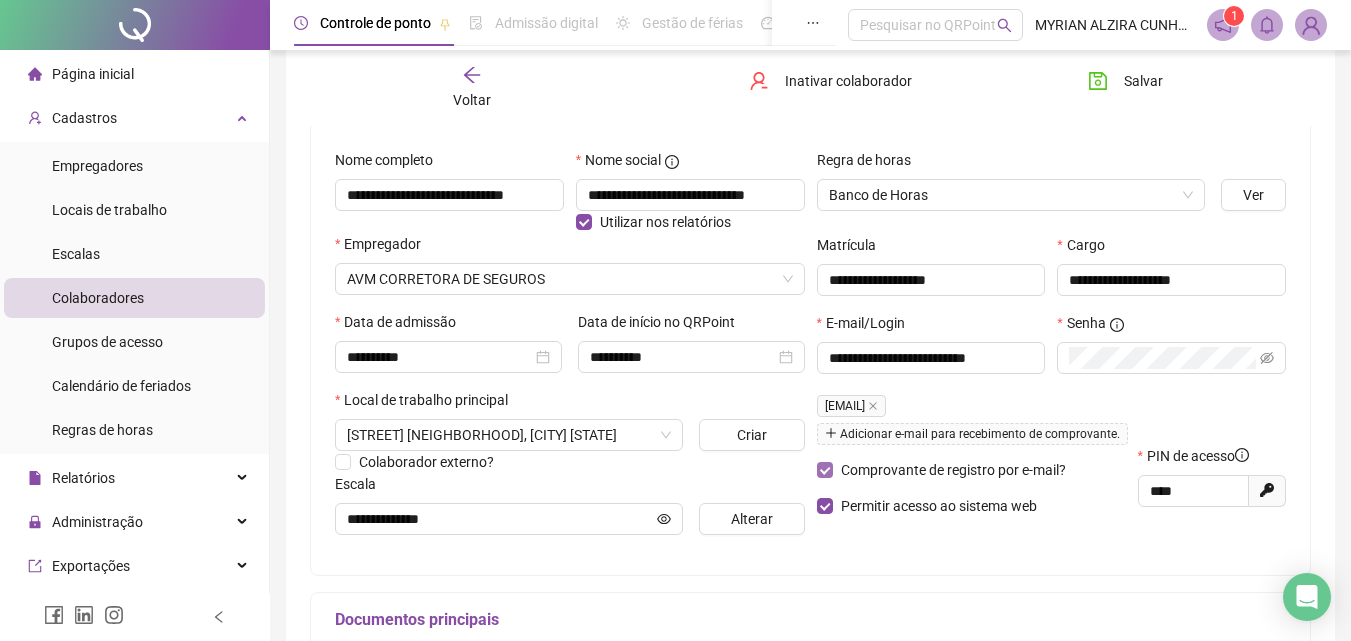 scroll, scrollTop: 300, scrollLeft: 0, axis: vertical 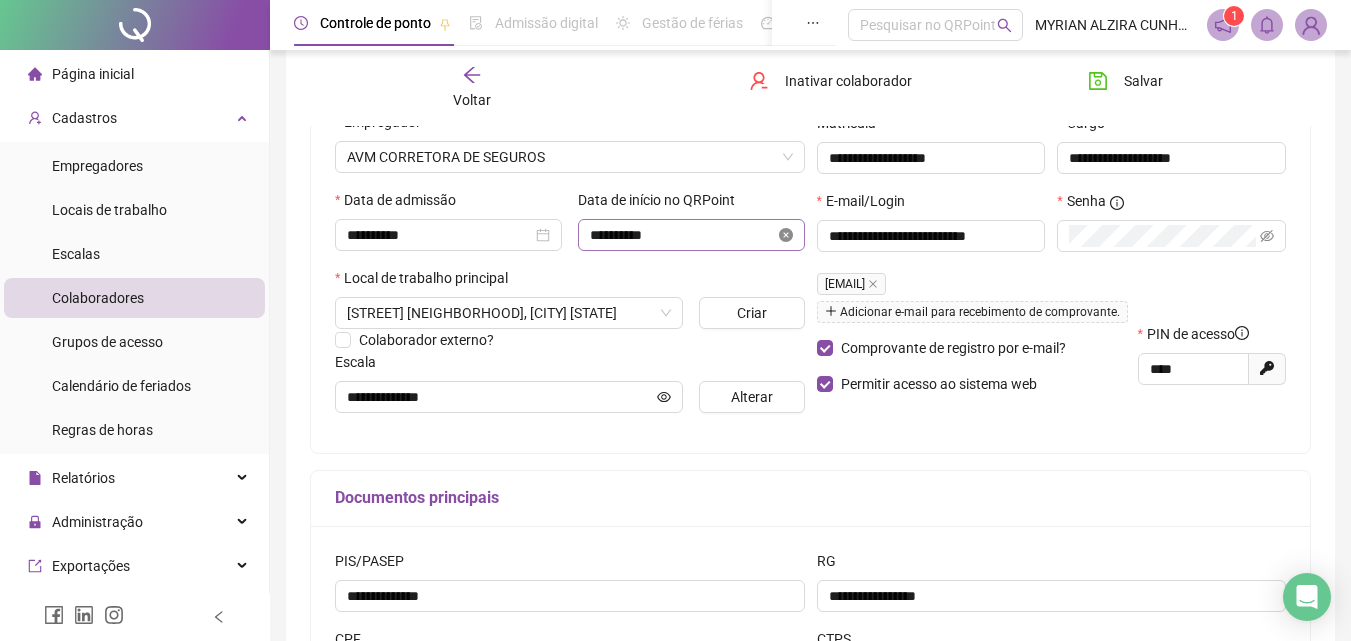 click 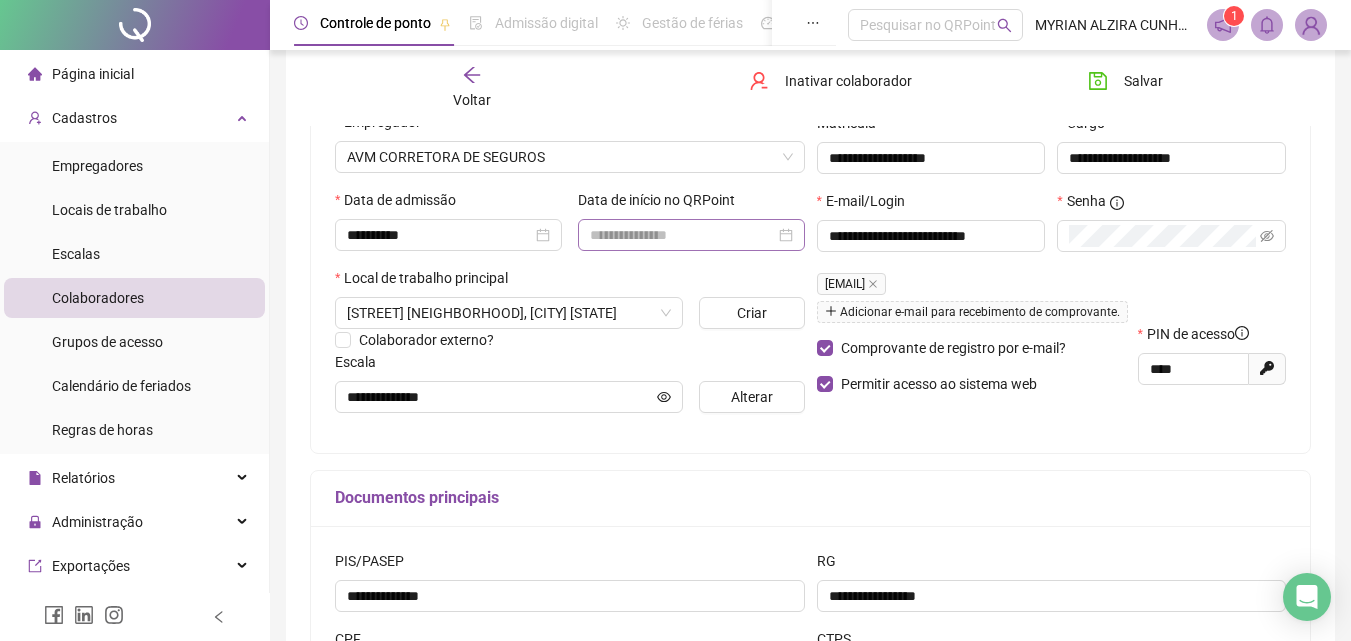 click at bounding box center (691, 235) 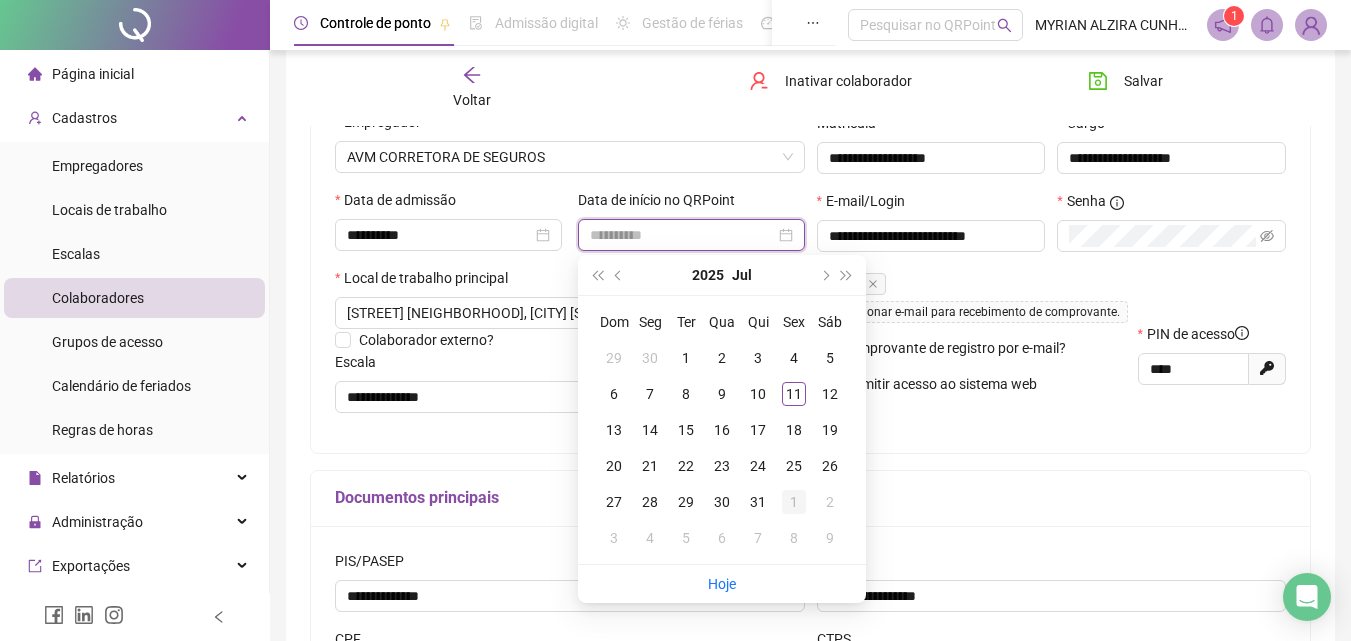 type on "**********" 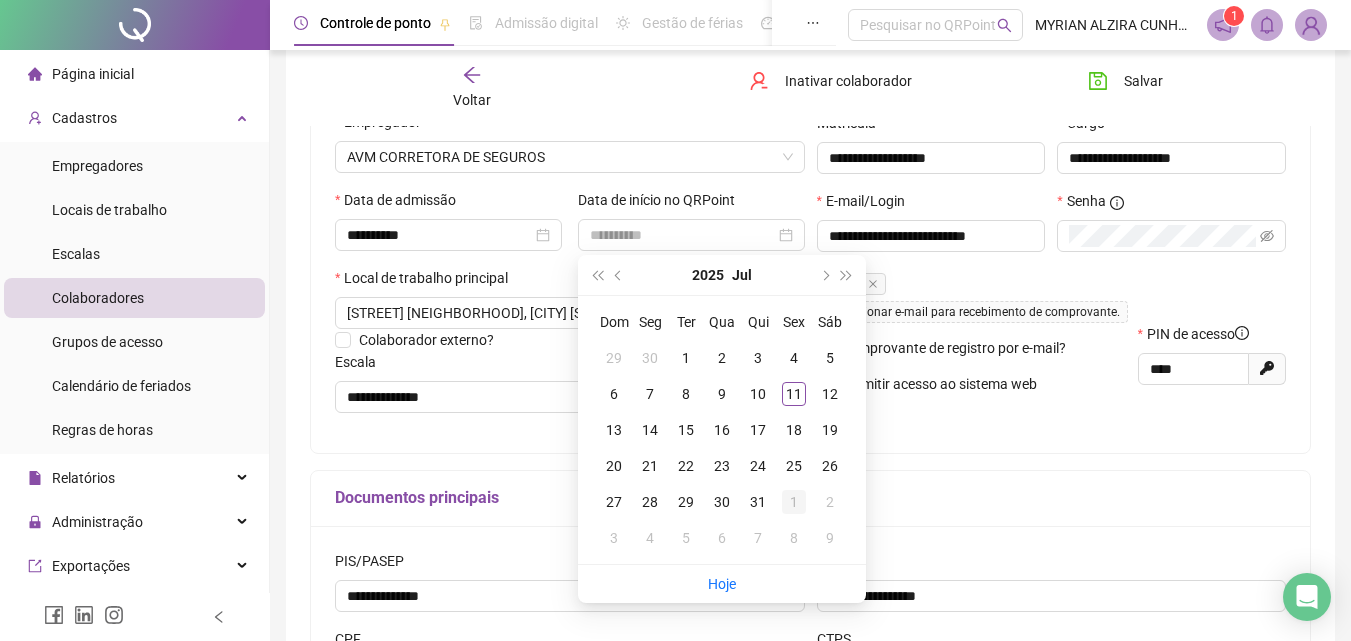 click on "1" at bounding box center (794, 502) 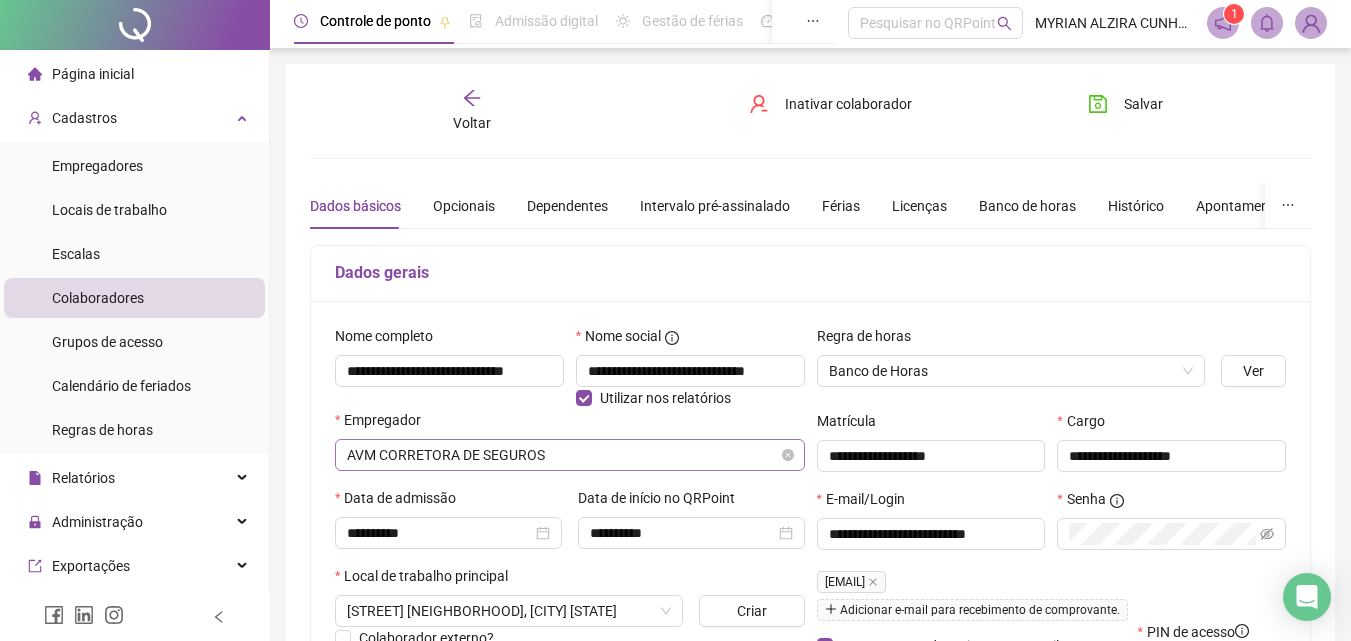 scroll, scrollTop: 0, scrollLeft: 0, axis: both 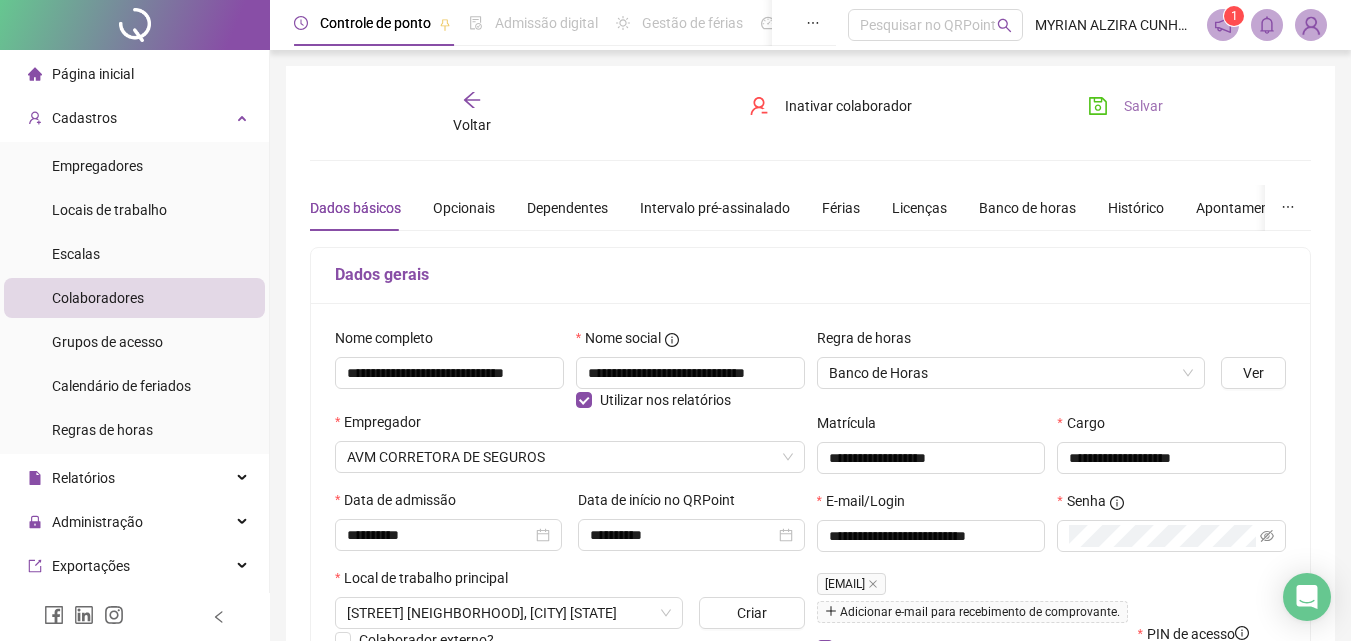 click 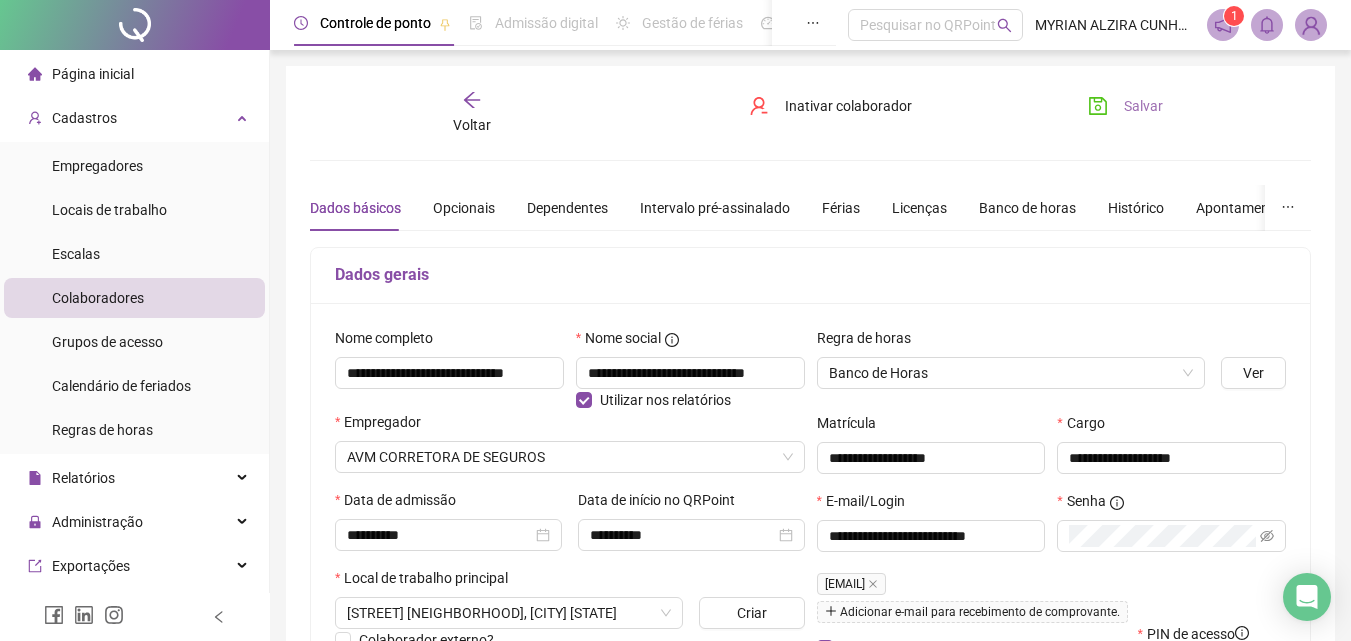 click on "Salvar" at bounding box center [1143, 106] 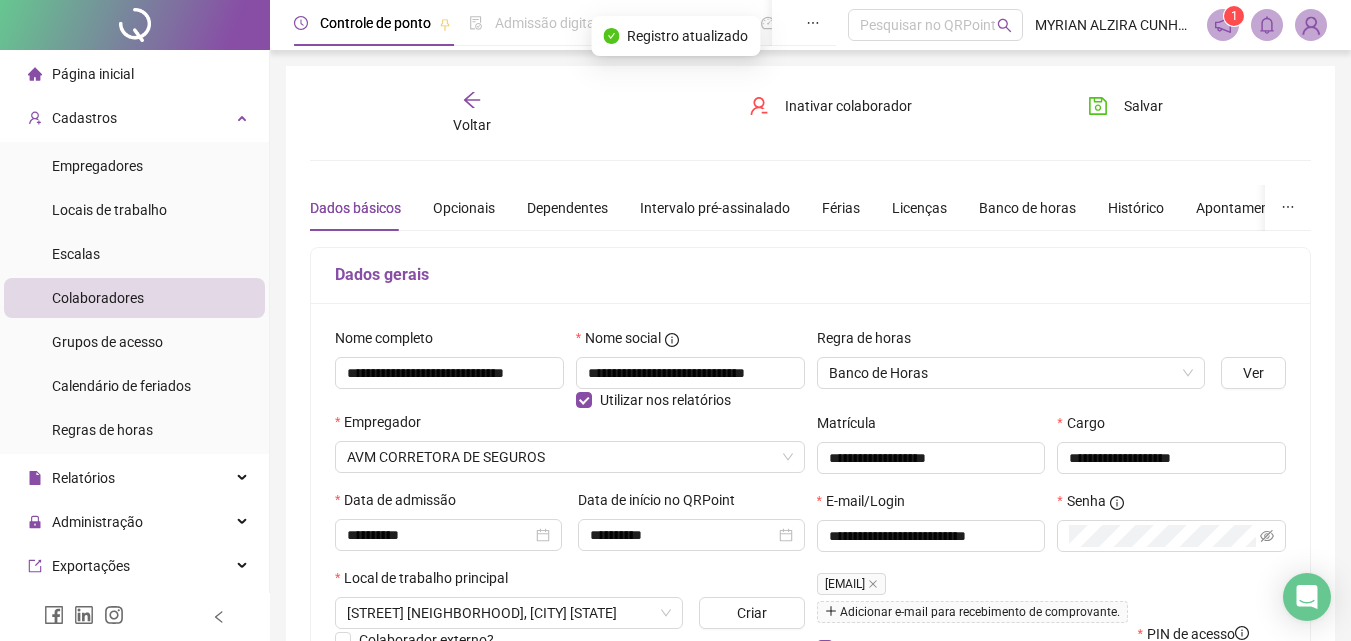 click 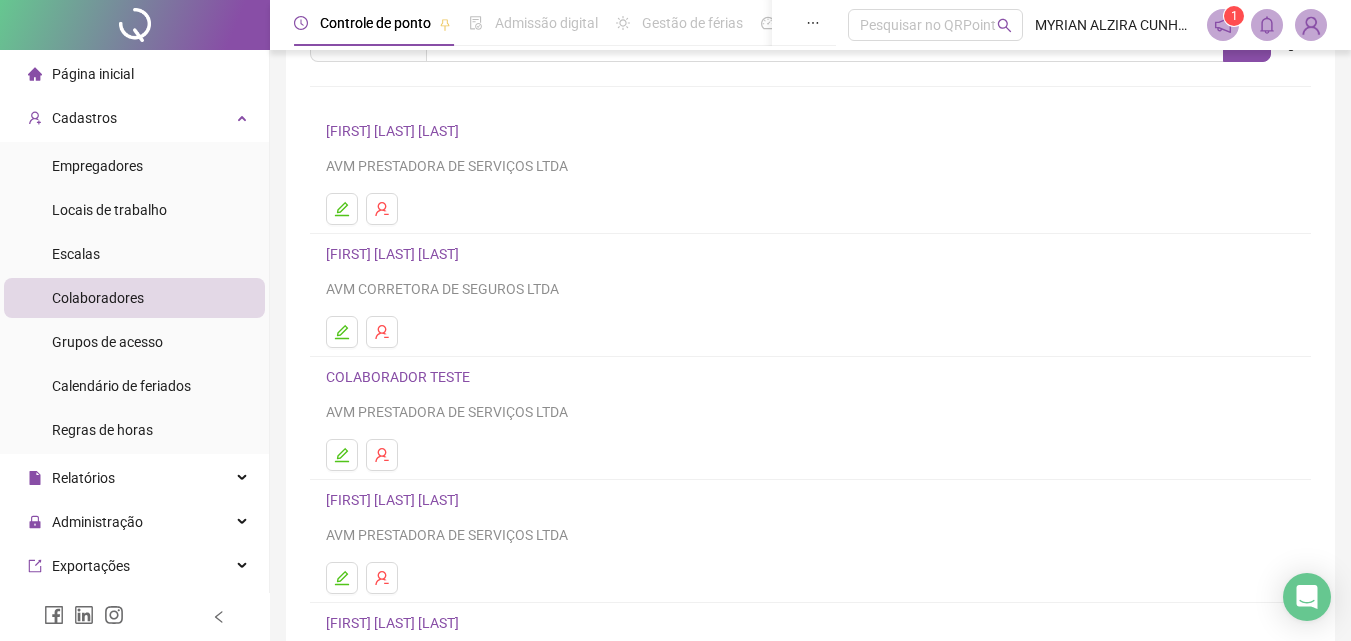 scroll, scrollTop: 326, scrollLeft: 0, axis: vertical 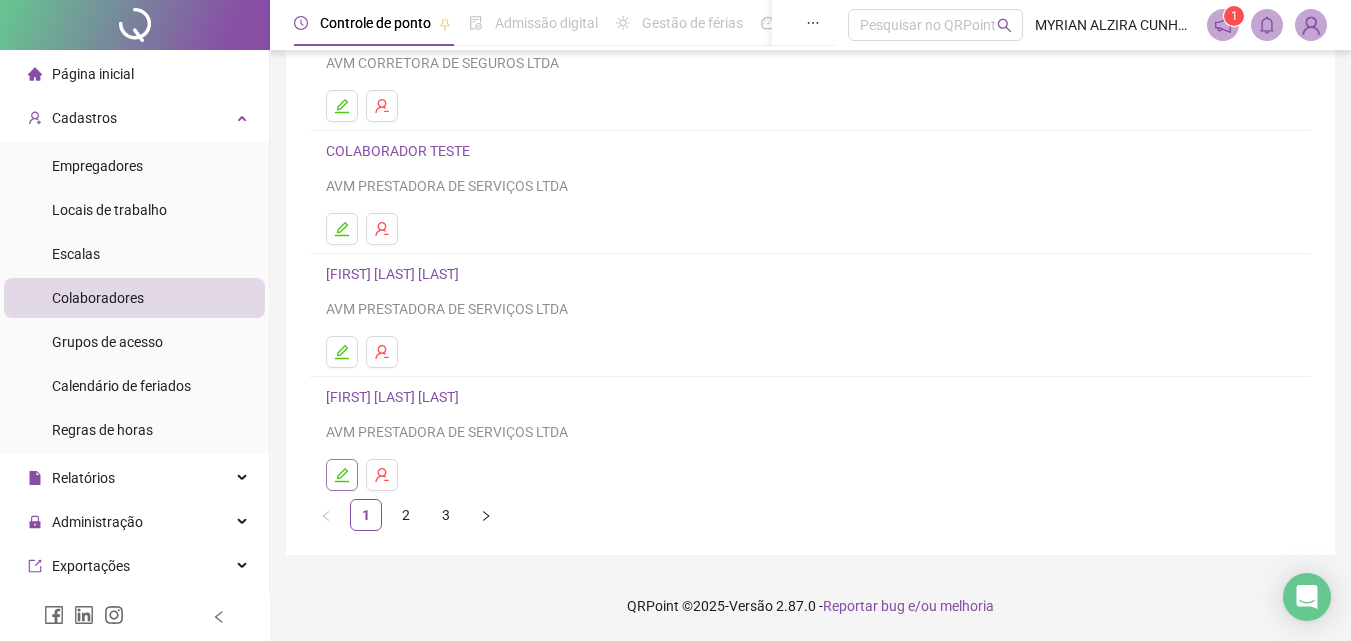 click at bounding box center (342, 475) 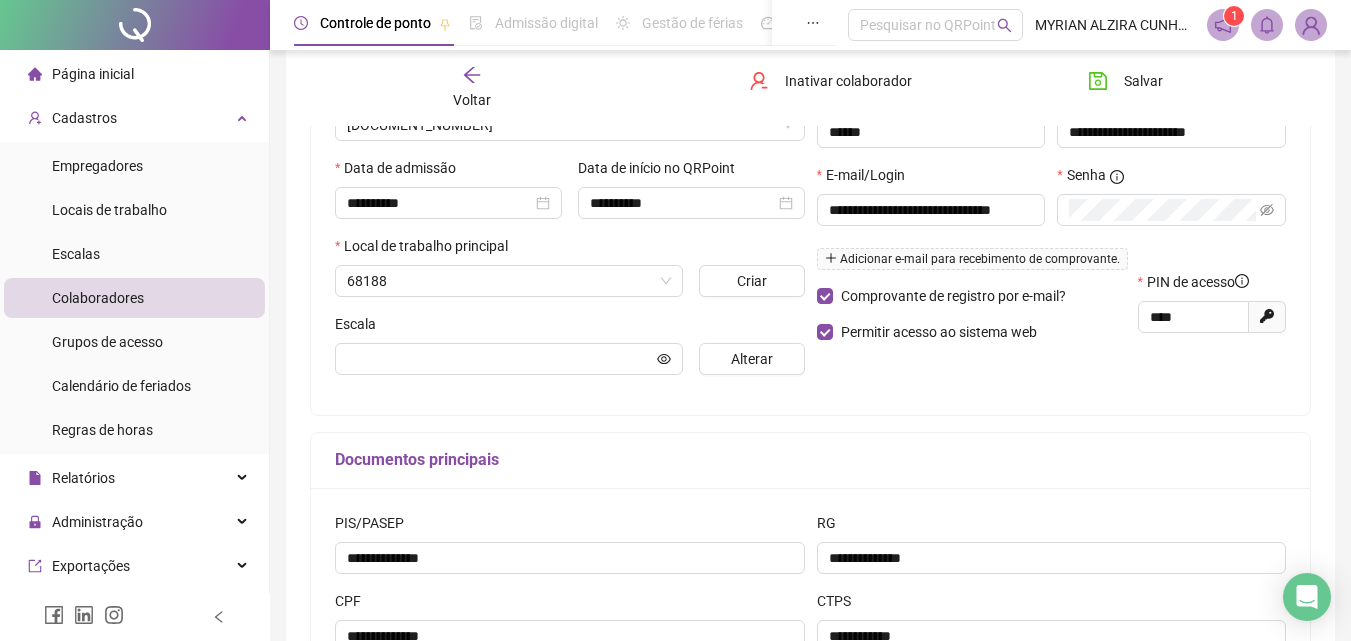 scroll, scrollTop: 336, scrollLeft: 0, axis: vertical 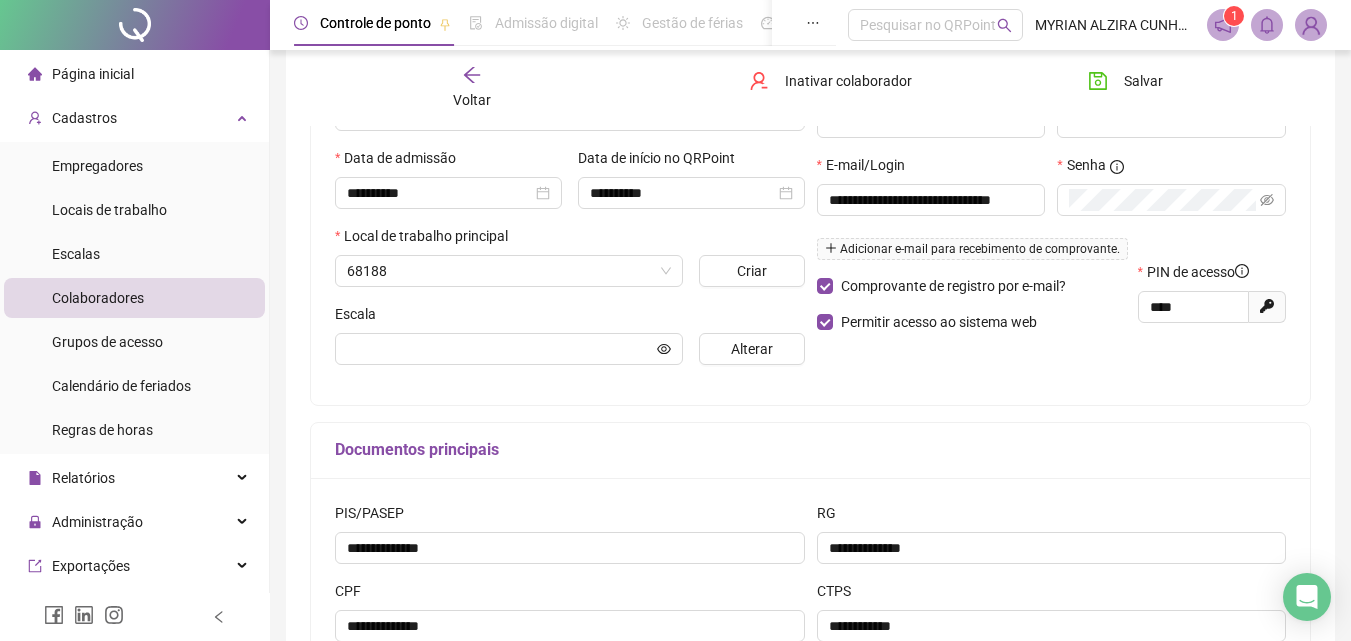type on "**********" 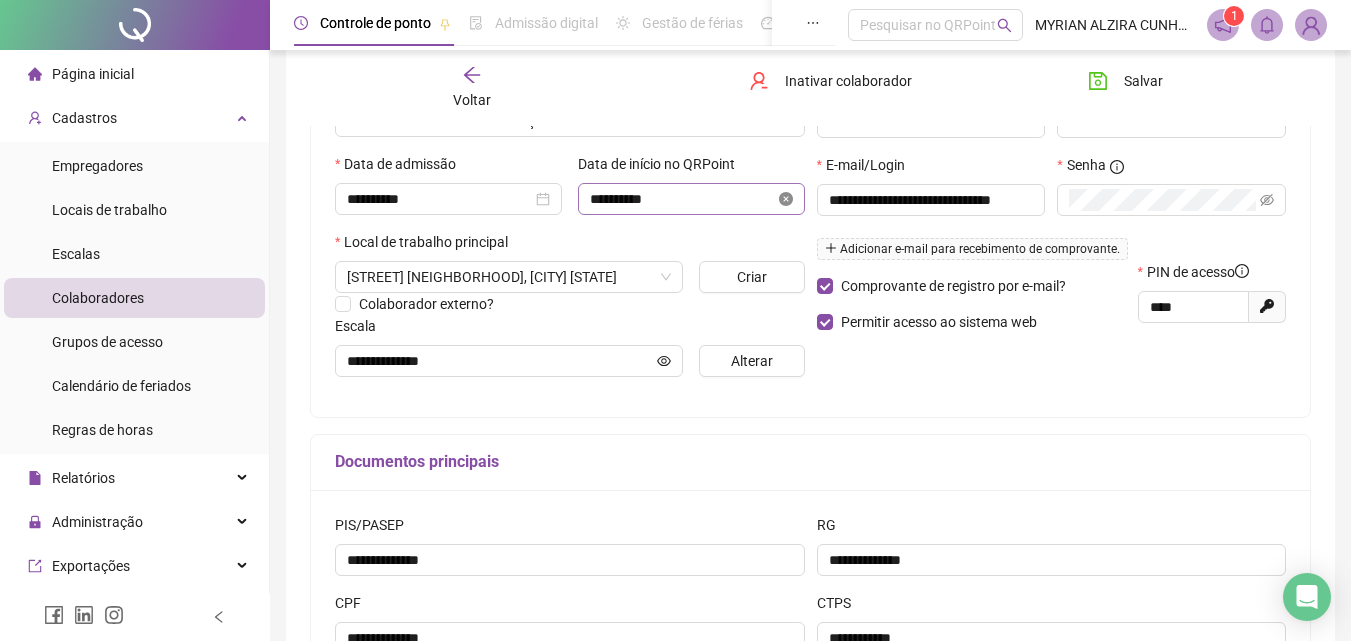 click 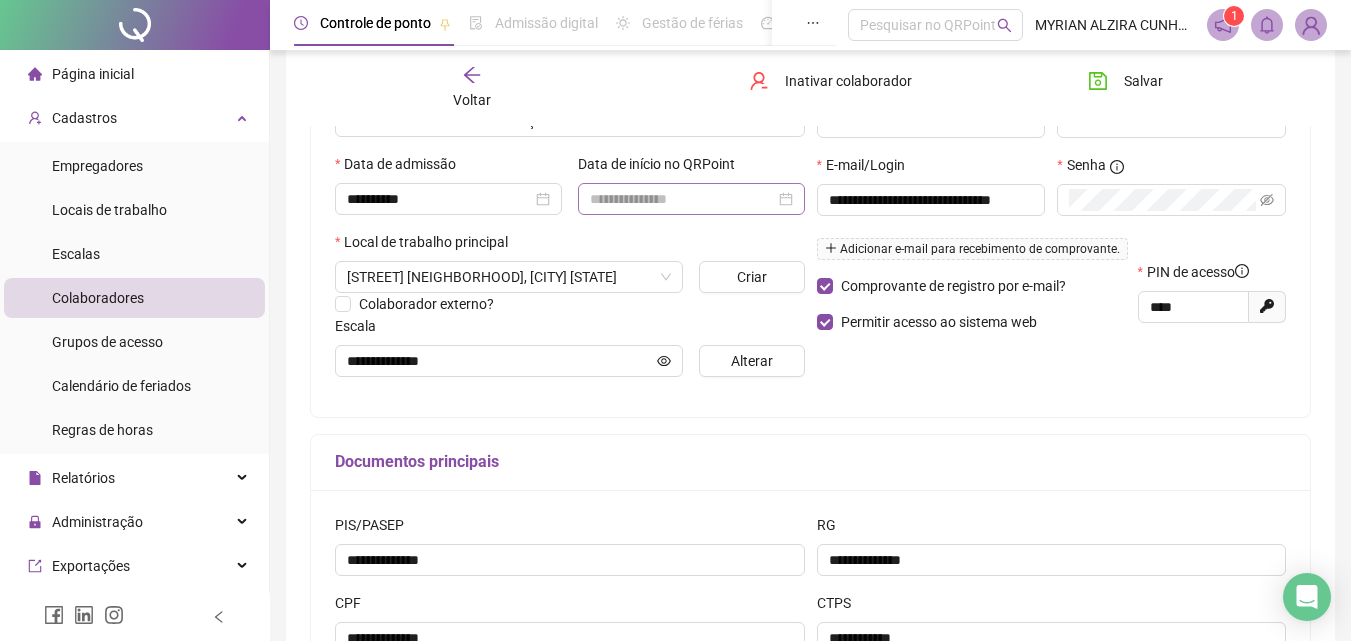 click at bounding box center [691, 199] 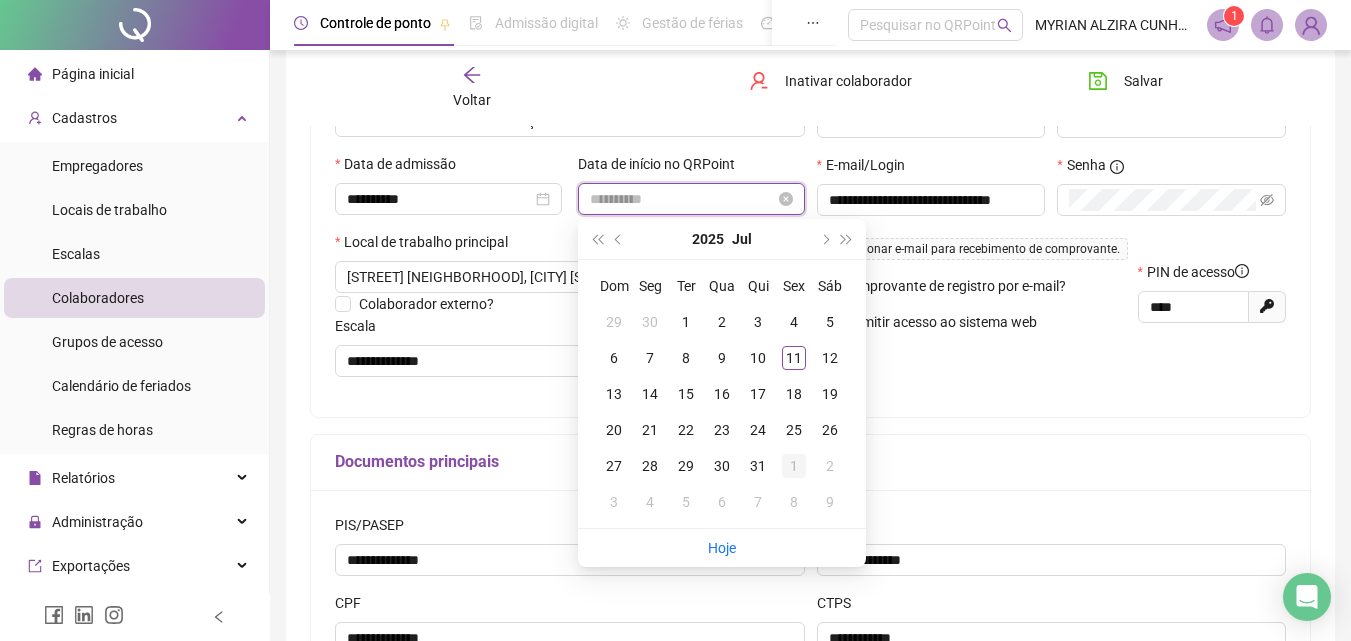 type on "**********" 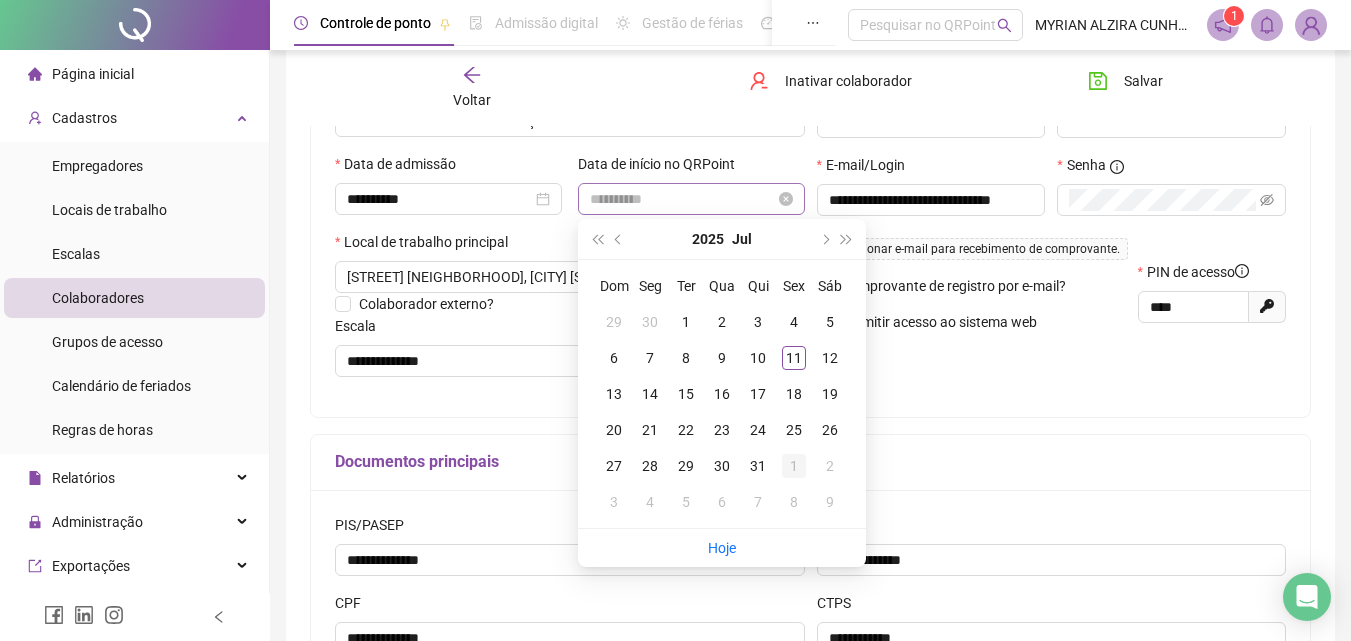 click on "1" at bounding box center [794, 466] 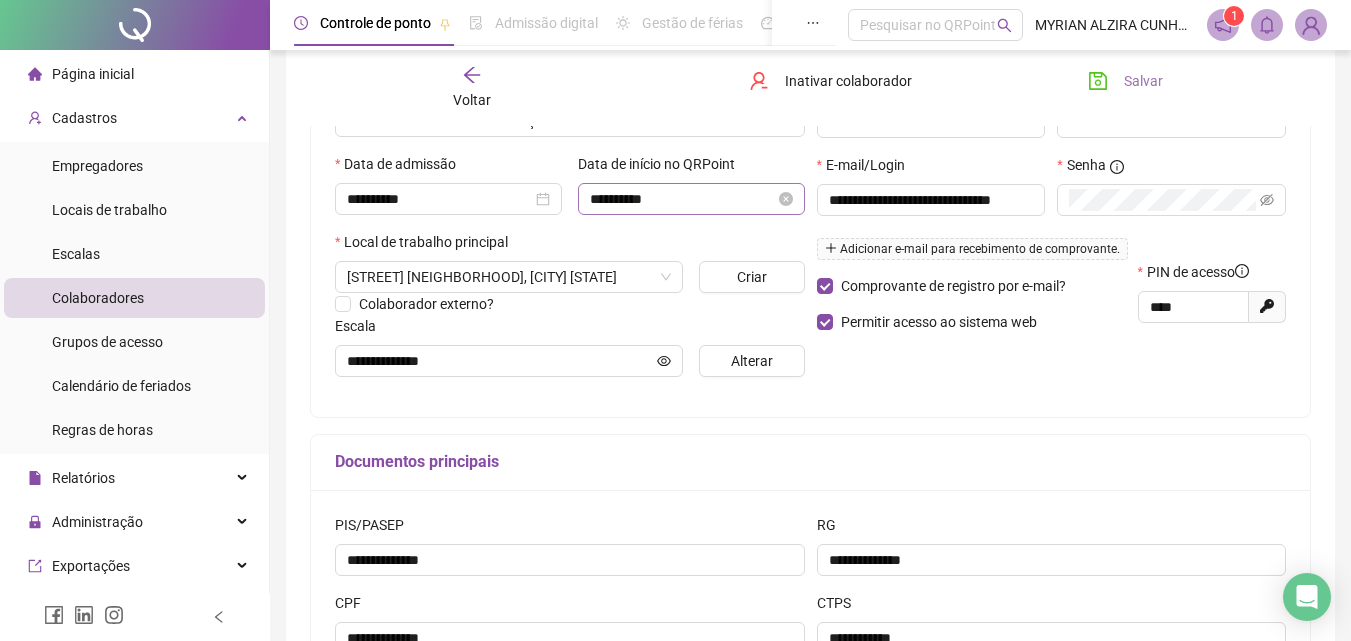 click on "Salvar" at bounding box center (1143, 81) 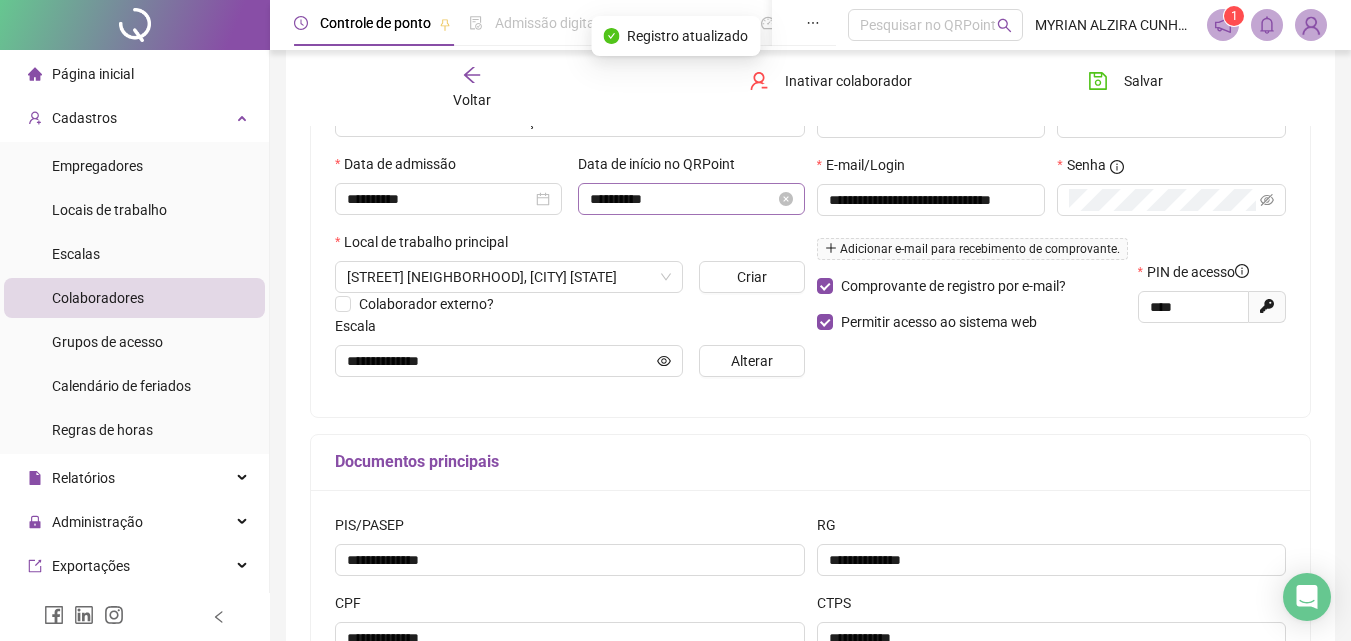click 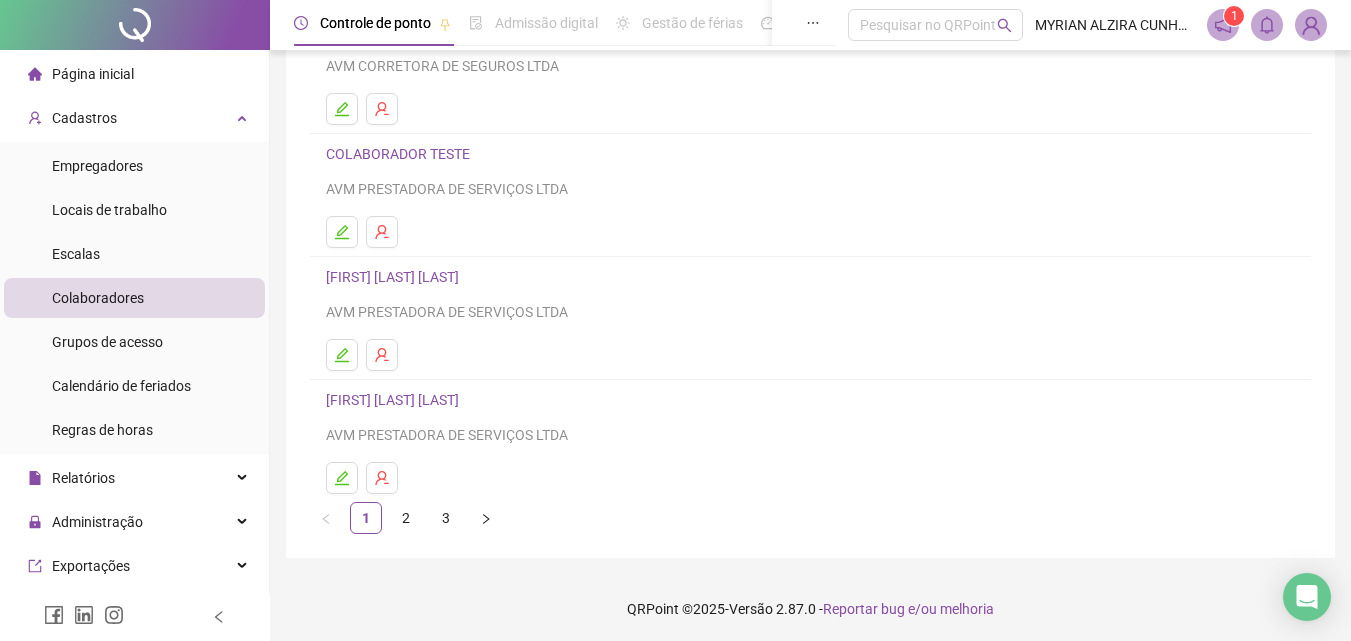 scroll, scrollTop: 326, scrollLeft: 0, axis: vertical 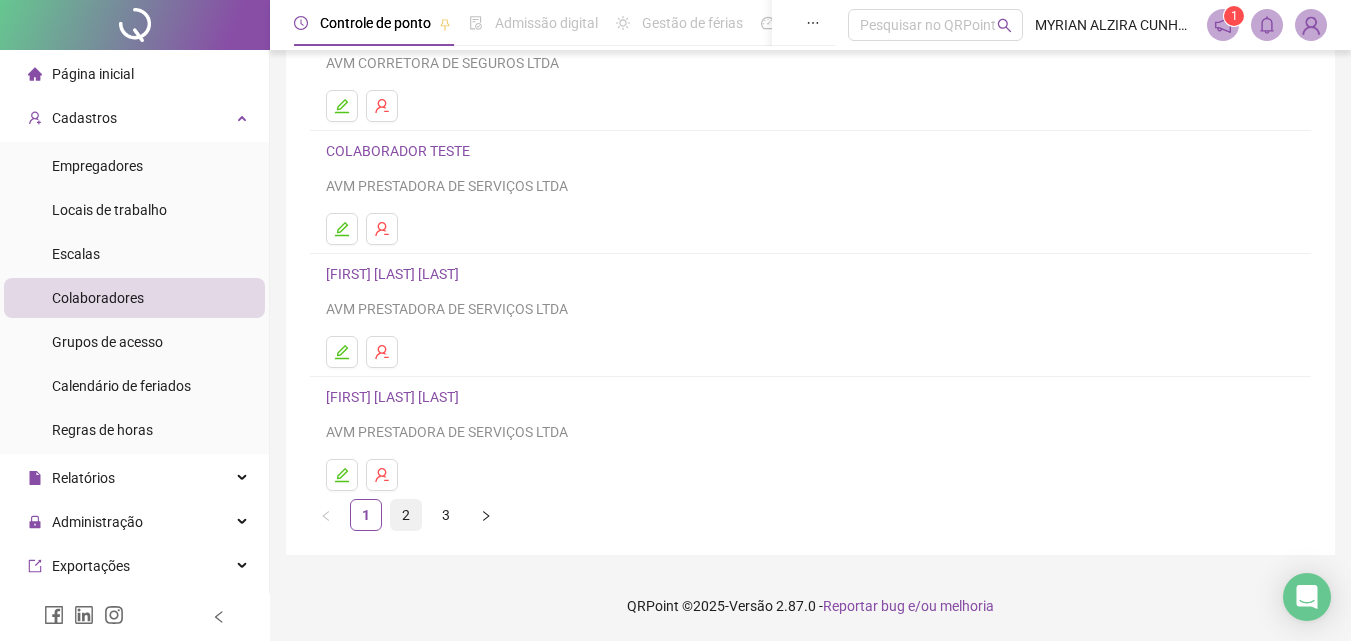 click on "2" at bounding box center (406, 515) 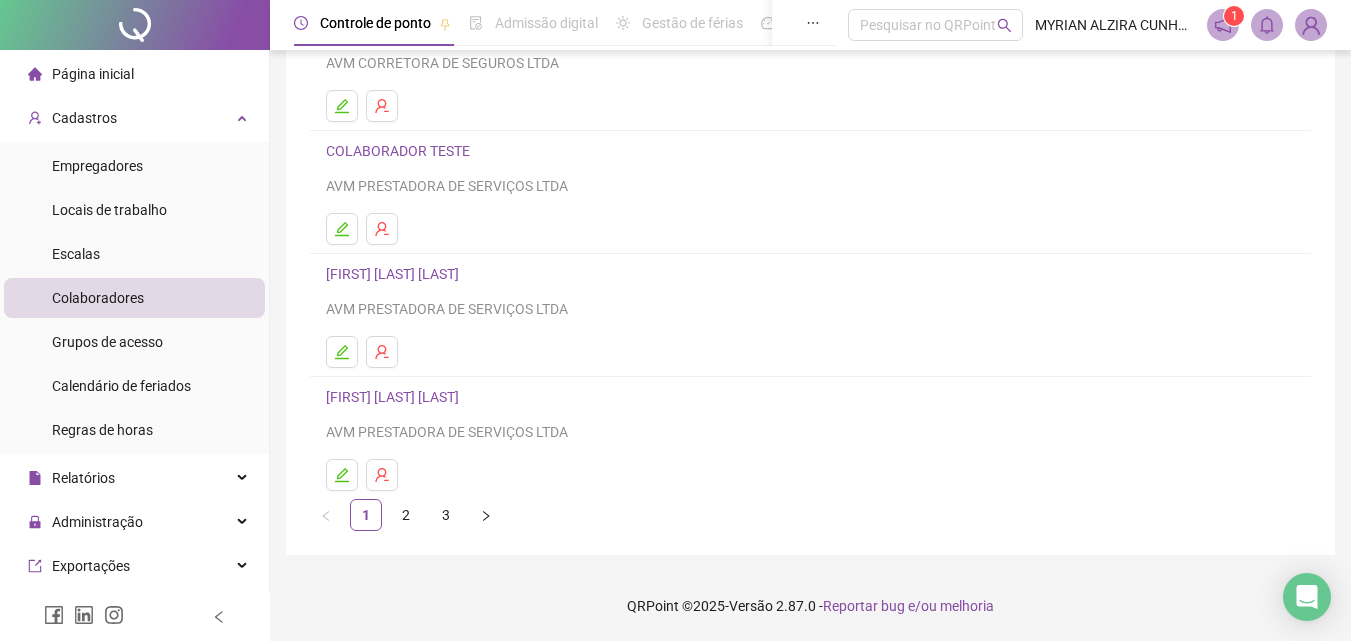 scroll, scrollTop: 0, scrollLeft: 0, axis: both 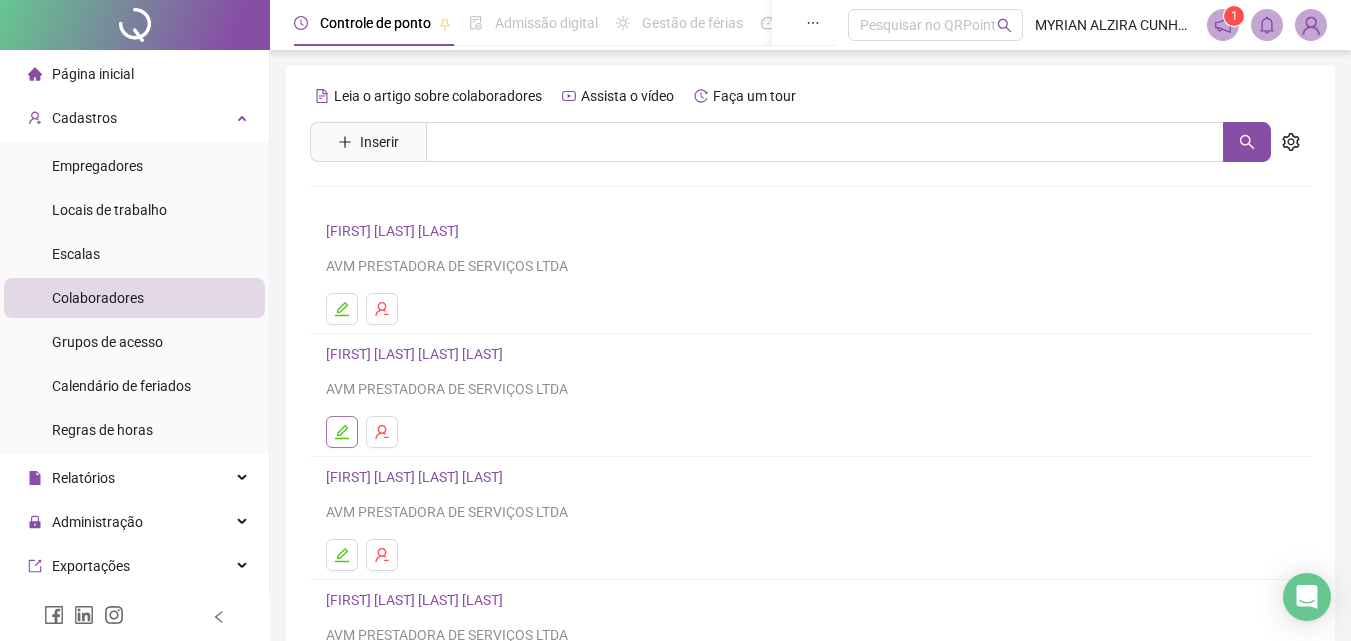 click 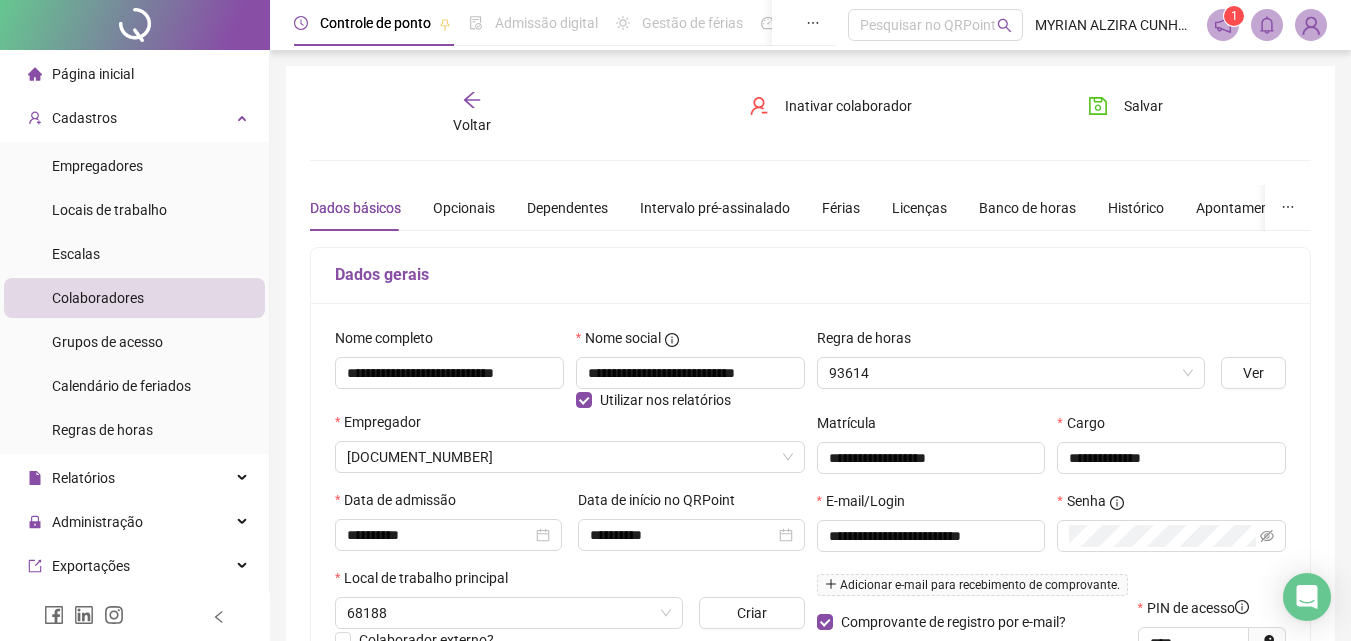type on "**********" 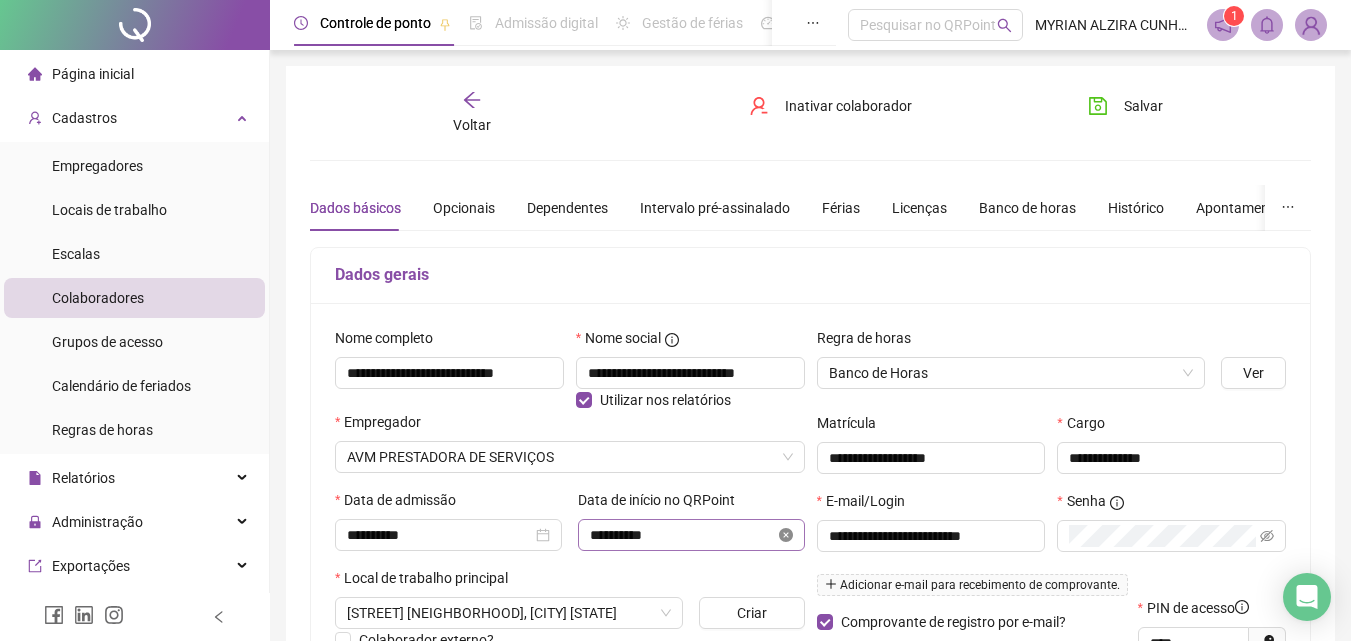 click 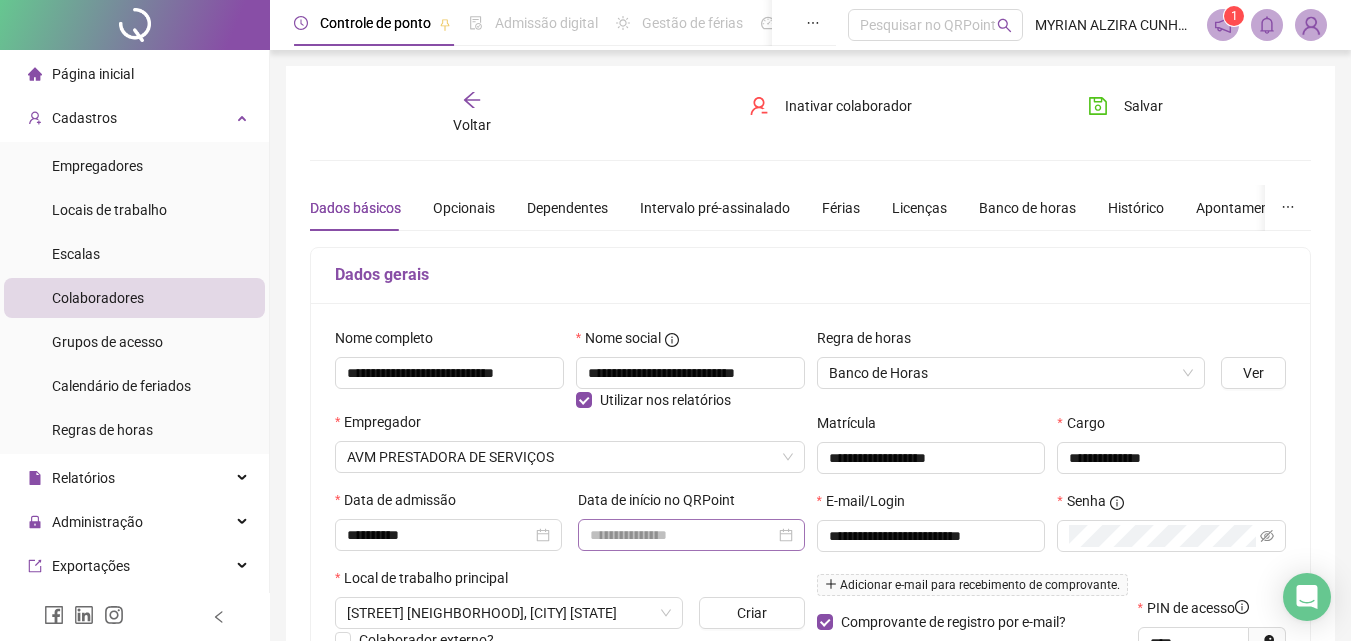 click at bounding box center [691, 535] 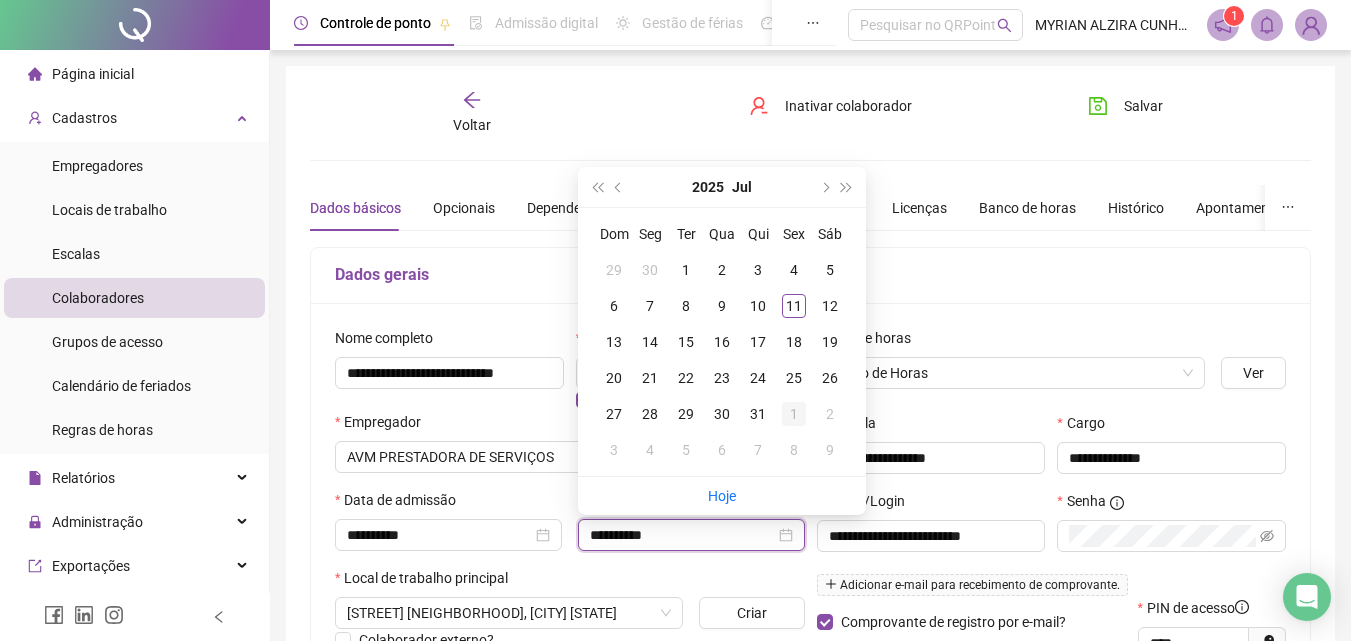 type on "**********" 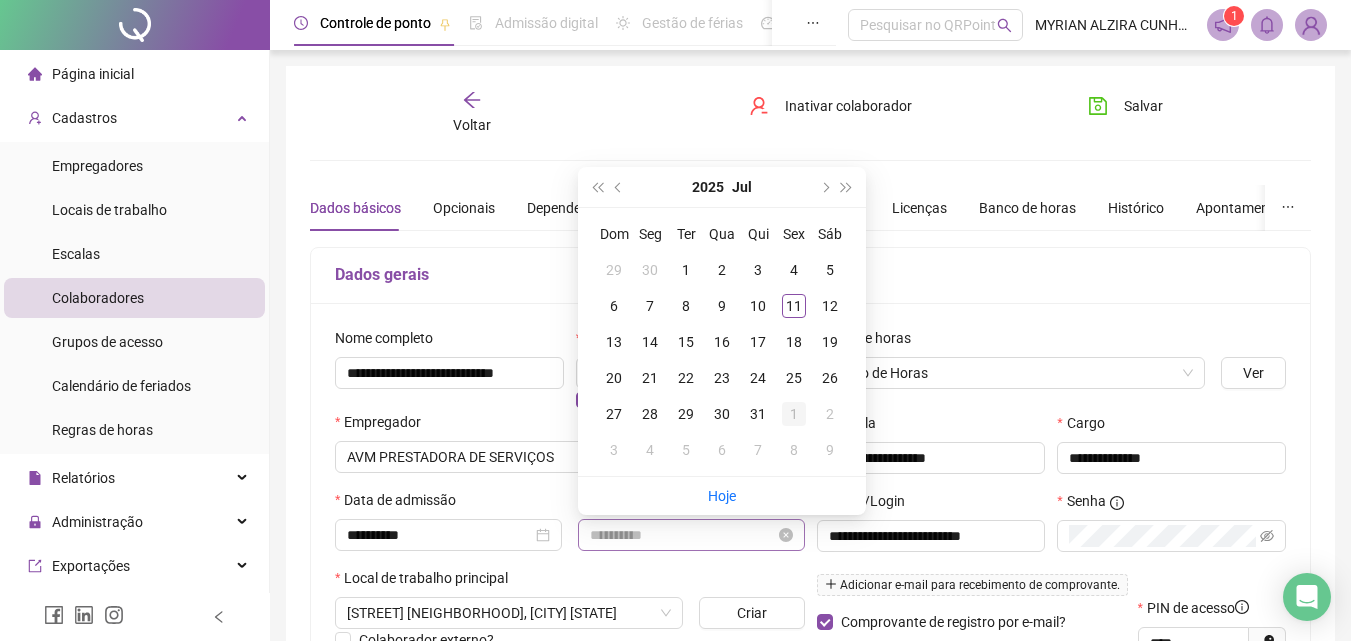 click on "1" at bounding box center (794, 414) 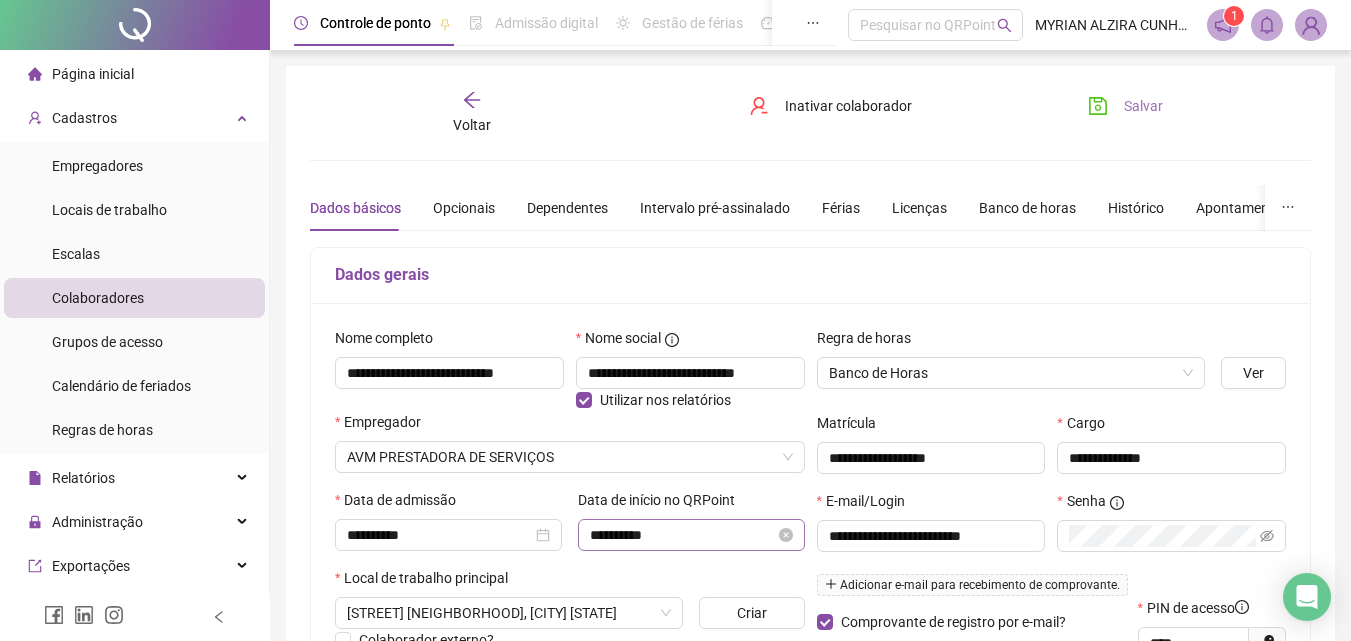 click on "Salvar" at bounding box center [1143, 106] 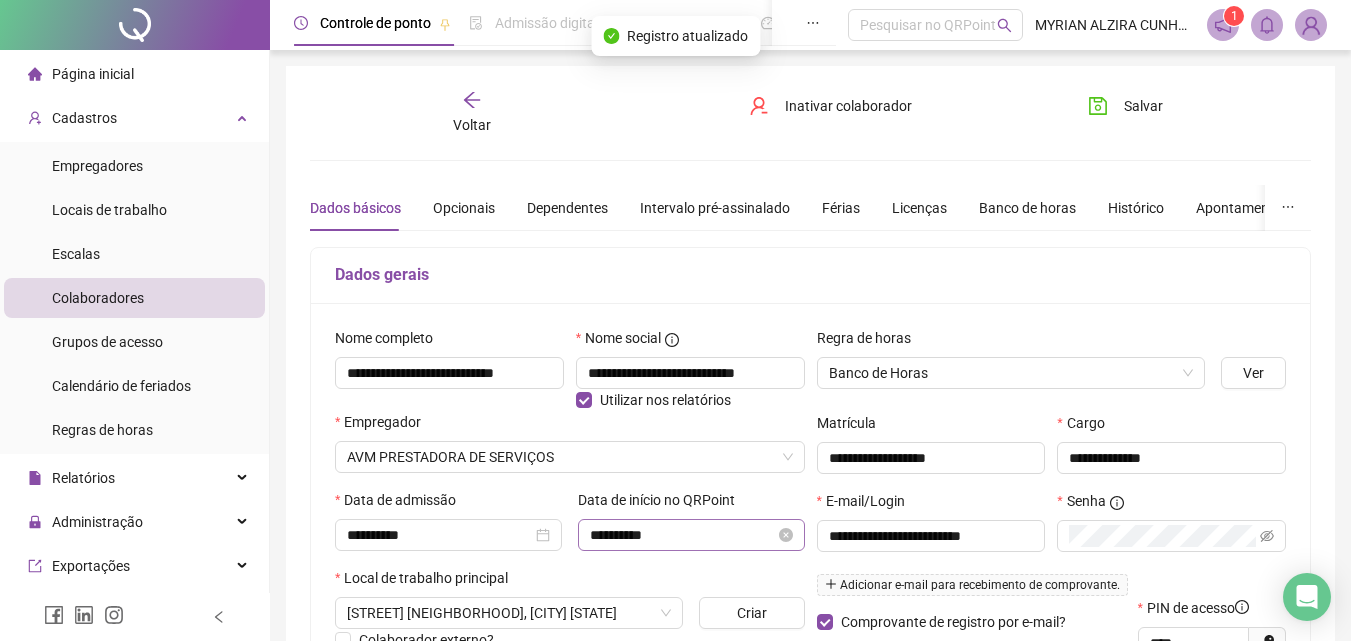 click on "Voltar" at bounding box center (472, 113) 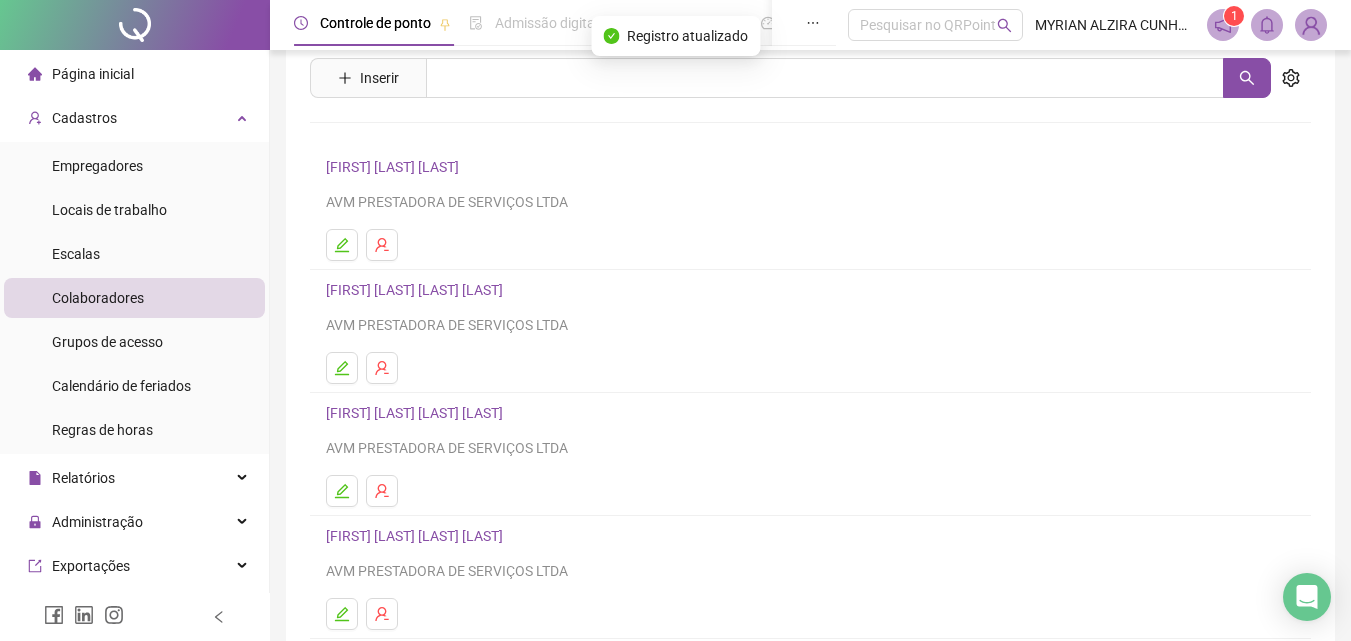 scroll, scrollTop: 100, scrollLeft: 0, axis: vertical 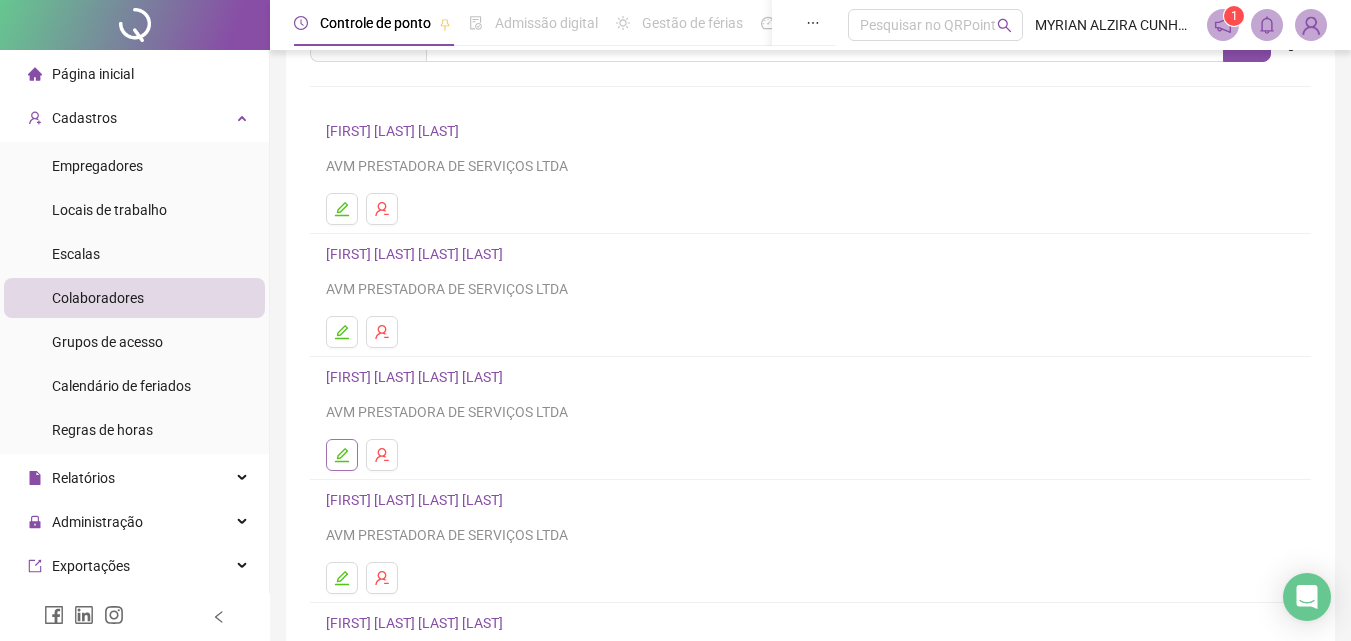 click 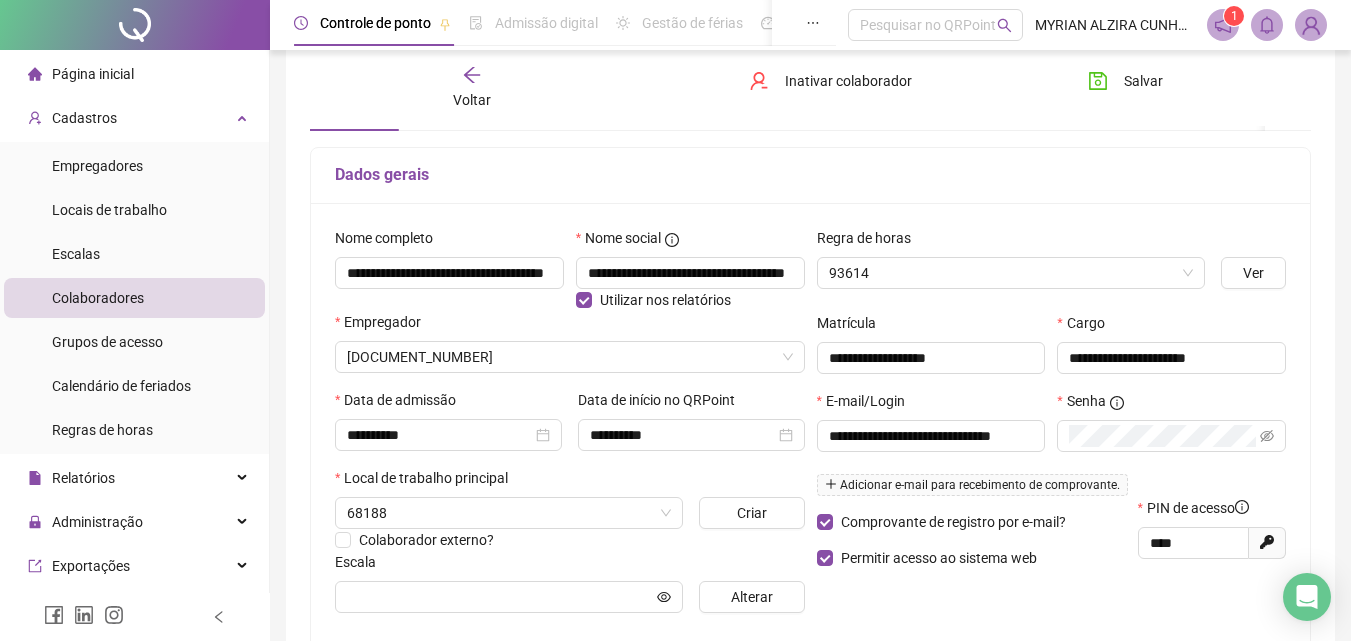 scroll, scrollTop: 110, scrollLeft: 0, axis: vertical 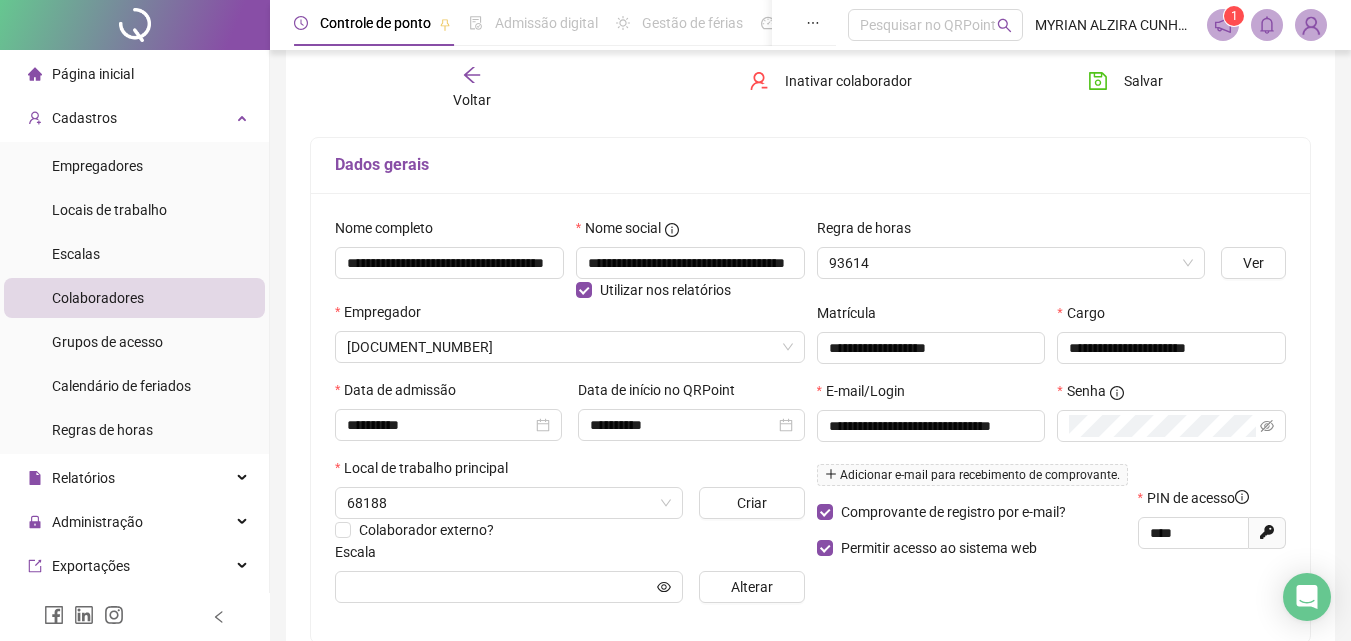 type on "**********" 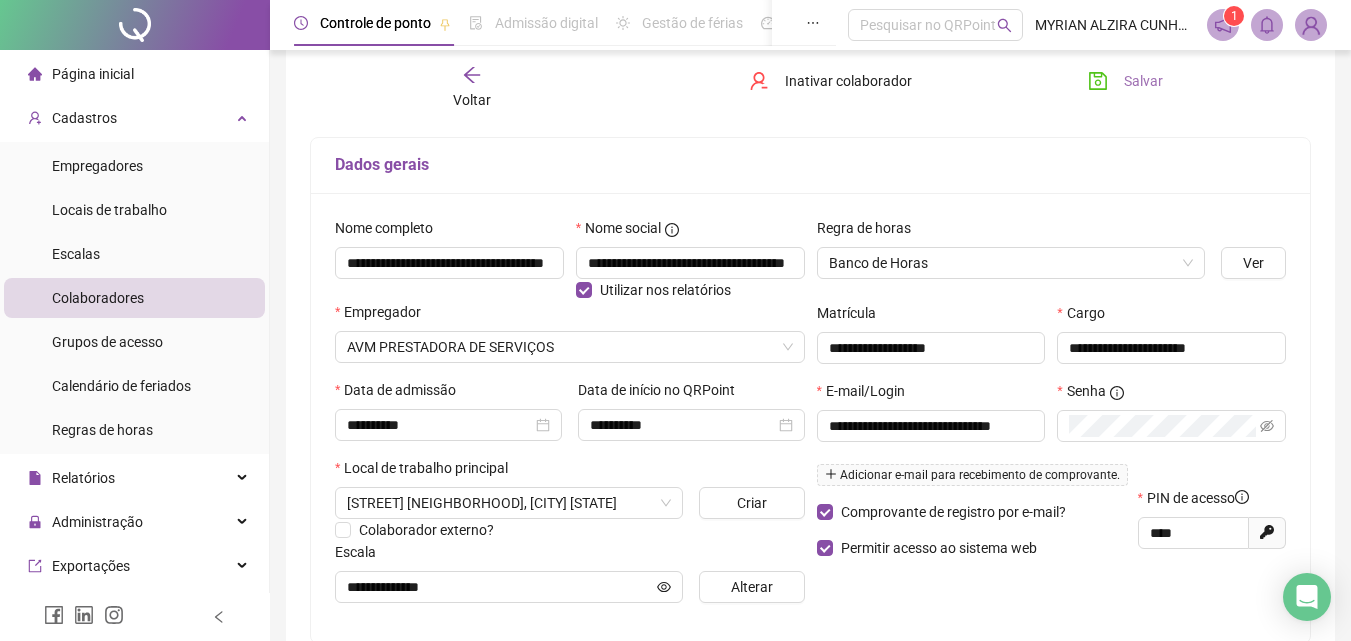 click on "Salvar" at bounding box center [1125, 81] 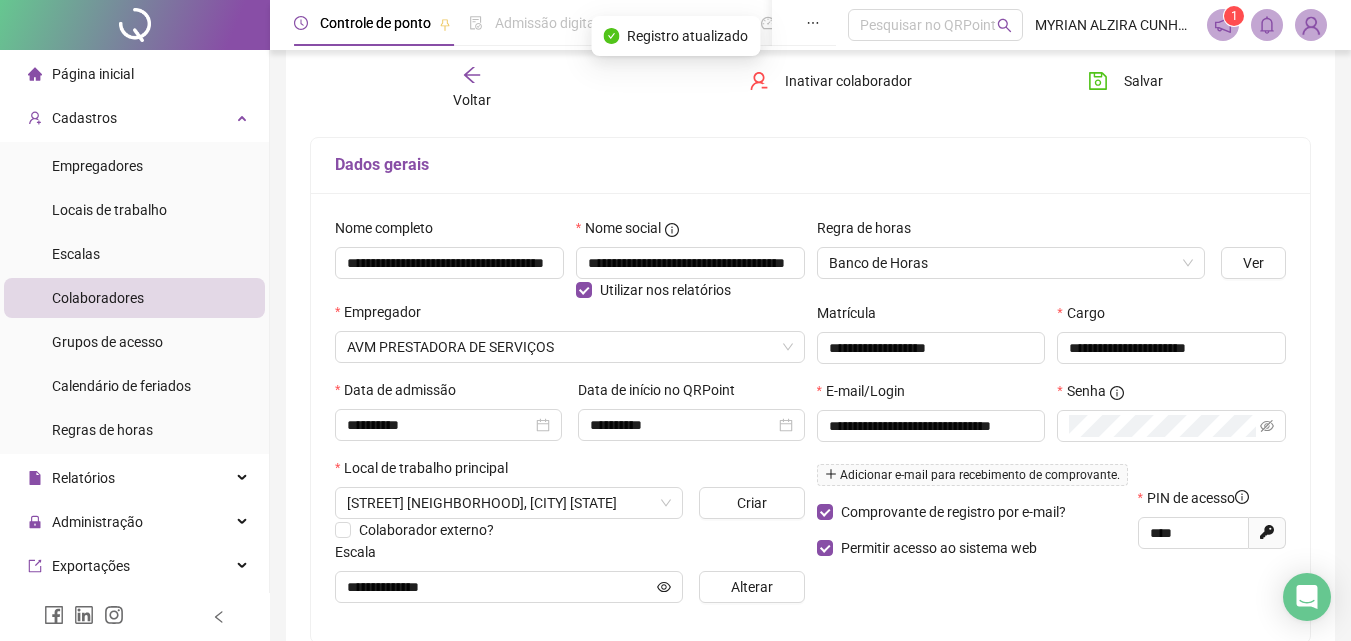 click 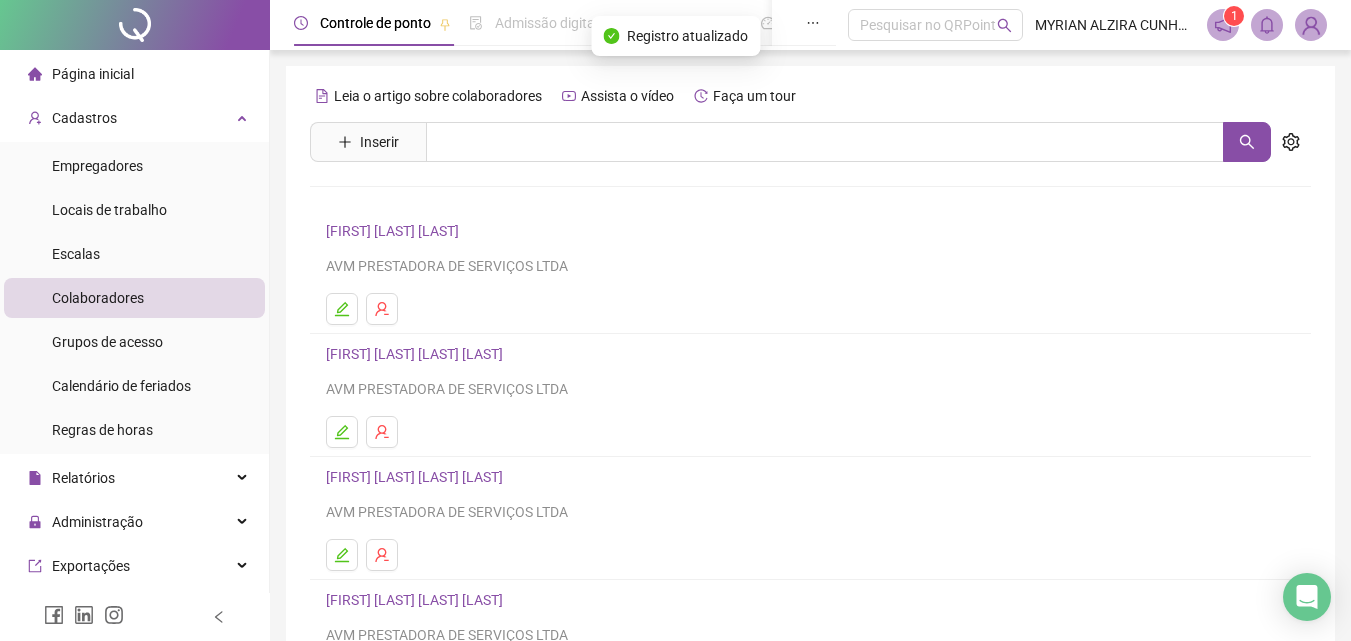 click on "[FIRST] [LAST] [LAST] [LAST]" at bounding box center [417, 477] 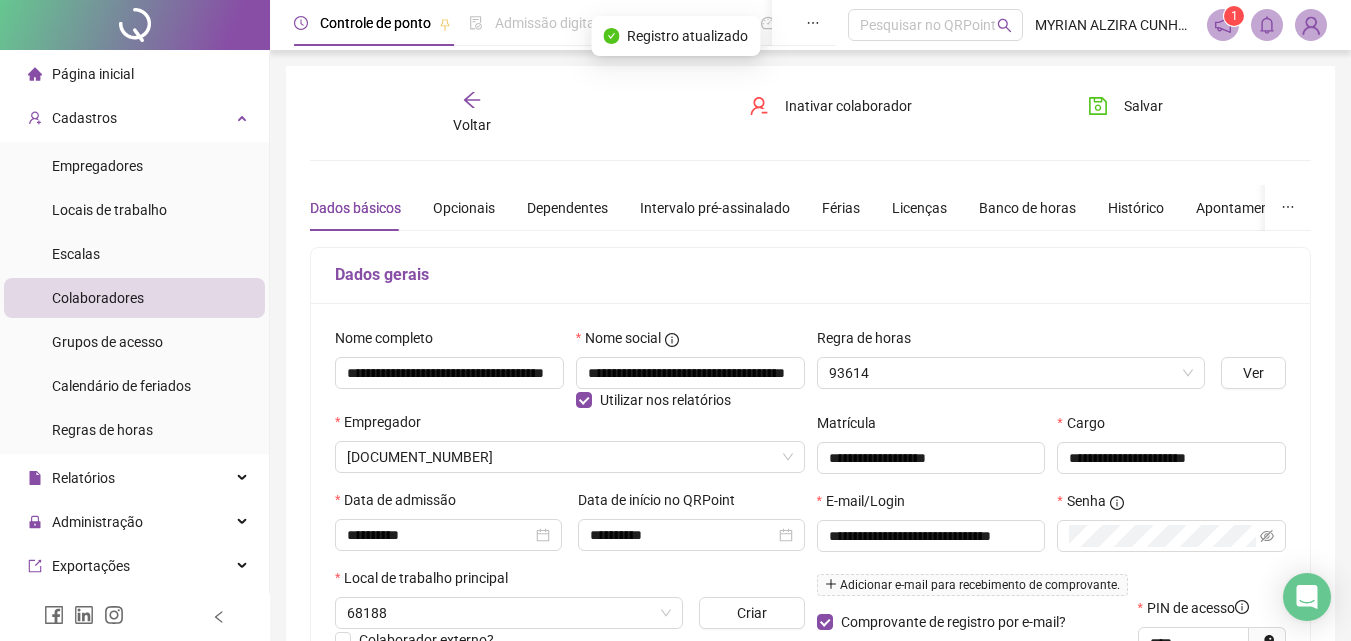 type on "**********" 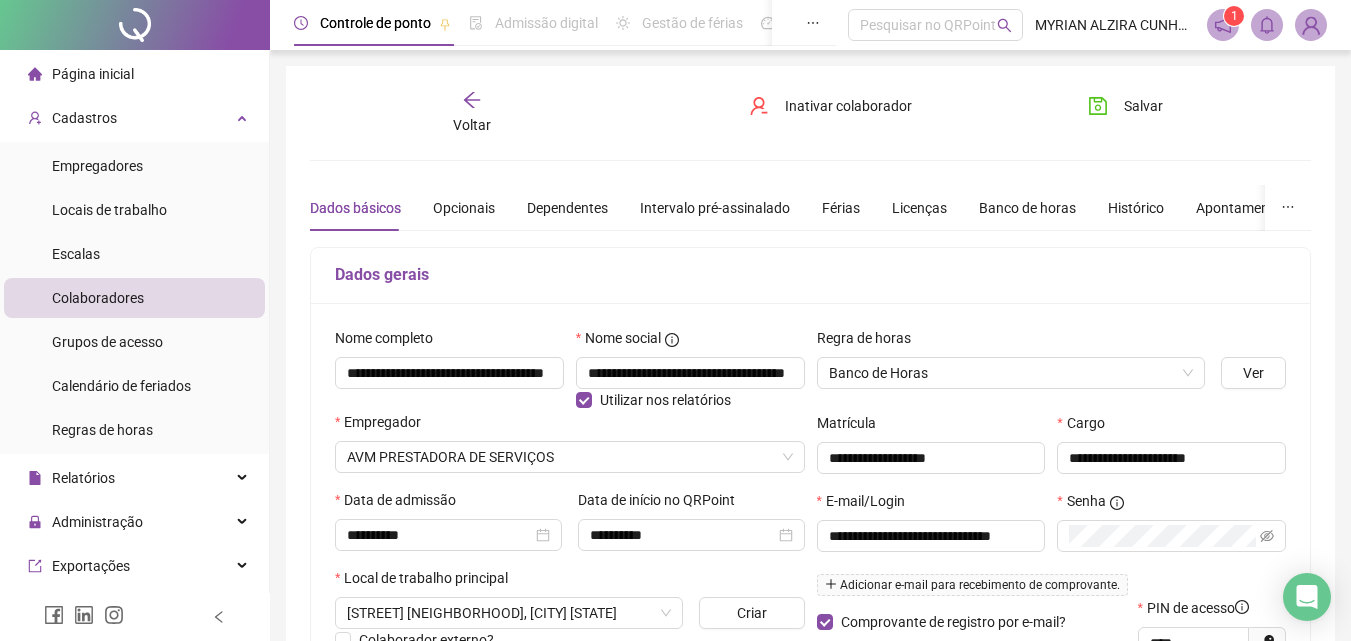 click on "Adicionar e-mail para recebimento de comprovante." at bounding box center (972, 585) 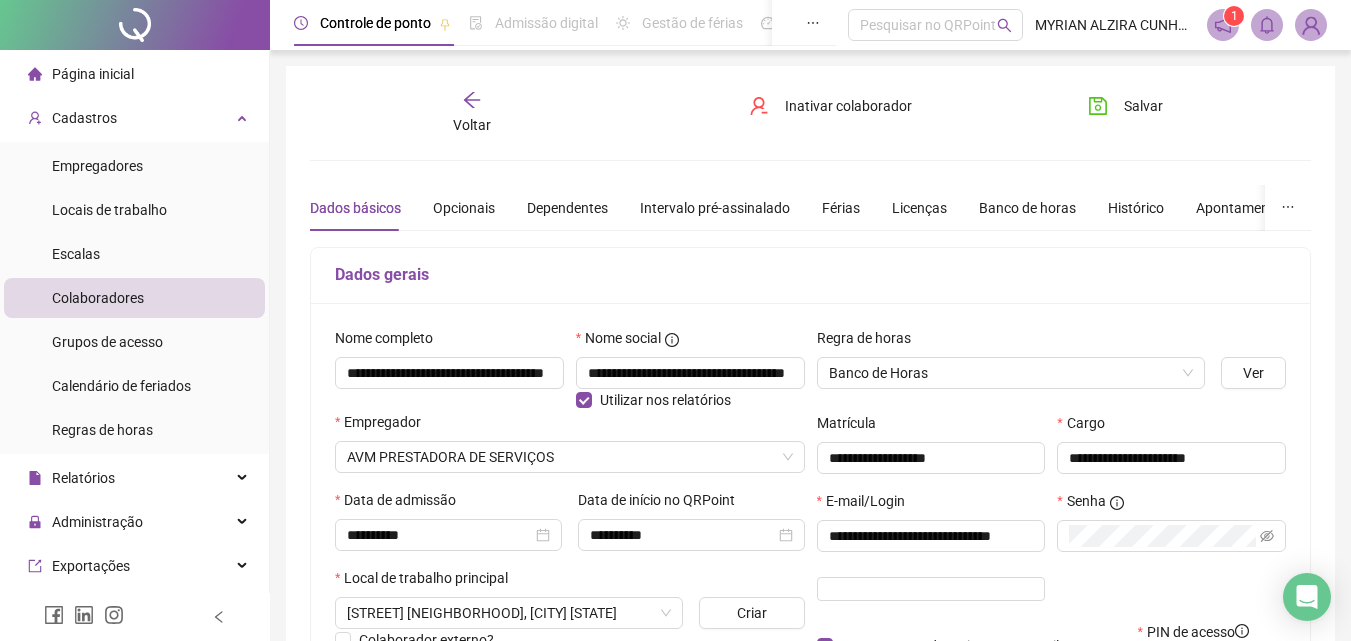 type on "*" 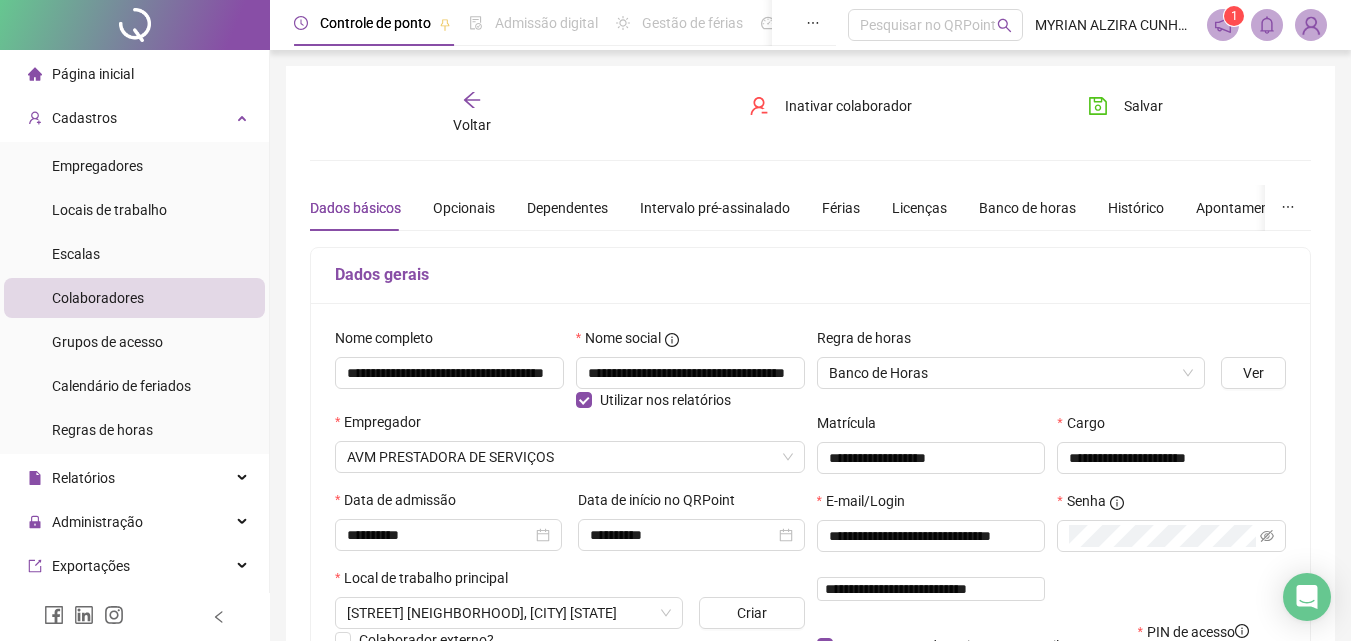 type on "**********" 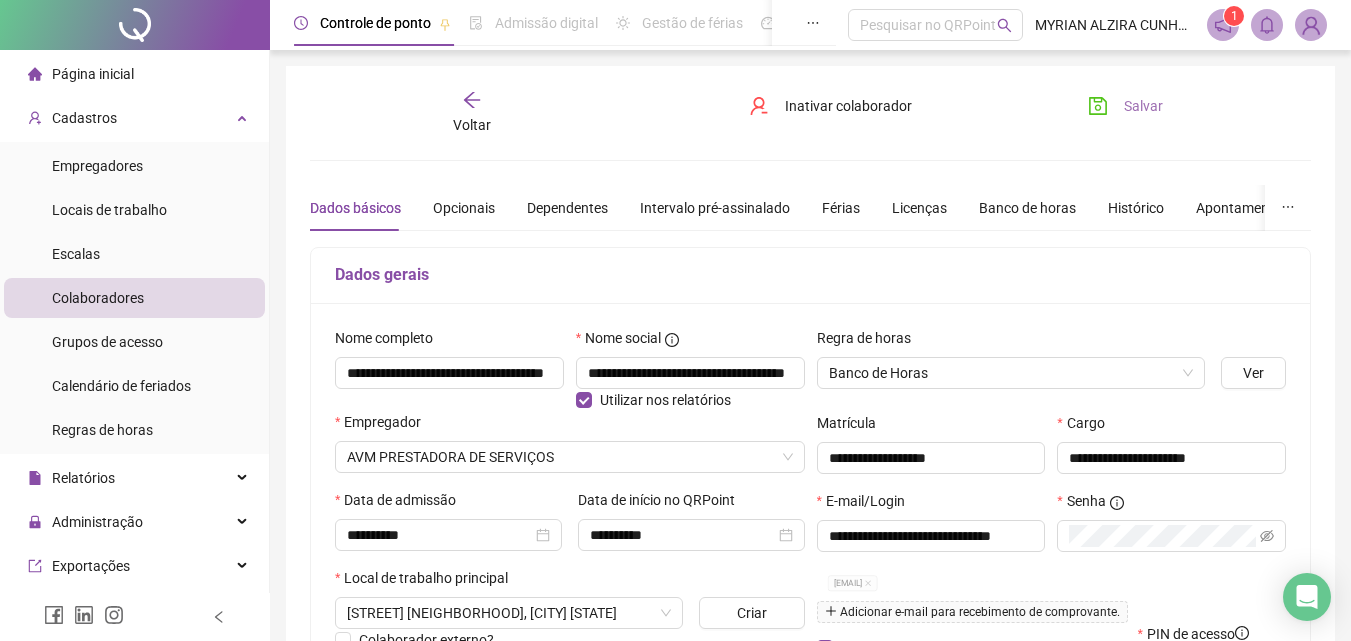 click on "Salvar" at bounding box center (1143, 106) 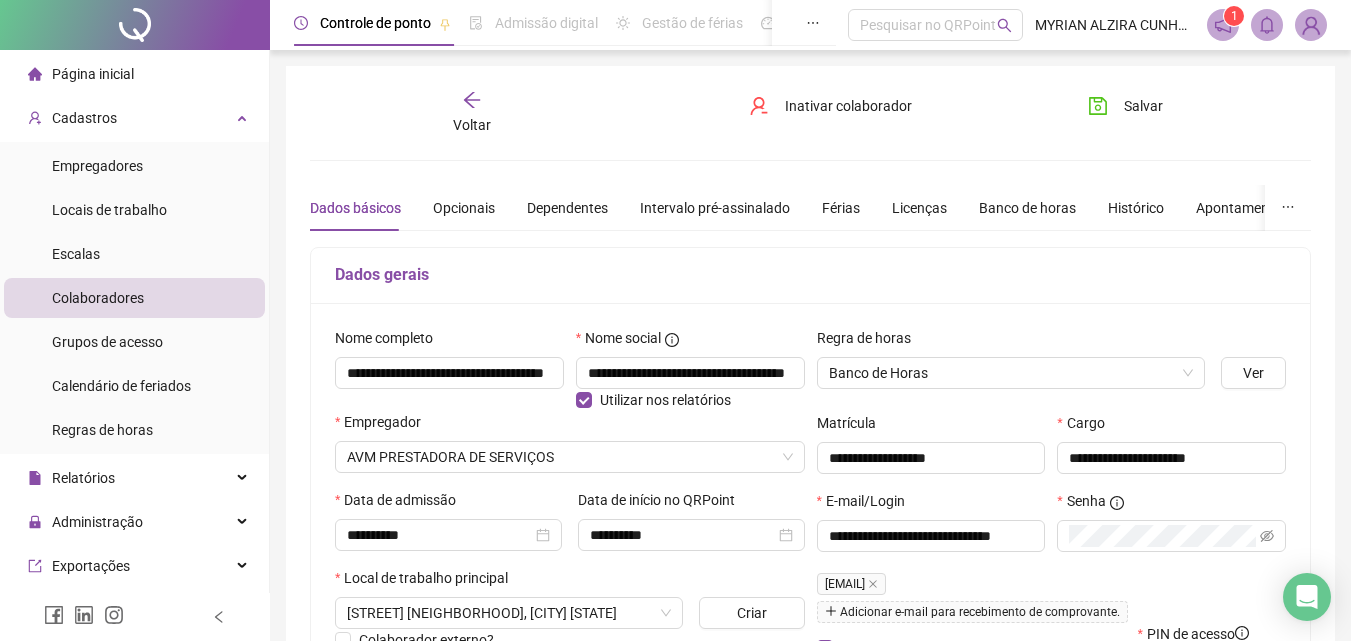 click 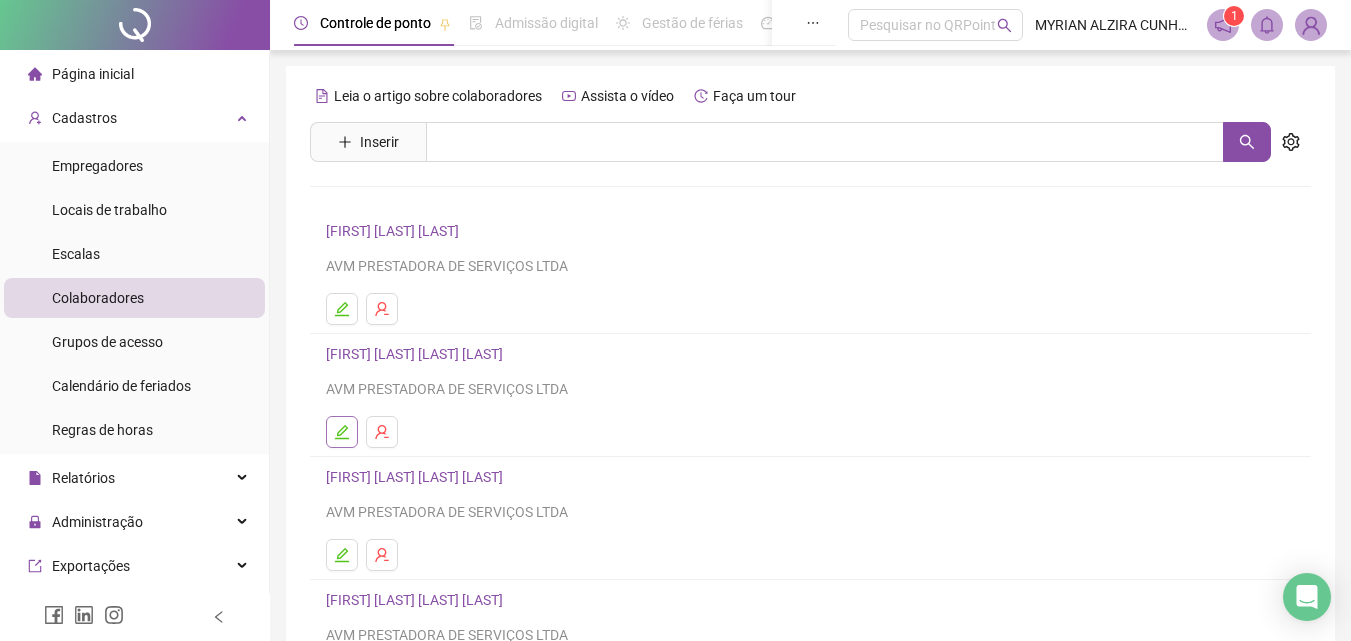 click 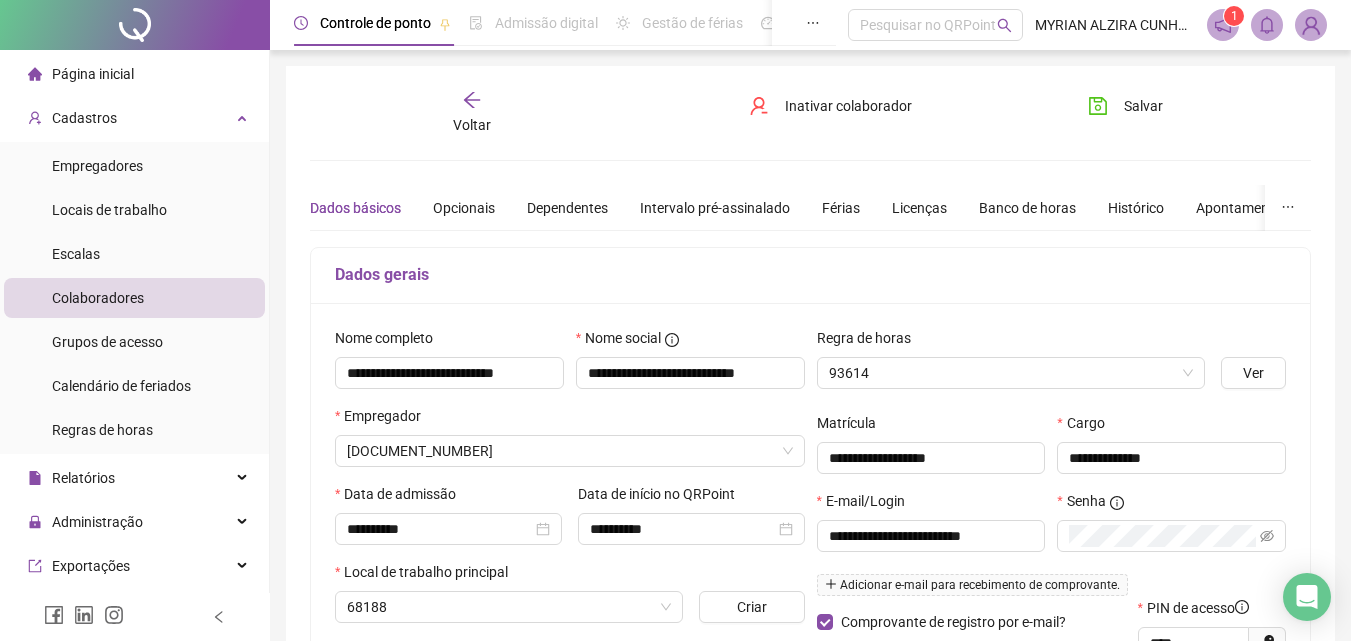type on "**********" 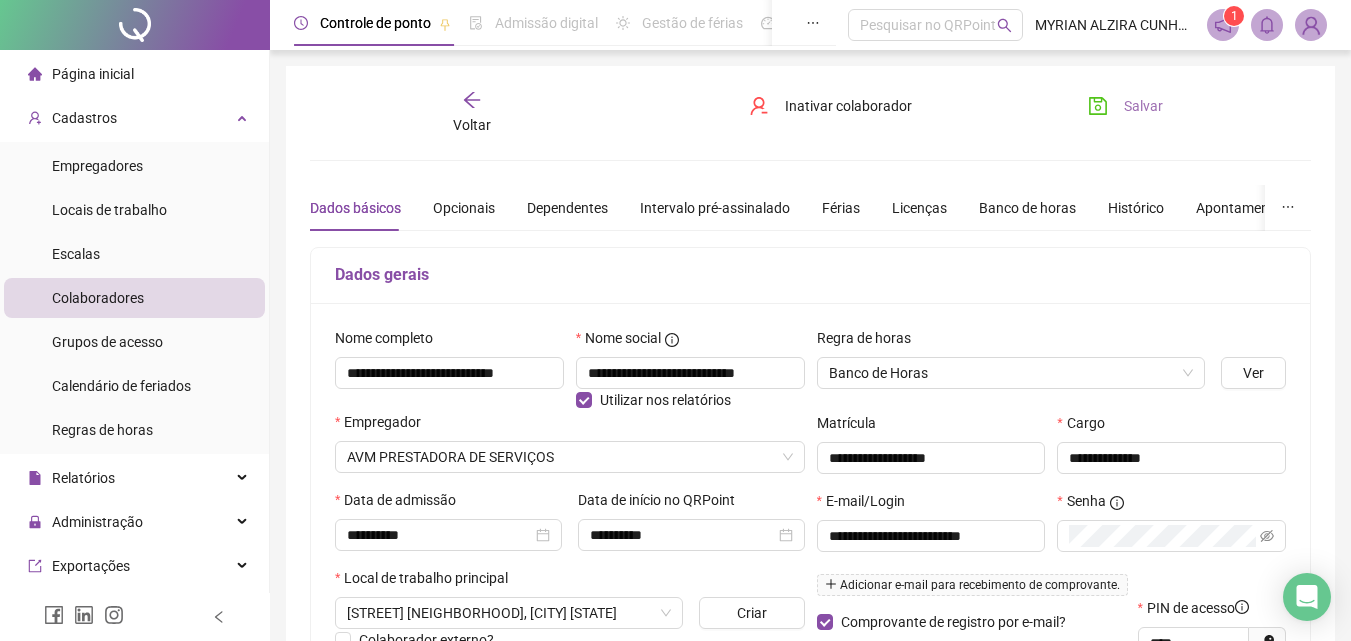 click 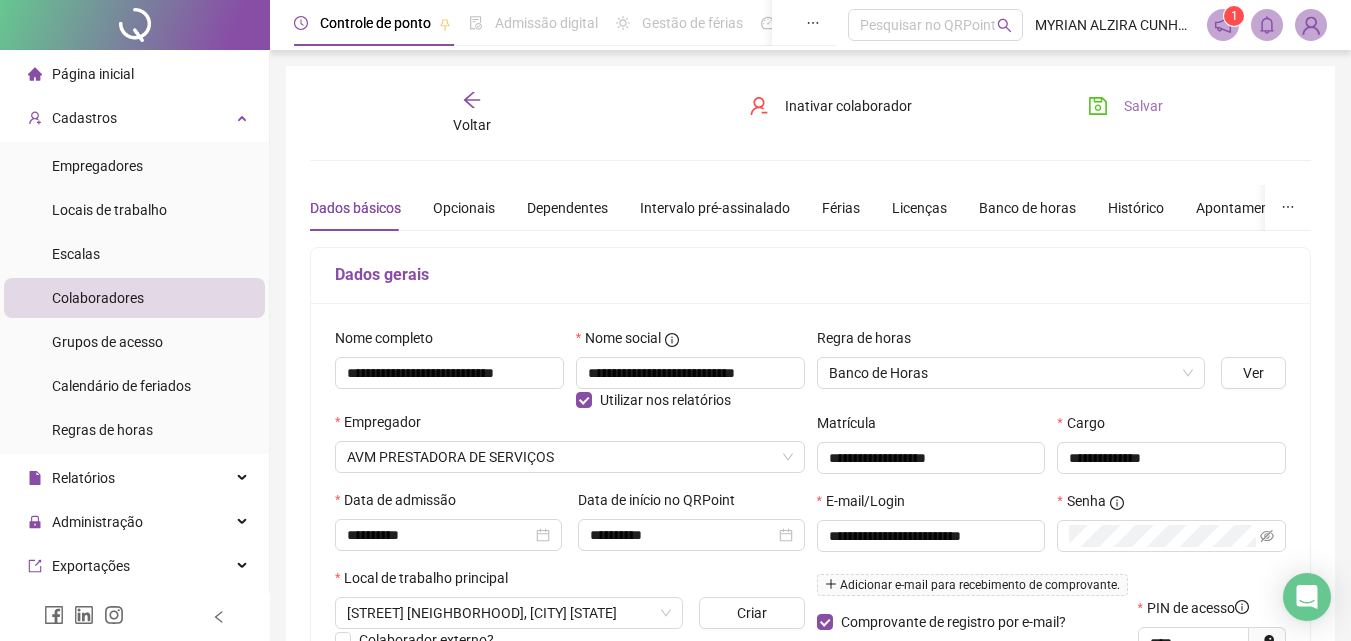 click on "Adicionar e-mail para recebimento de comprovante." at bounding box center (972, 585) 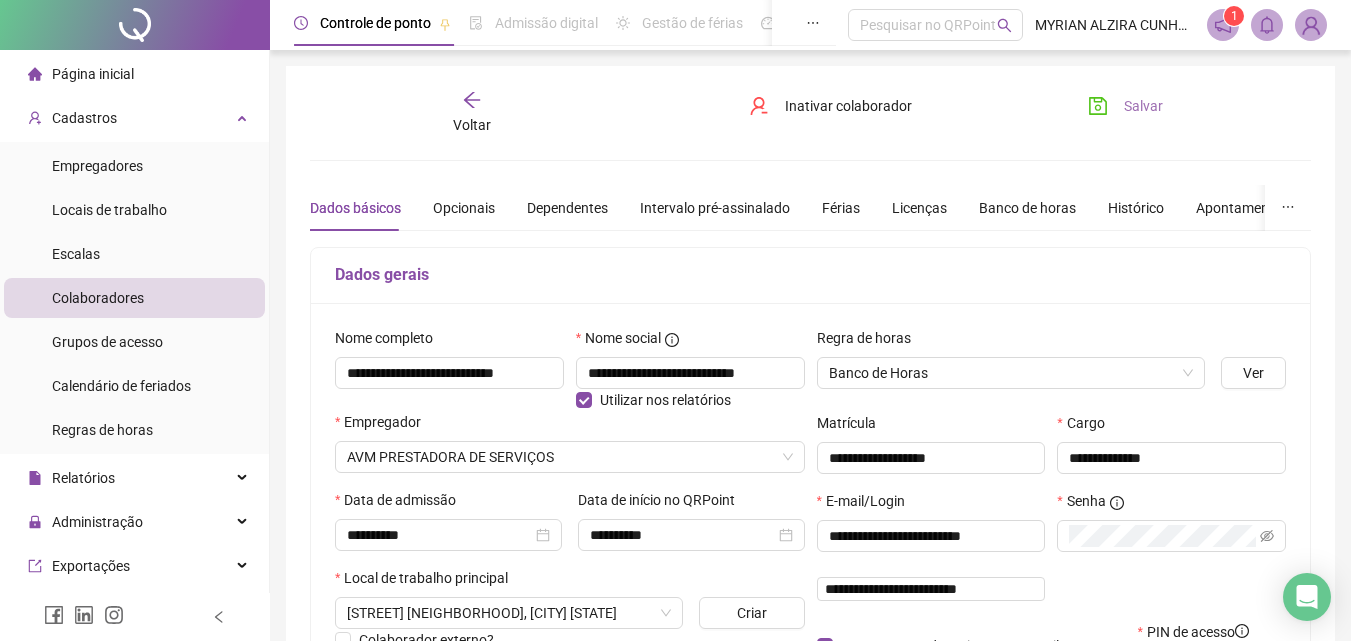 type on "**********" 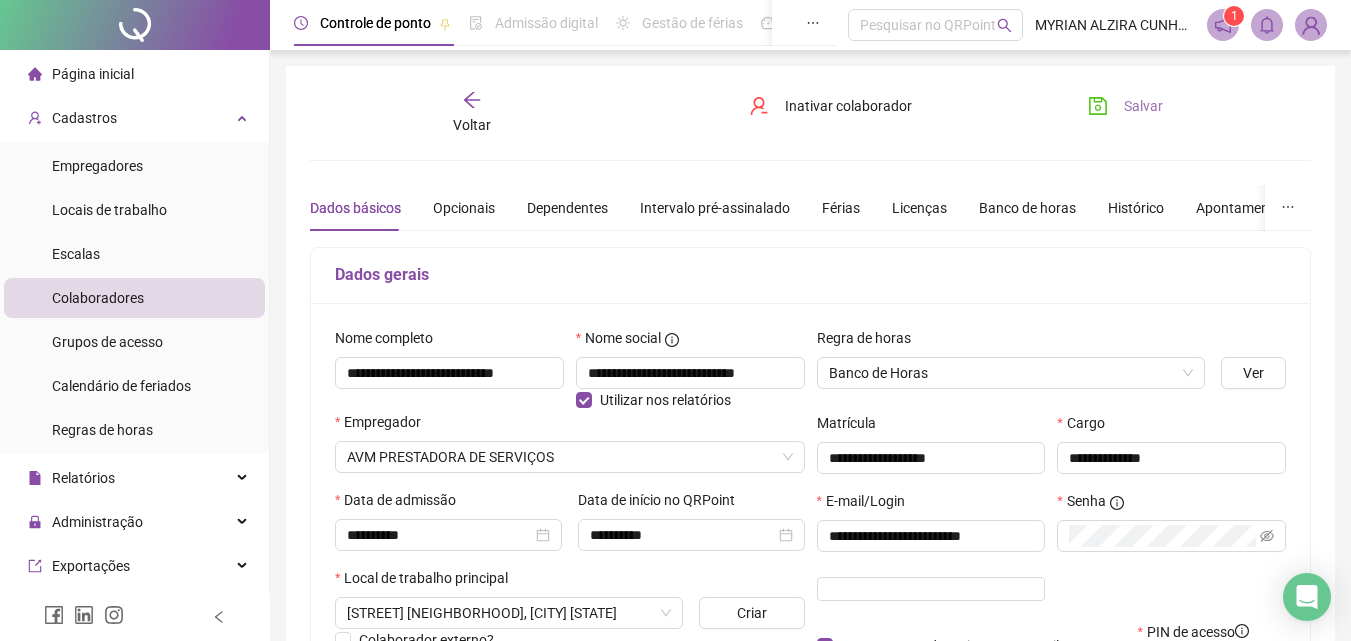 click on "Salvar" at bounding box center [1143, 106] 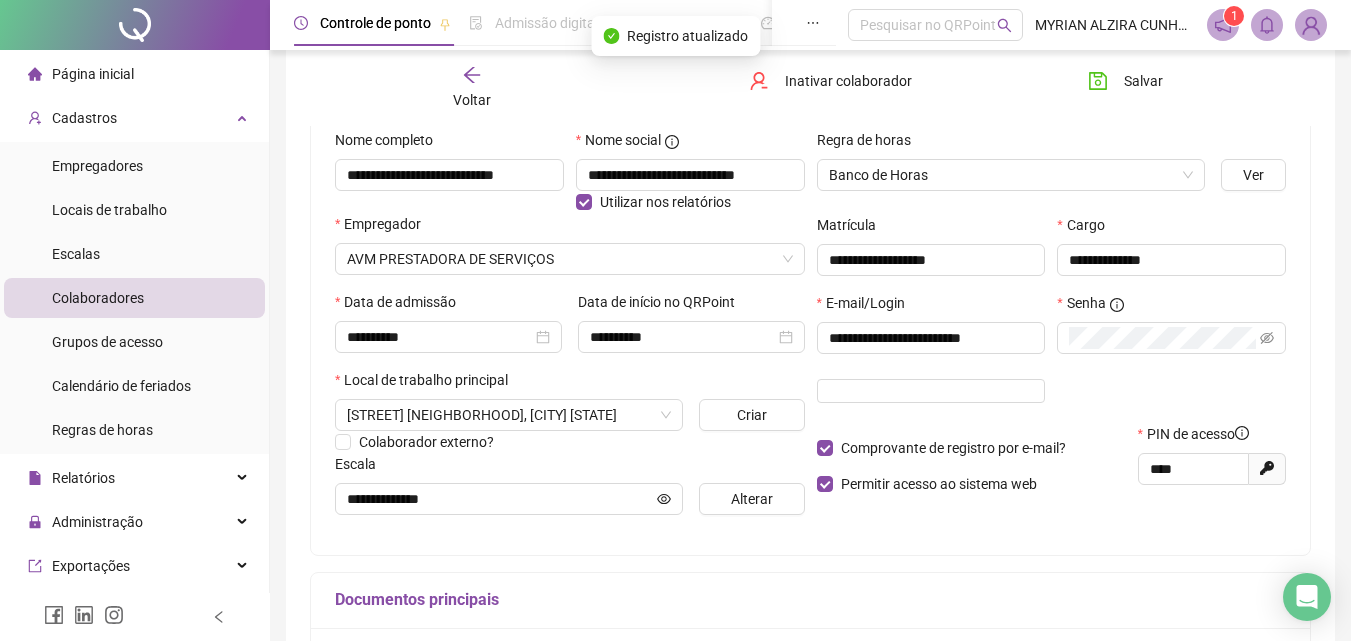 scroll, scrollTop: 200, scrollLeft: 0, axis: vertical 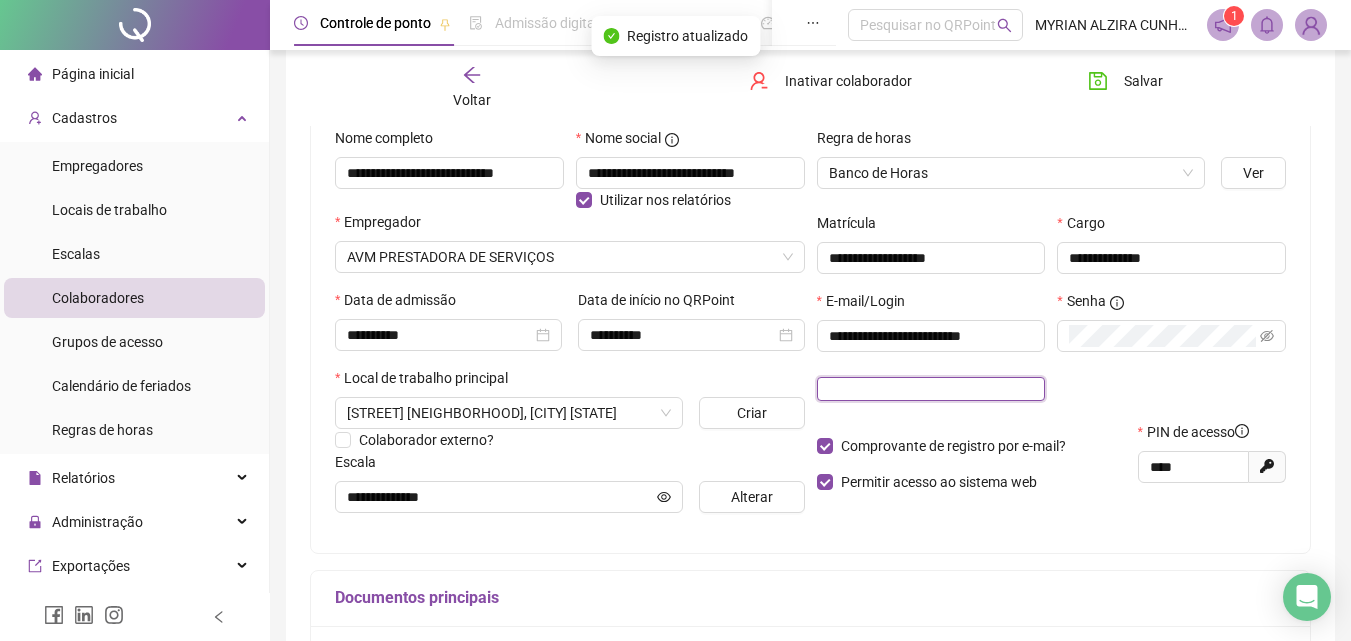 click at bounding box center (931, 389) 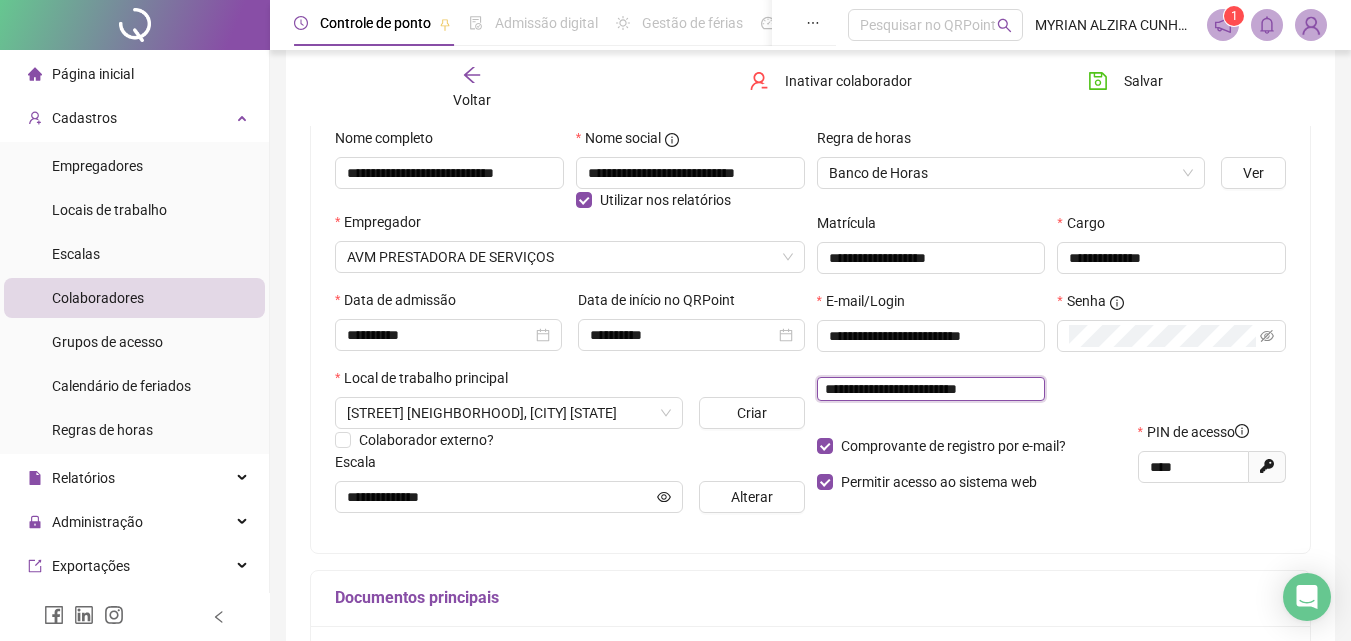 type on "**********" 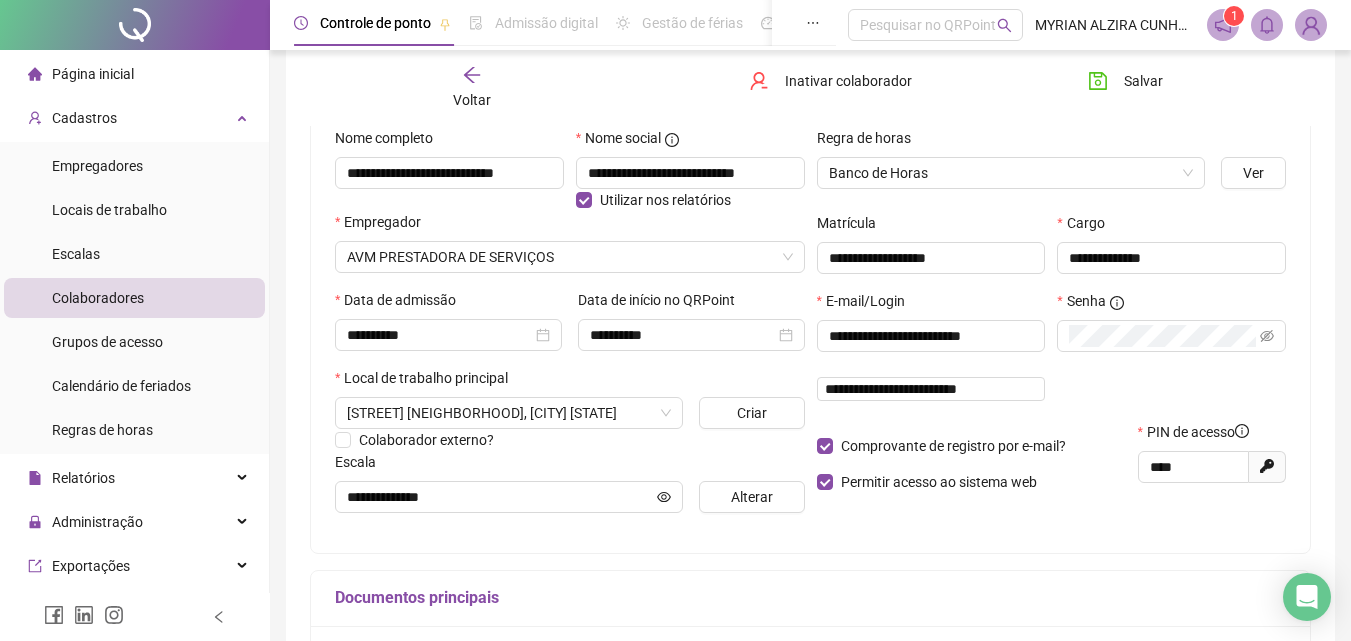 type 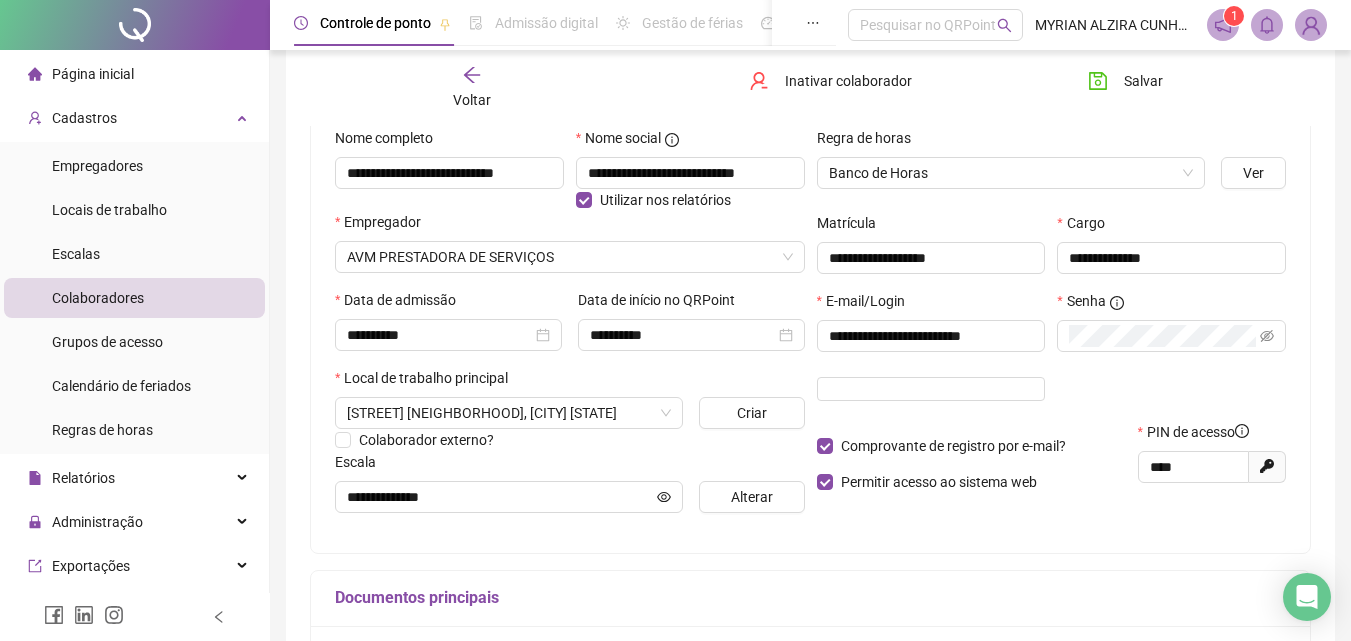 click on "**********" at bounding box center [931, 370] 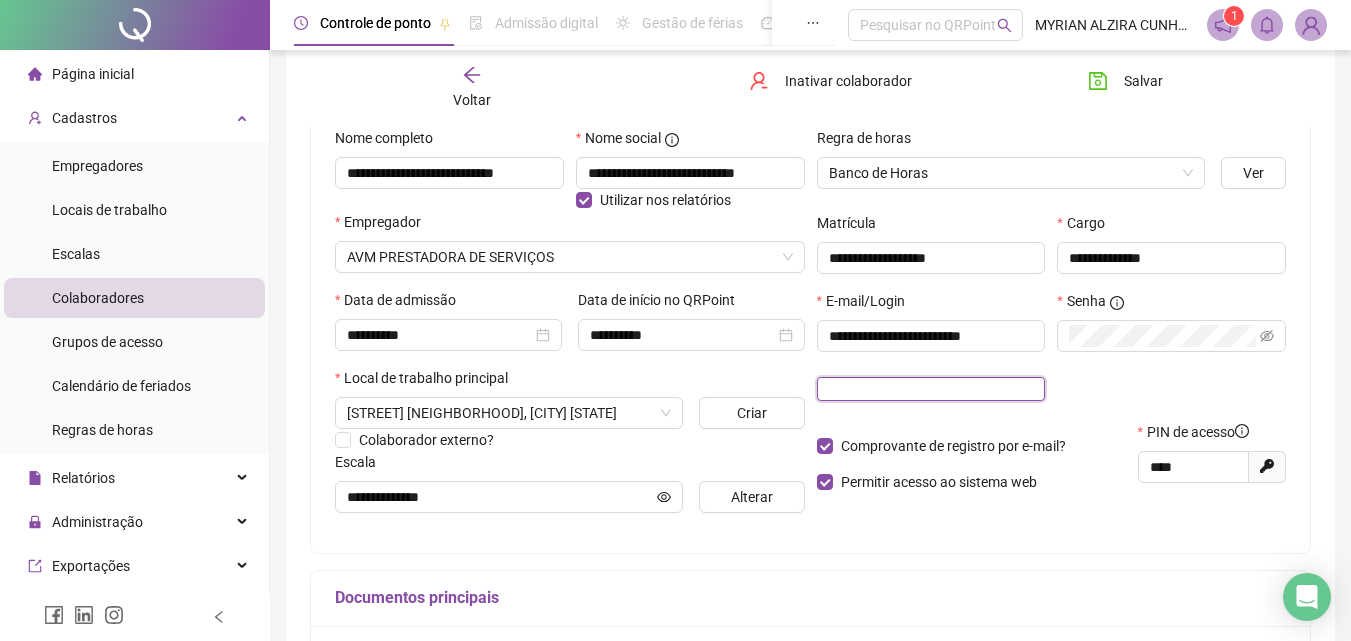 click at bounding box center [931, 389] 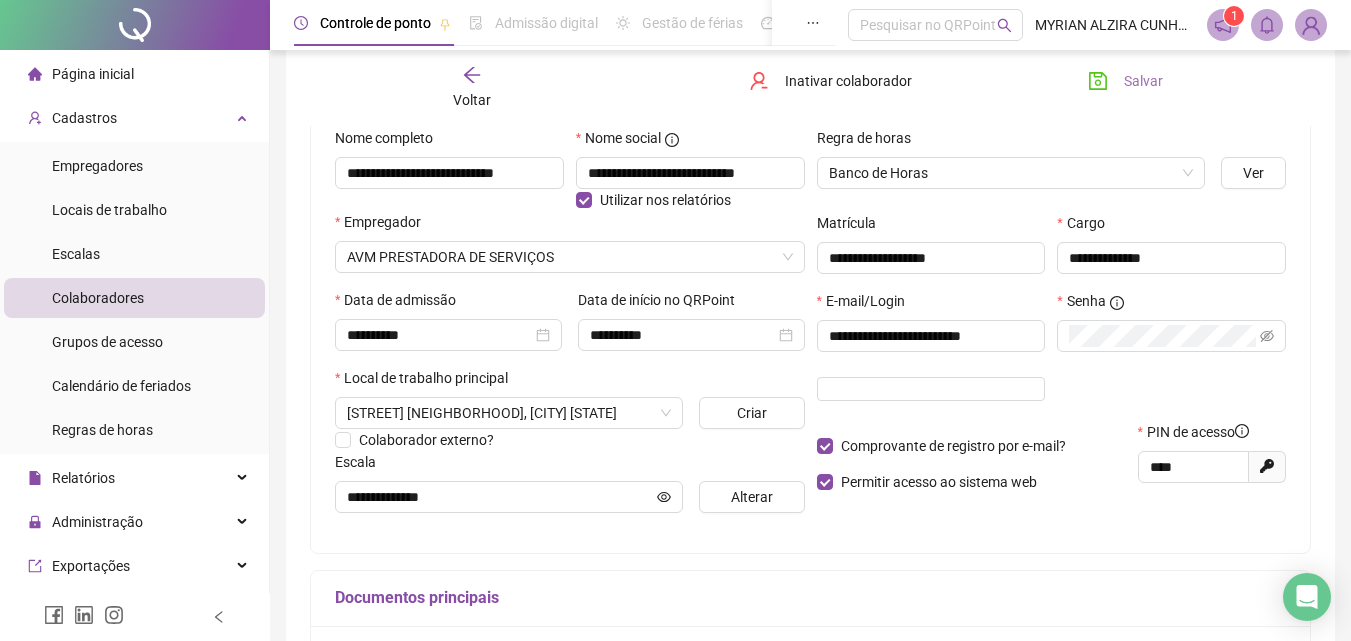 click on "Salvar" at bounding box center [1143, 81] 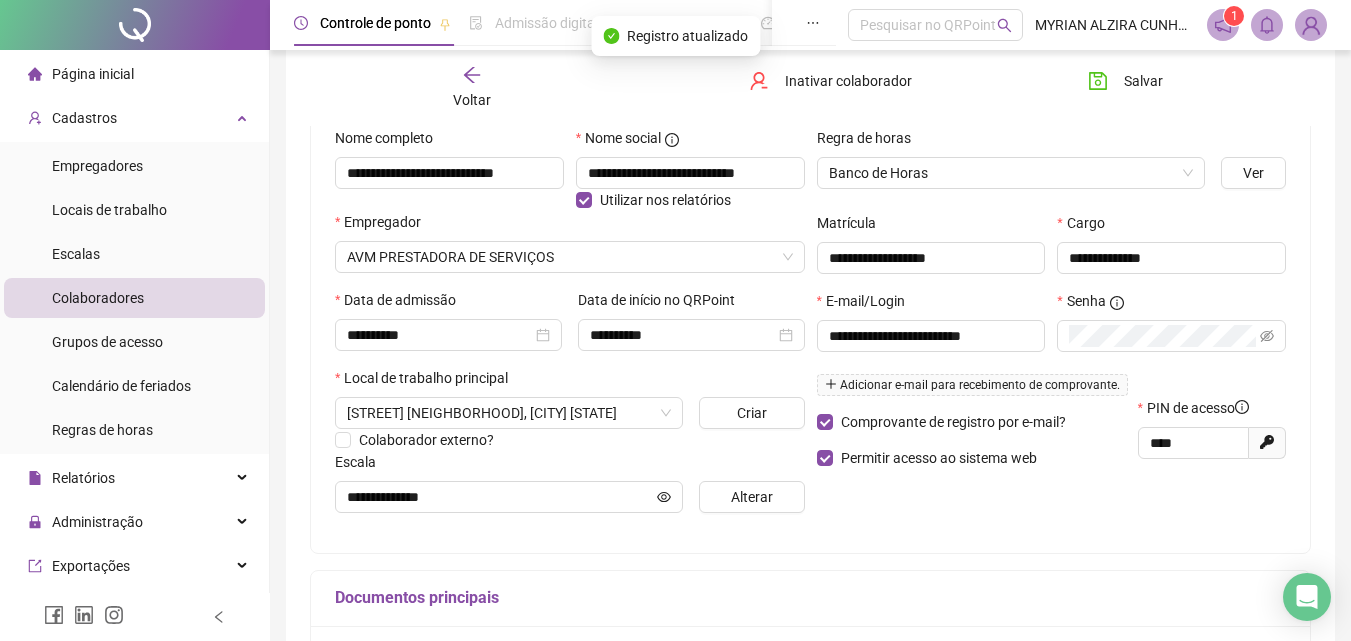 click 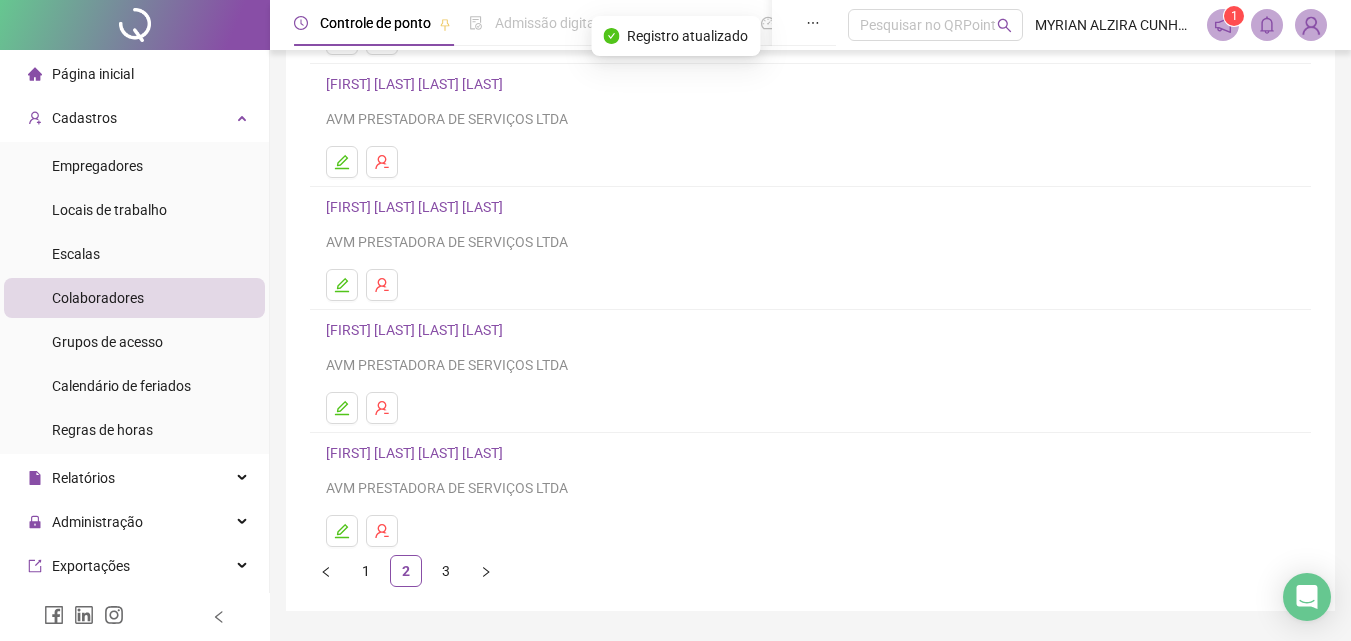 scroll, scrollTop: 300, scrollLeft: 0, axis: vertical 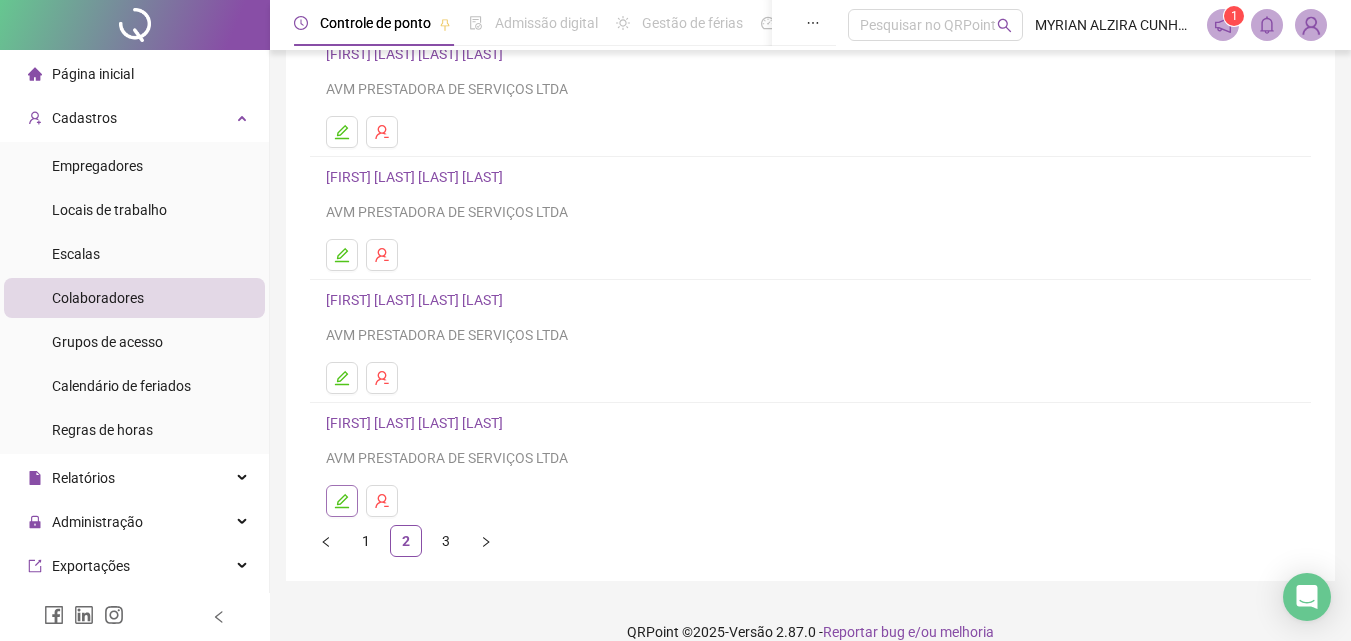 click at bounding box center [342, 501] 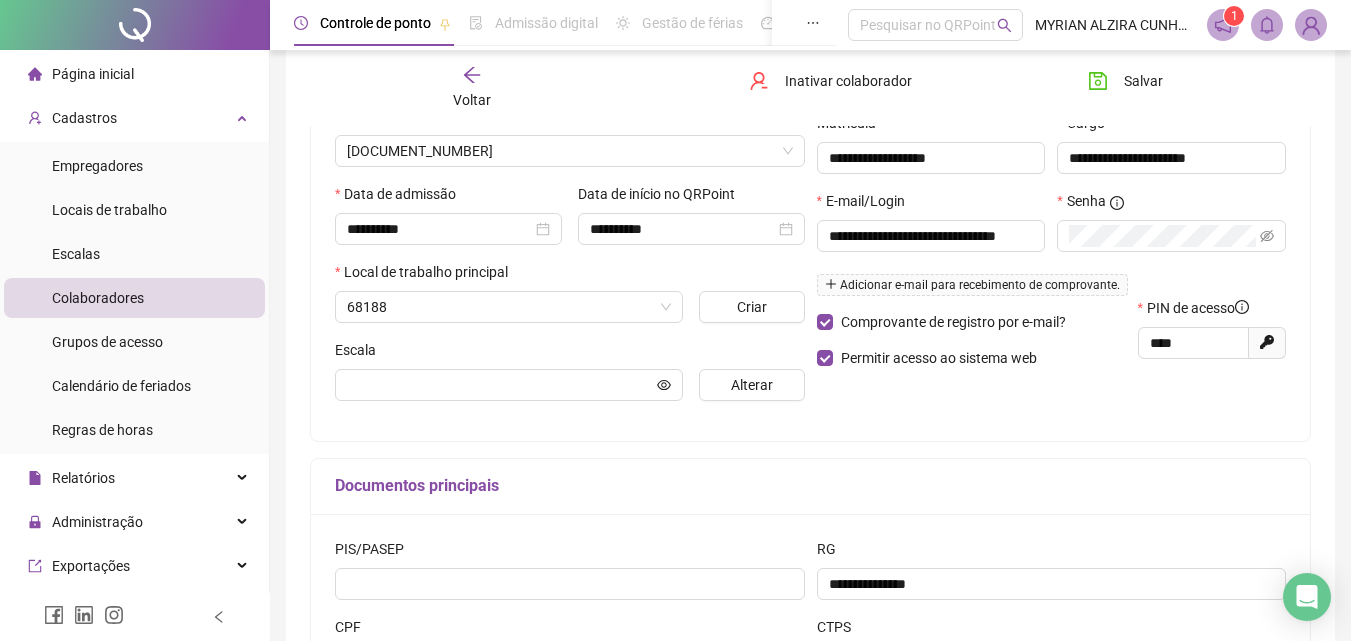 scroll, scrollTop: 310, scrollLeft: 0, axis: vertical 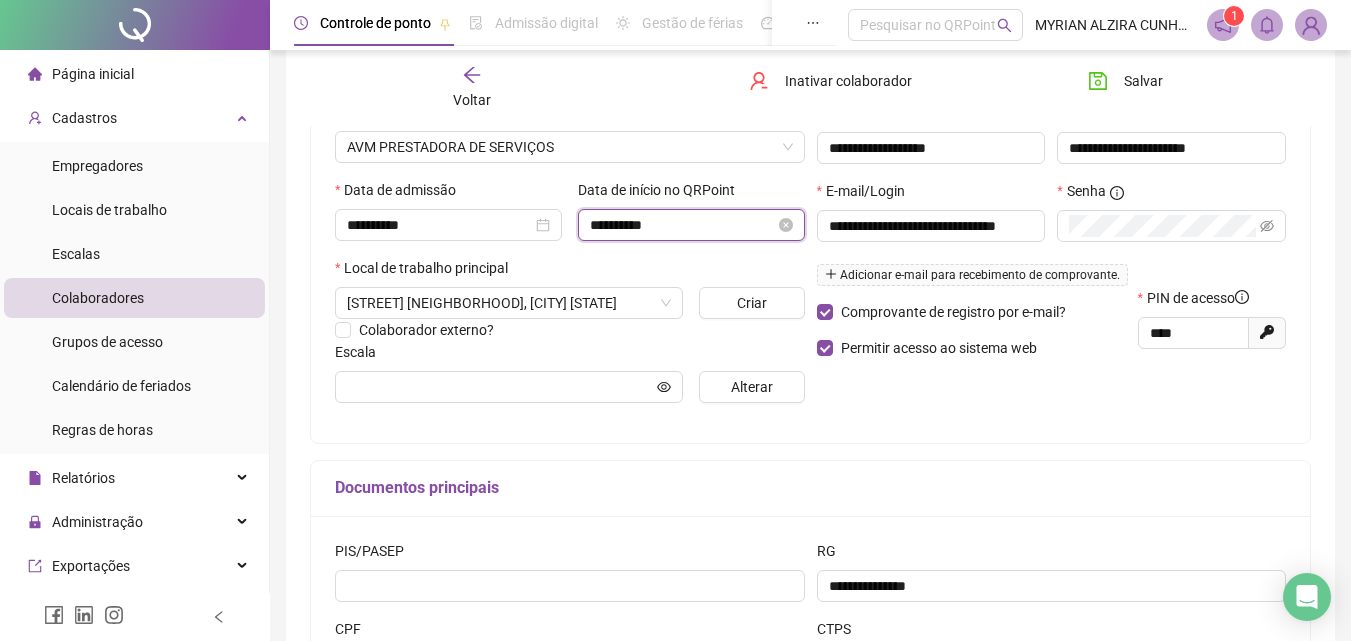 click on "**********" at bounding box center [682, 225] 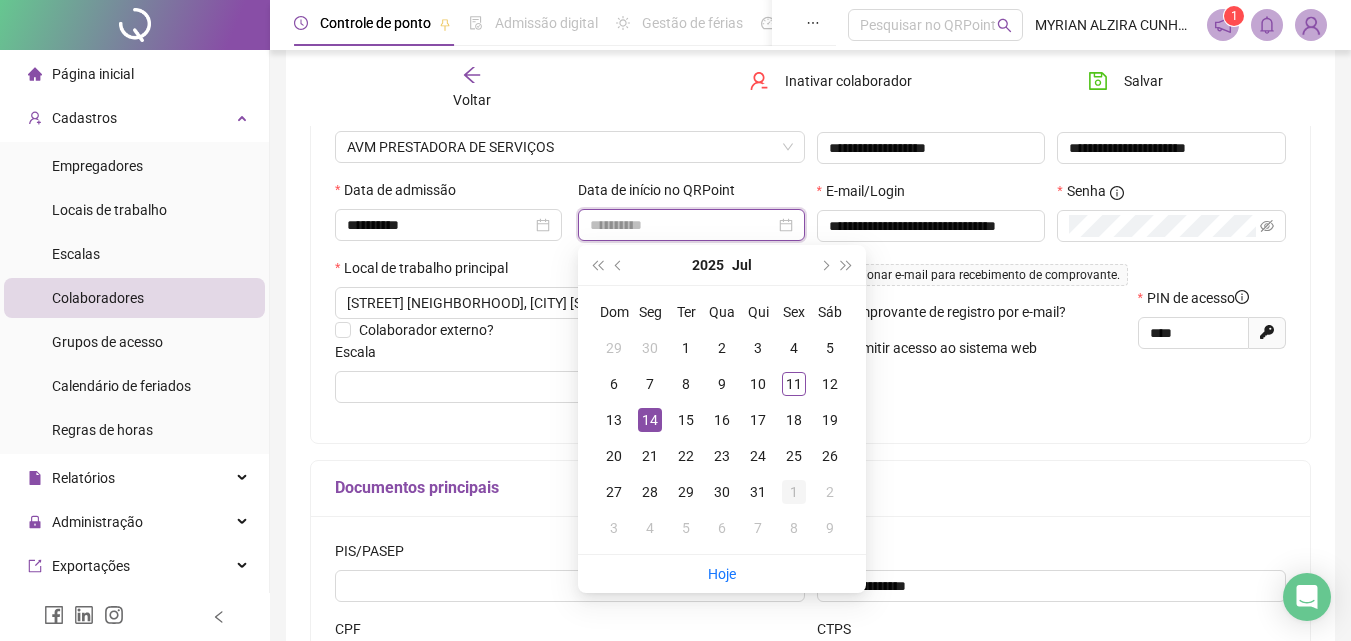type on "**********" 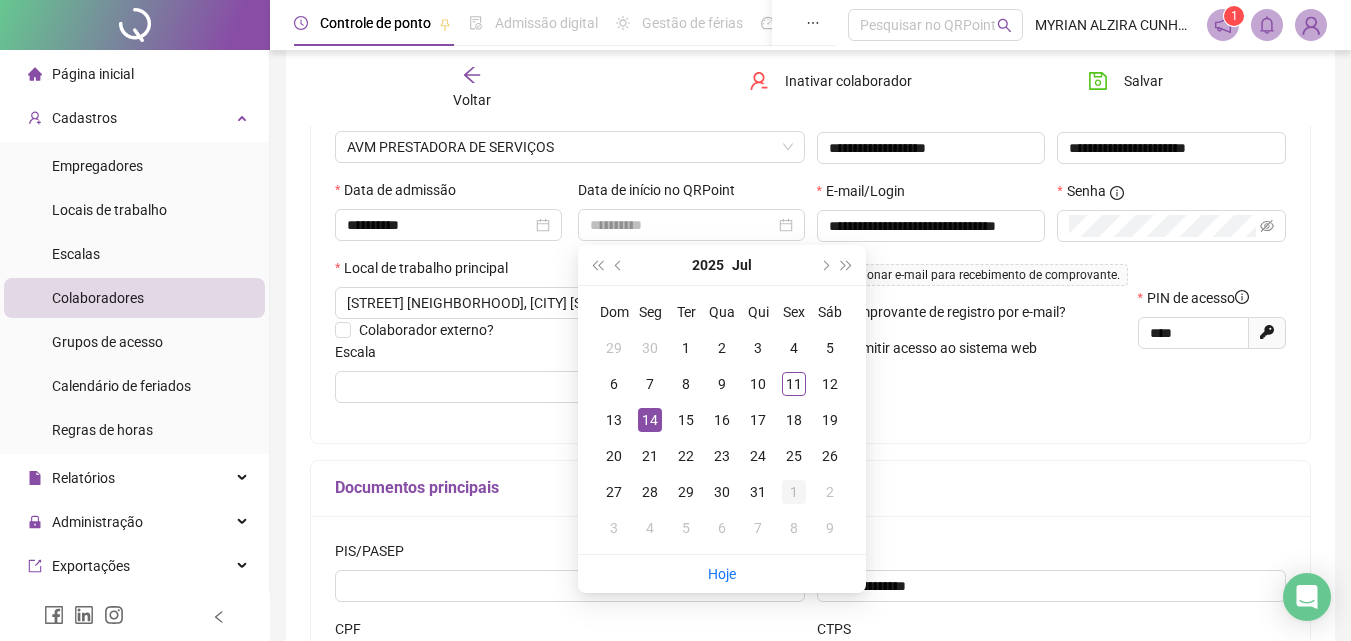 click on "1" at bounding box center (794, 492) 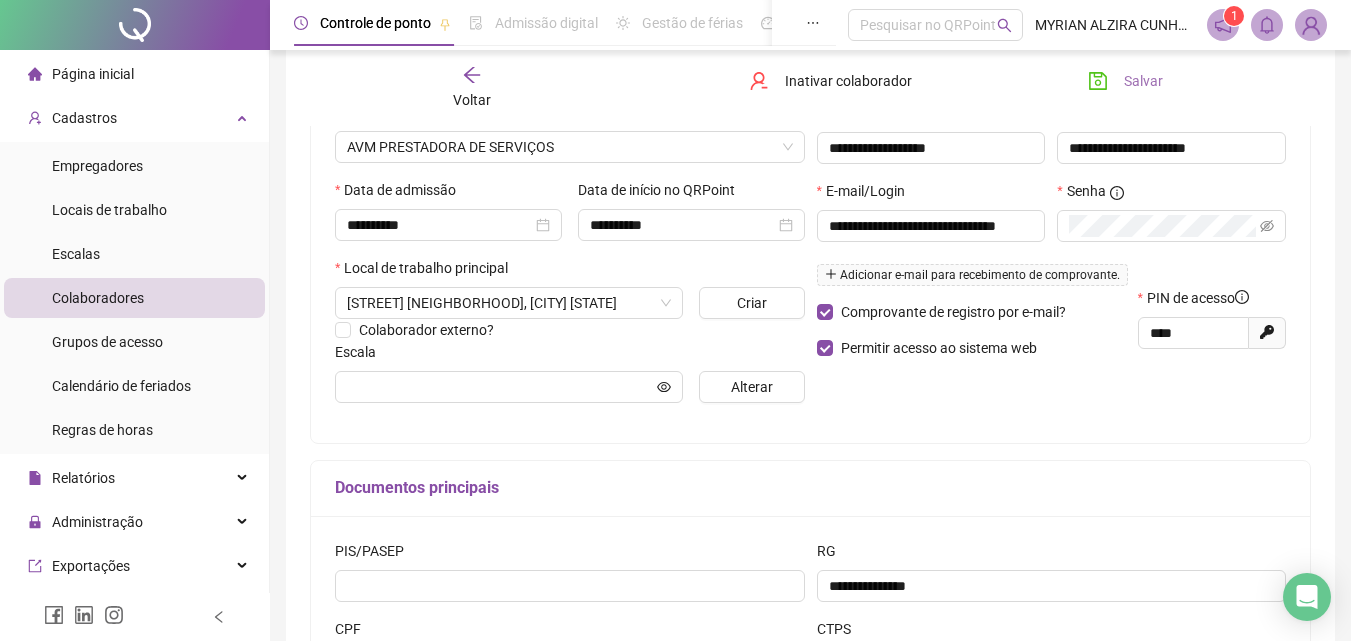 click 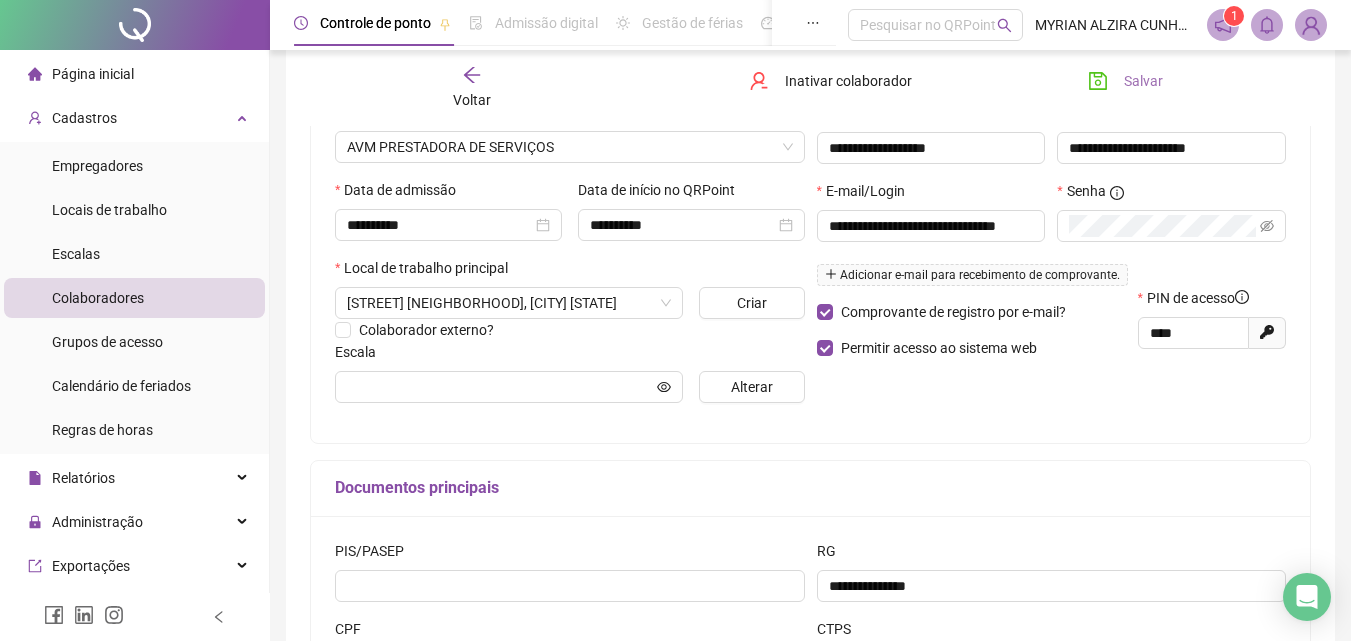 click on "Voltar" at bounding box center [472, 88] 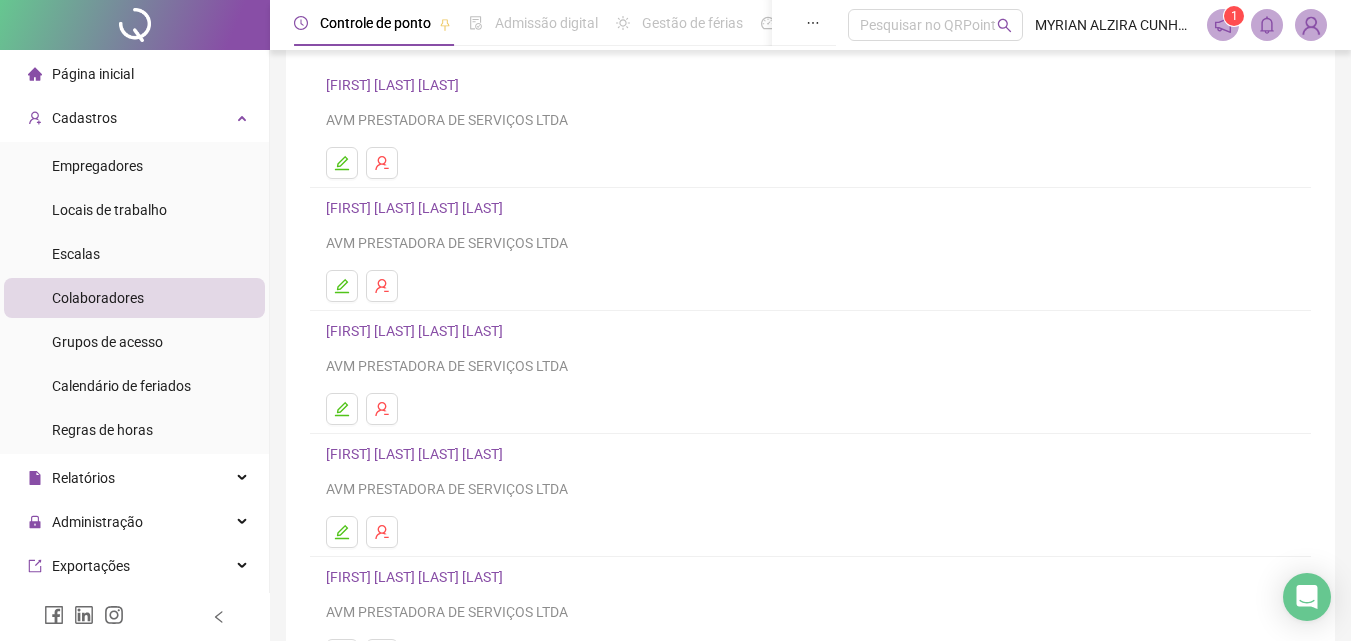 scroll, scrollTop: 326, scrollLeft: 0, axis: vertical 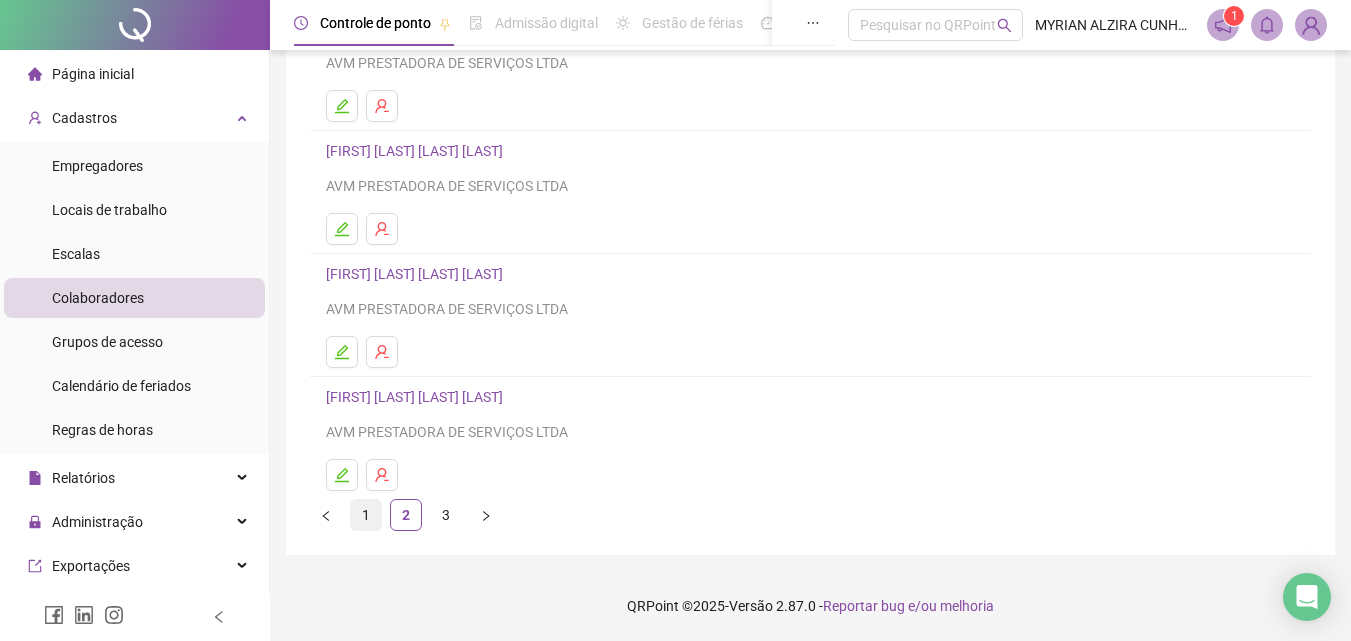 click on "1" at bounding box center (366, 515) 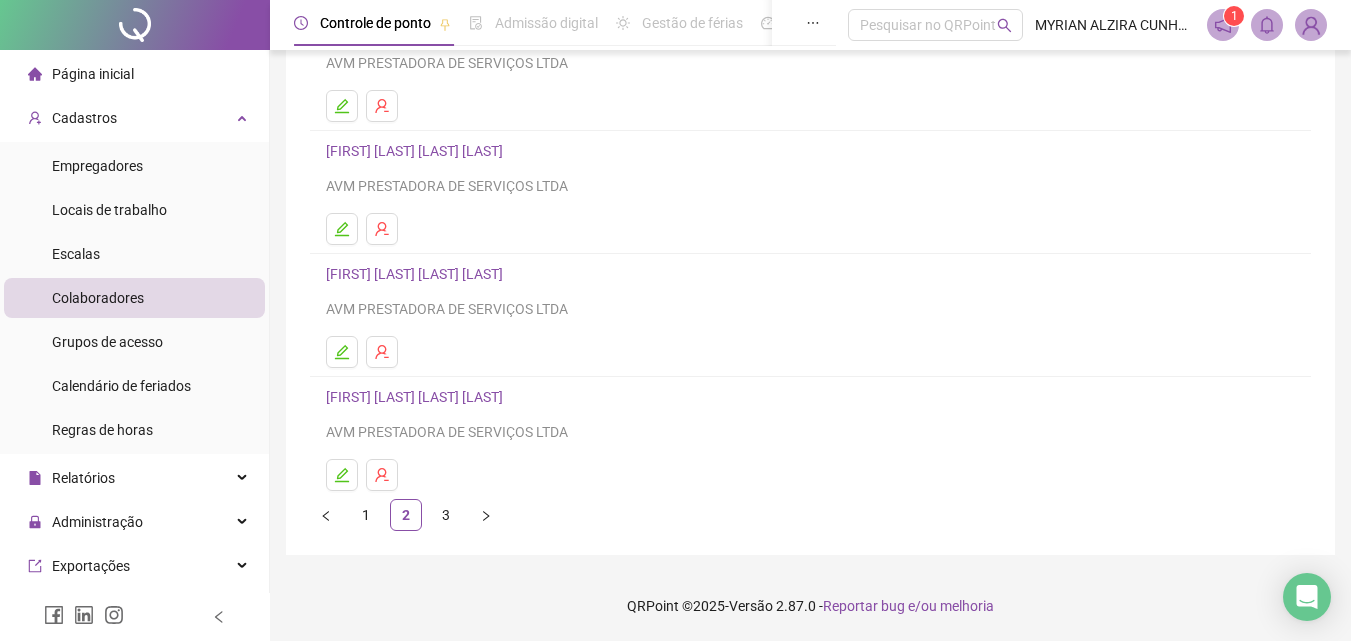scroll, scrollTop: 0, scrollLeft: 0, axis: both 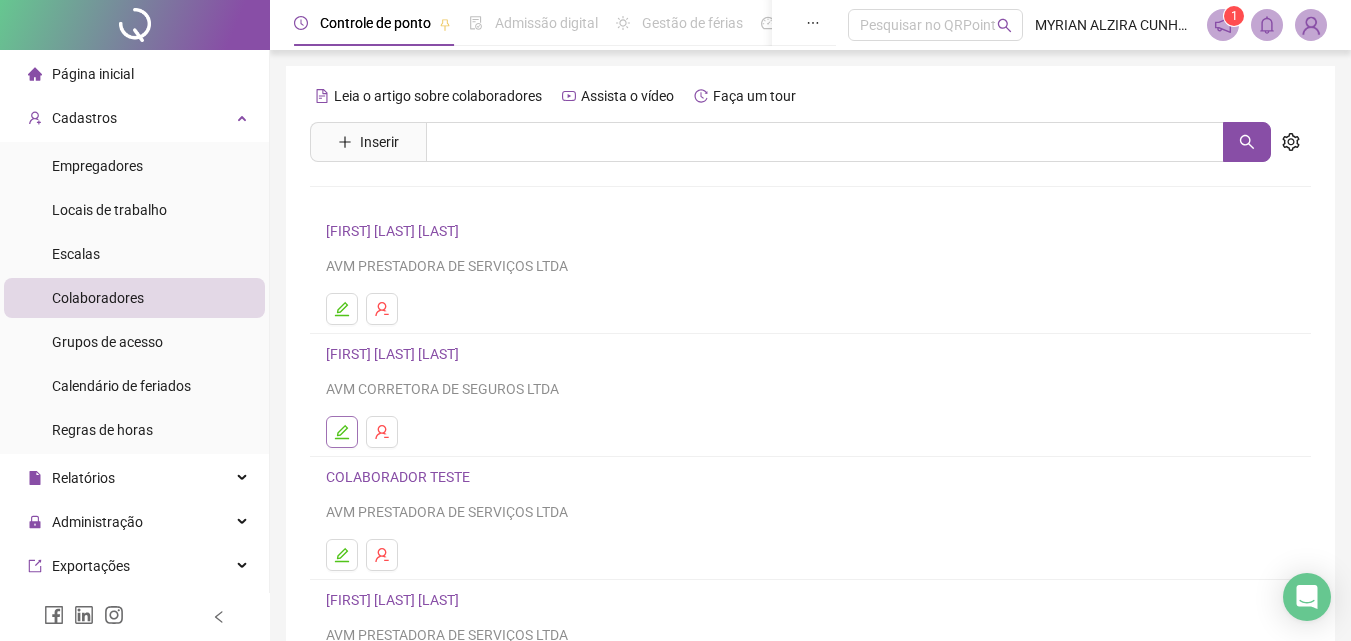 click 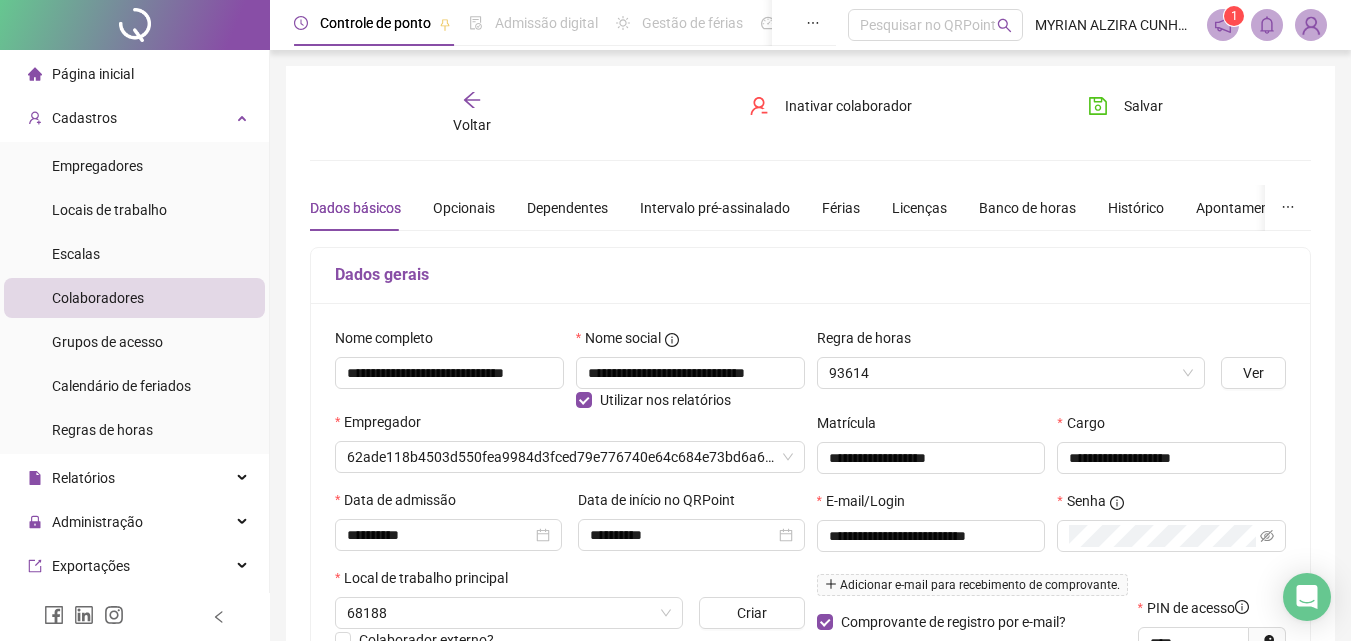 type on "**********" 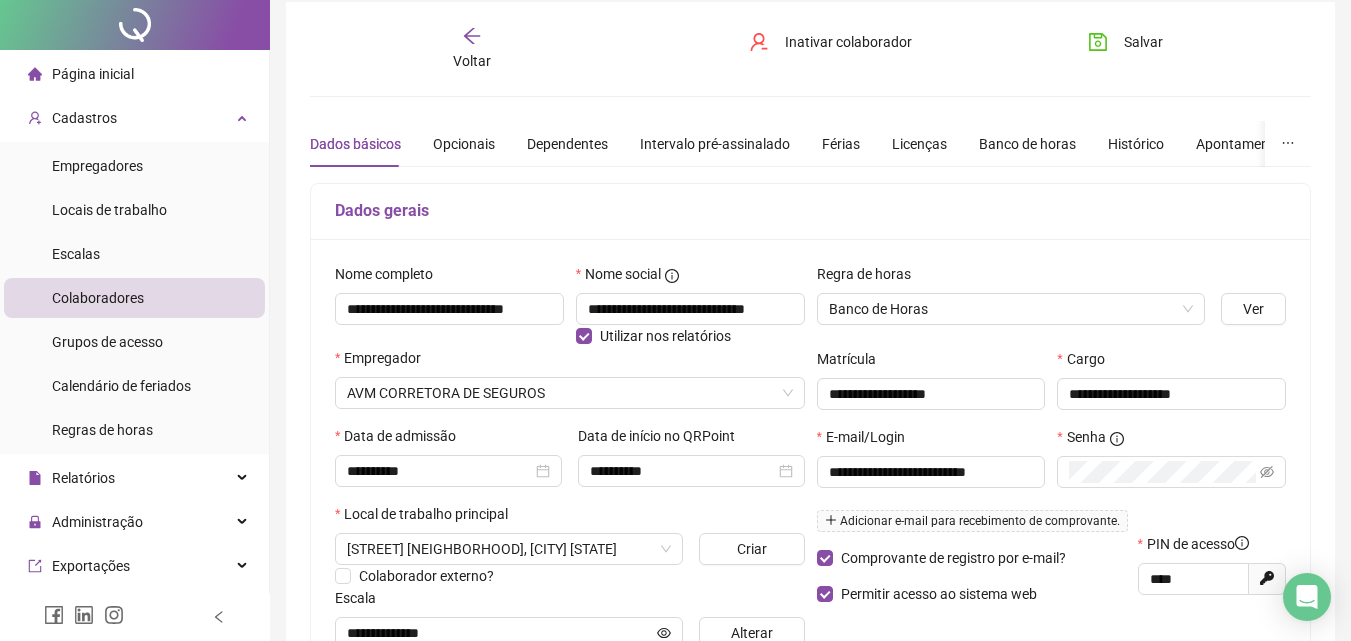 scroll, scrollTop: 100, scrollLeft: 0, axis: vertical 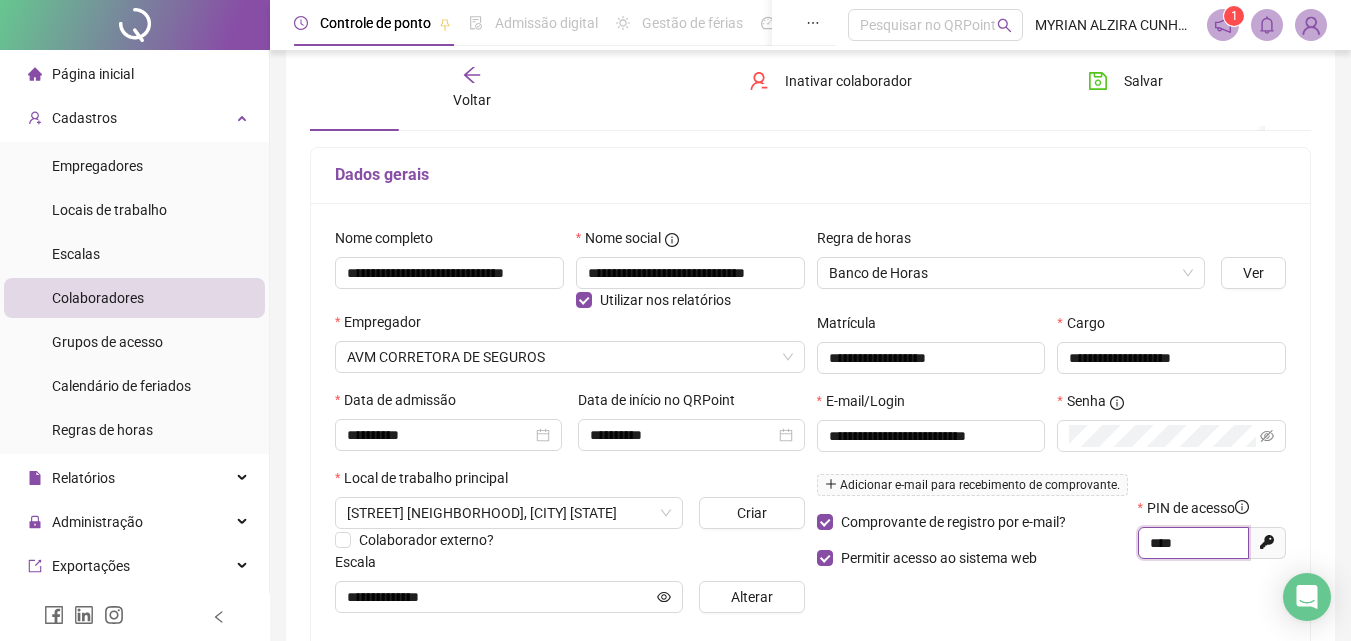 drag, startPoint x: 1189, startPoint y: 548, endPoint x: 1114, endPoint y: 550, distance: 75.026665 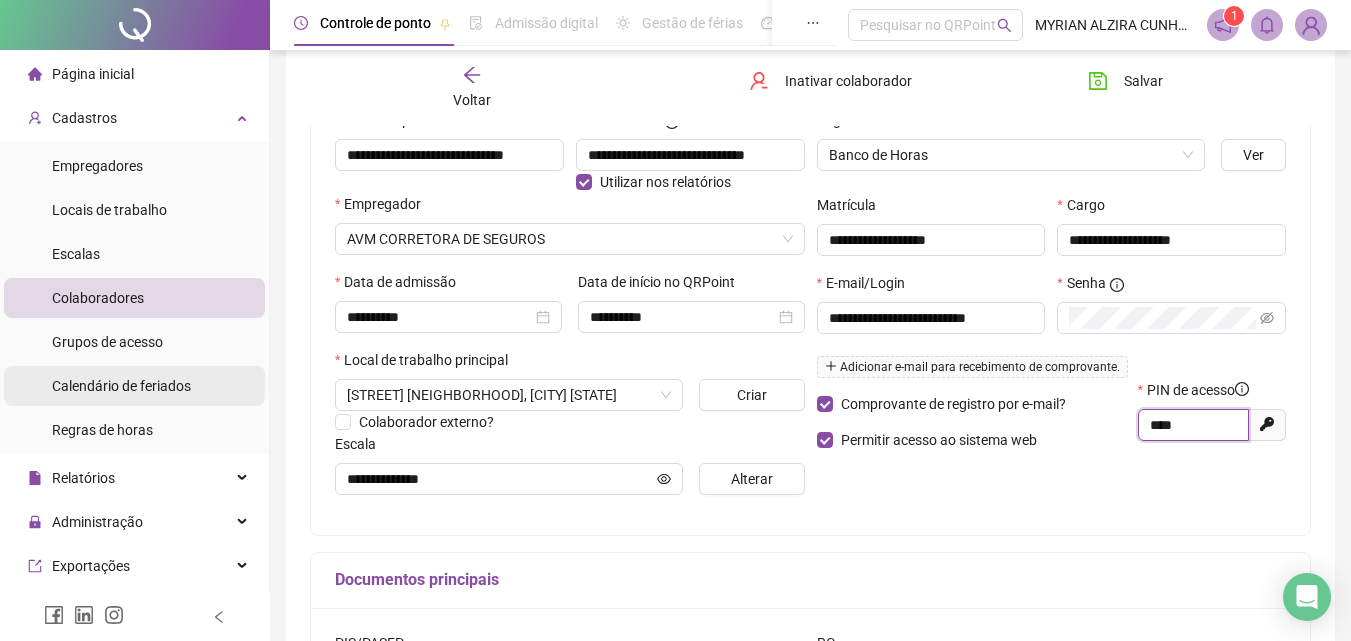 scroll, scrollTop: 400, scrollLeft: 0, axis: vertical 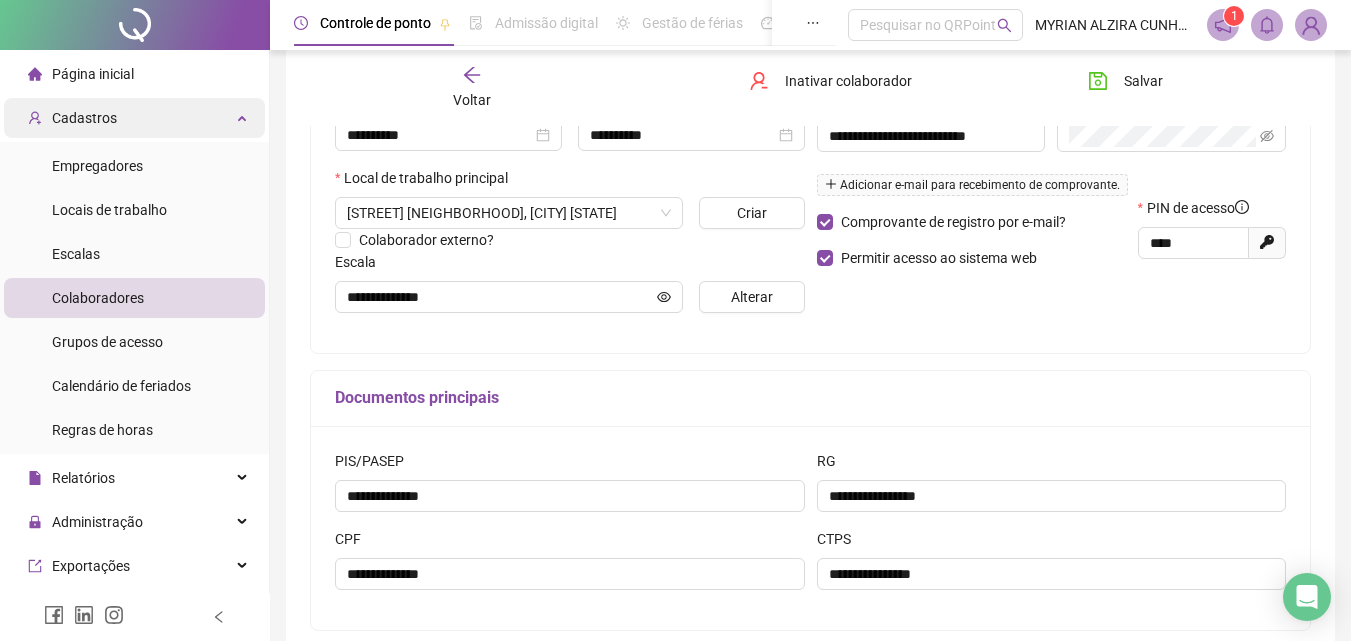click on "Cadastros" at bounding box center [134, 118] 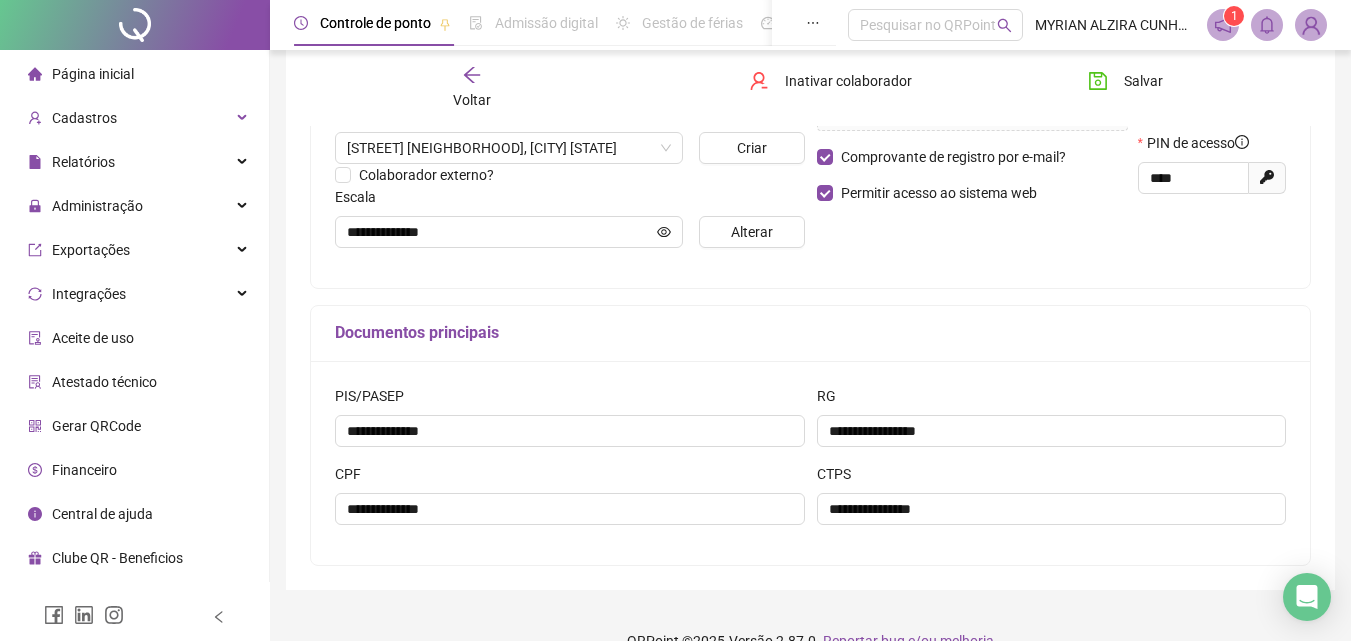 scroll, scrollTop: 500, scrollLeft: 0, axis: vertical 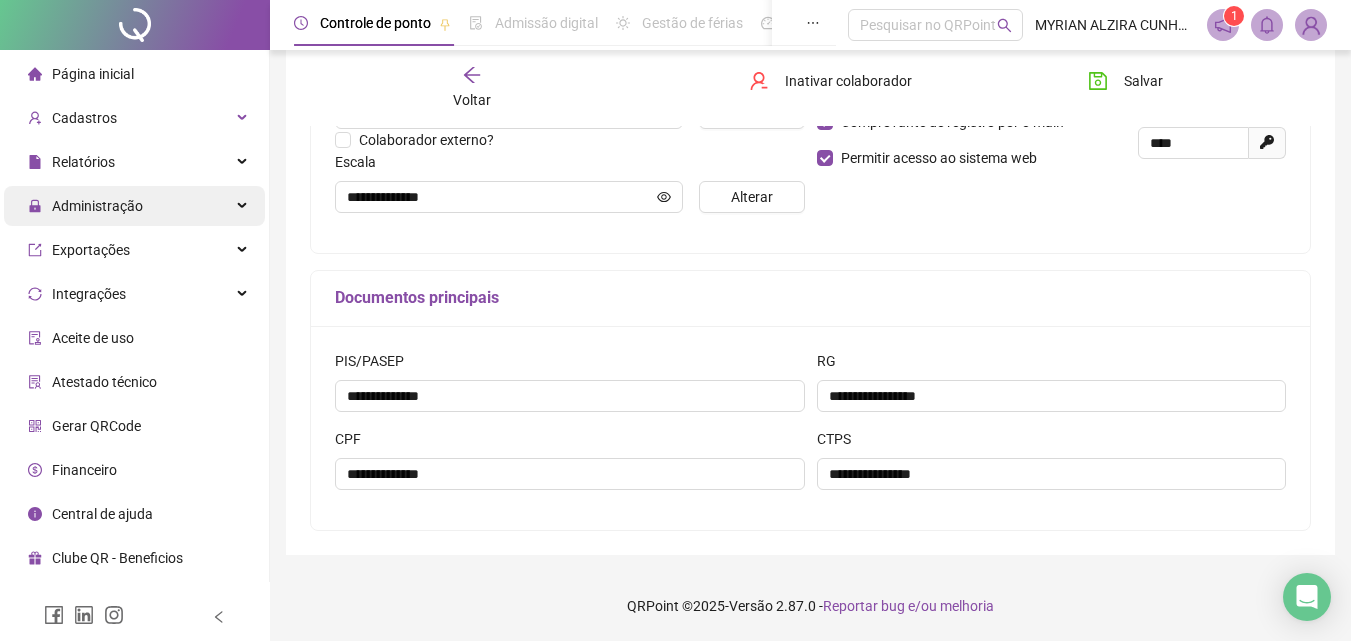 click on "Administração" at bounding box center (134, 206) 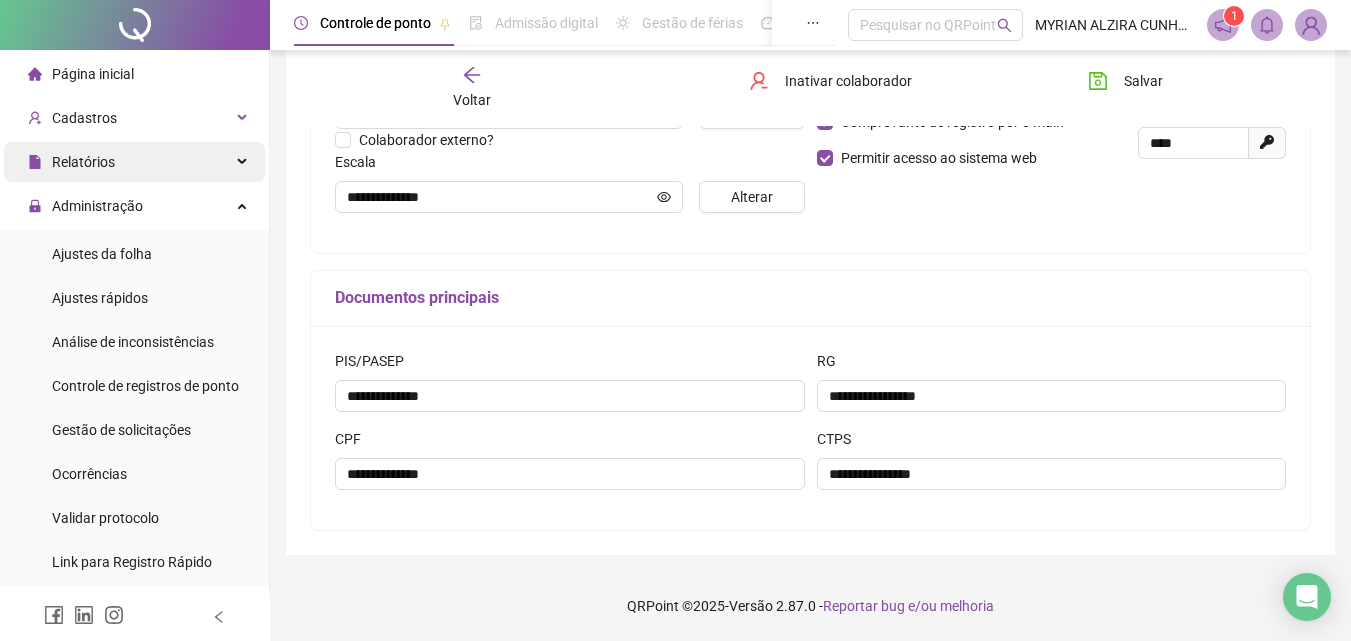 click on "Relatórios" at bounding box center [134, 162] 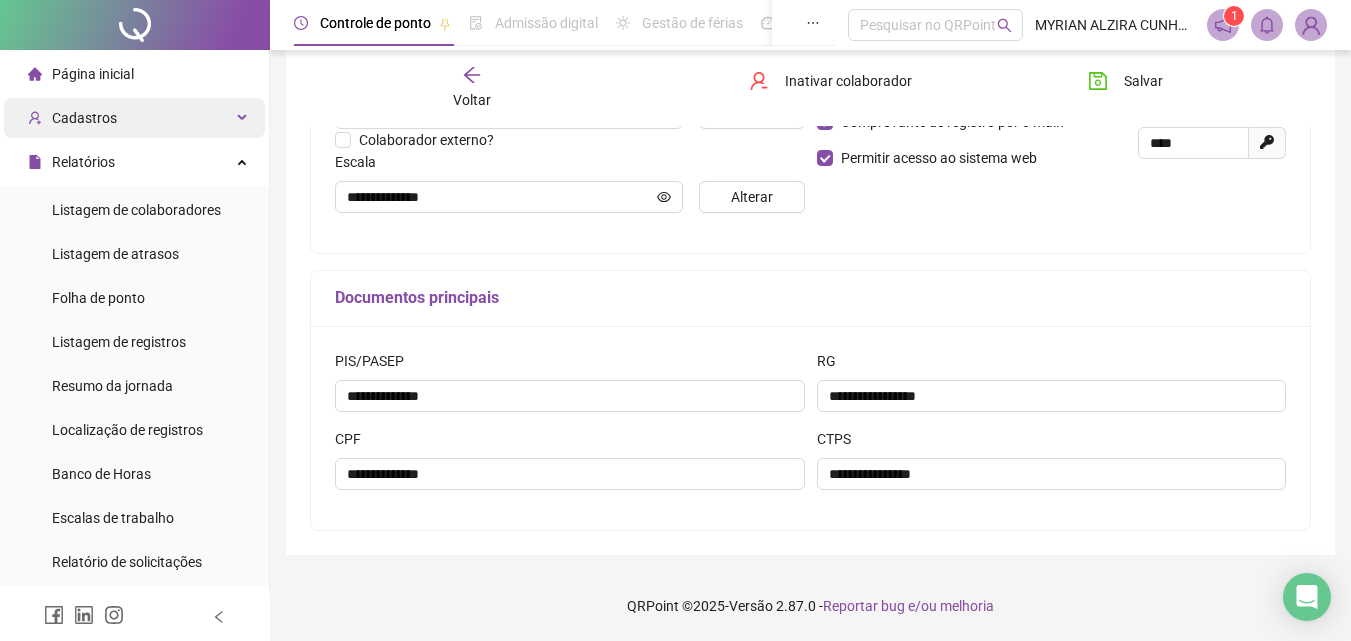 click on "Cadastros" at bounding box center (134, 118) 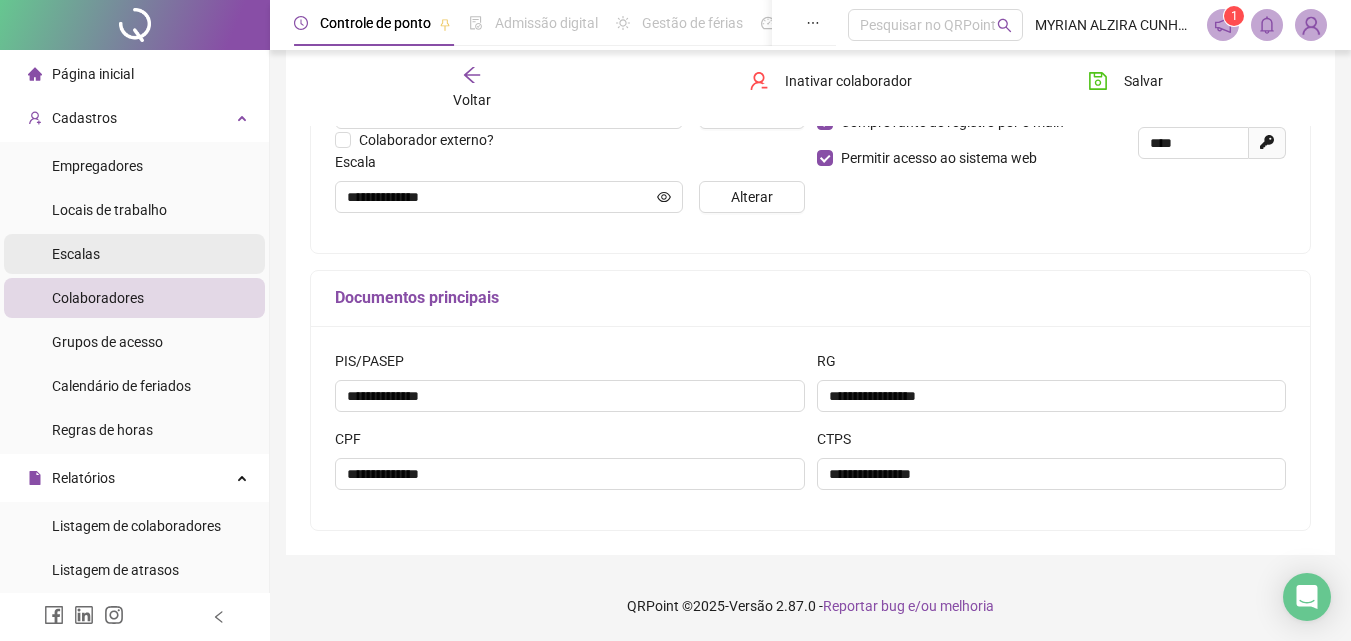 click on "Escalas" at bounding box center (76, 254) 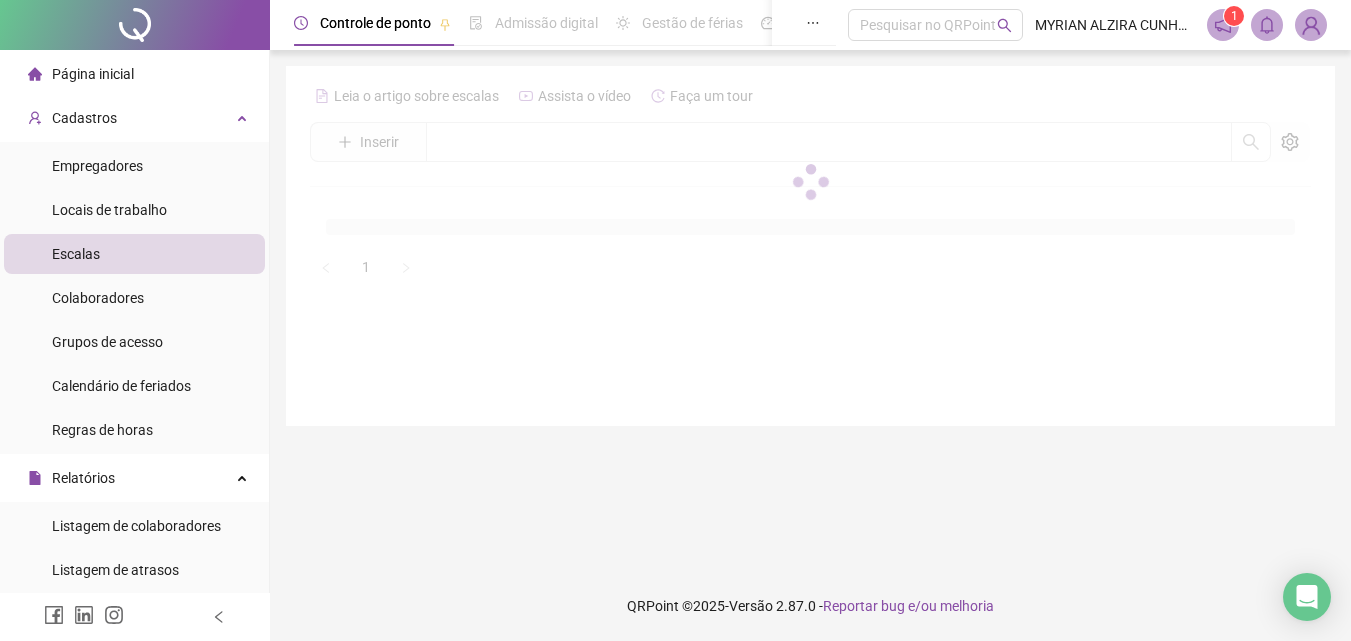 scroll, scrollTop: 0, scrollLeft: 0, axis: both 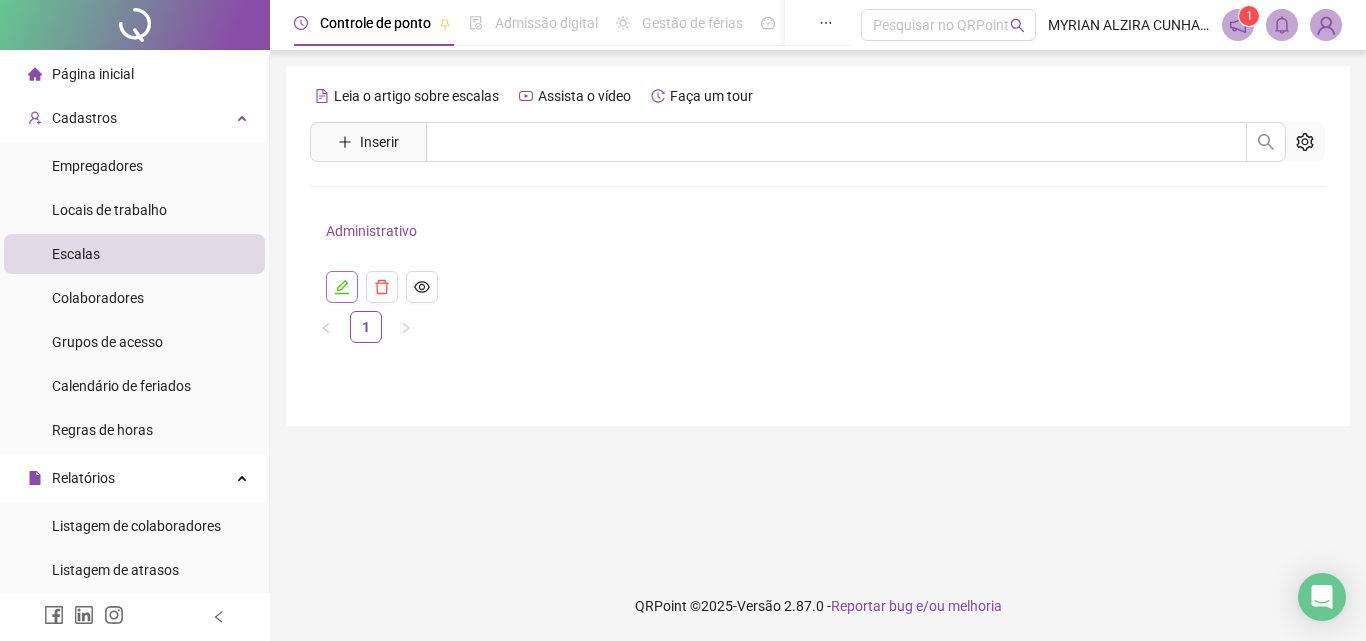 click at bounding box center [342, 287] 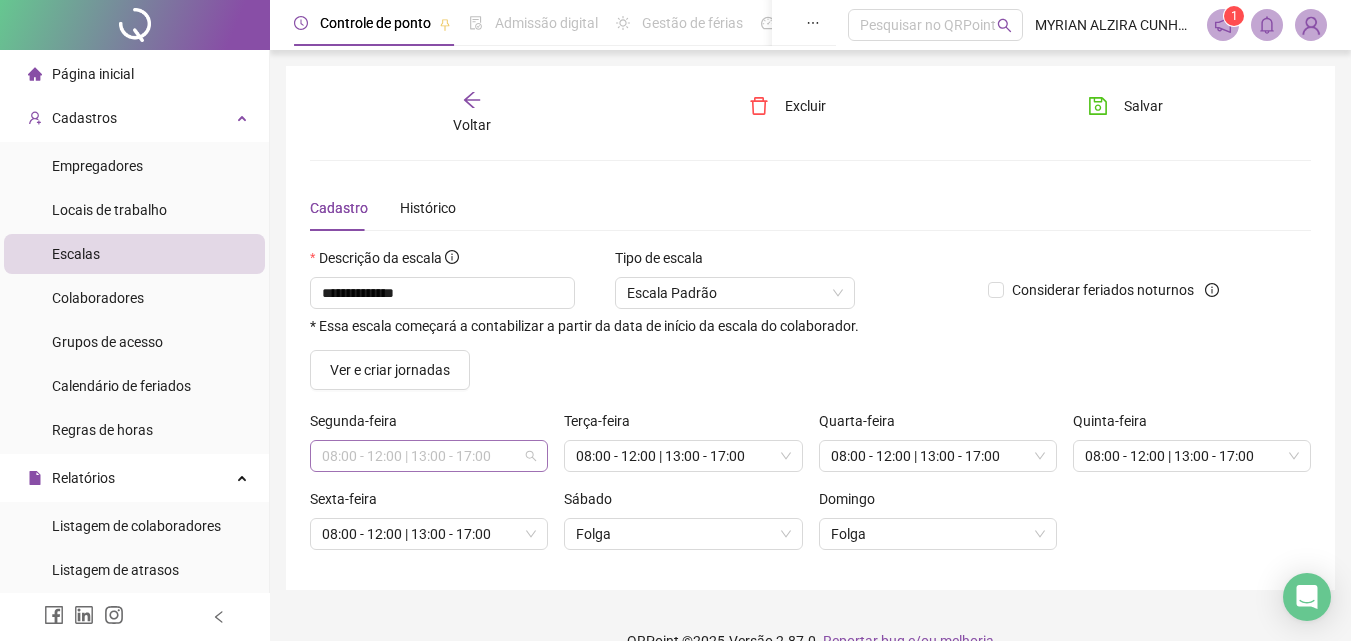 click on "08:00 - 12:00 | 13:00 - 17:00" at bounding box center [429, 456] 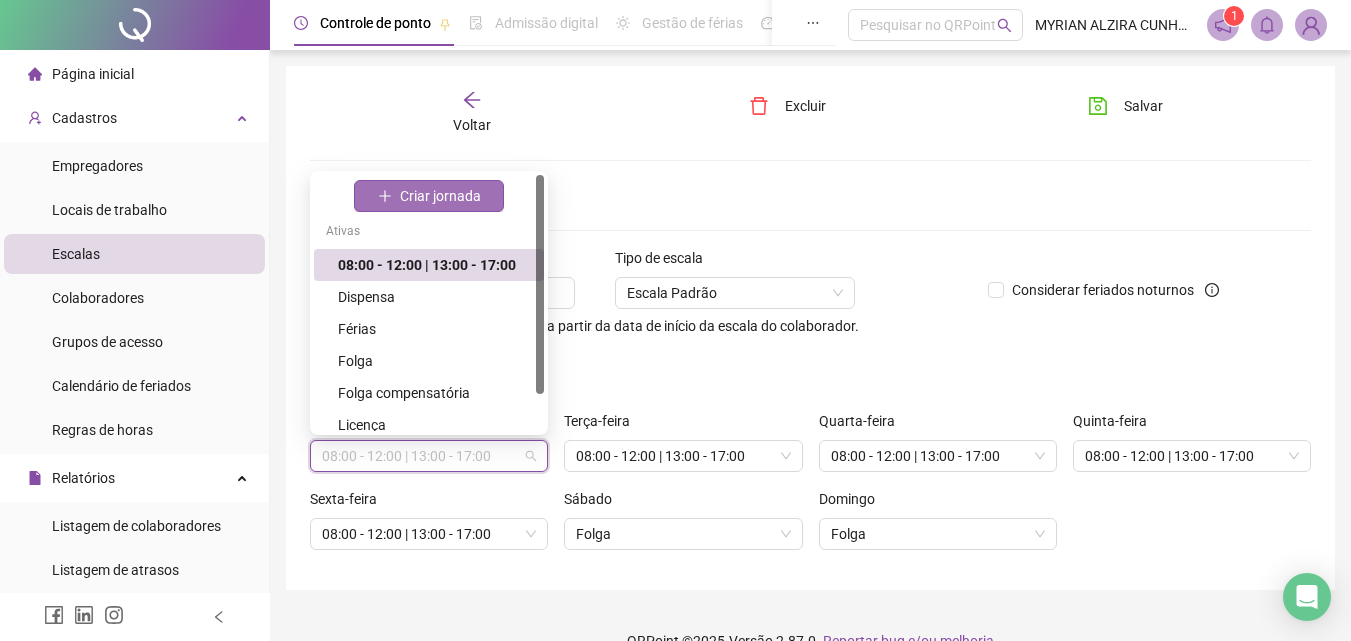 click on "Criar jornada" at bounding box center [440, 196] 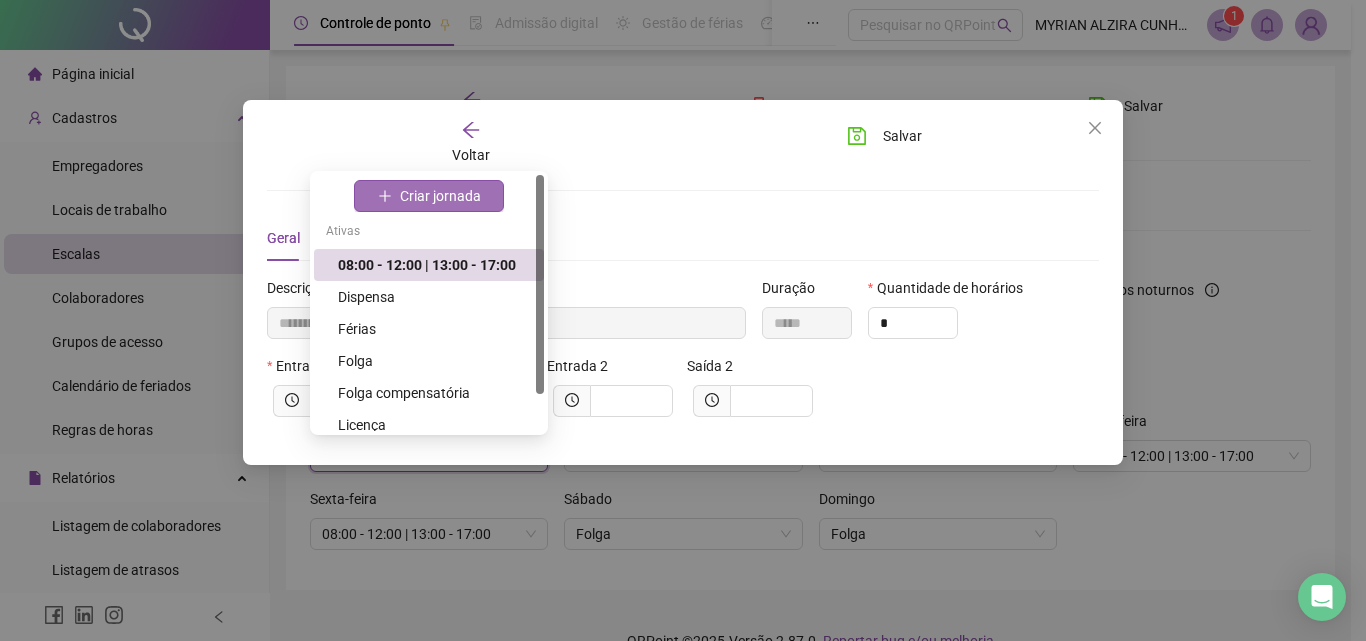 type 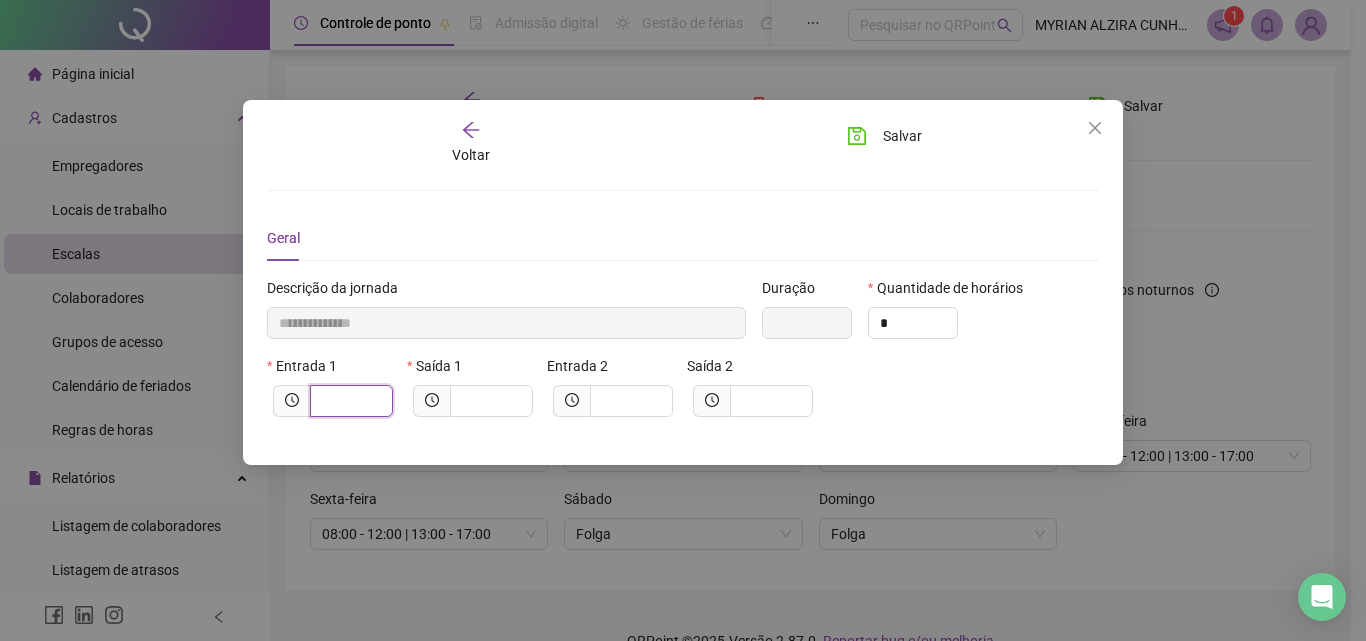 click at bounding box center (349, 401) 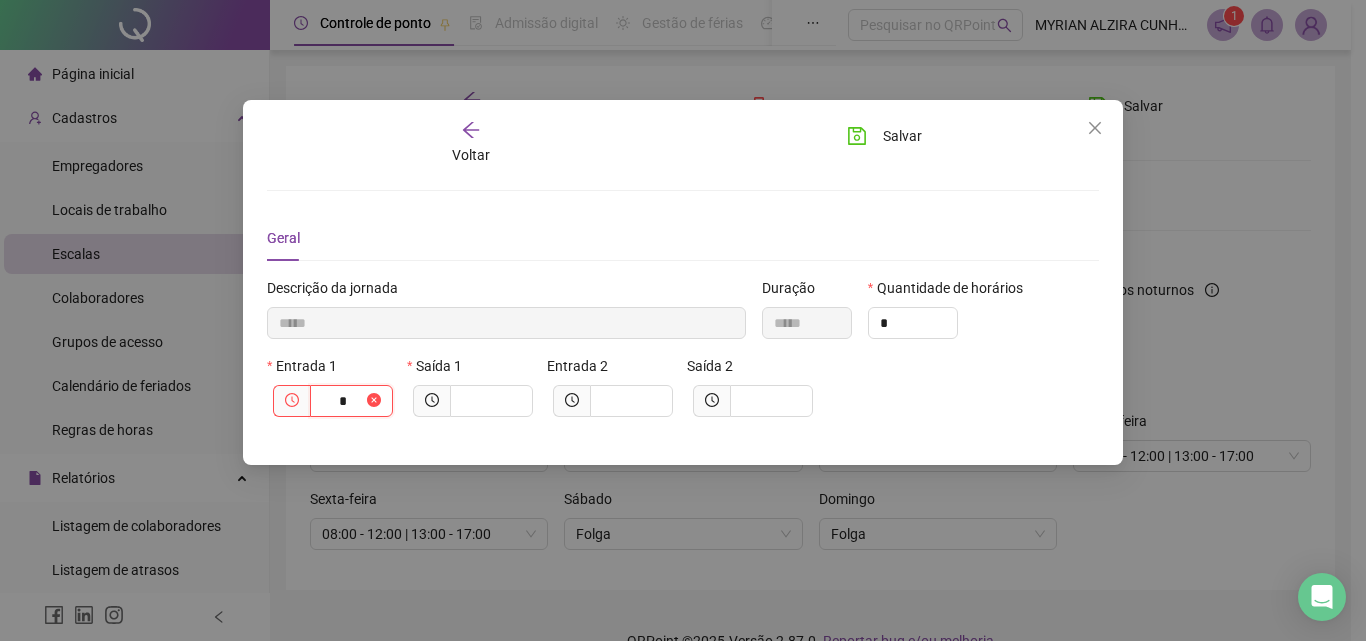 type on "******" 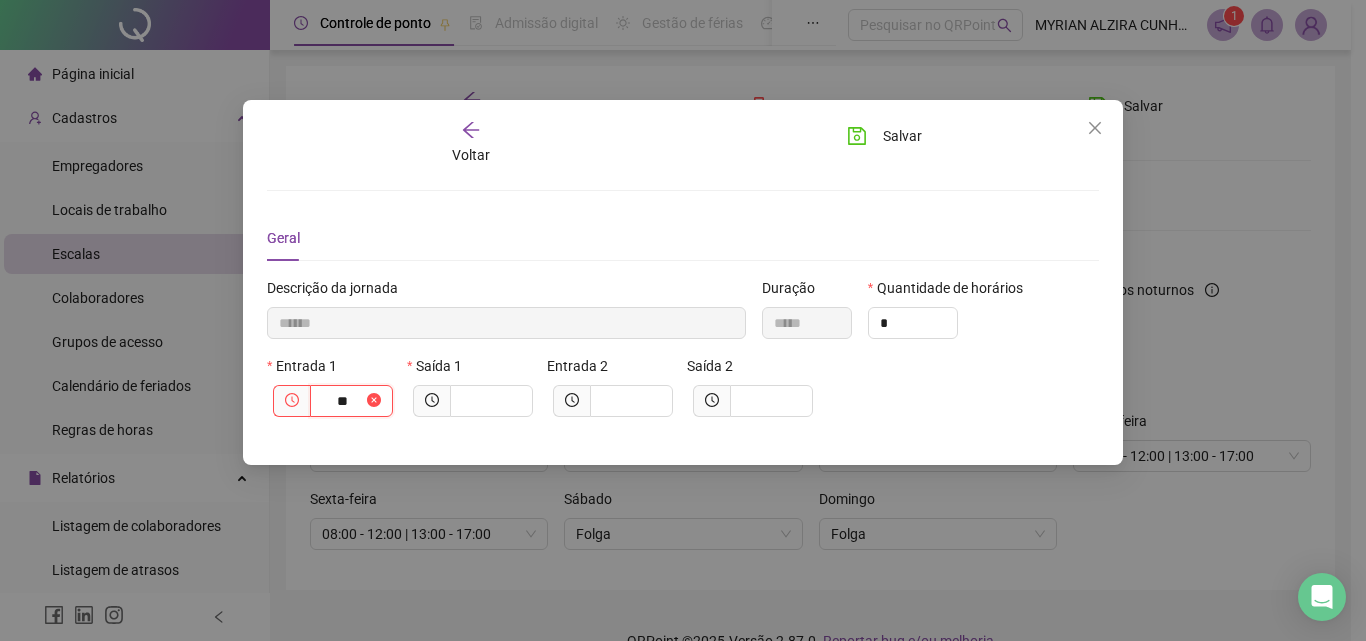 type on "********" 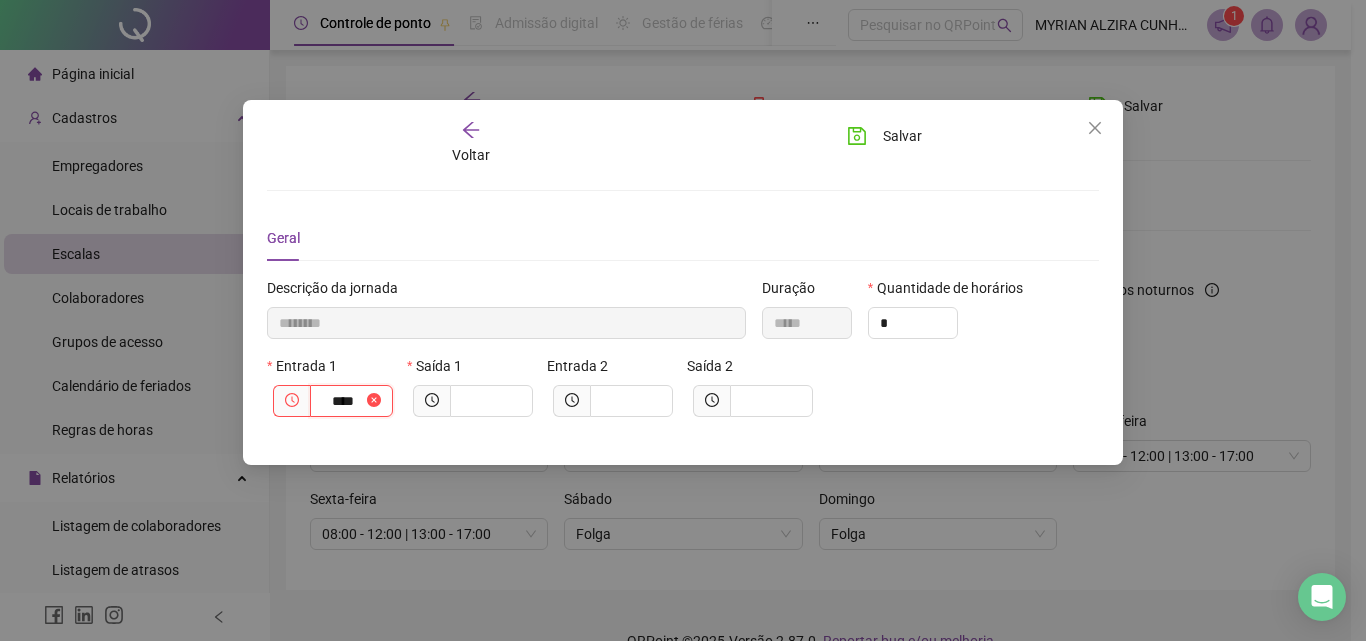 type on "*********" 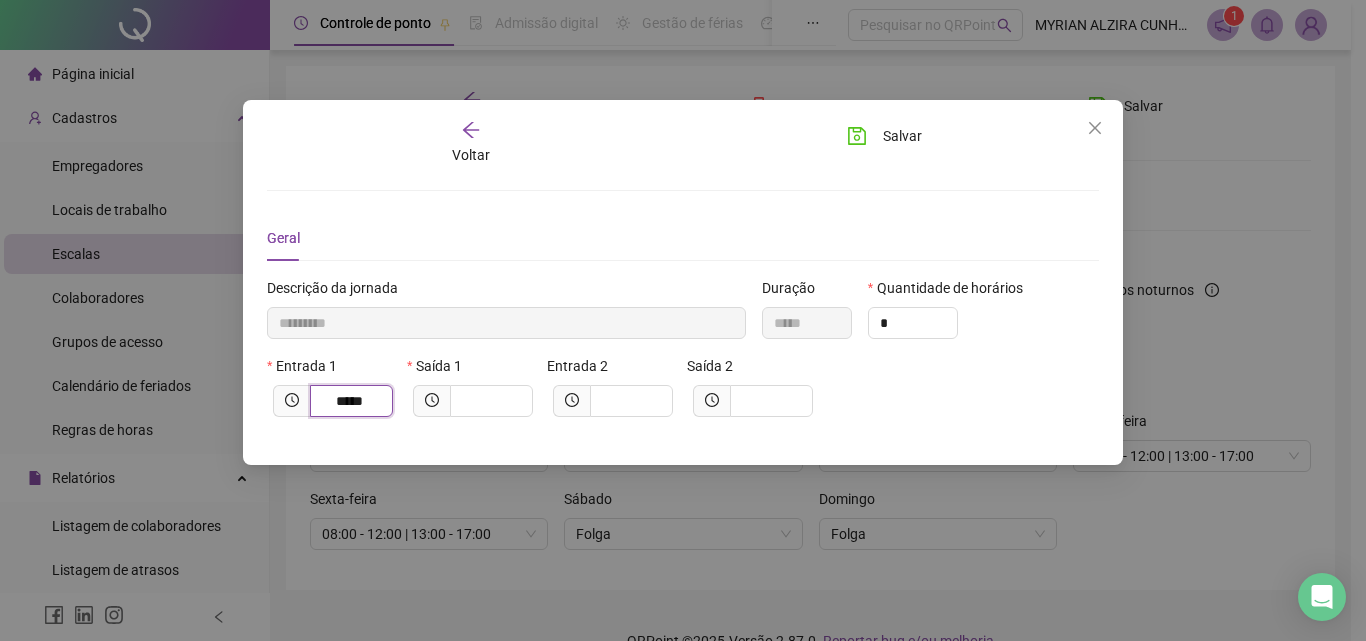 type on "*****" 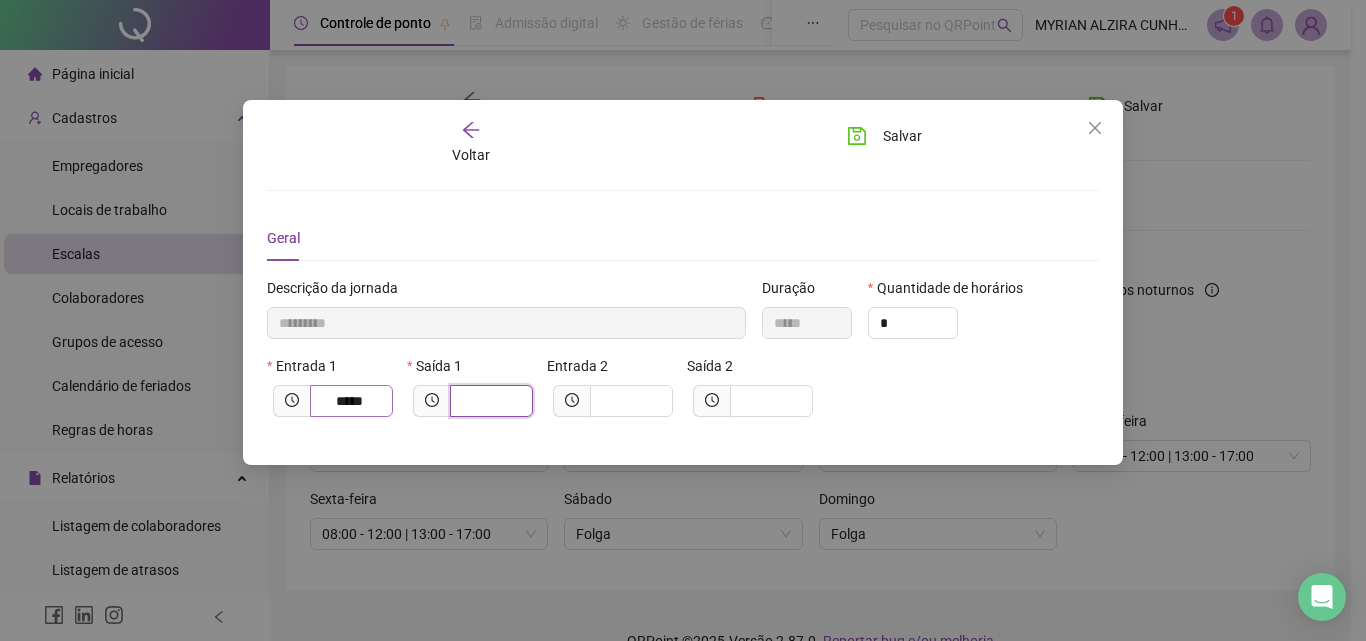 type on "*********" 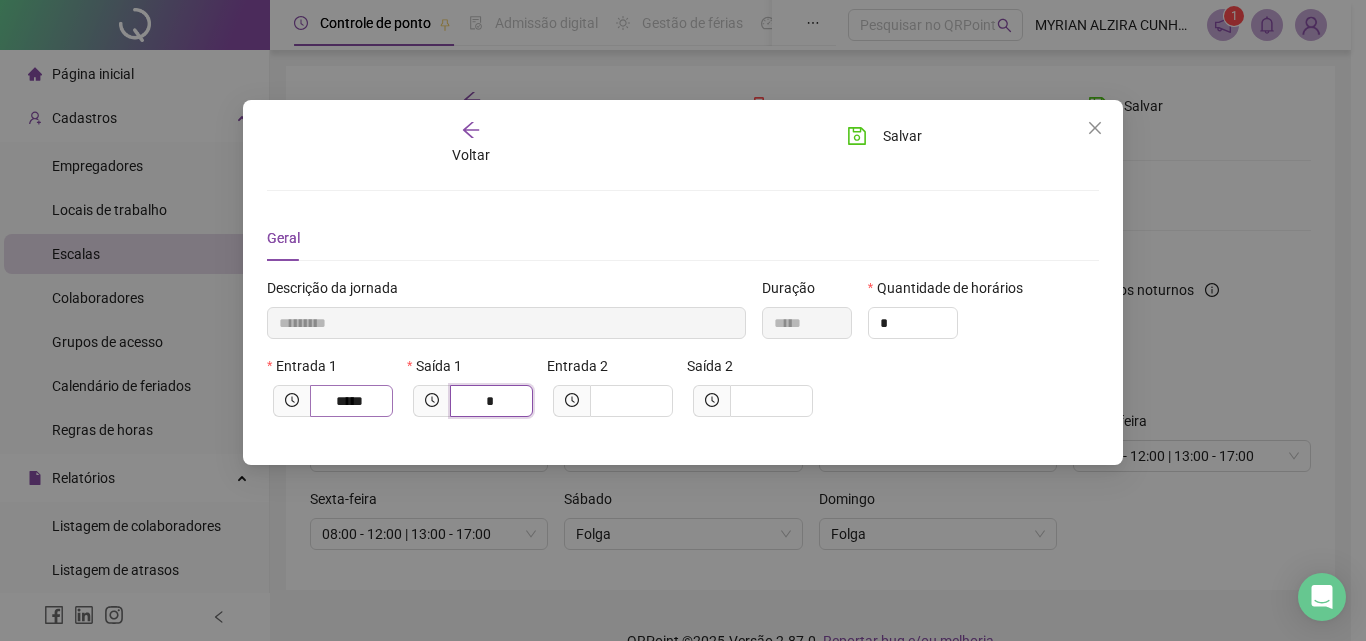 type on "**********" 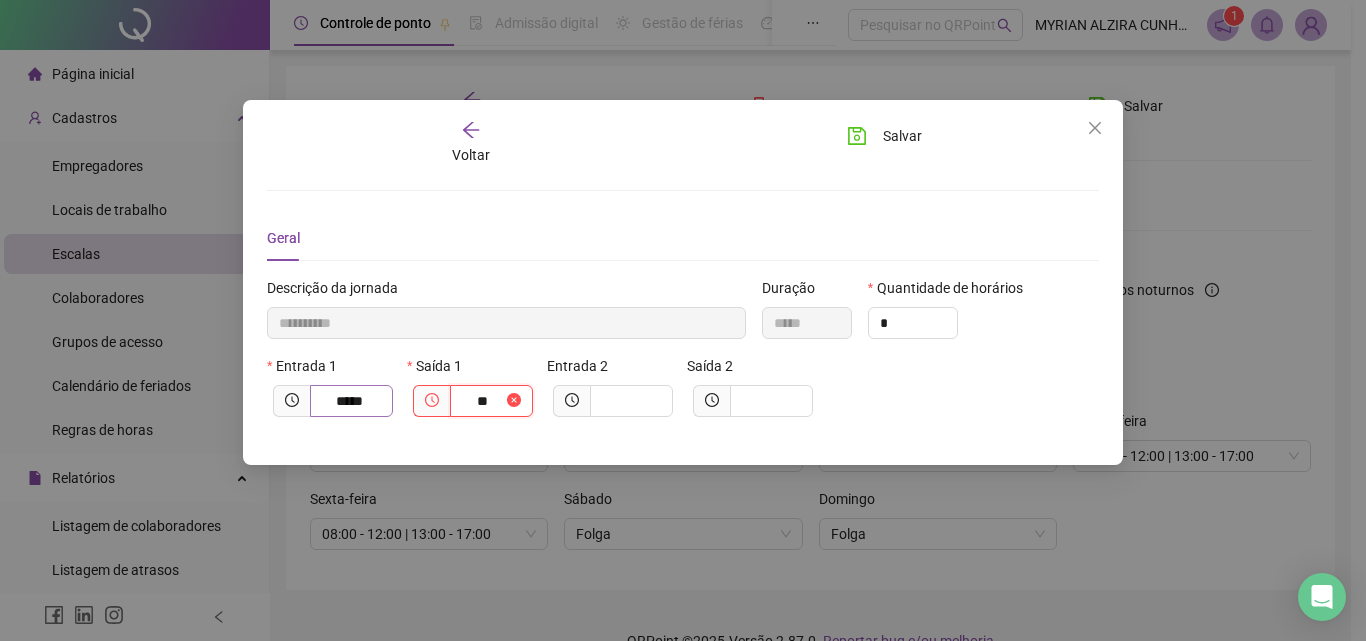 type on "**********" 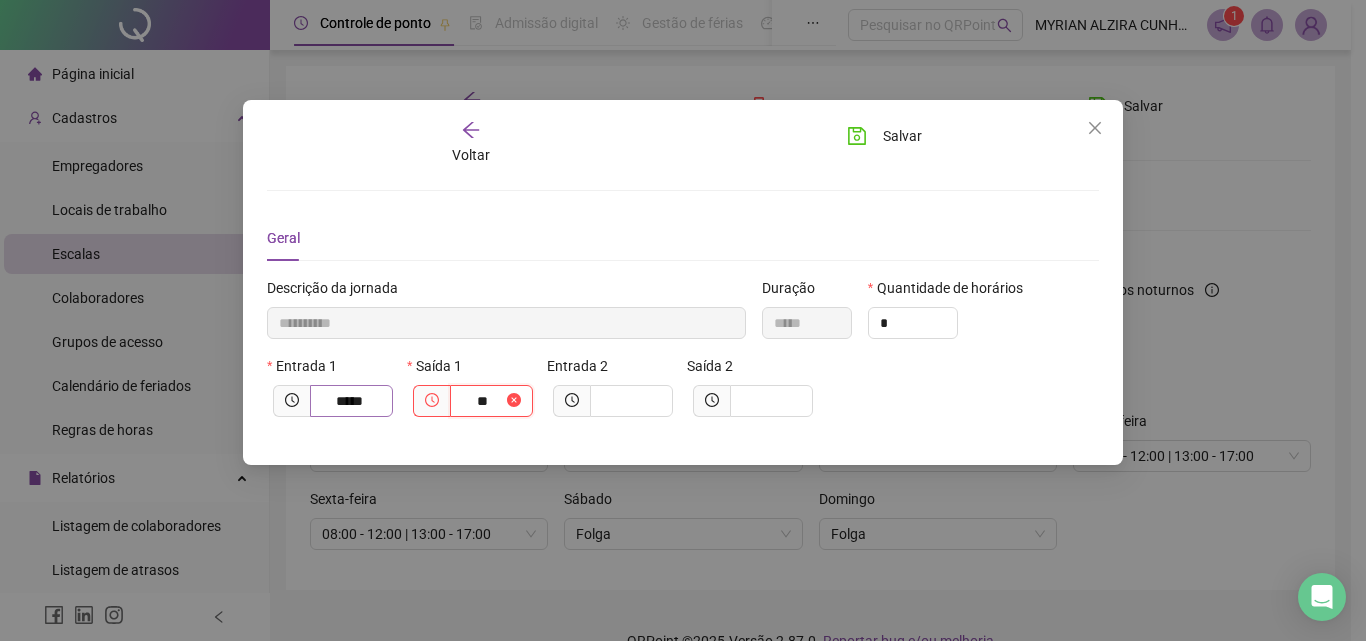 type on "*****" 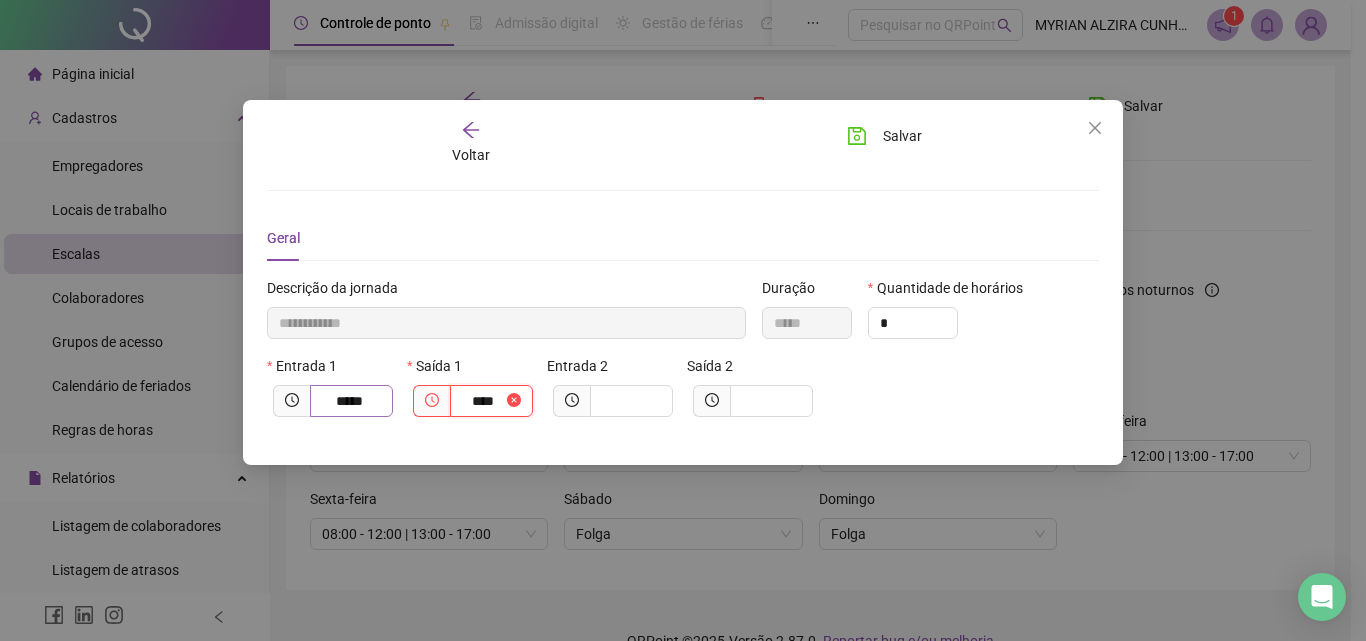 type on "**********" 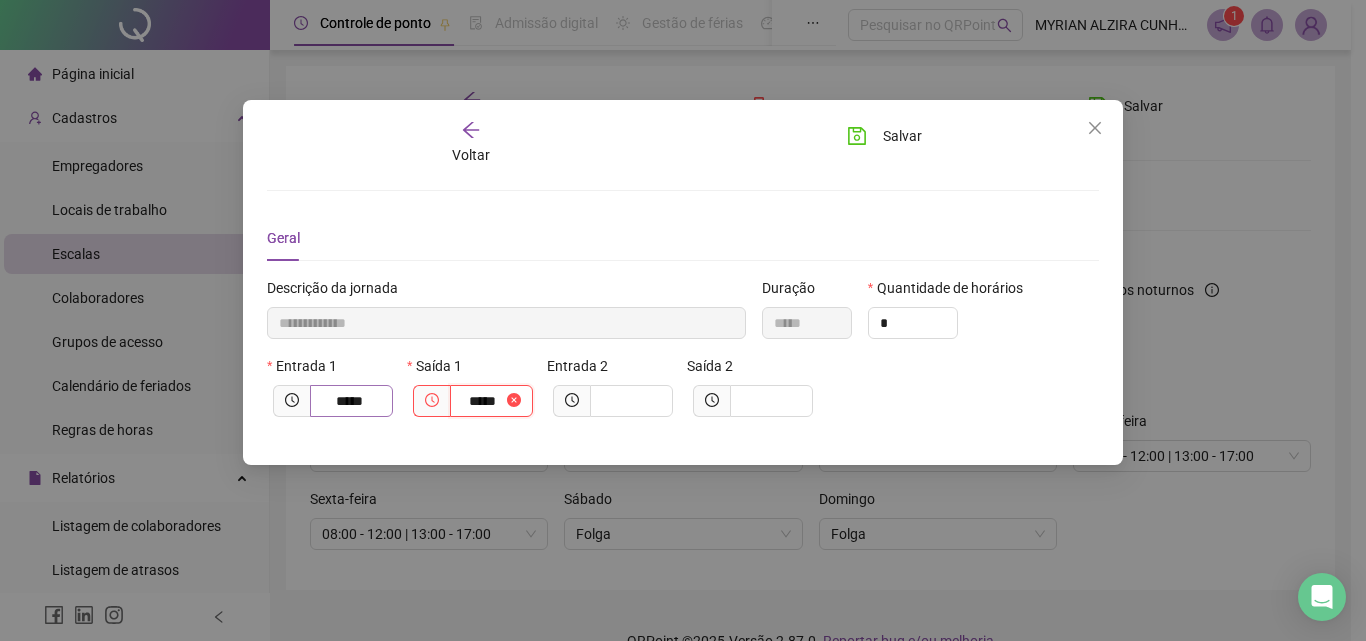 type on "*****" 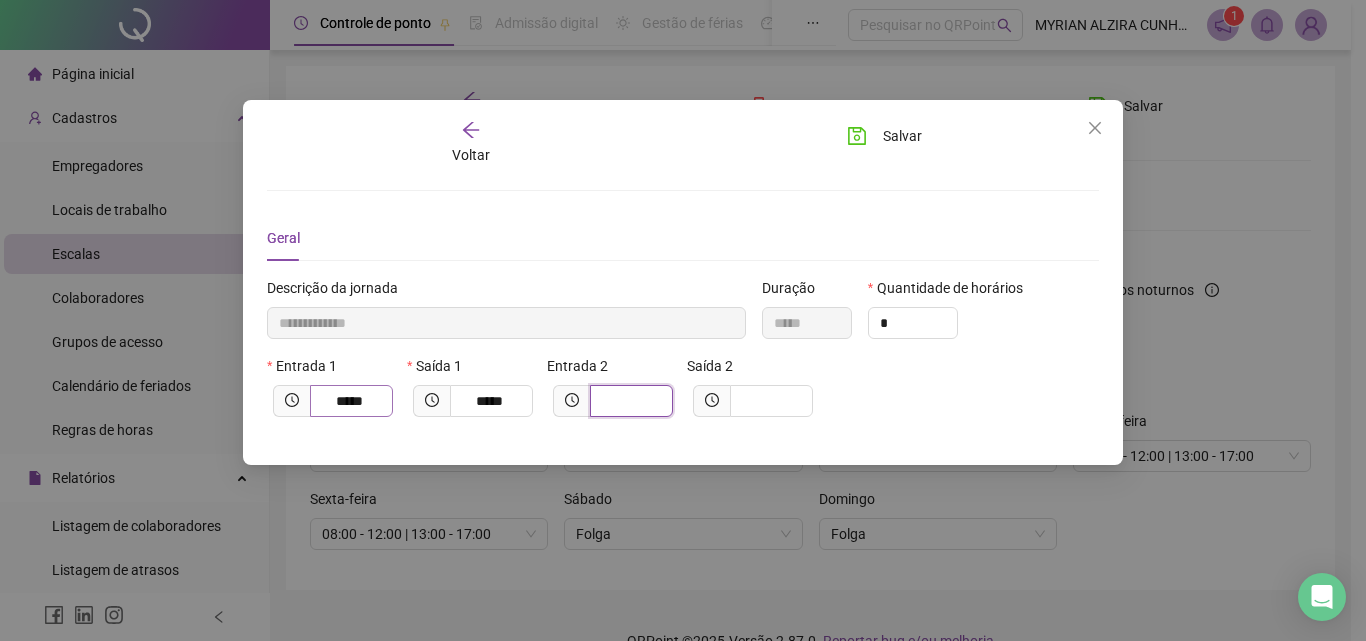 type on "**********" 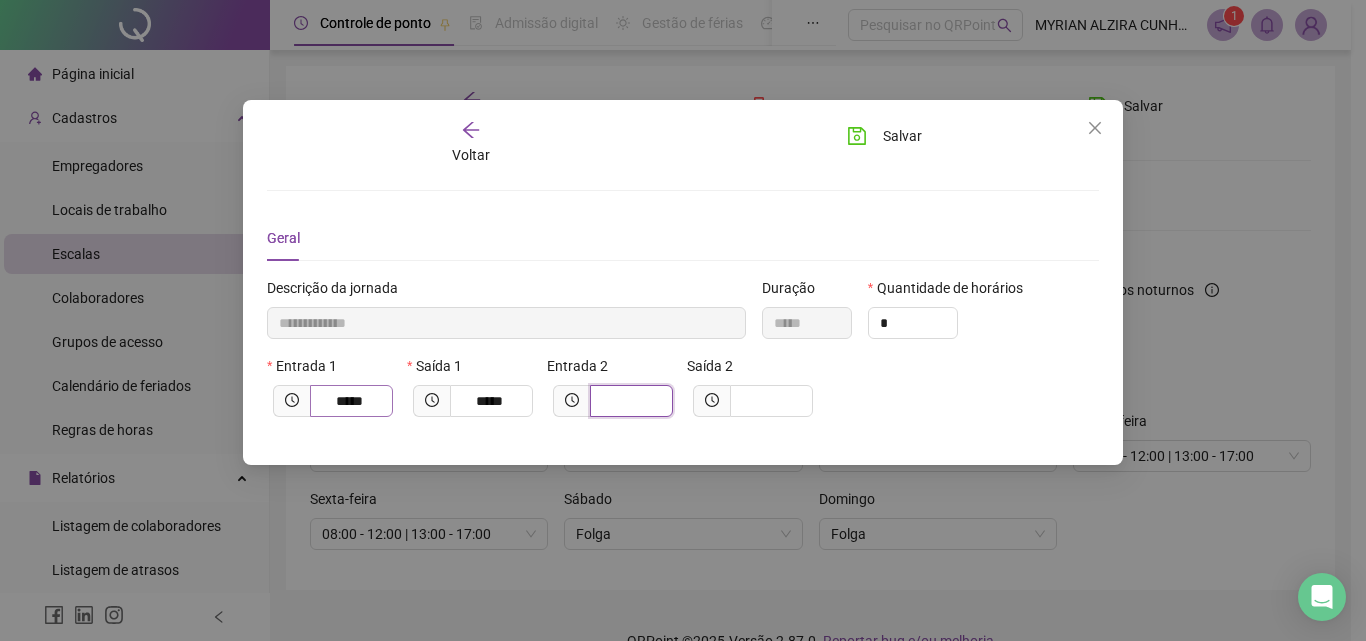 type on "*" 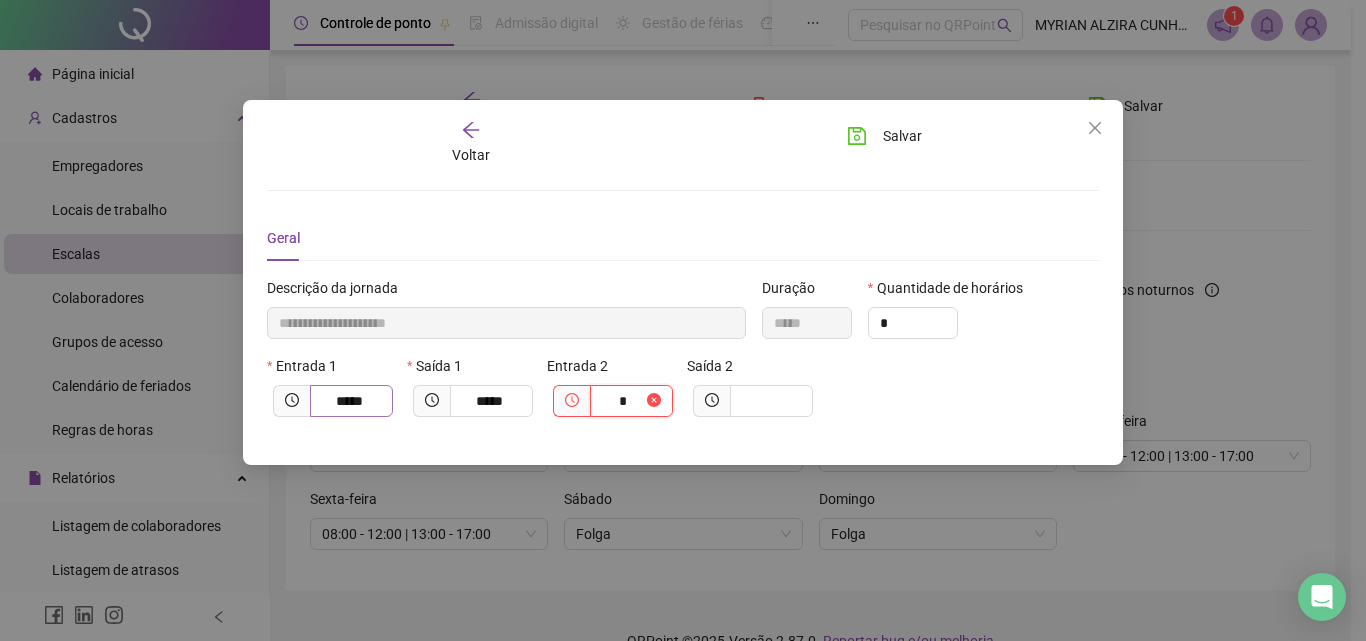 type on "**********" 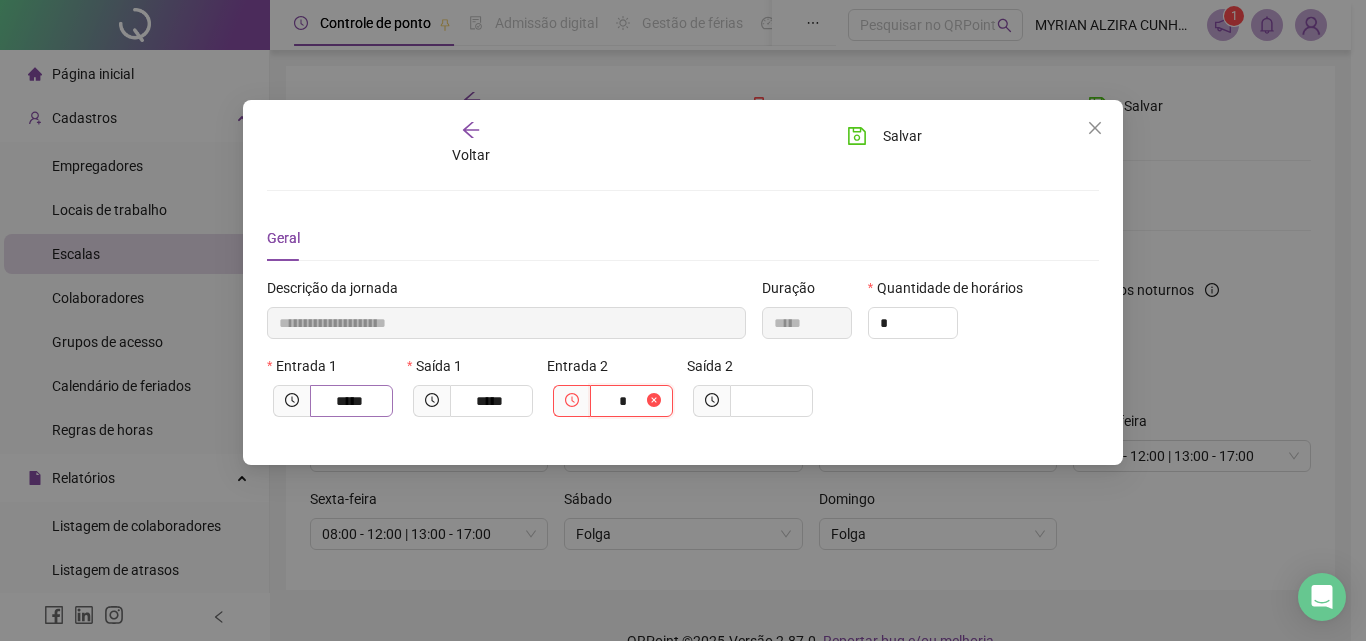 type on "**" 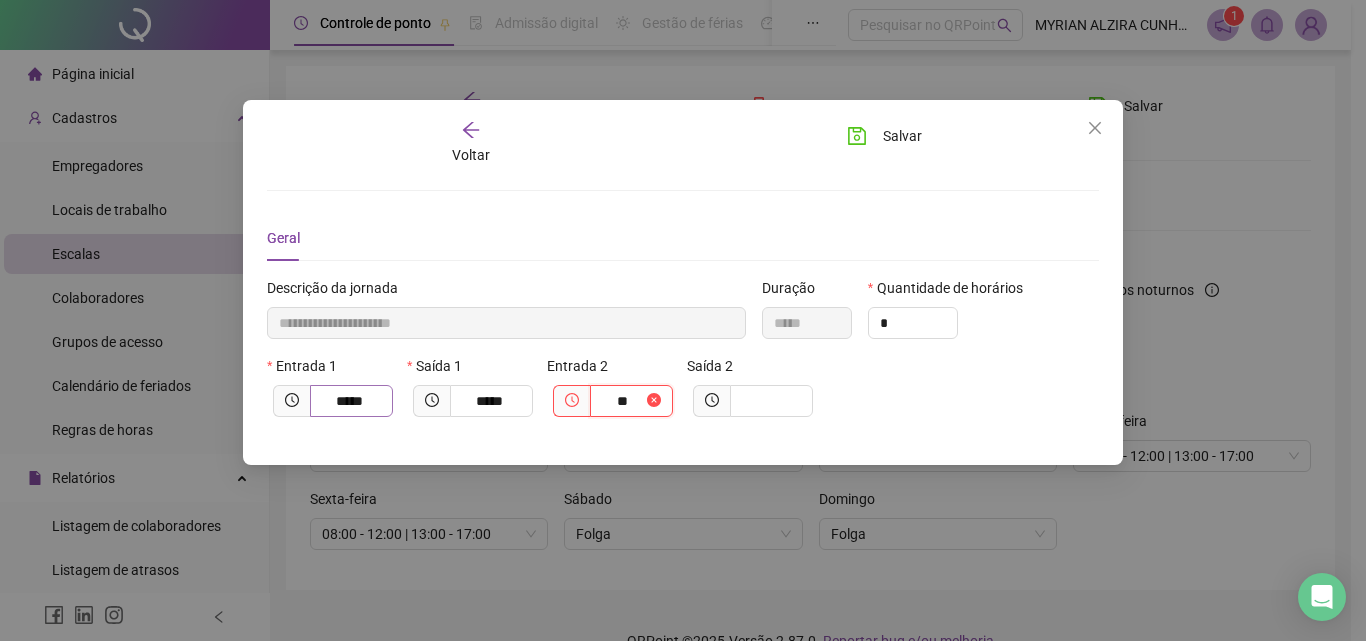 type on "**********" 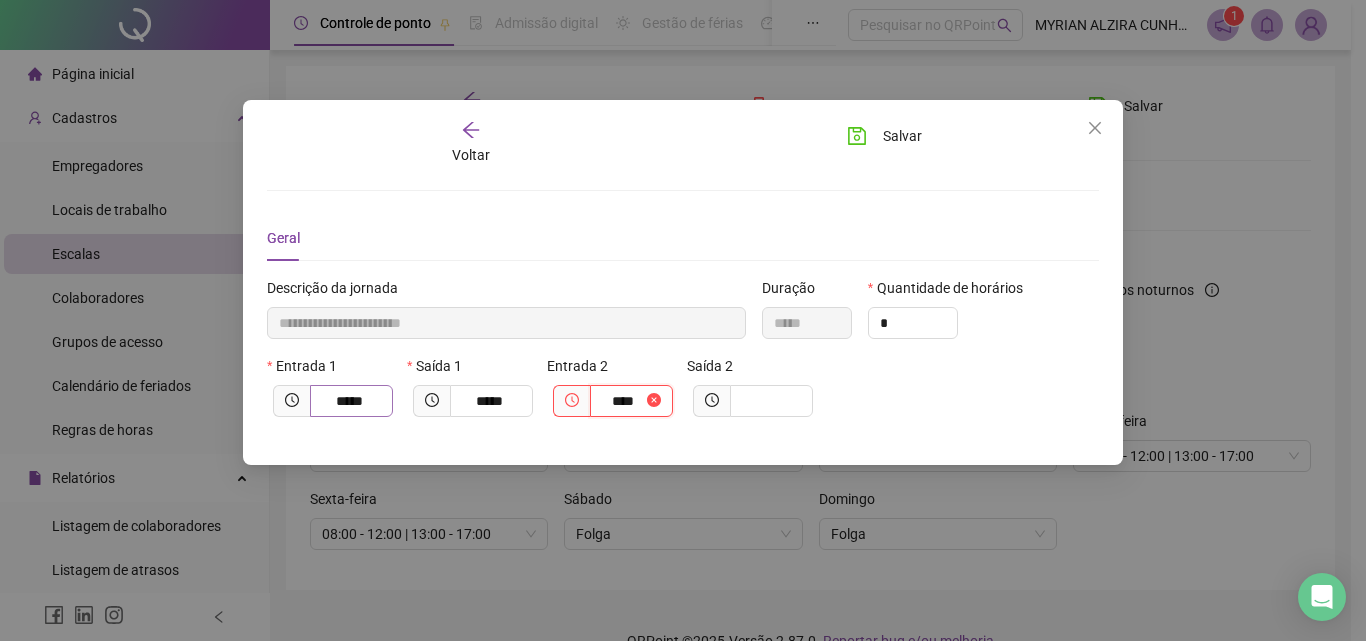 type on "**********" 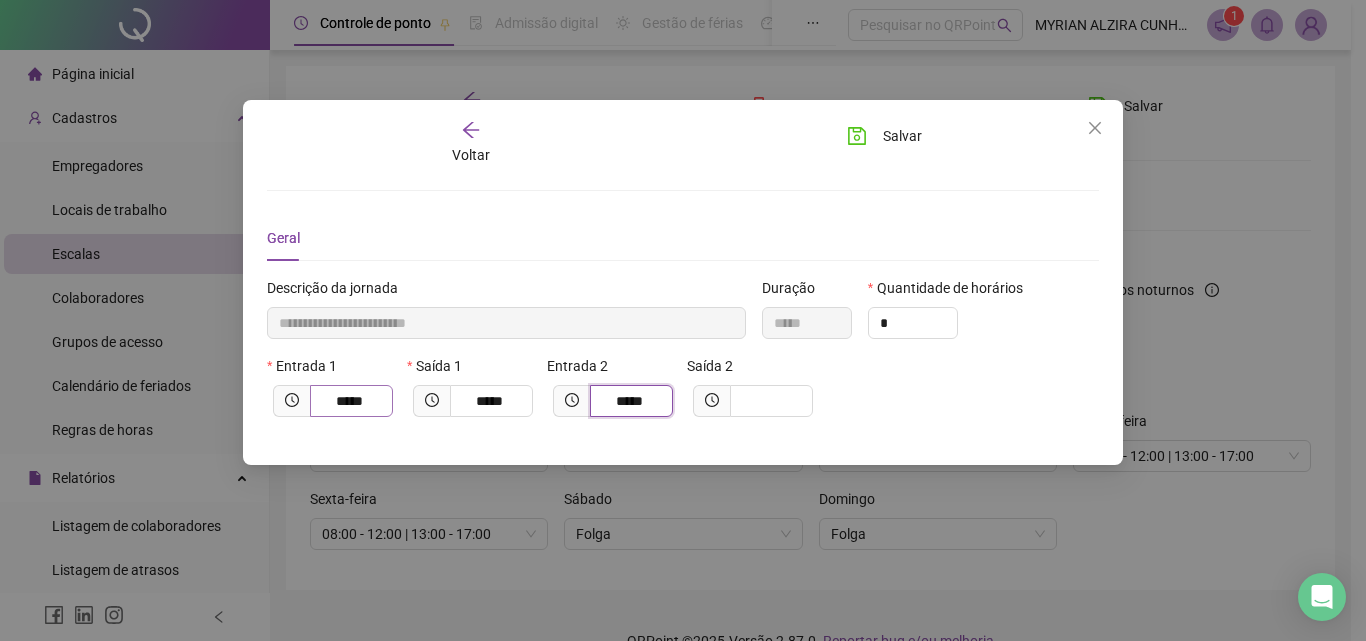 type on "*****" 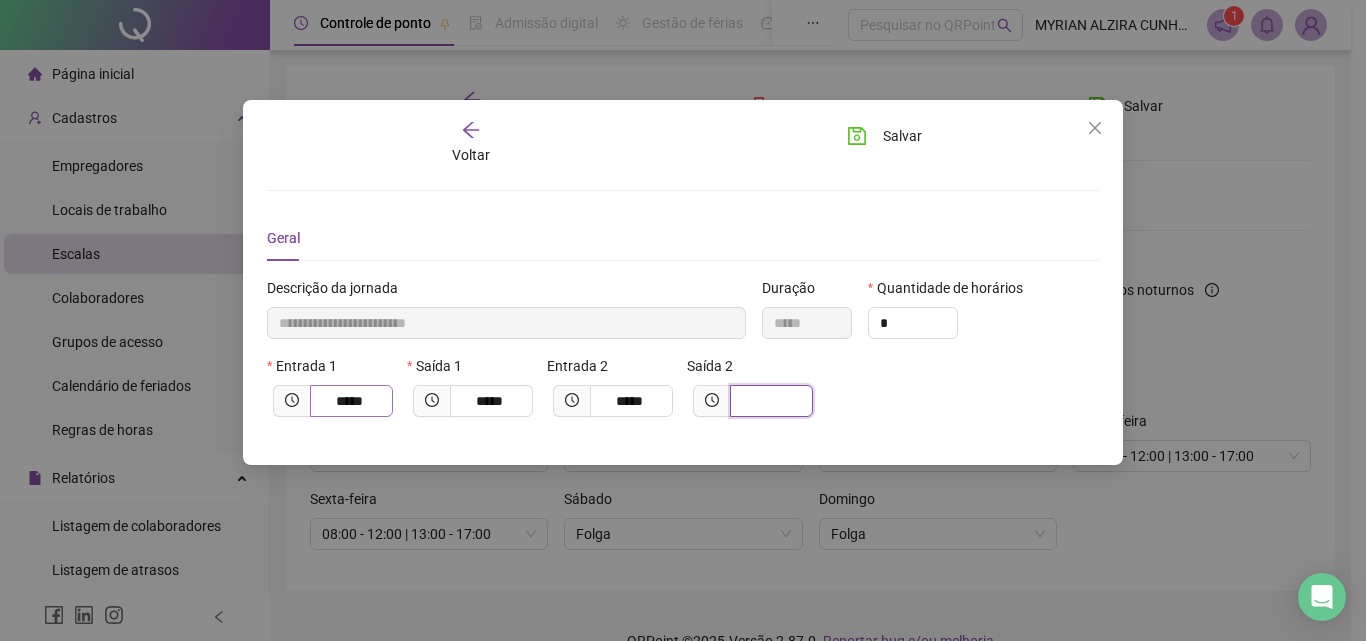 type on "**********" 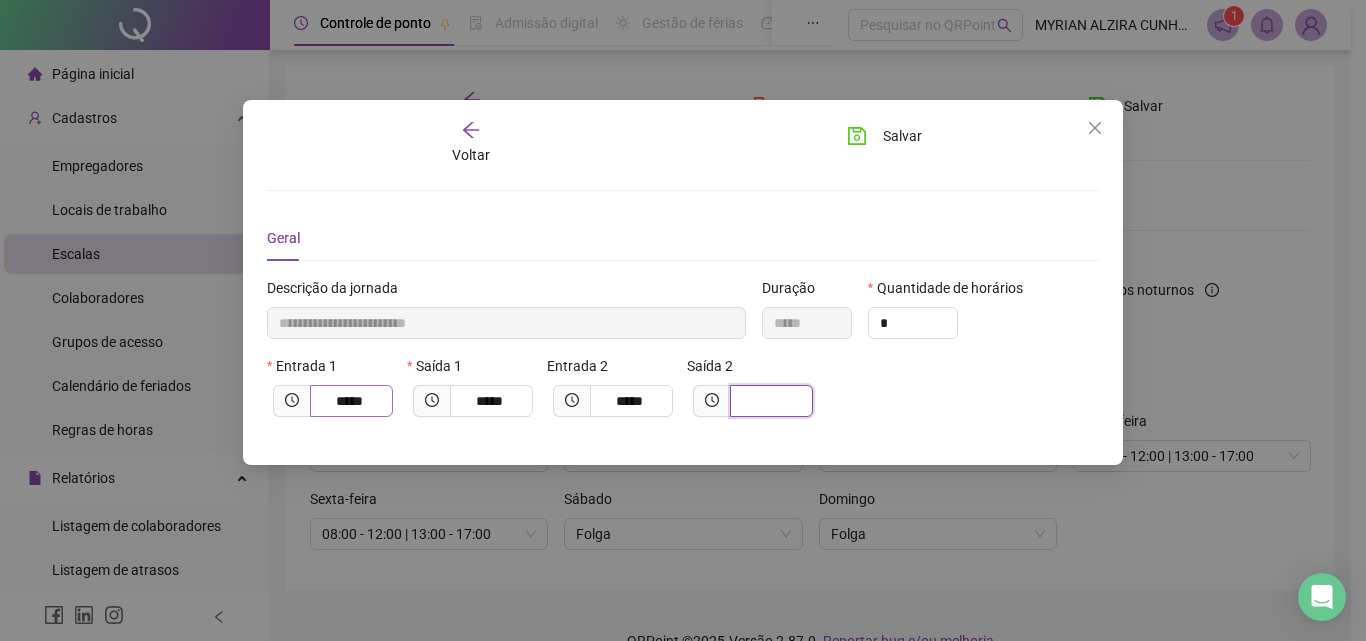 type on "*" 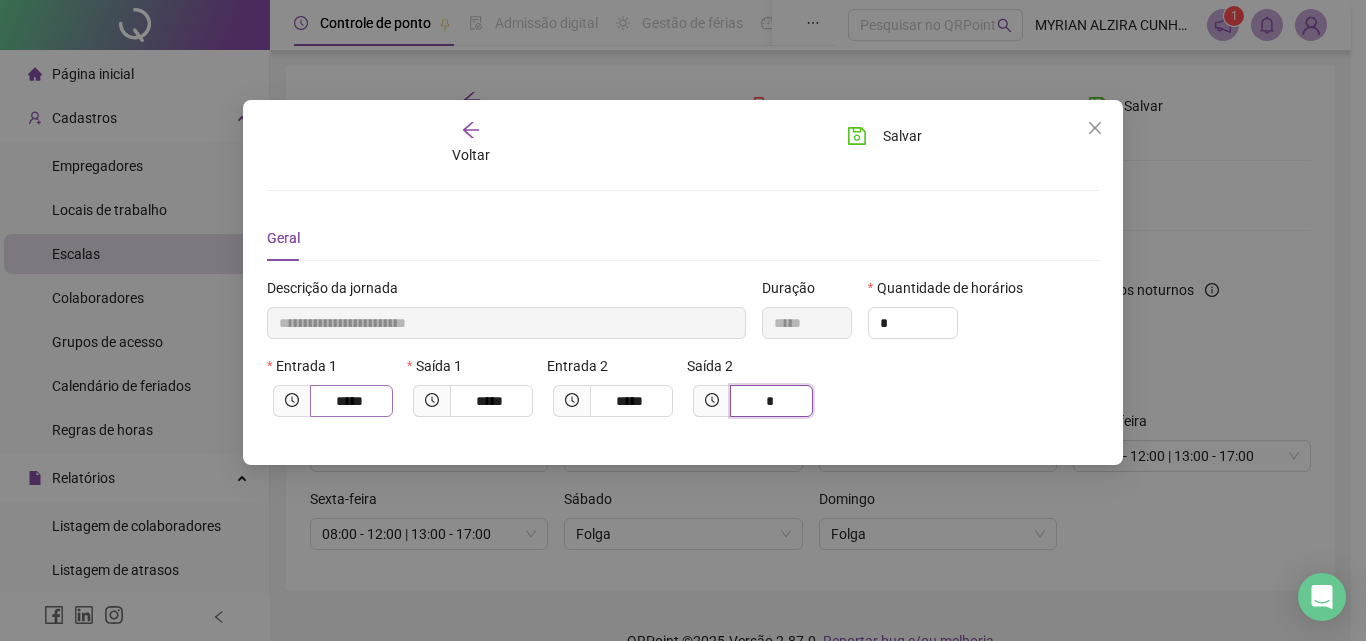 type on "**********" 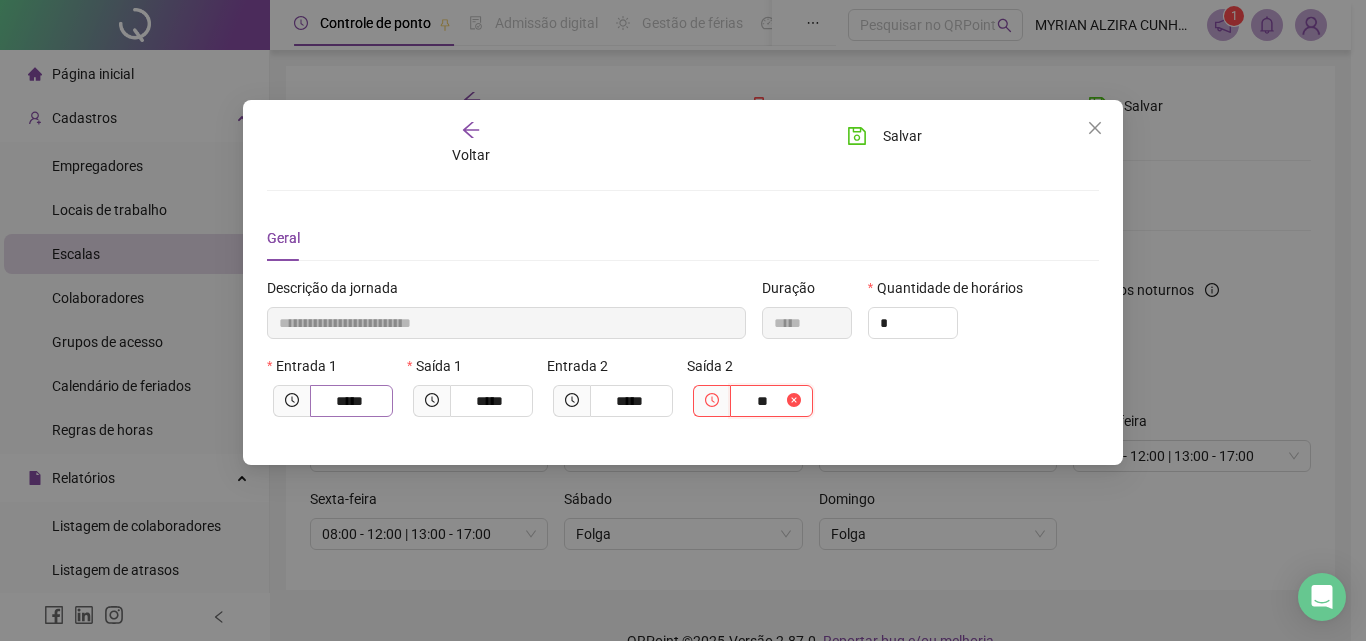 type on "**********" 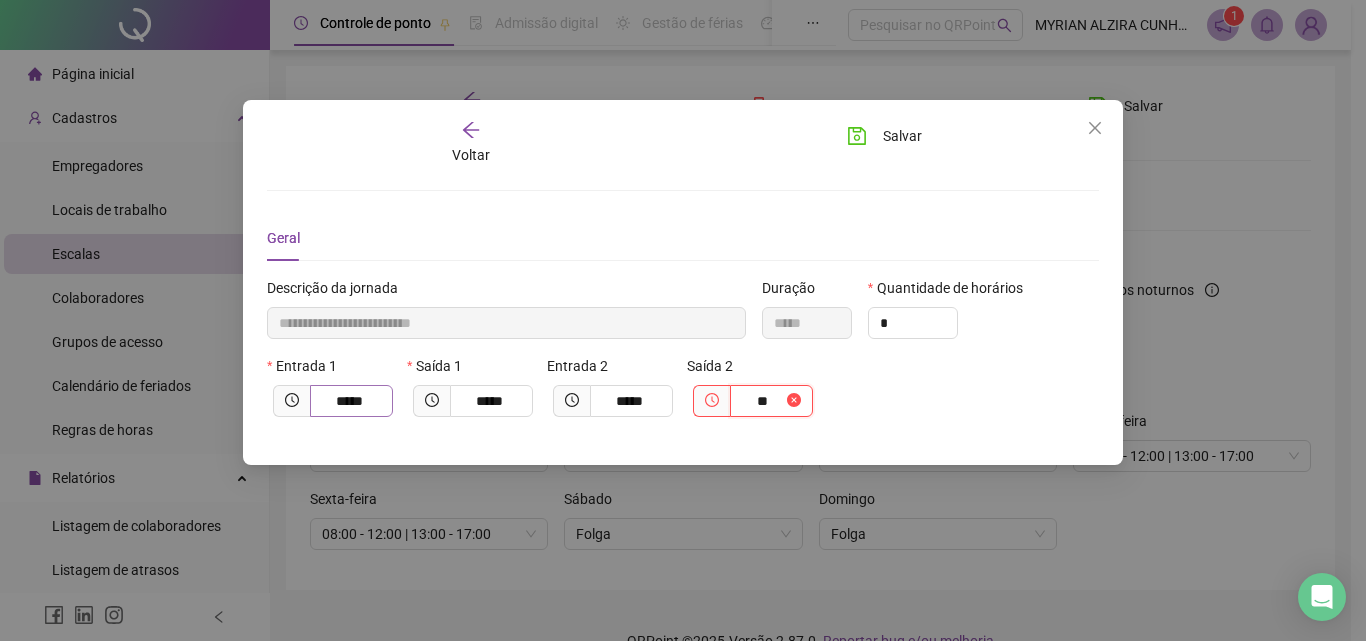 type on "*****" 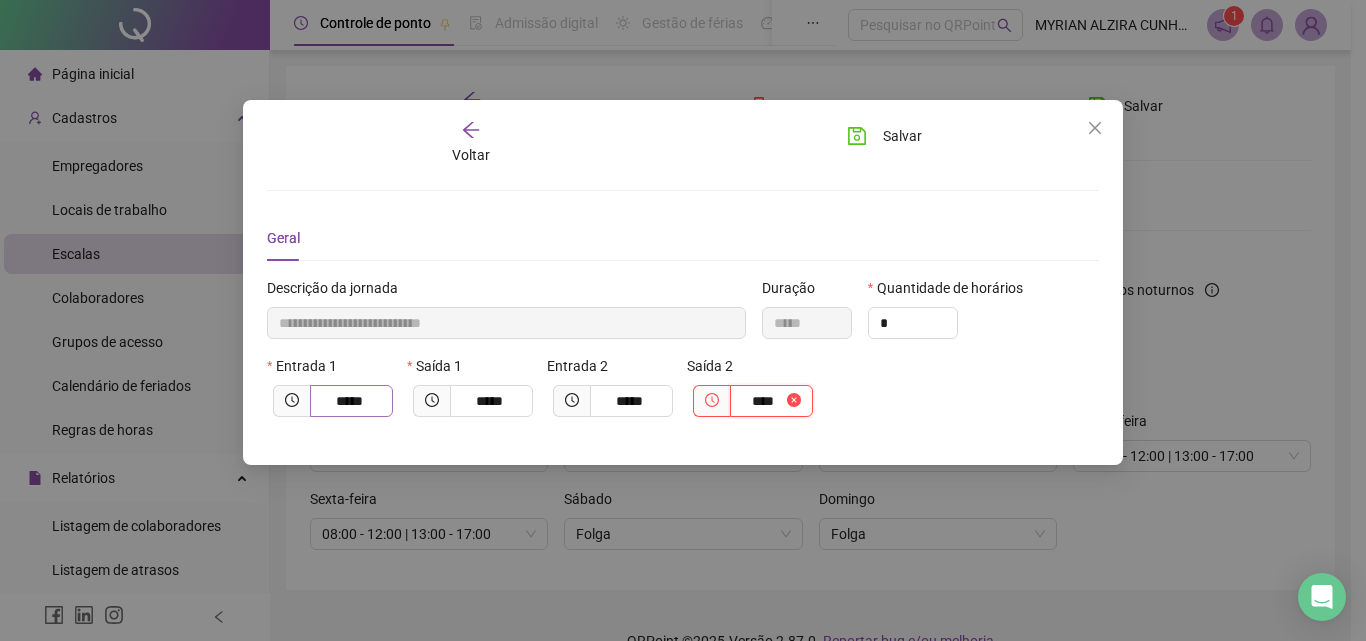 type on "**********" 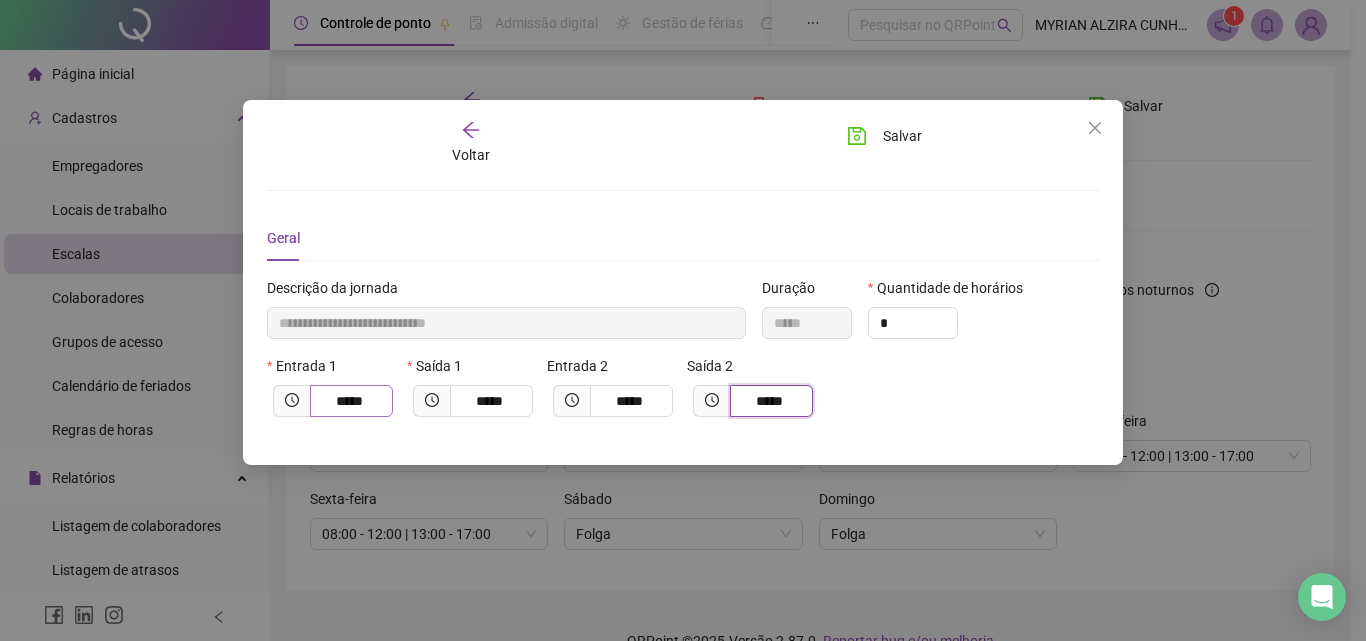 type on "*****" 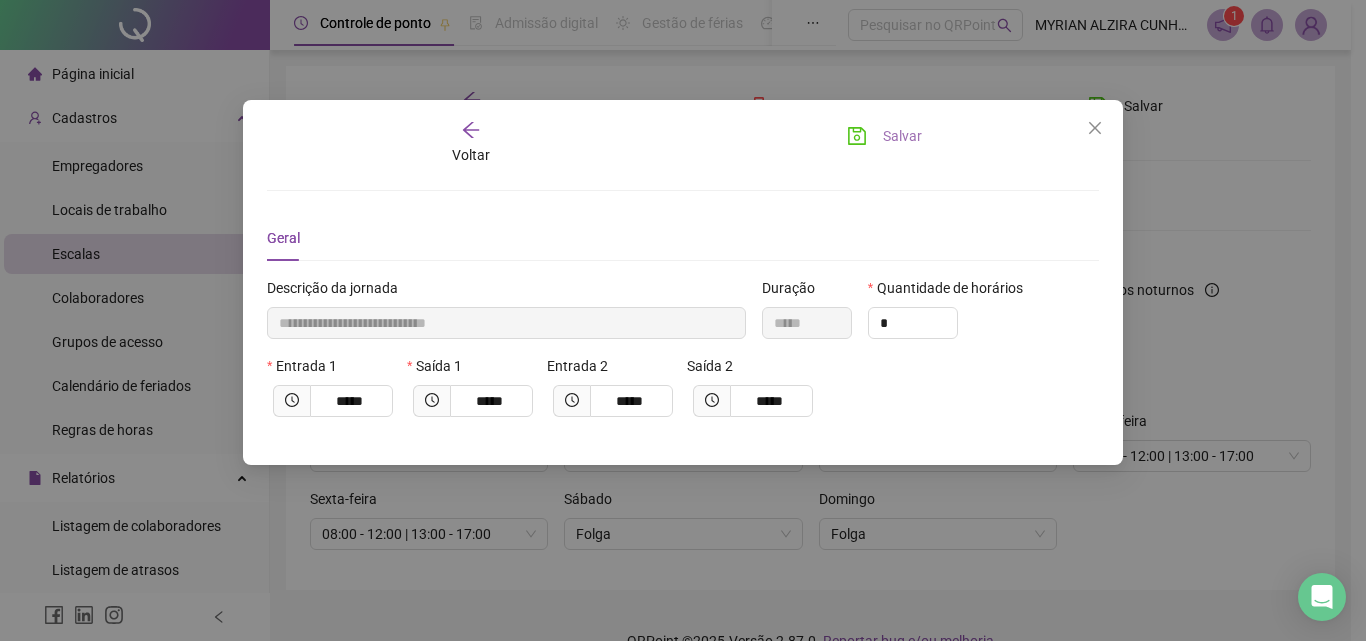 click on "Salvar" at bounding box center [884, 136] 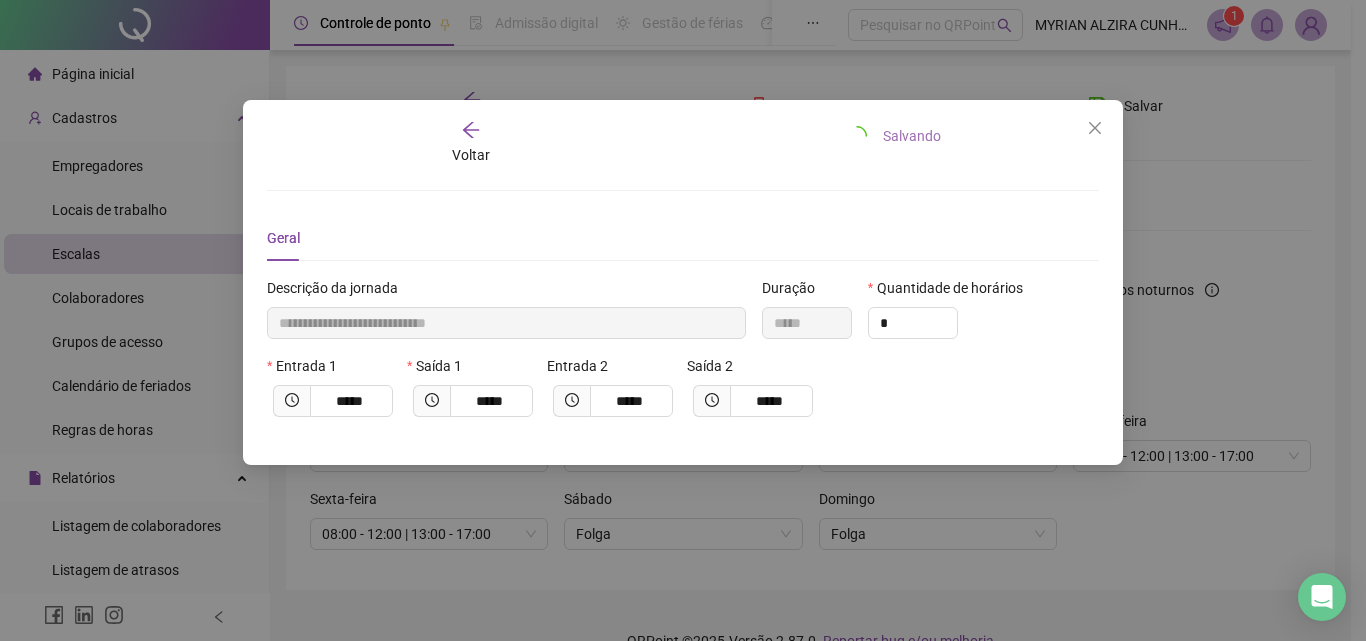 type 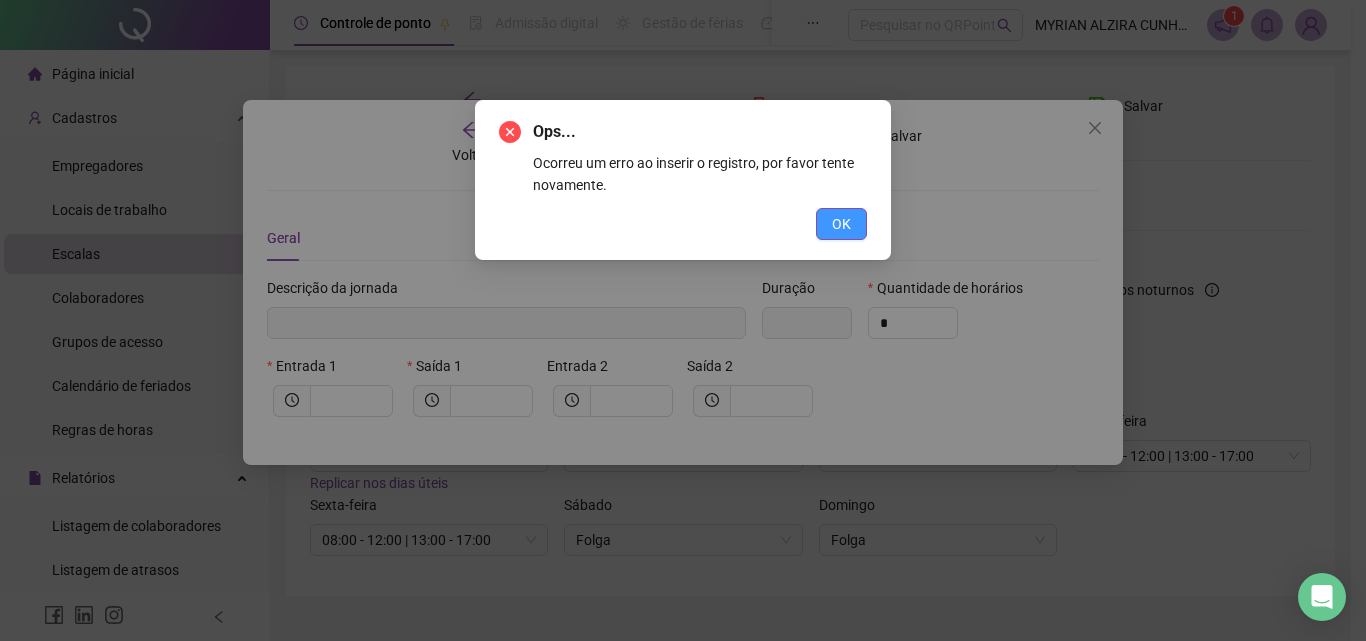 click on "OK" at bounding box center [841, 224] 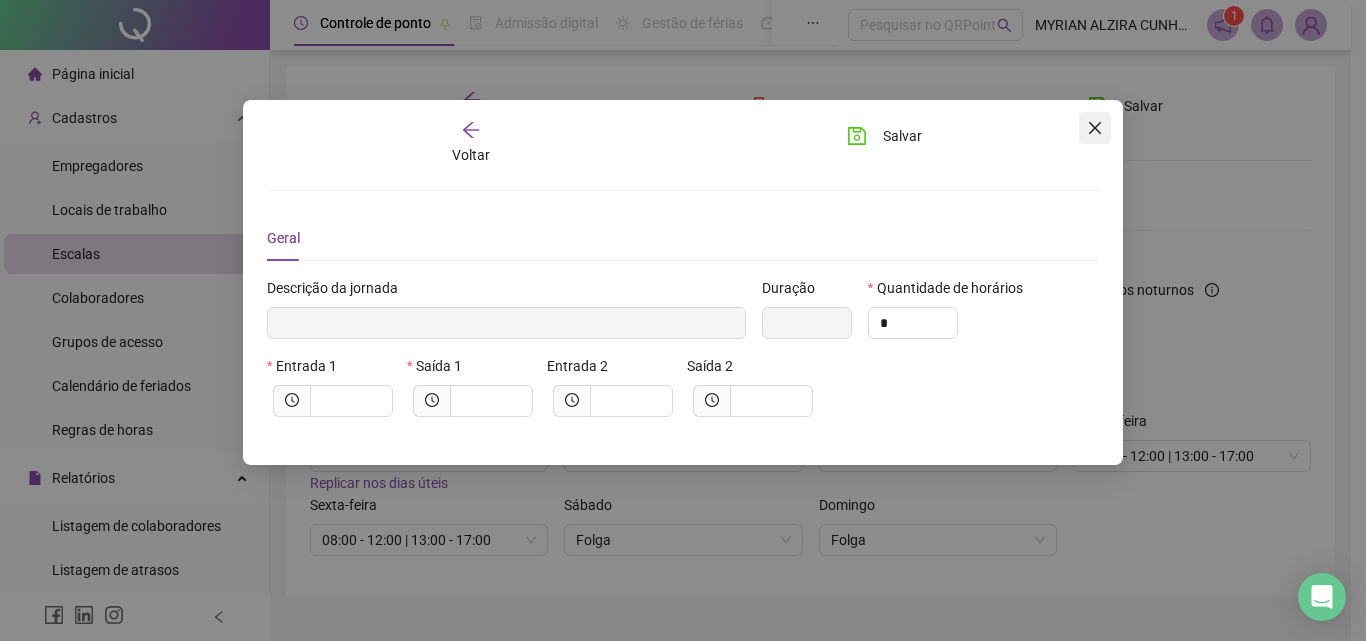 click 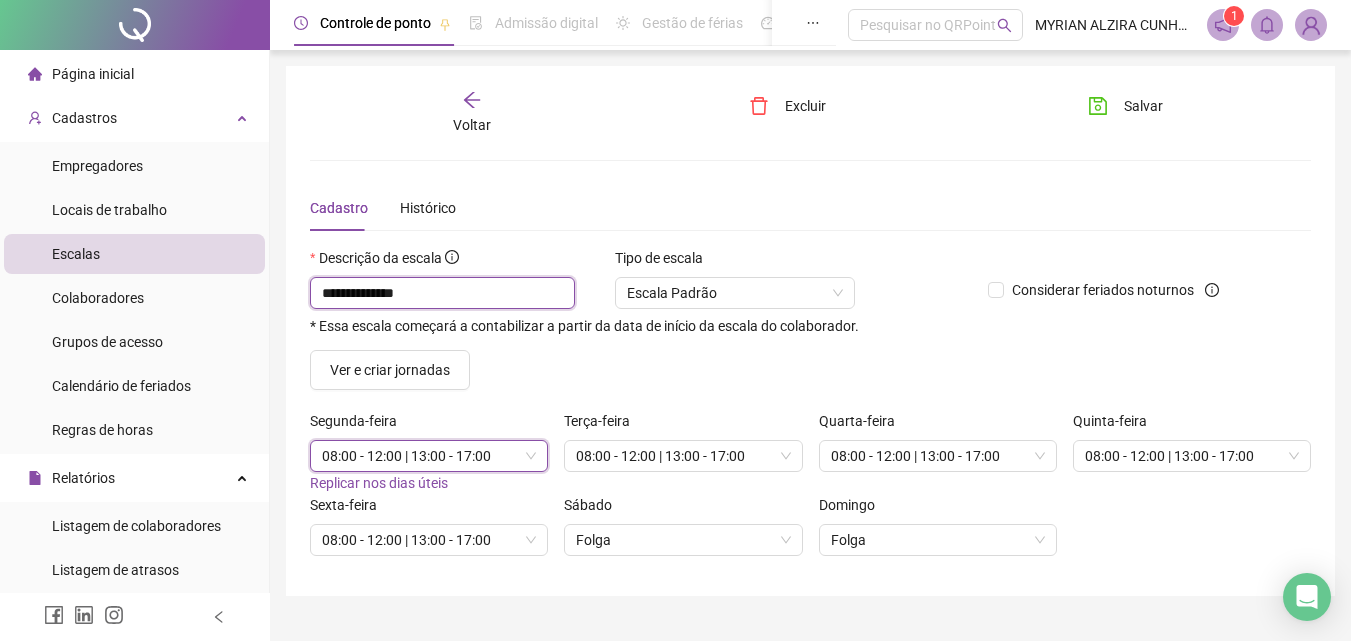 click on "**********" at bounding box center (442, 293) 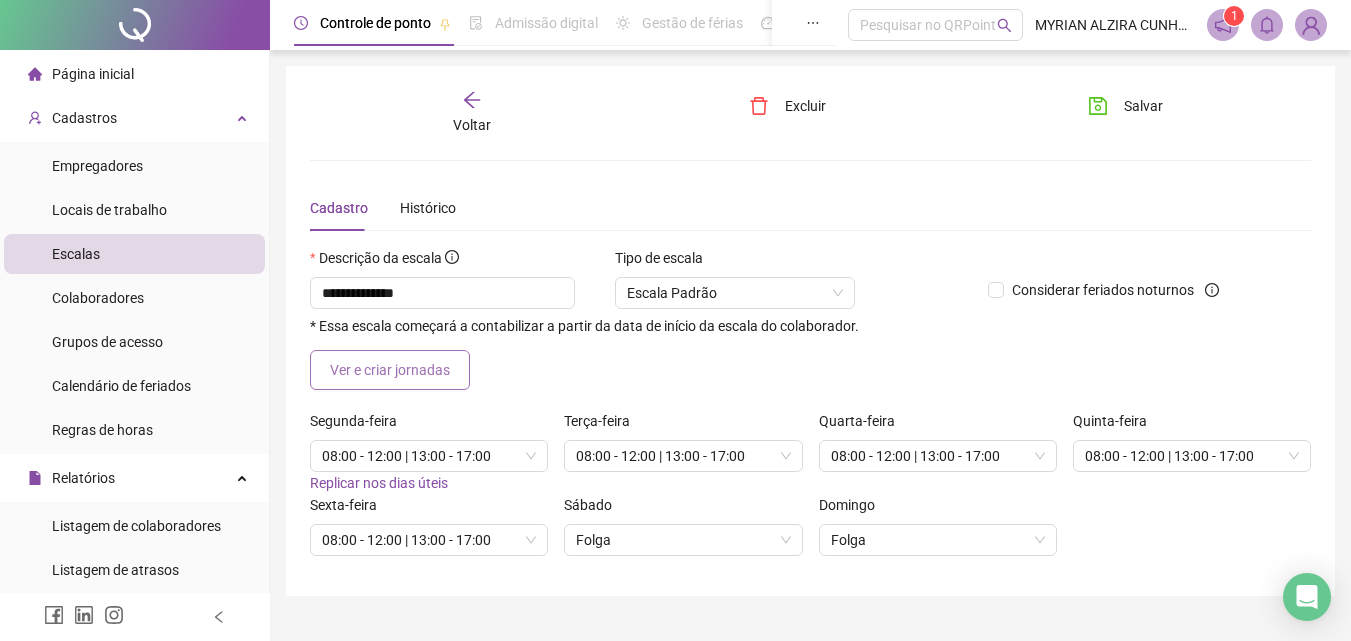 click on "Ver e criar jornadas" at bounding box center [390, 370] 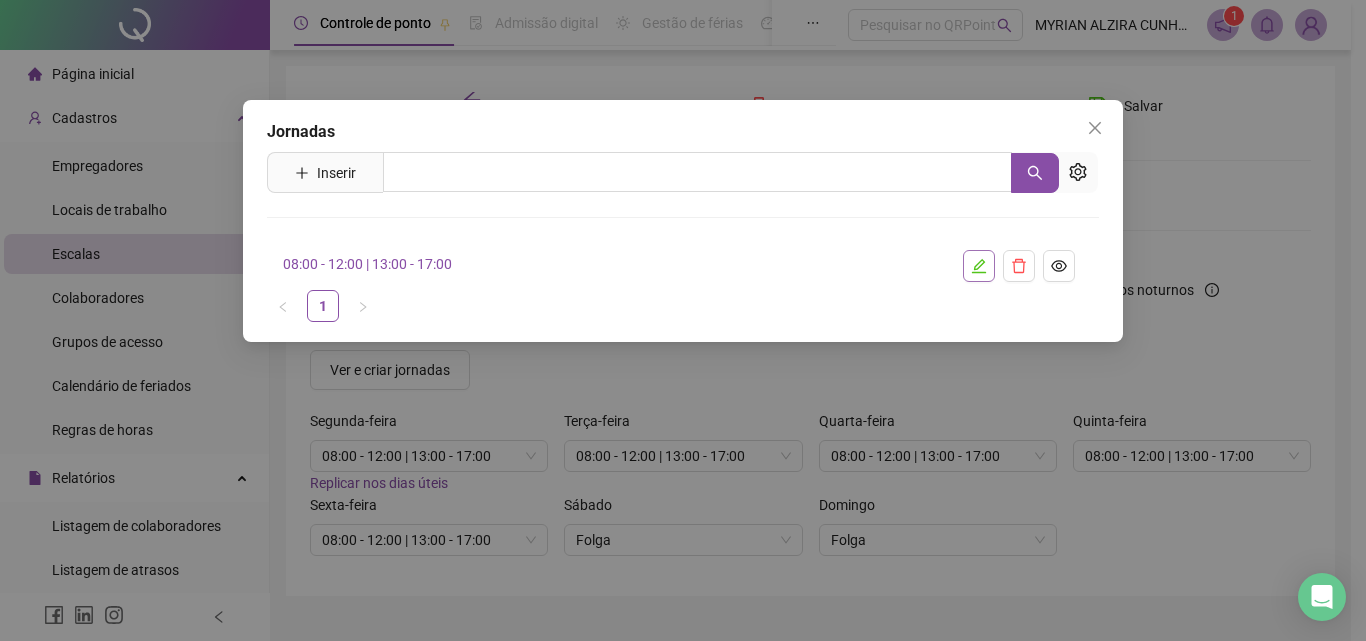 click at bounding box center [979, 266] 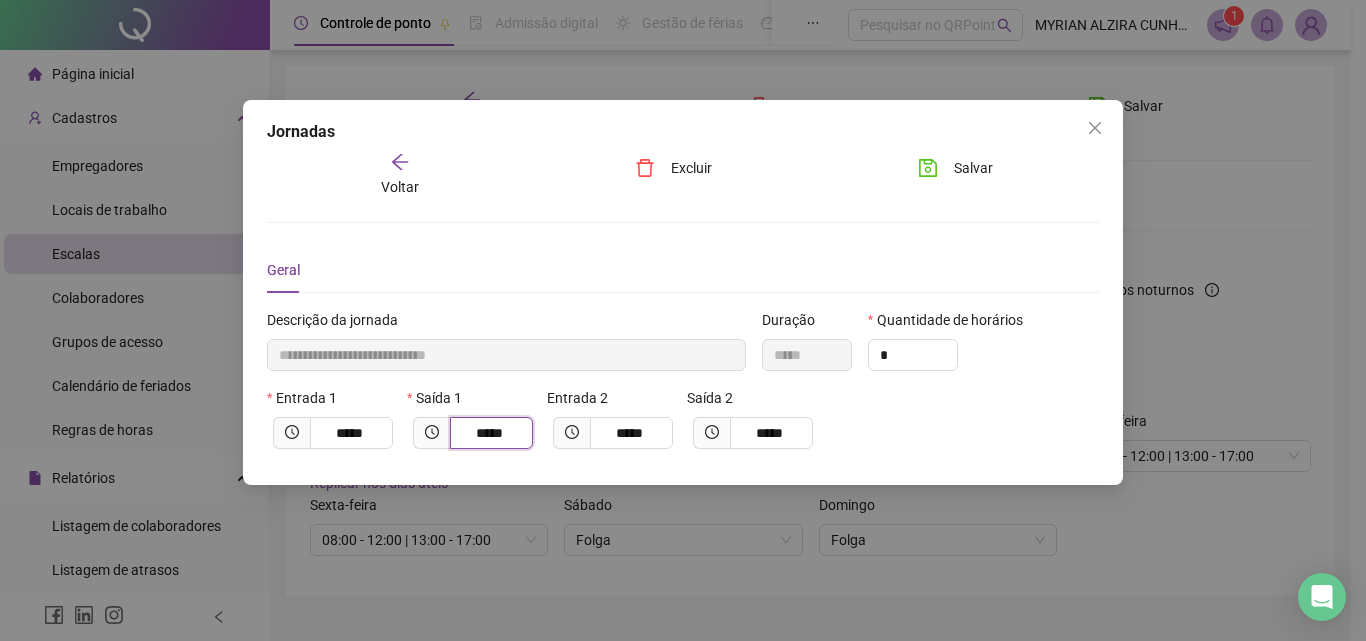 click on "*****" at bounding box center (489, 433) 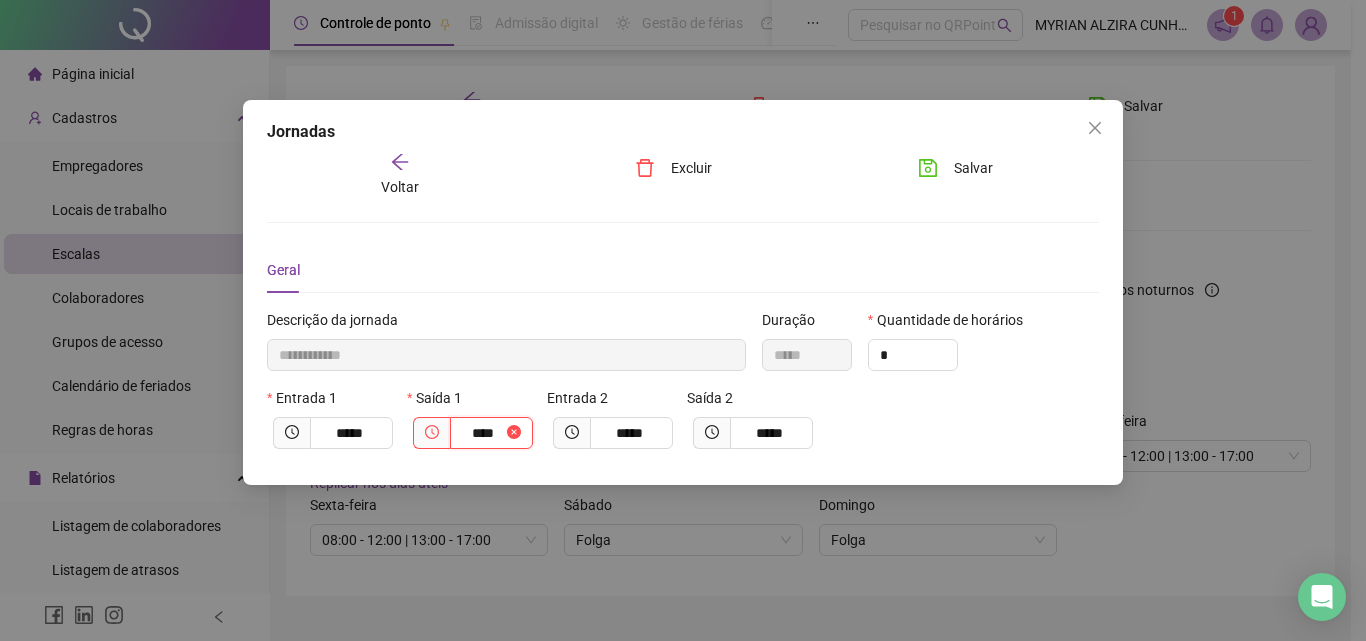 type on "**********" 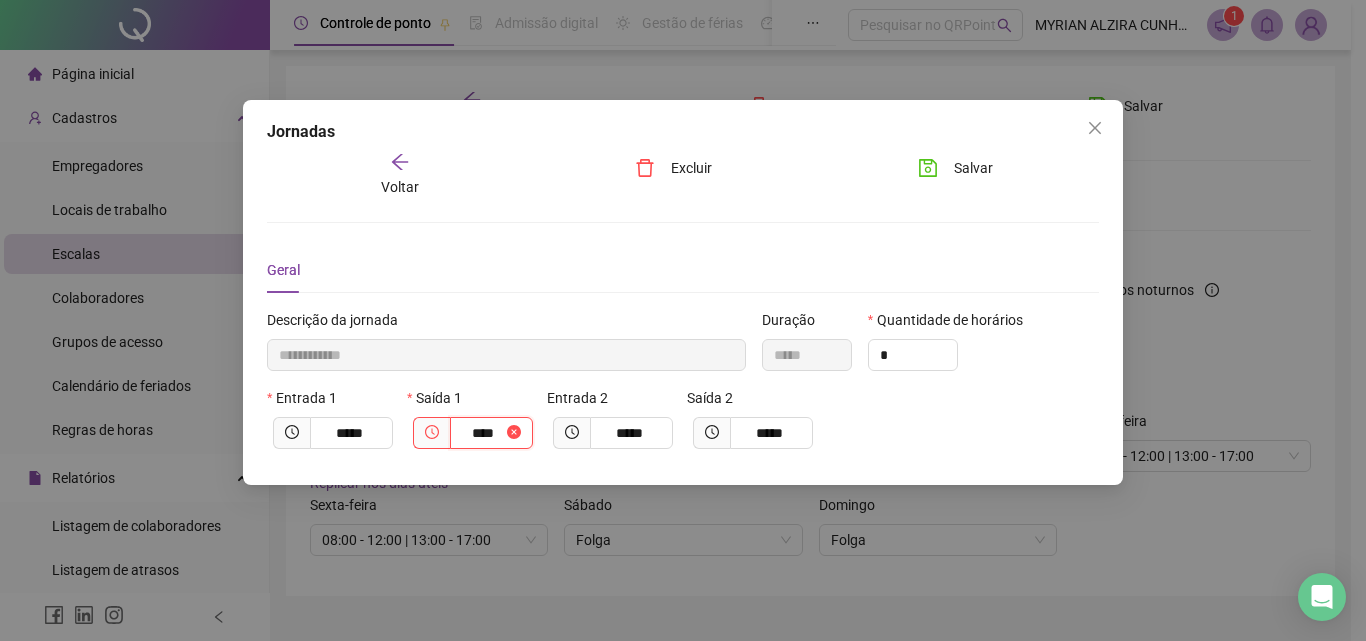 type on "*****" 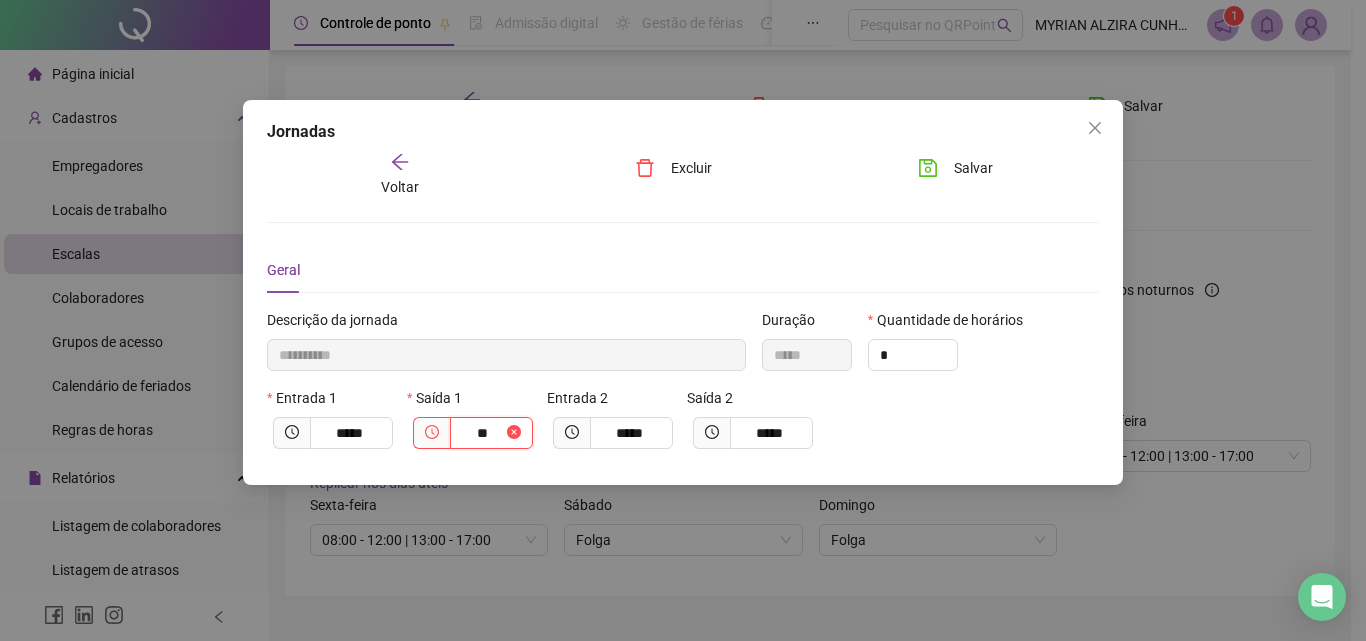 type on "*********" 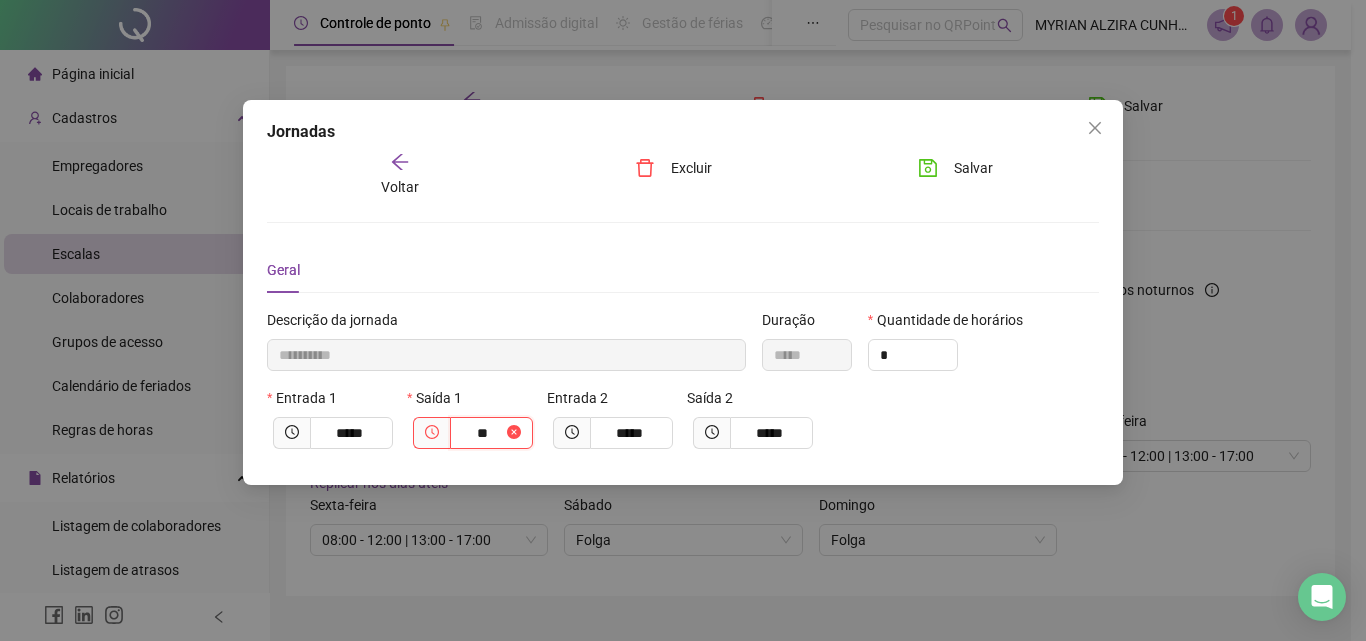 type on "*" 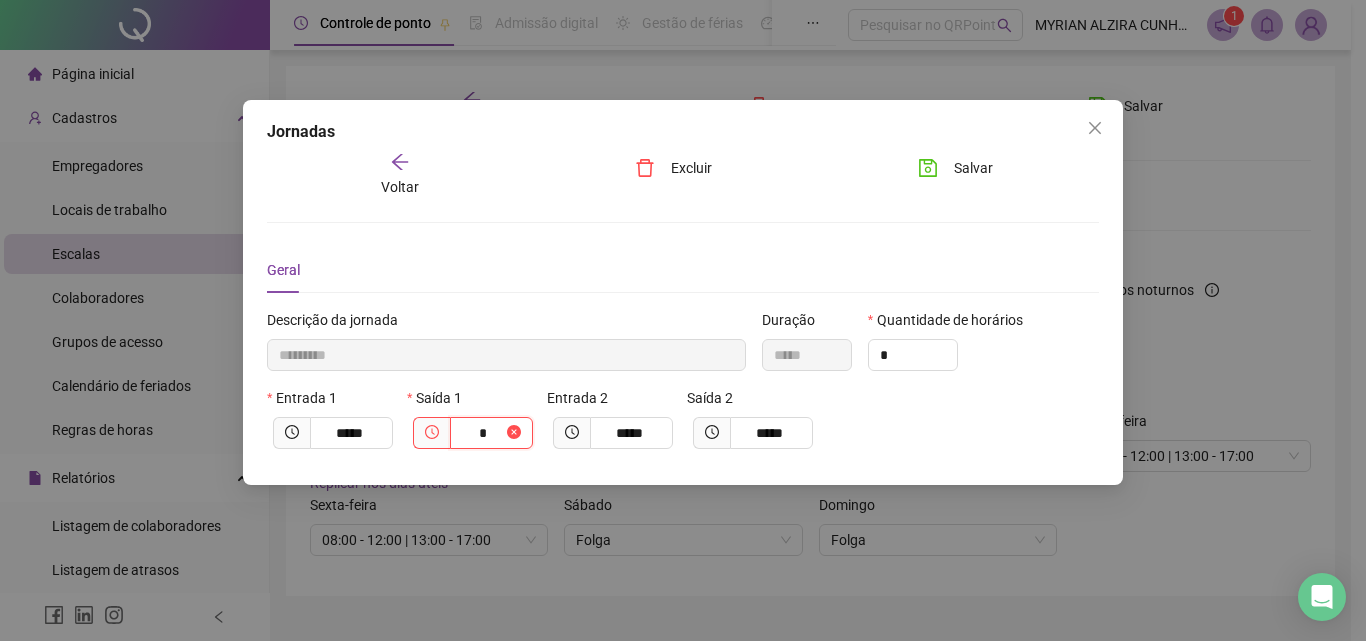 type on "*********" 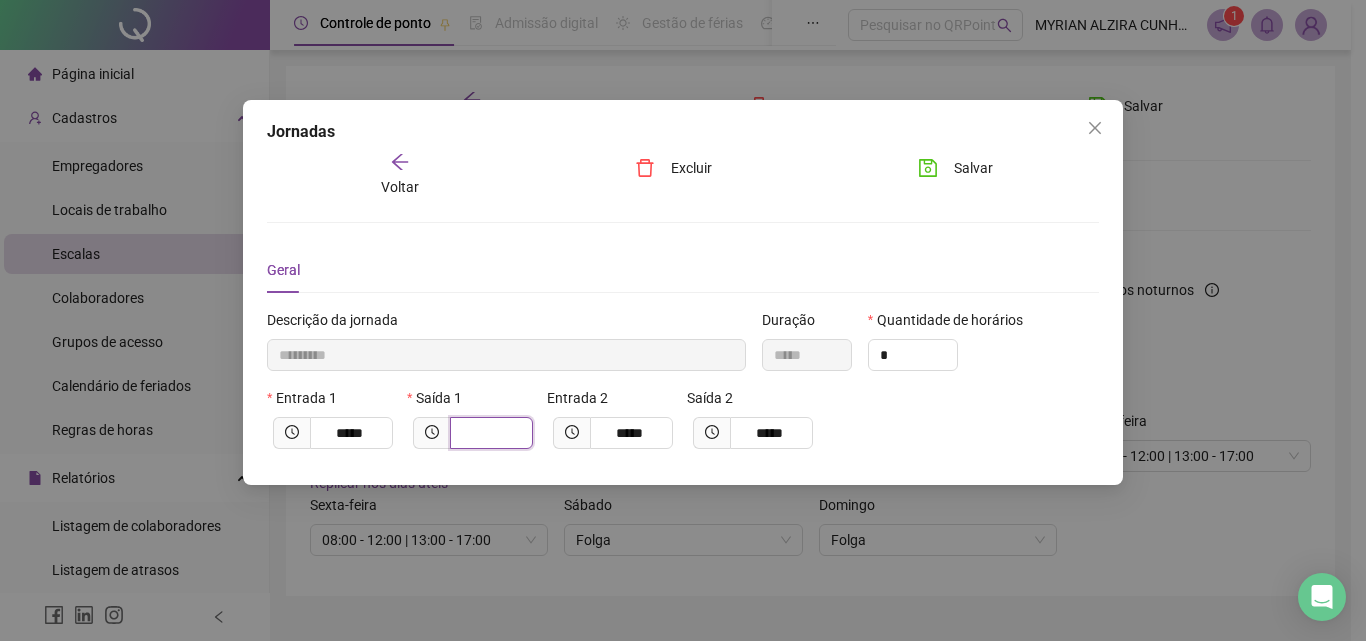 type on "*********" 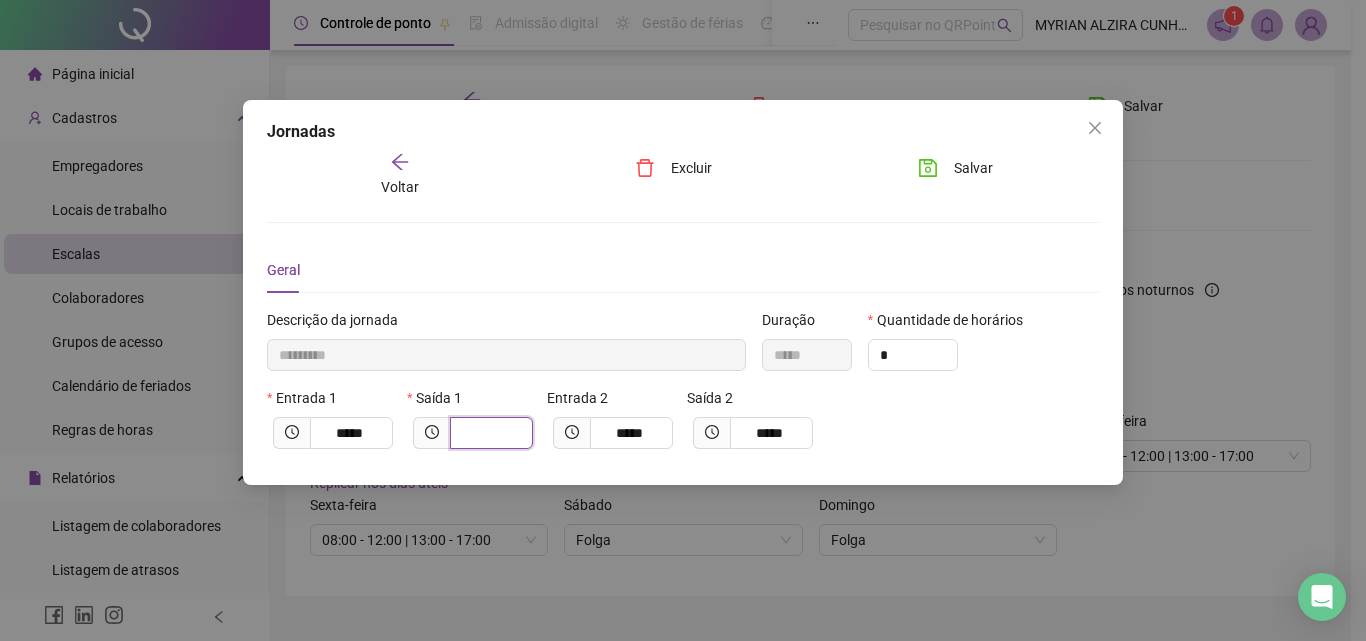 type on "*" 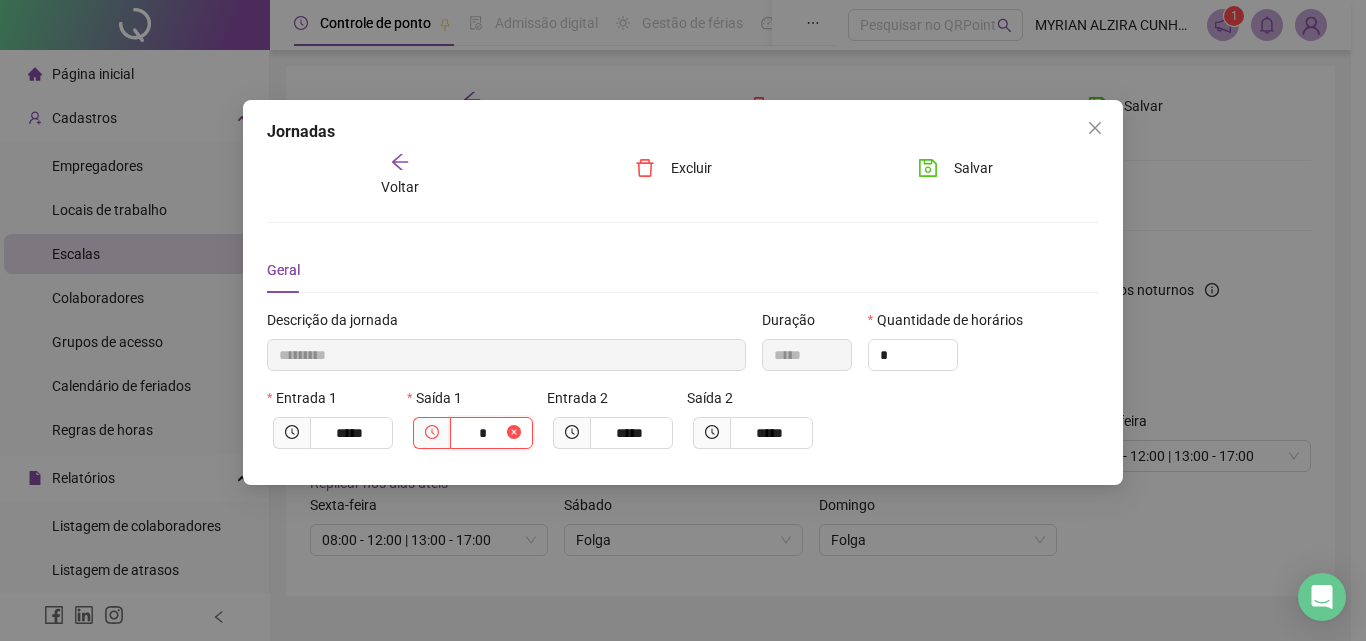 type on "**********" 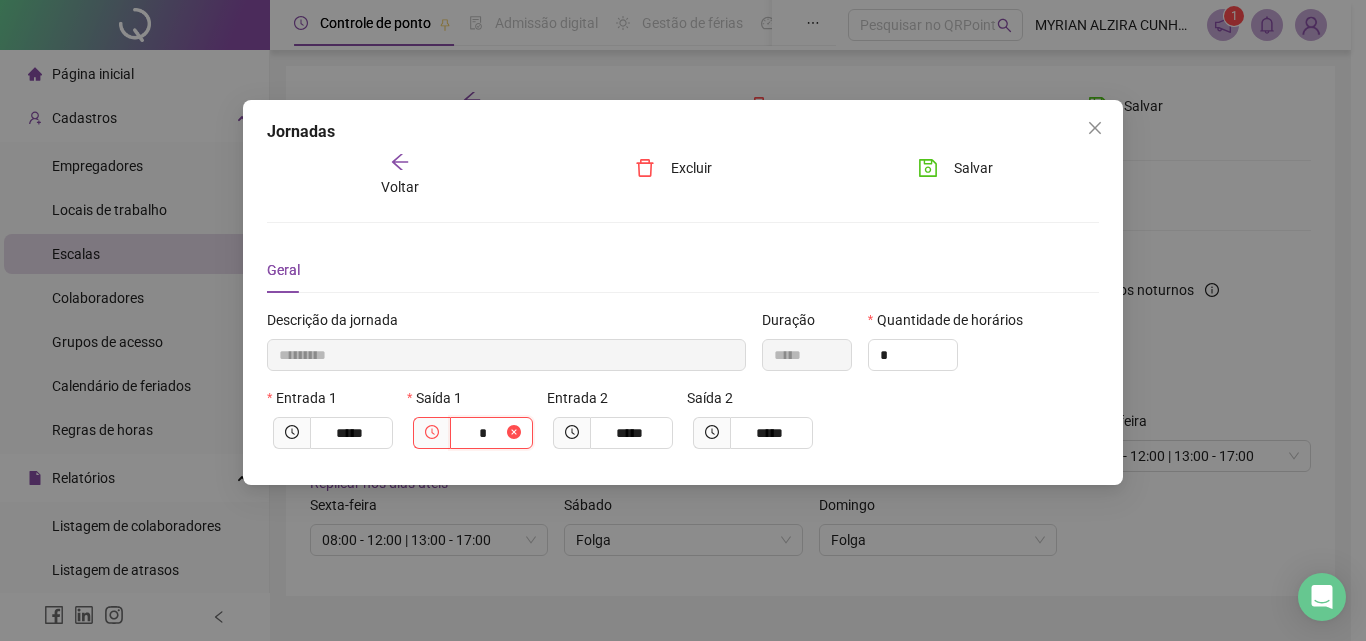 type on "**" 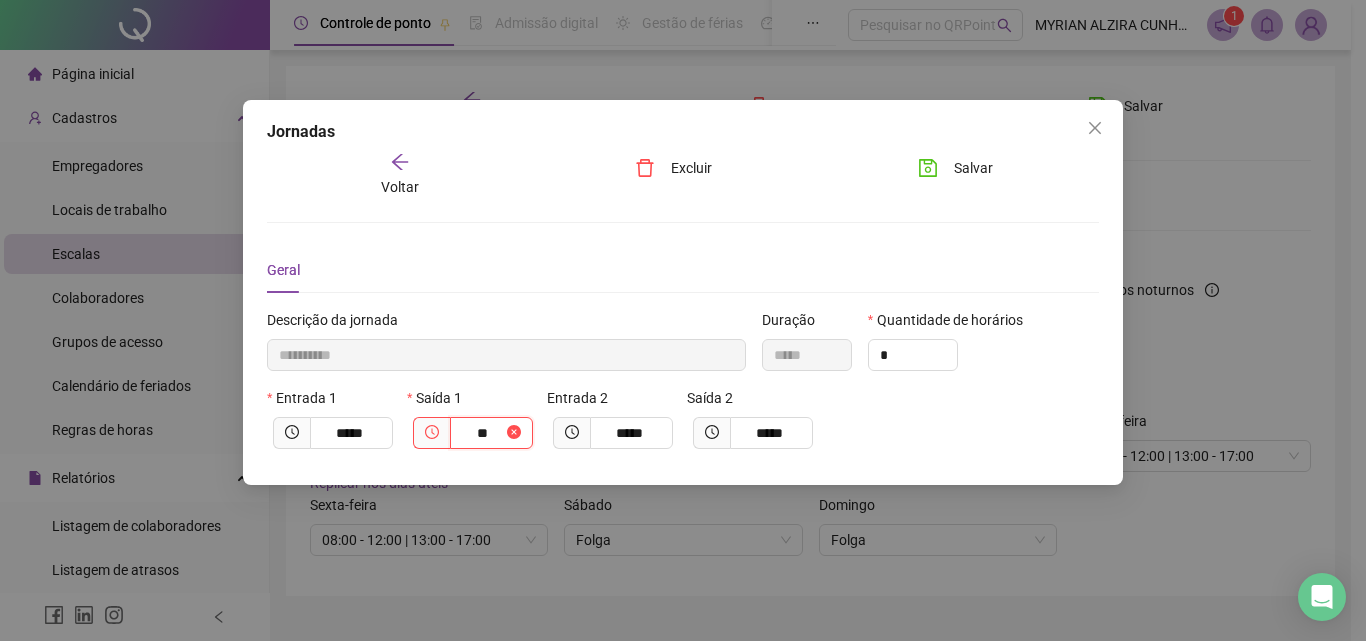 type on "**********" 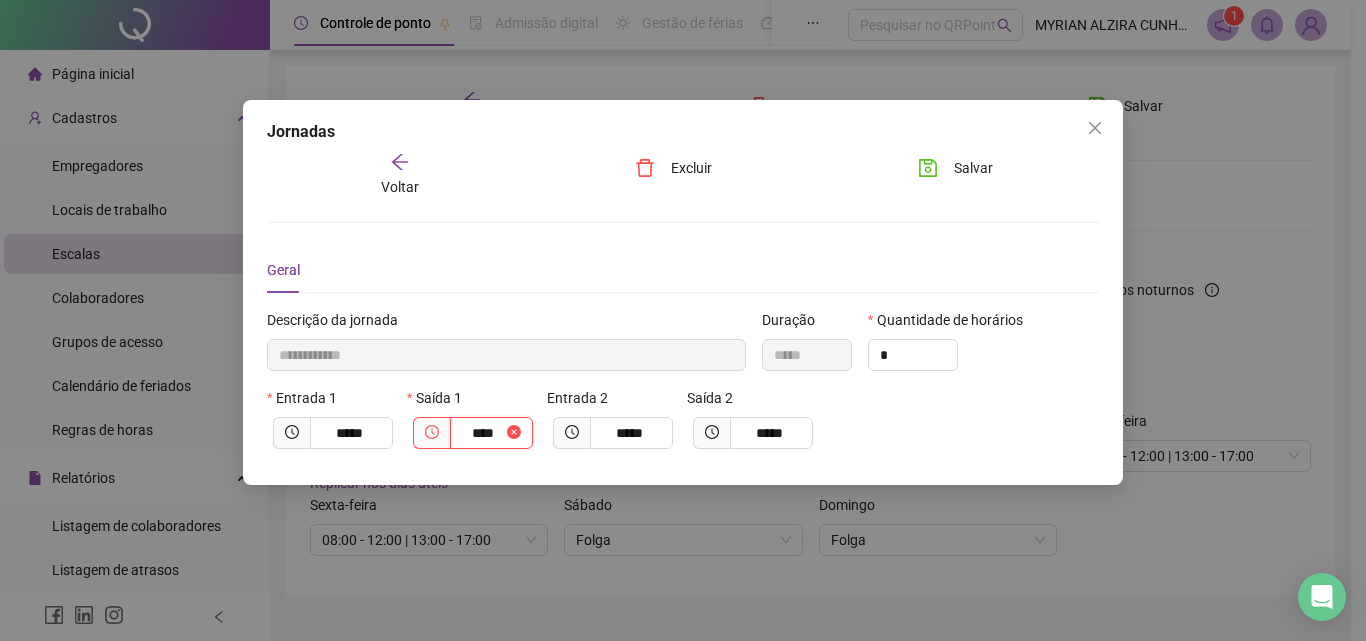 type on "**********" 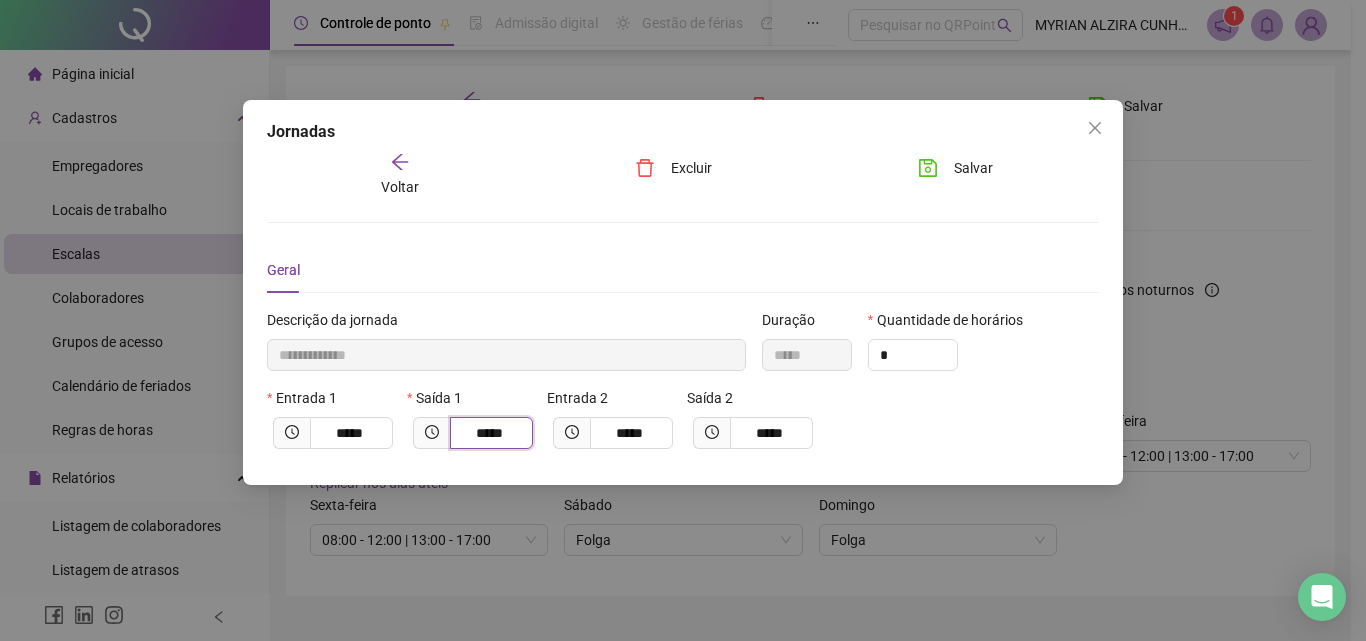 type on "*****" 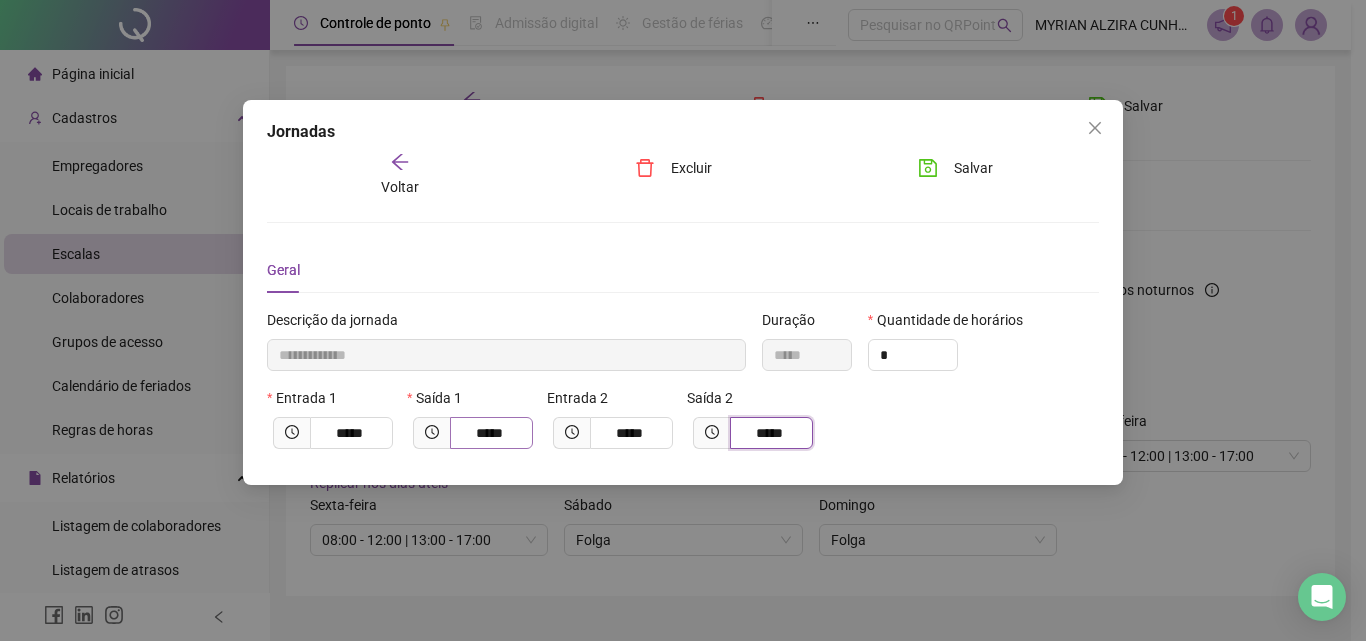 type on "**********" 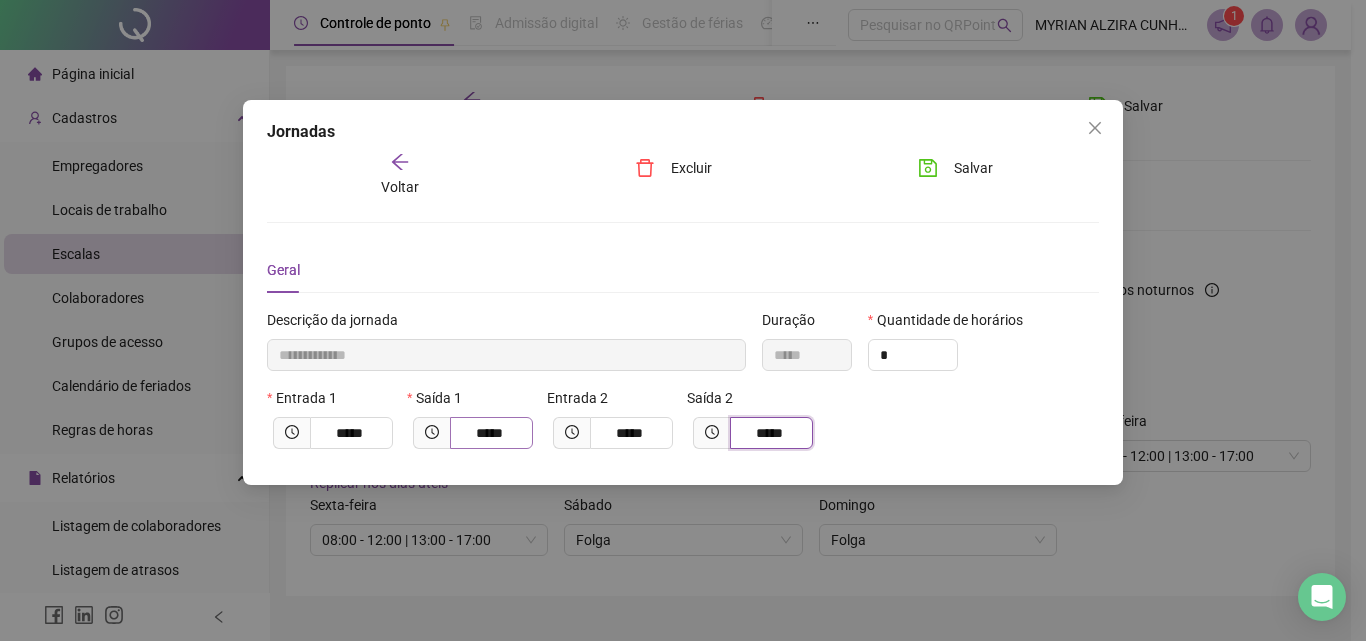 type on "*****" 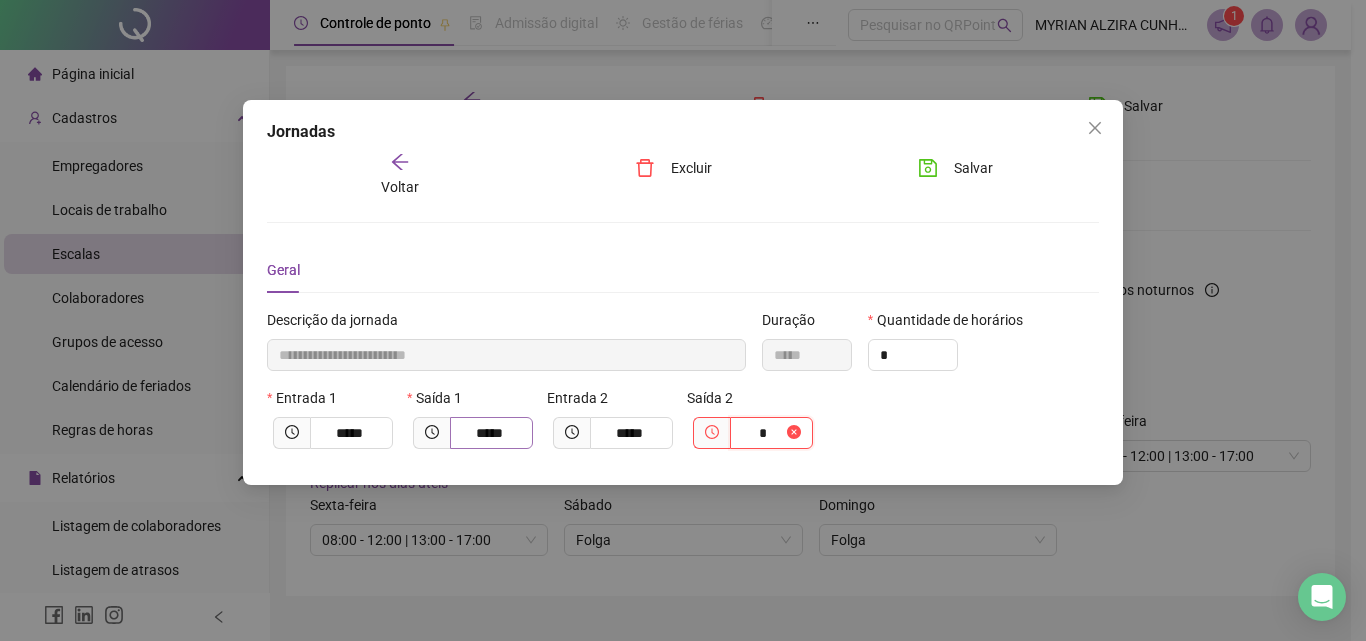type on "**" 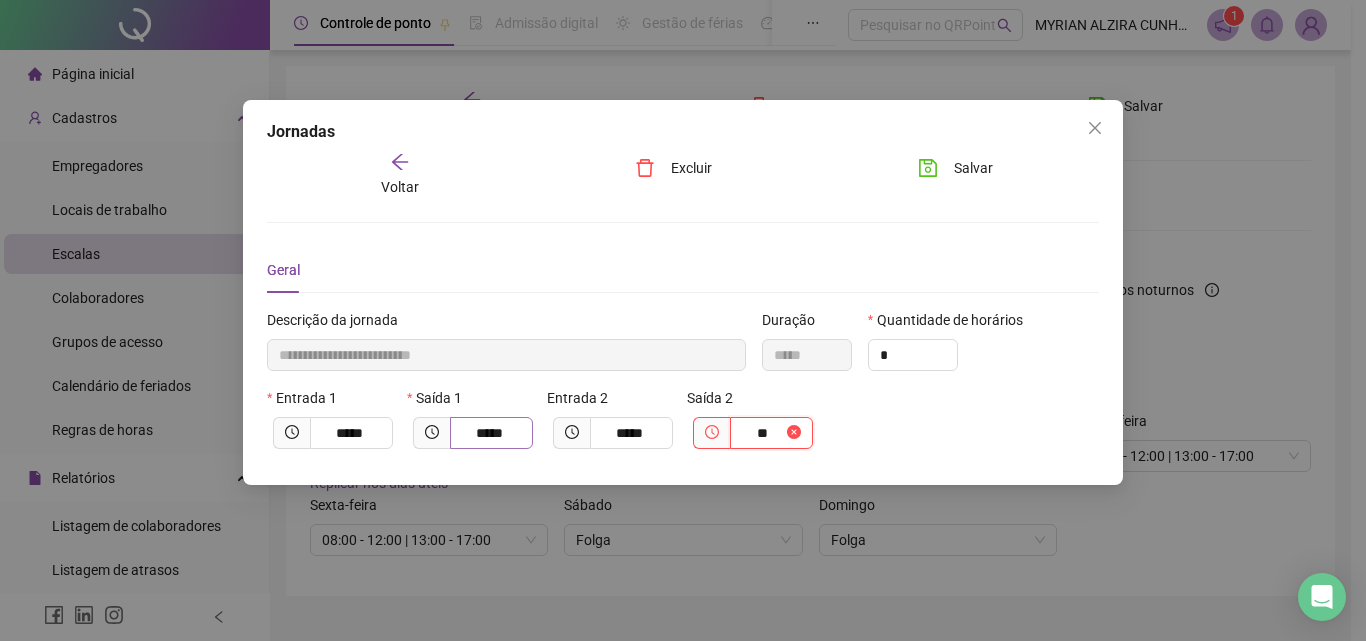type on "**********" 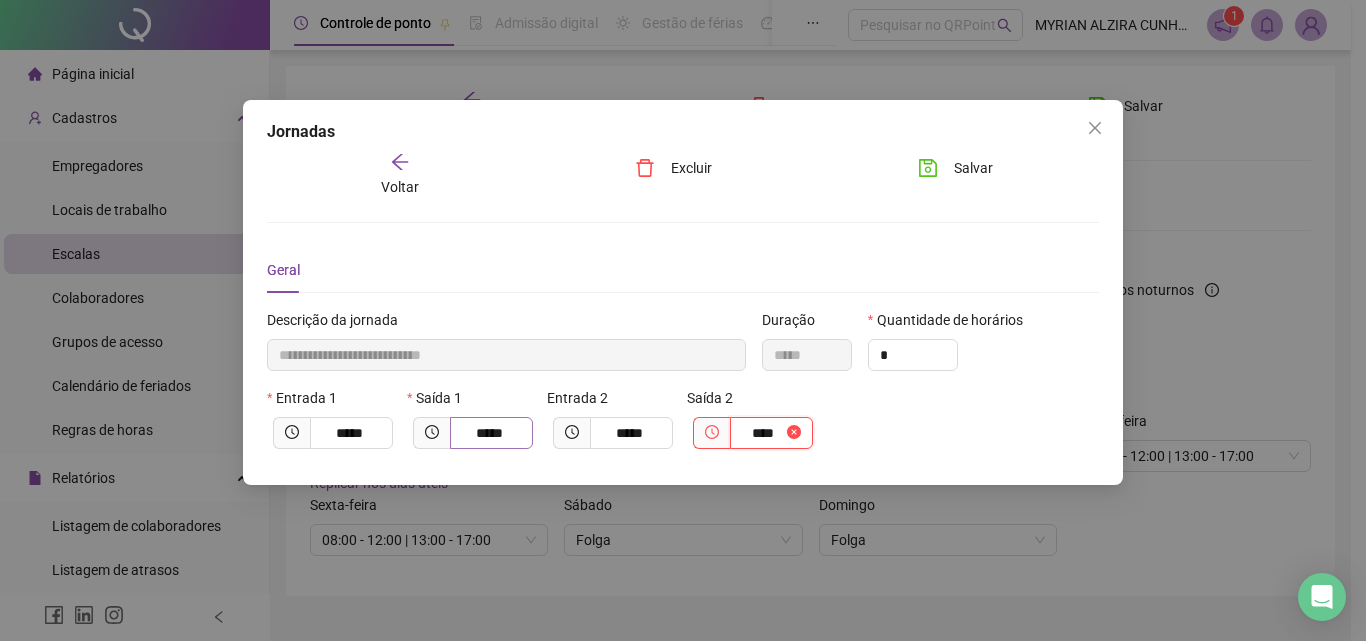 type on "**********" 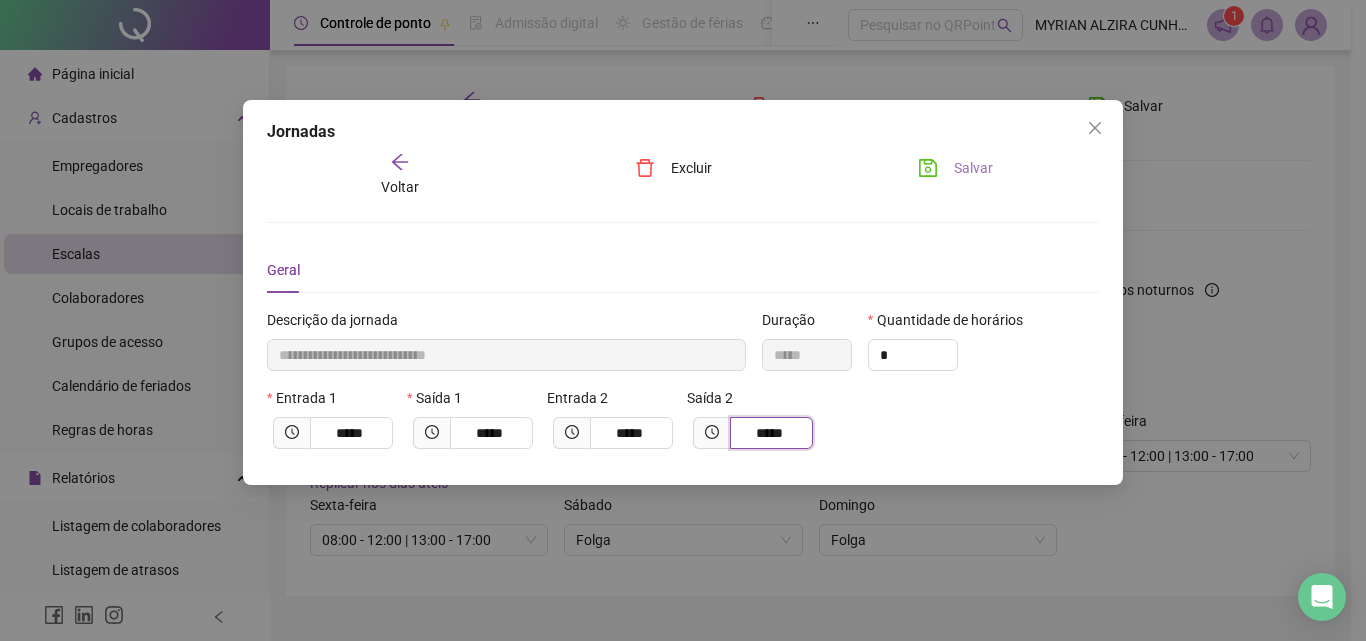 type on "*****" 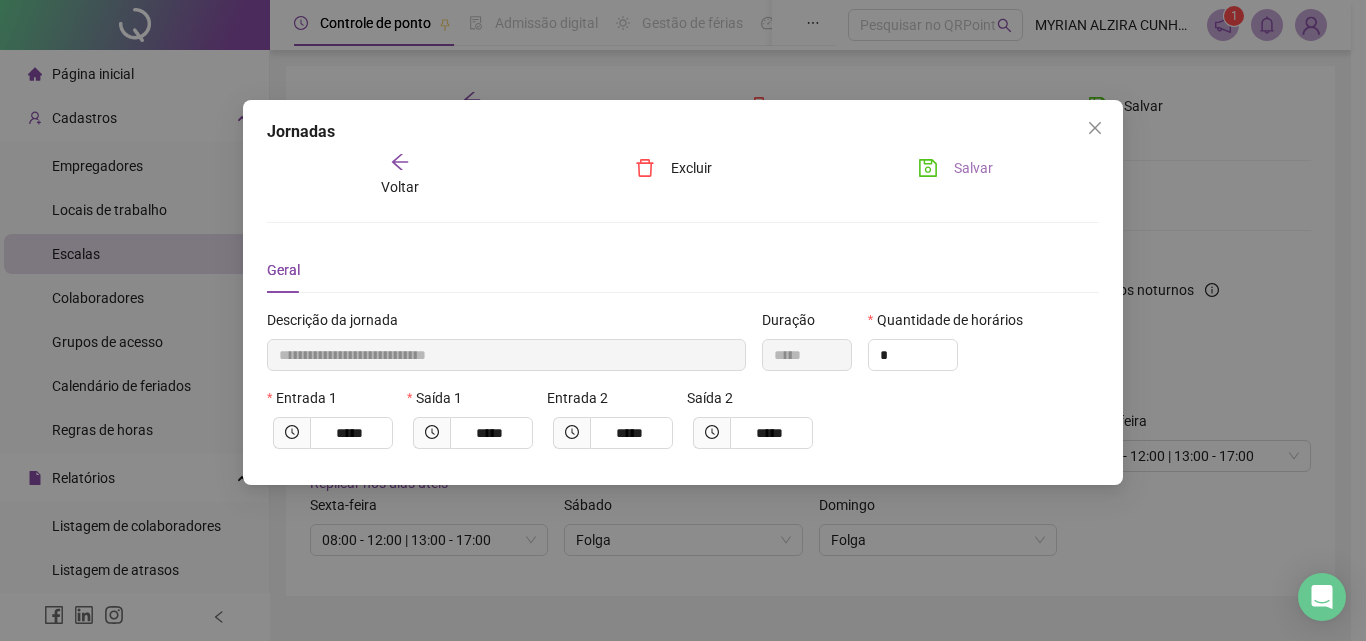 click on "Salvar" at bounding box center [955, 168] 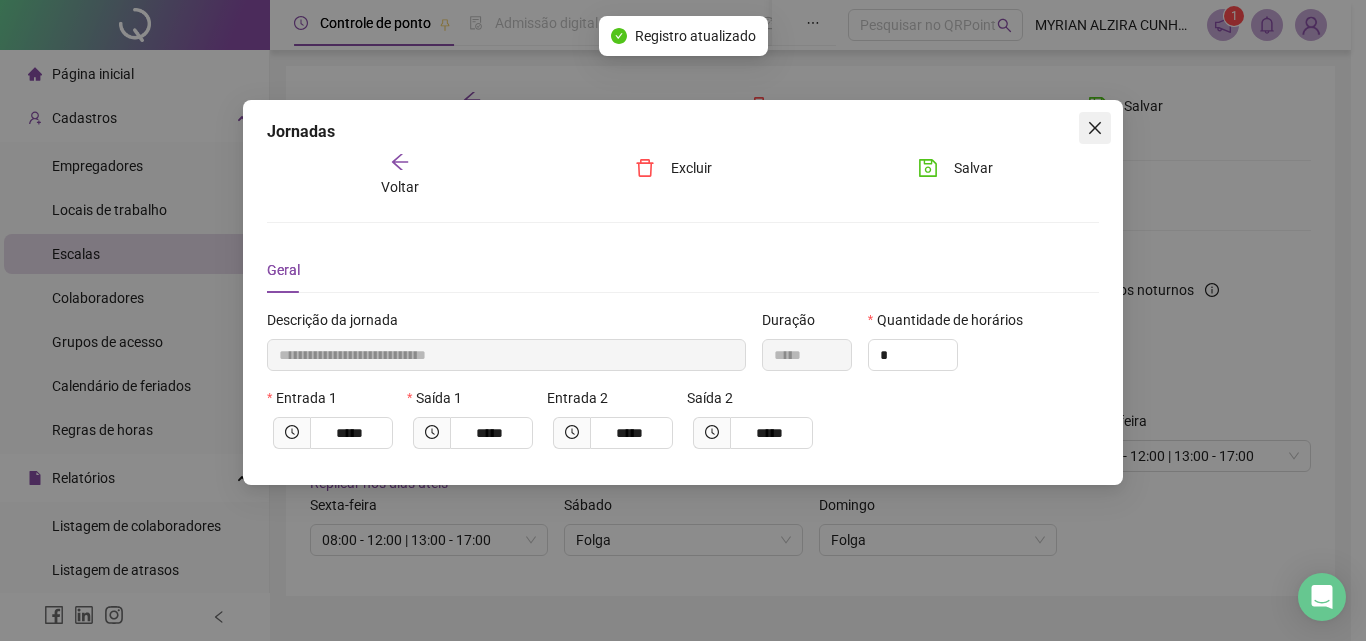 click 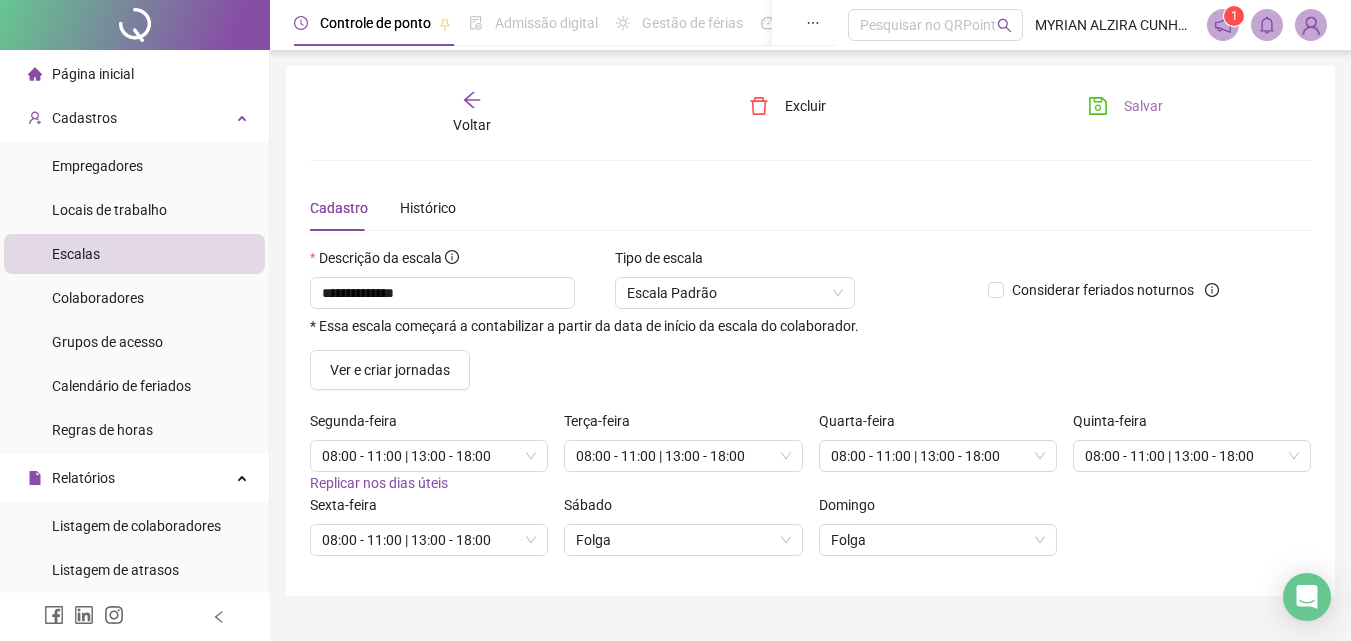 click on "Salvar" at bounding box center [1125, 106] 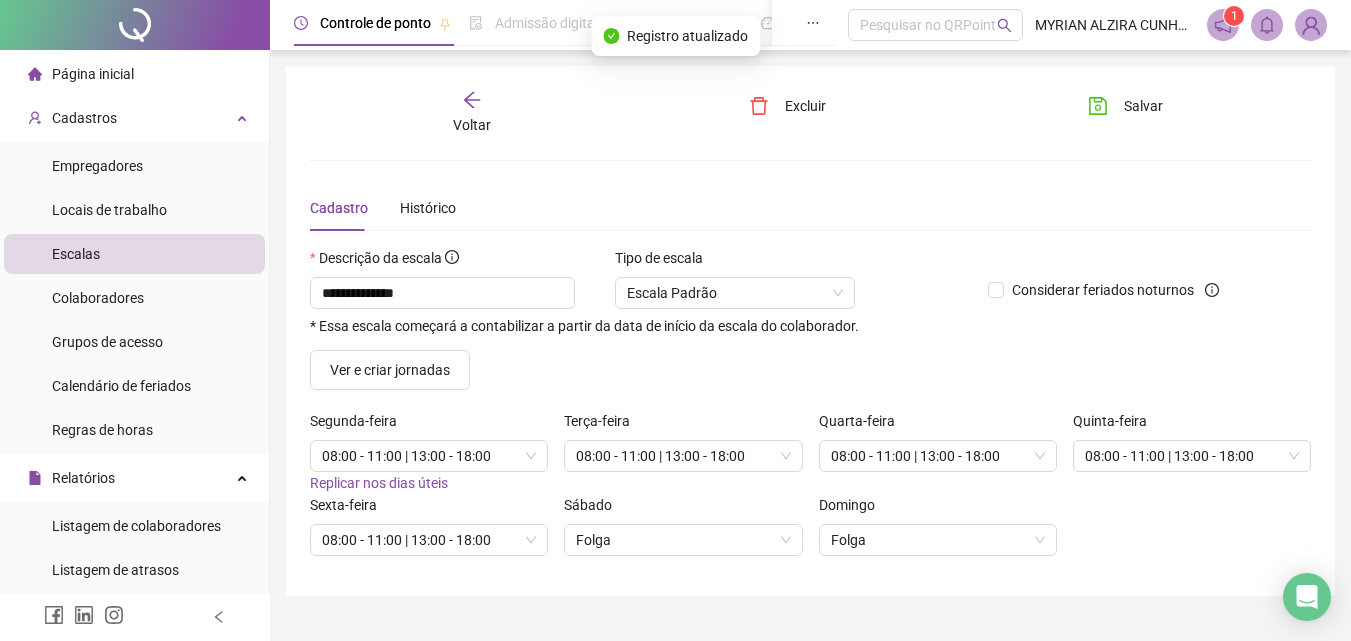click 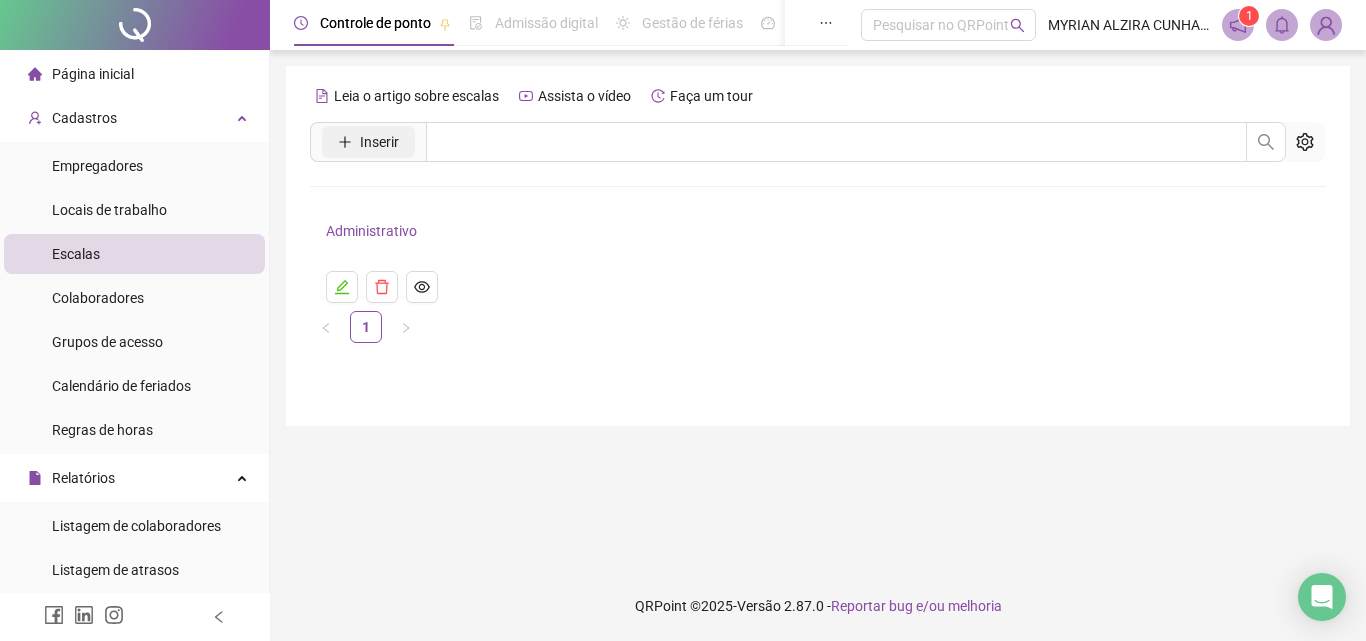 click on "Inserir" at bounding box center [368, 142] 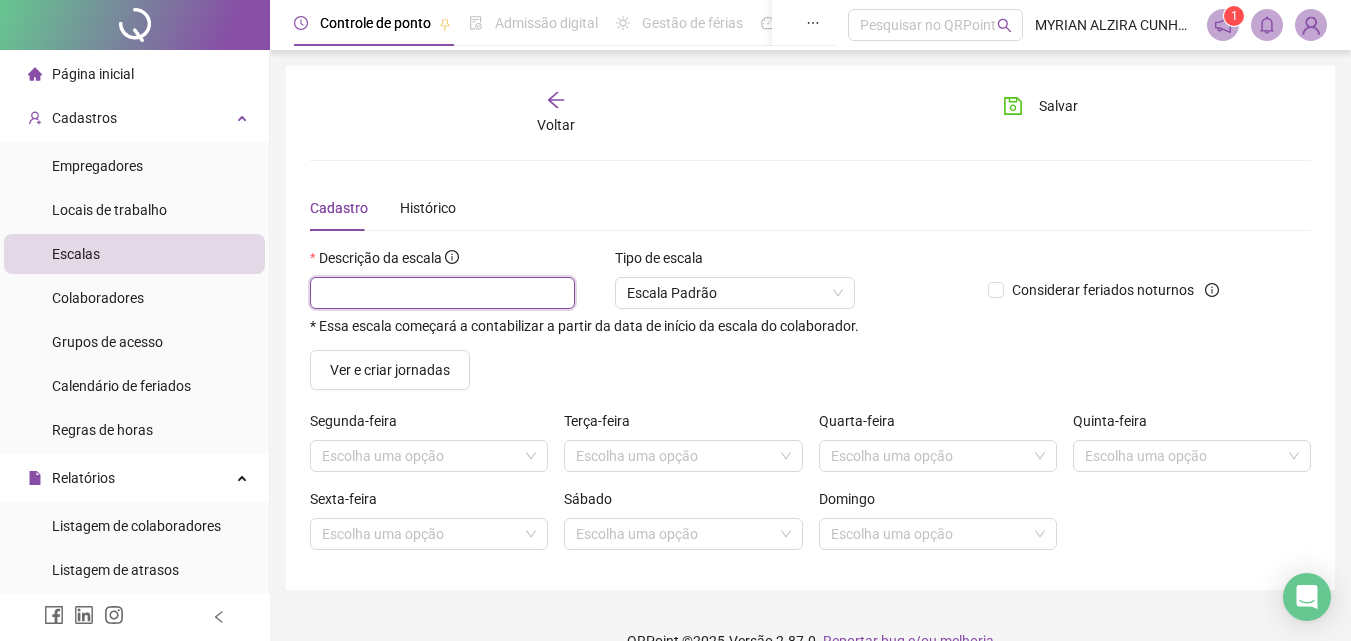 click at bounding box center (442, 293) 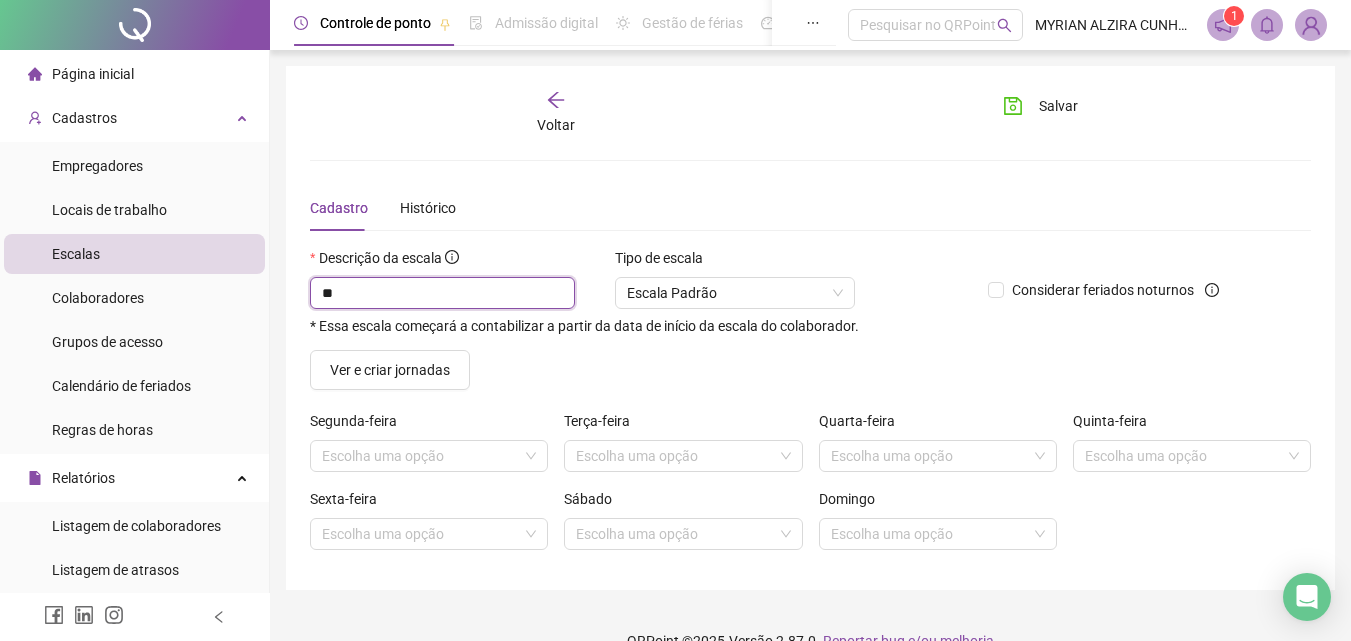 type on "*" 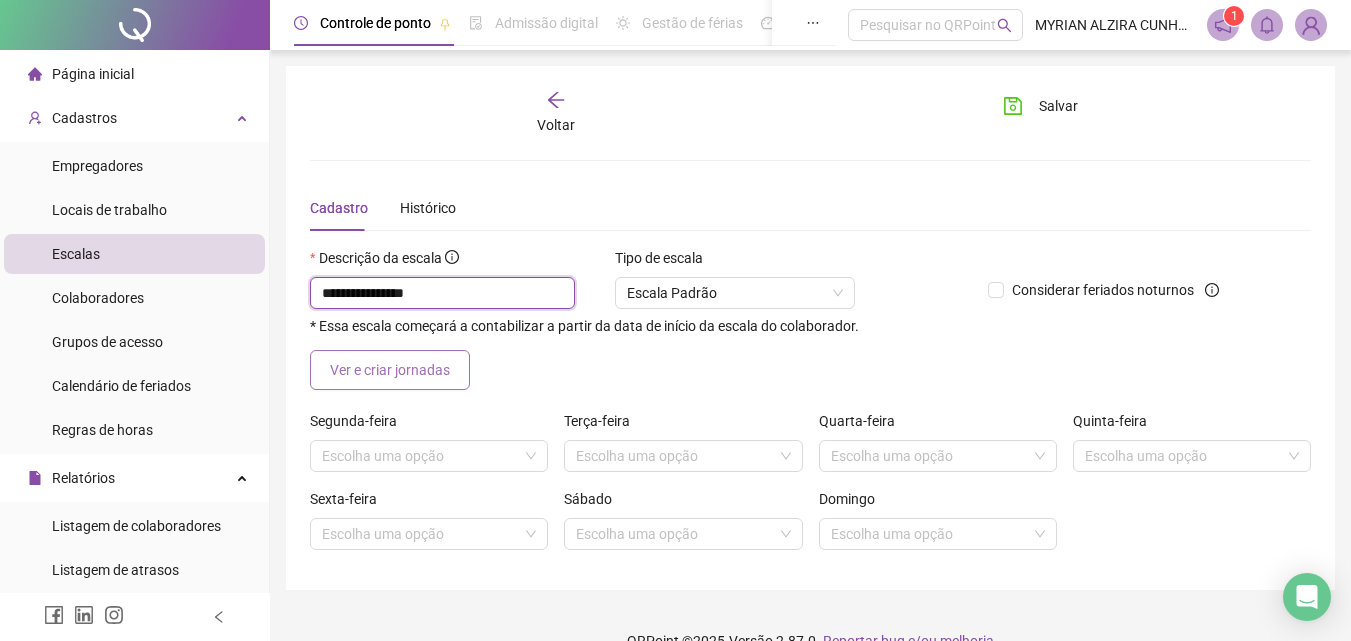 type on "**********" 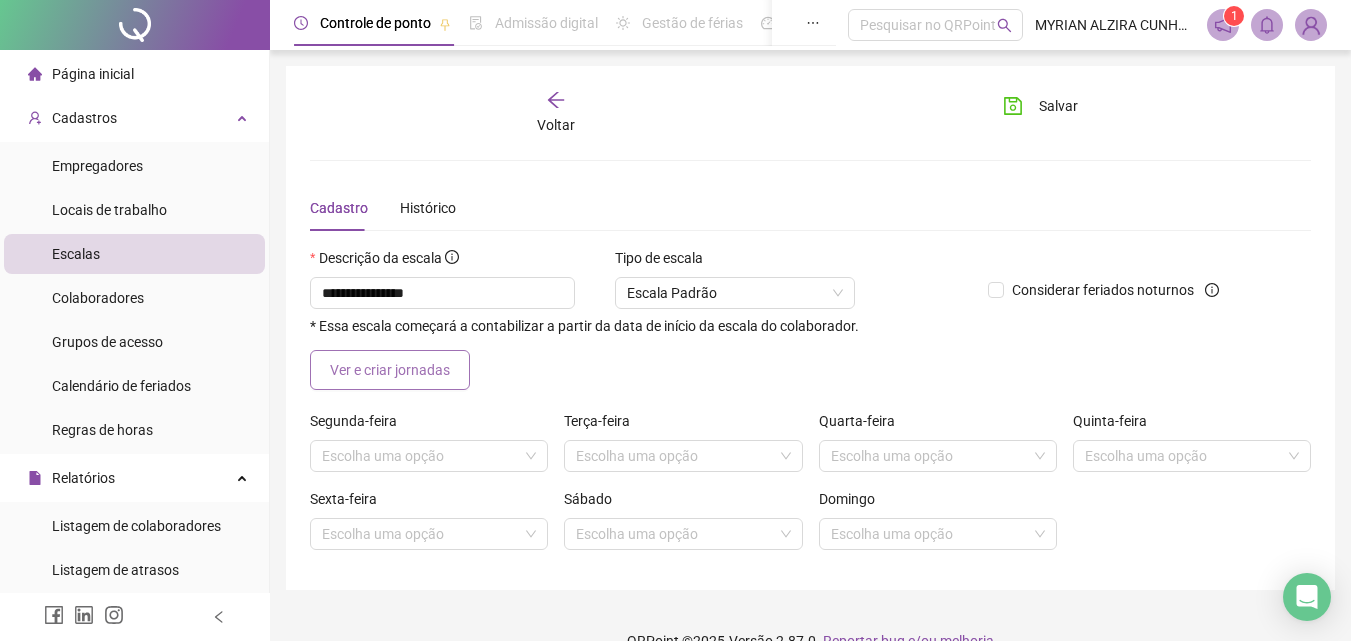 click on "Ver e criar jornadas" at bounding box center [390, 370] 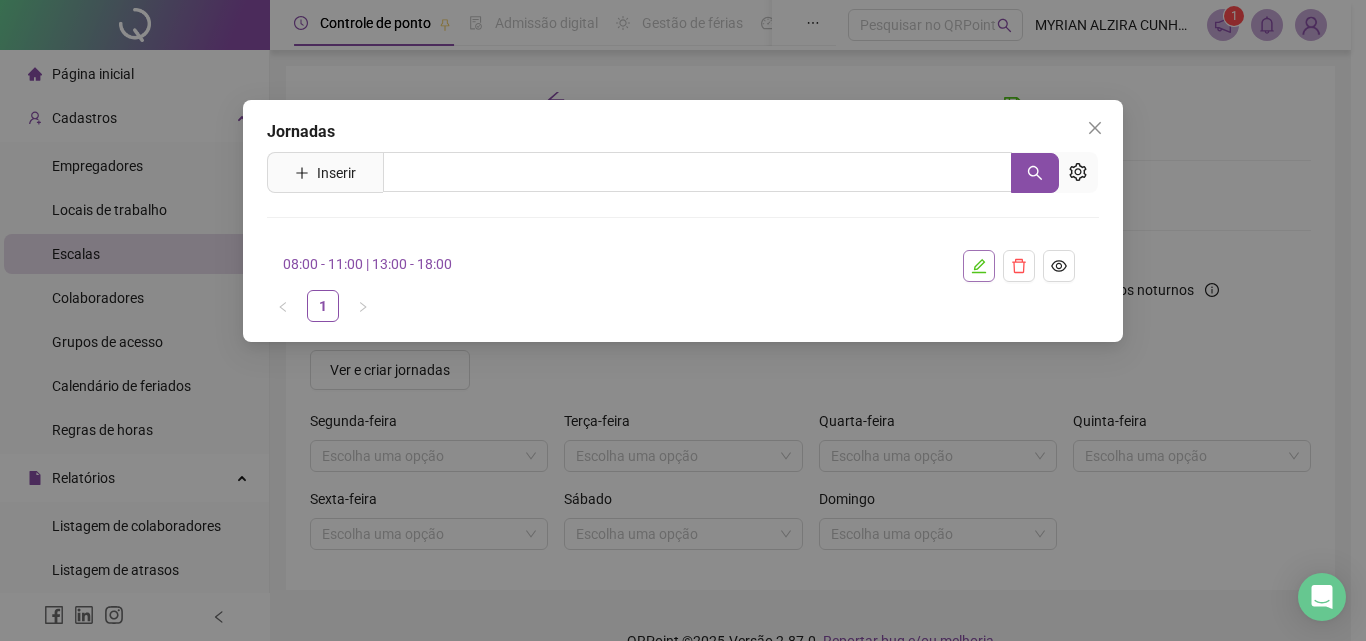 click at bounding box center [979, 266] 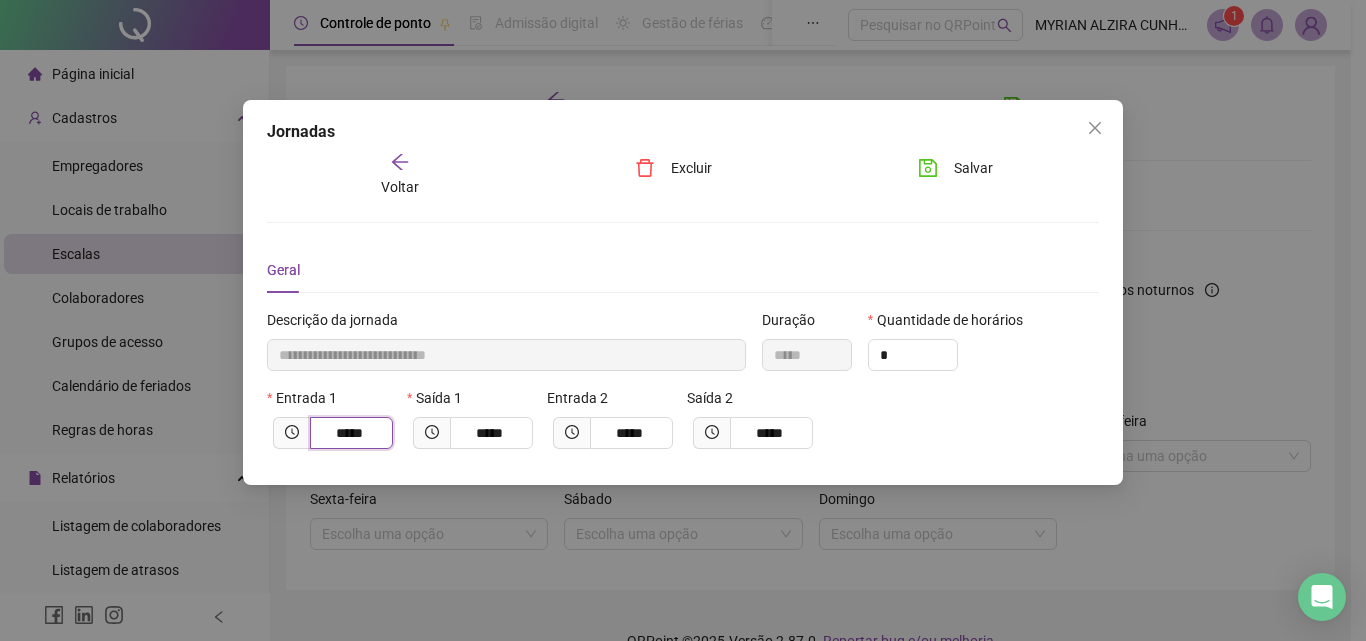 click on "*****" at bounding box center [349, 433] 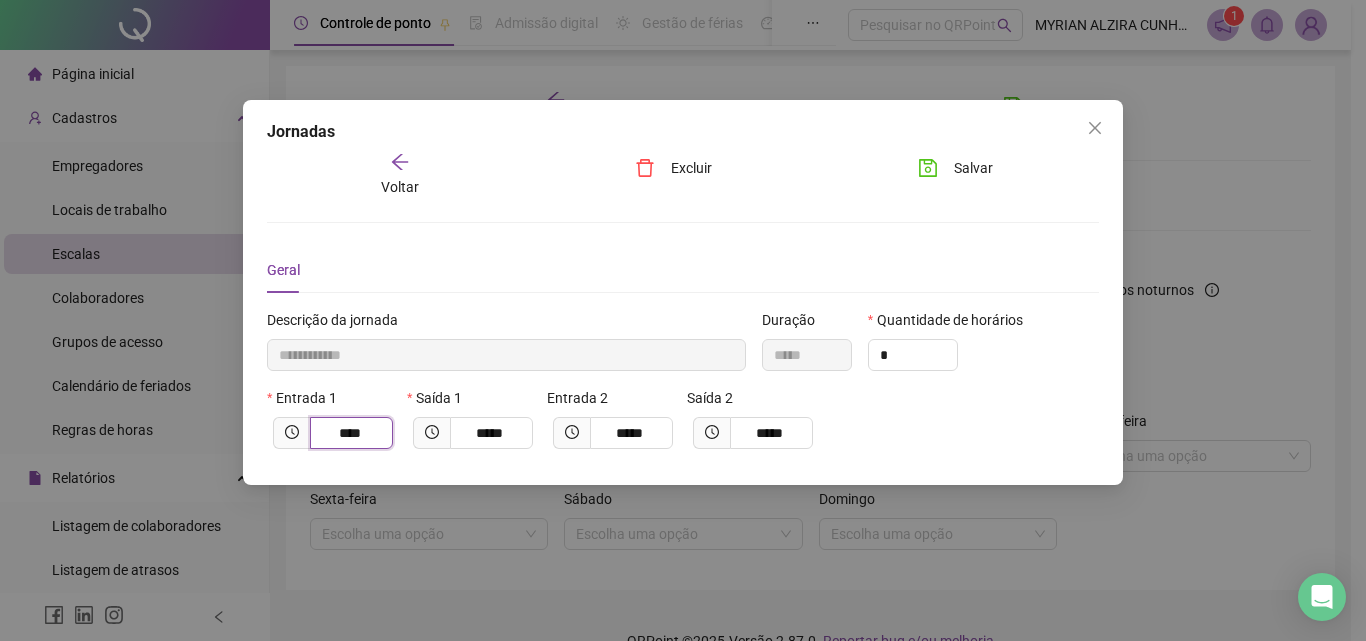 type on "**********" 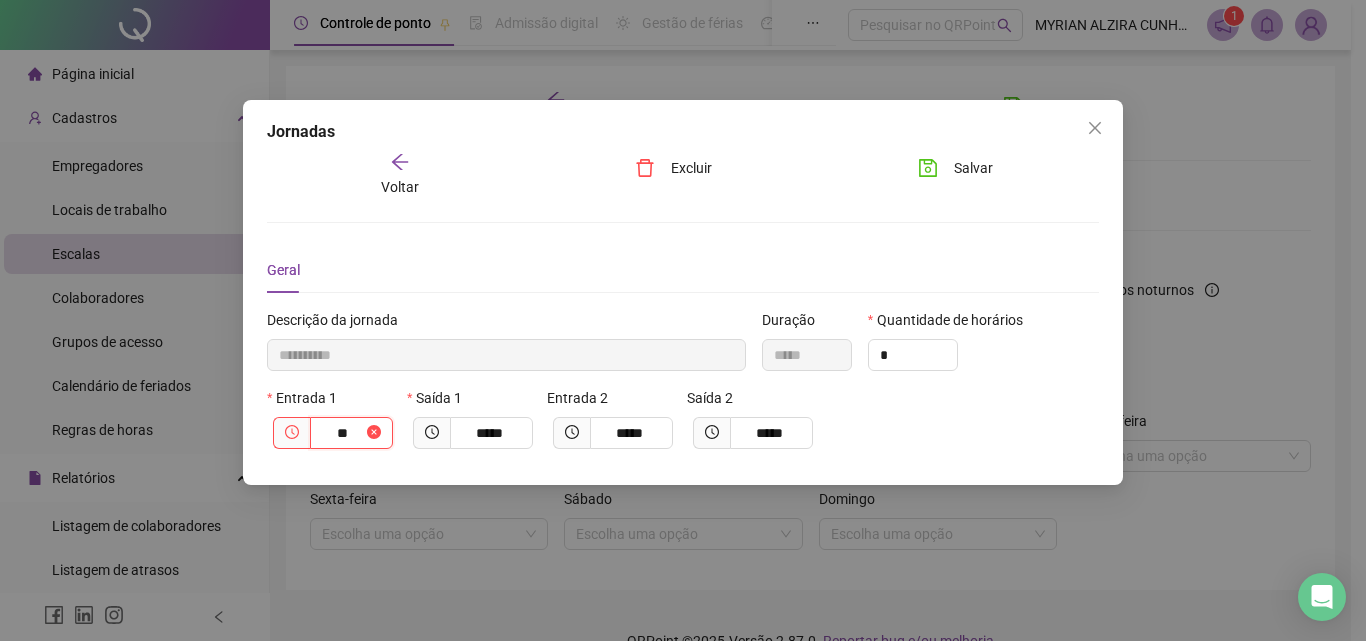 type on "*********" 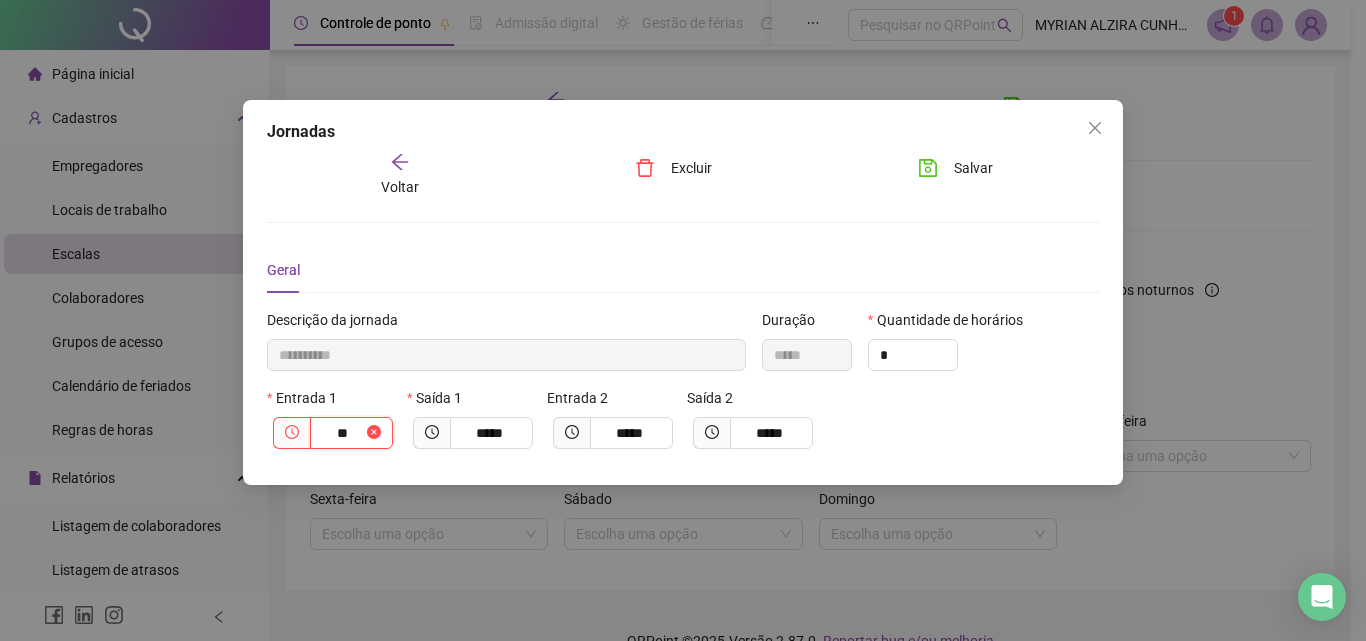 type on "*" 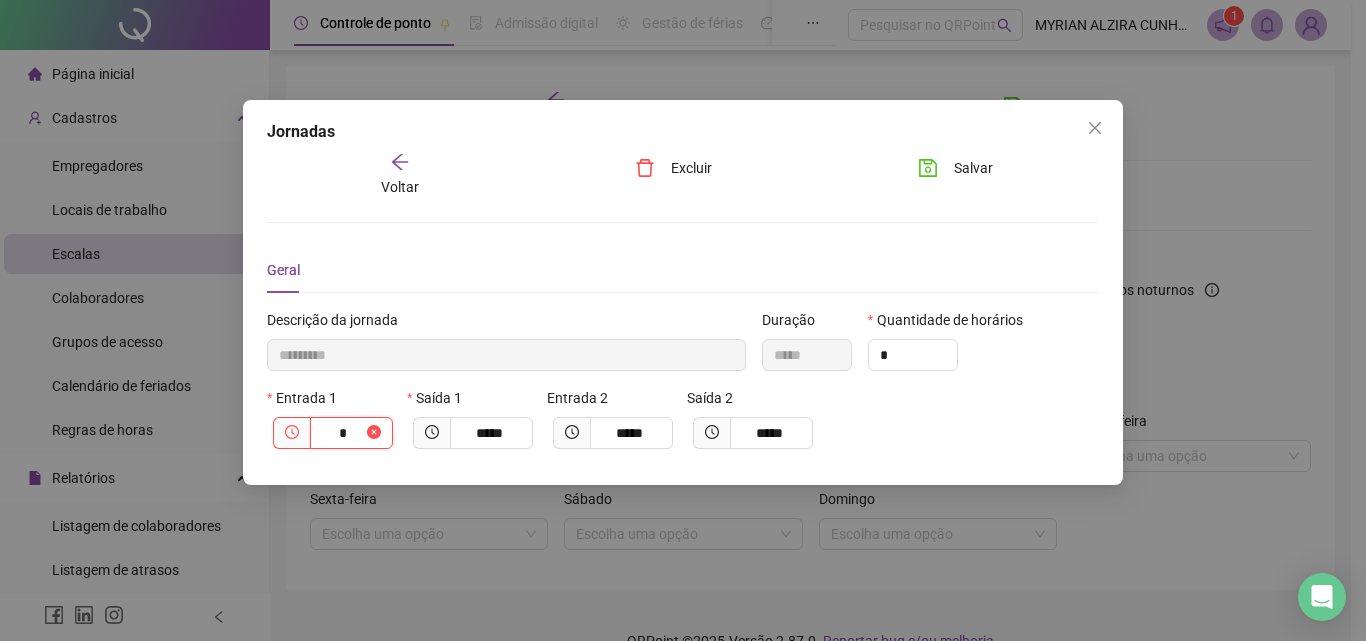 type on "*********" 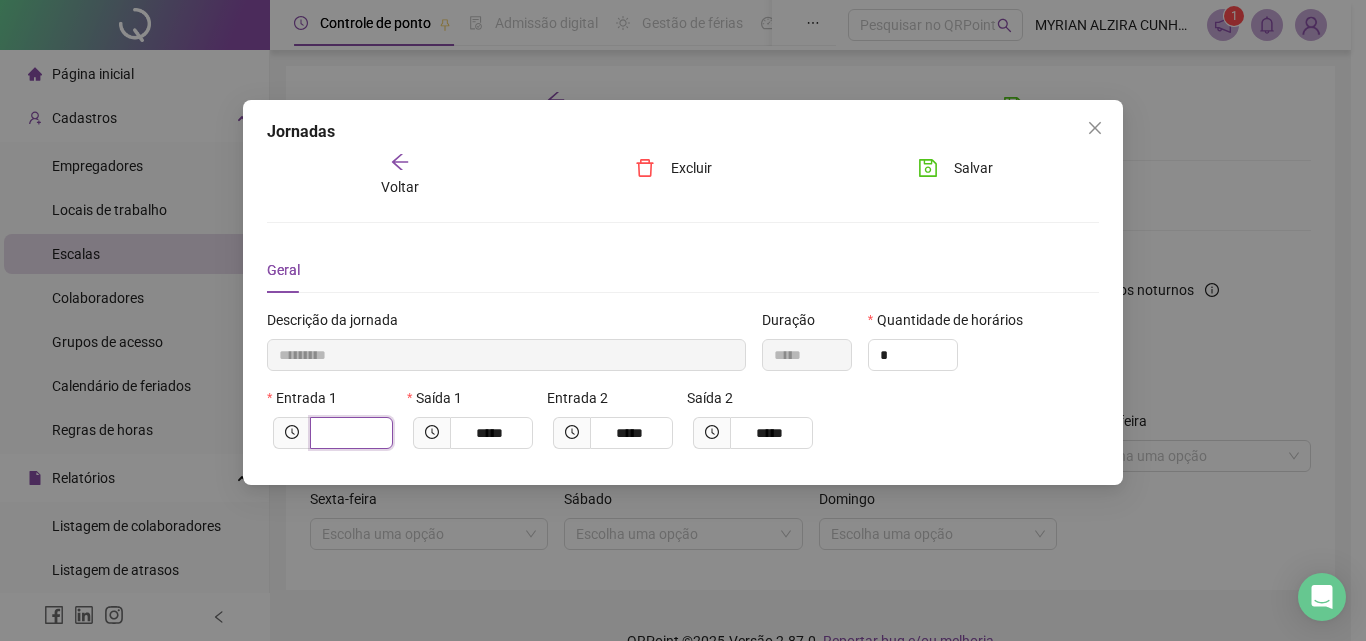 type on "*********" 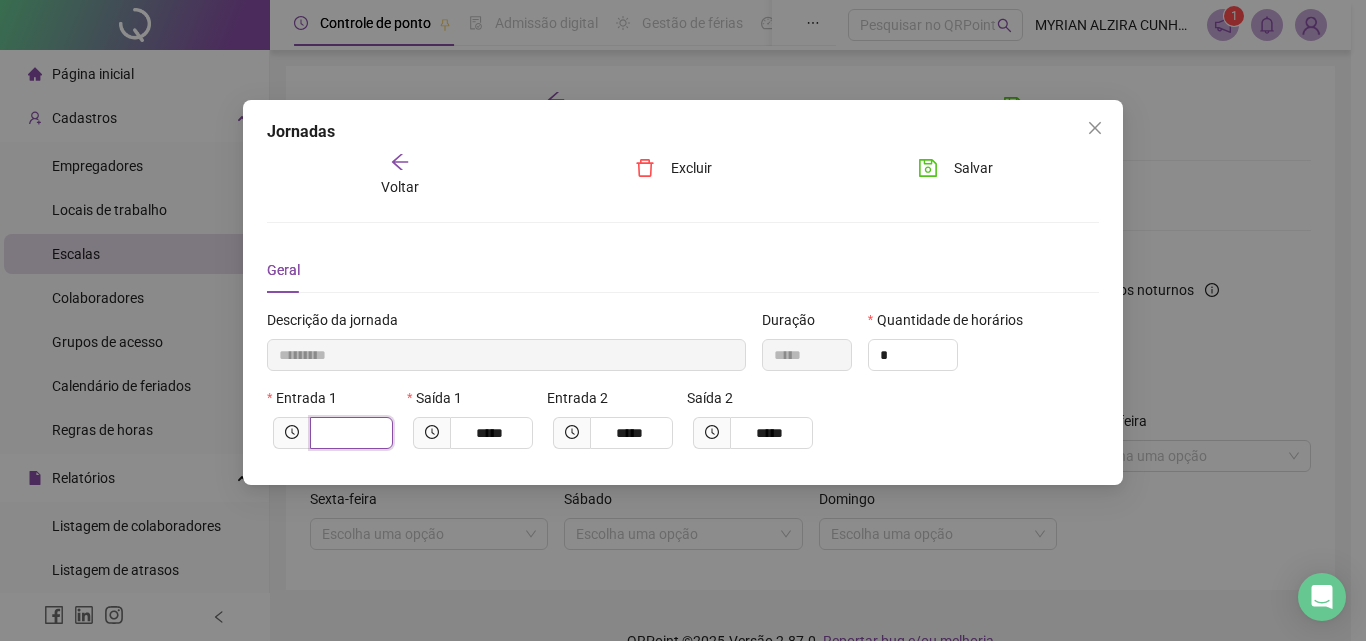 type on "*" 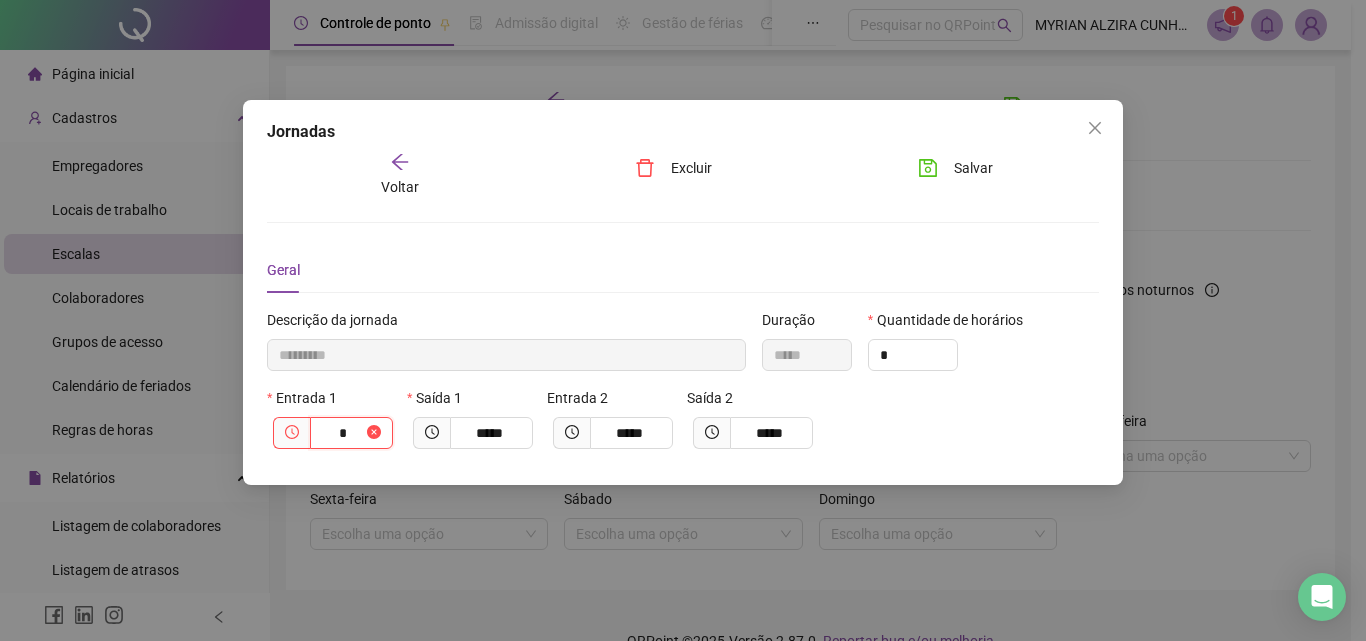 type on "**********" 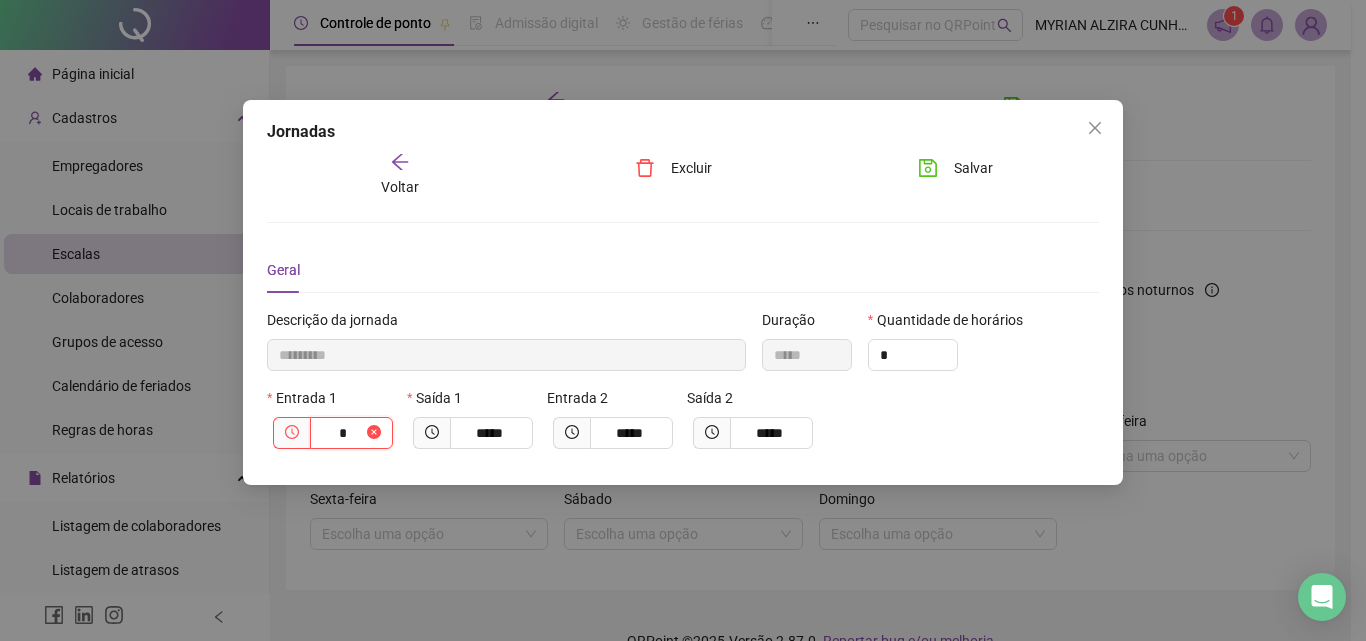 type on "**" 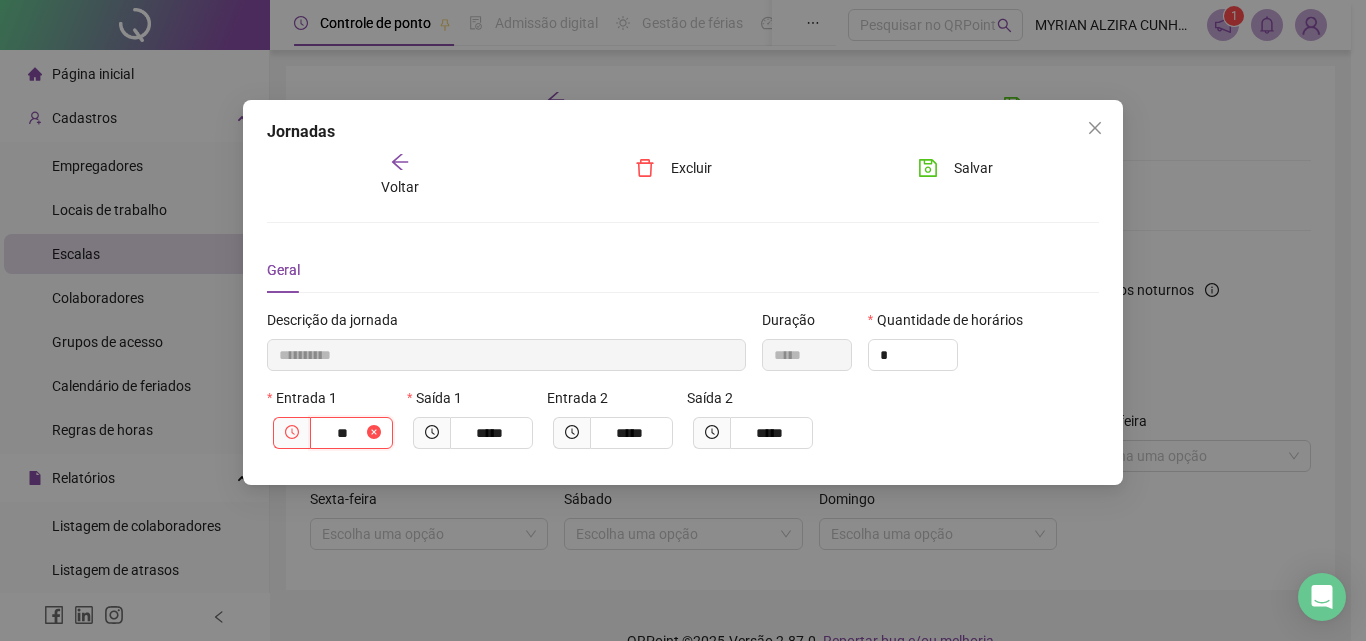 type on "**********" 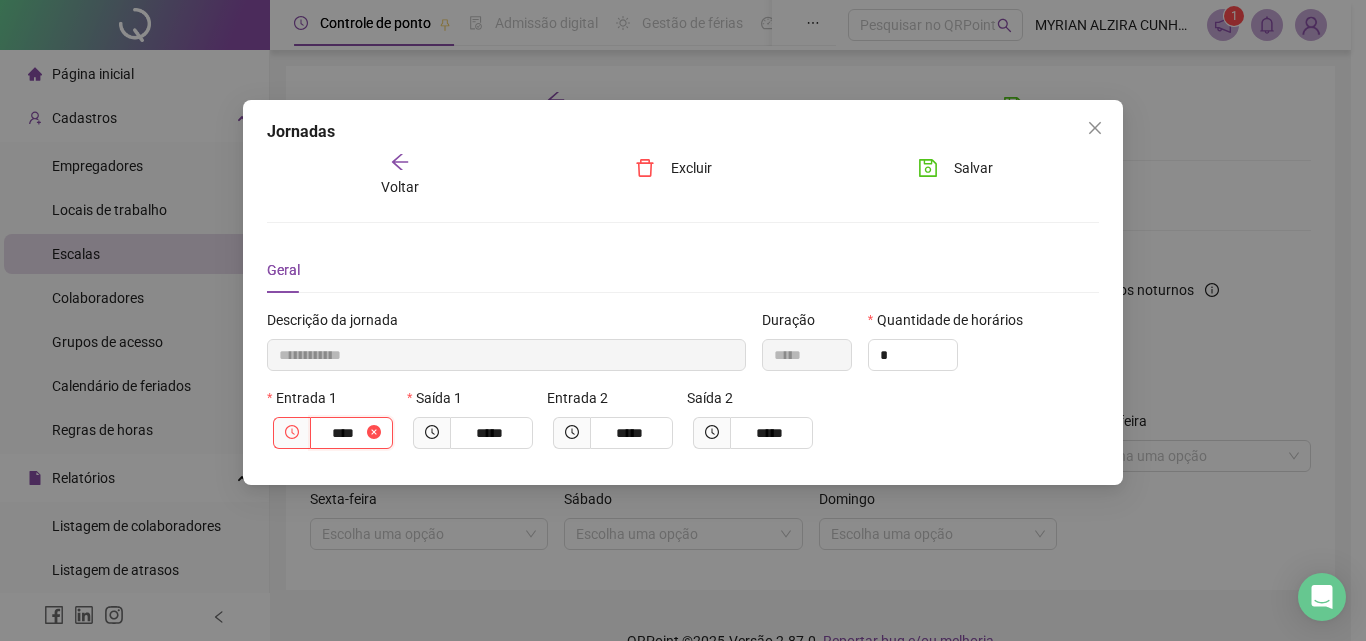 type on "**********" 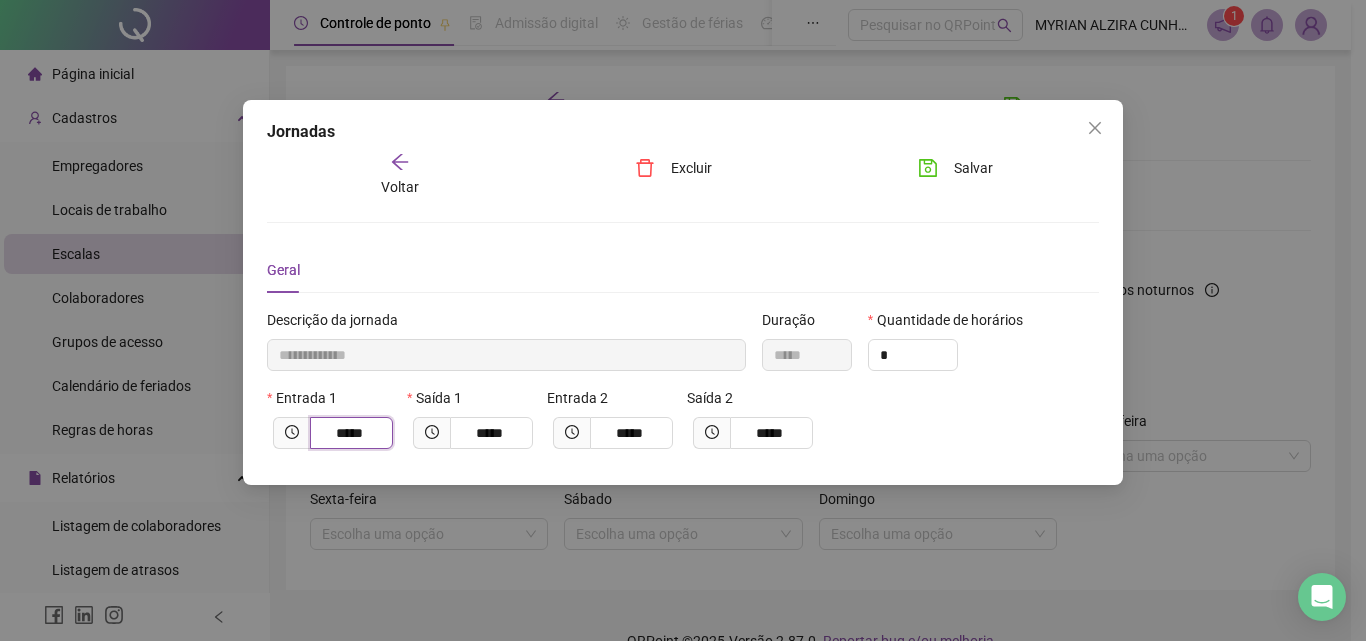 type on "*****" 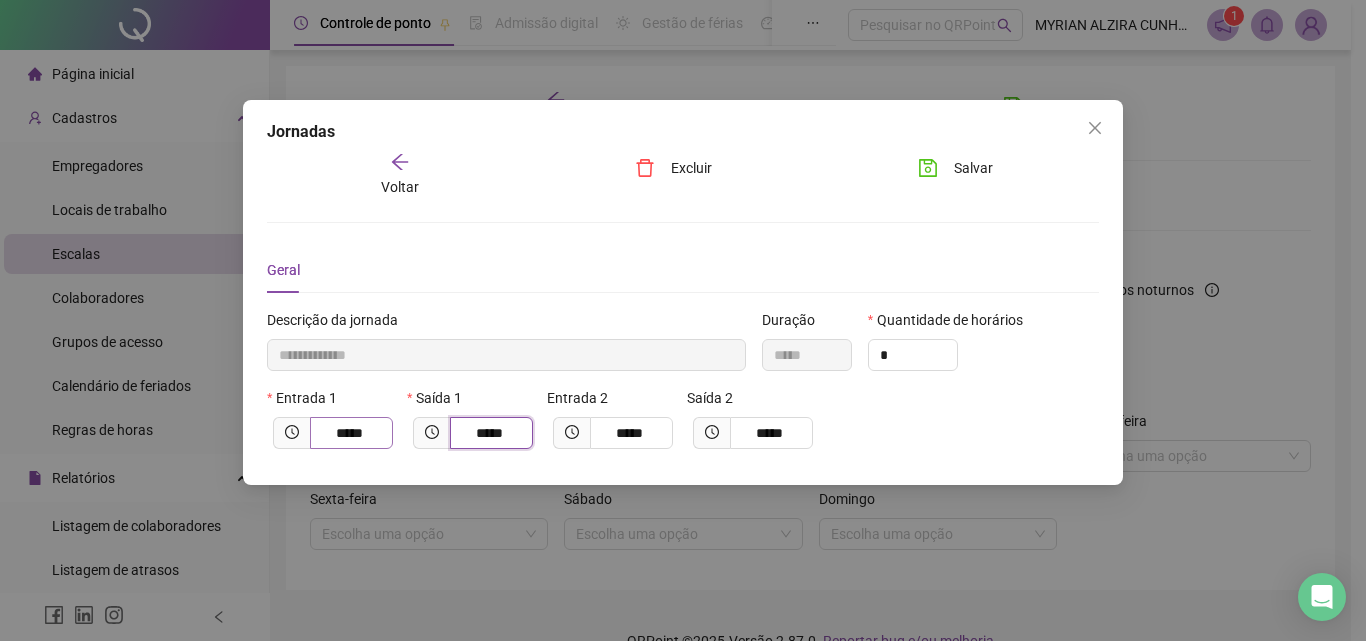 type on "*********" 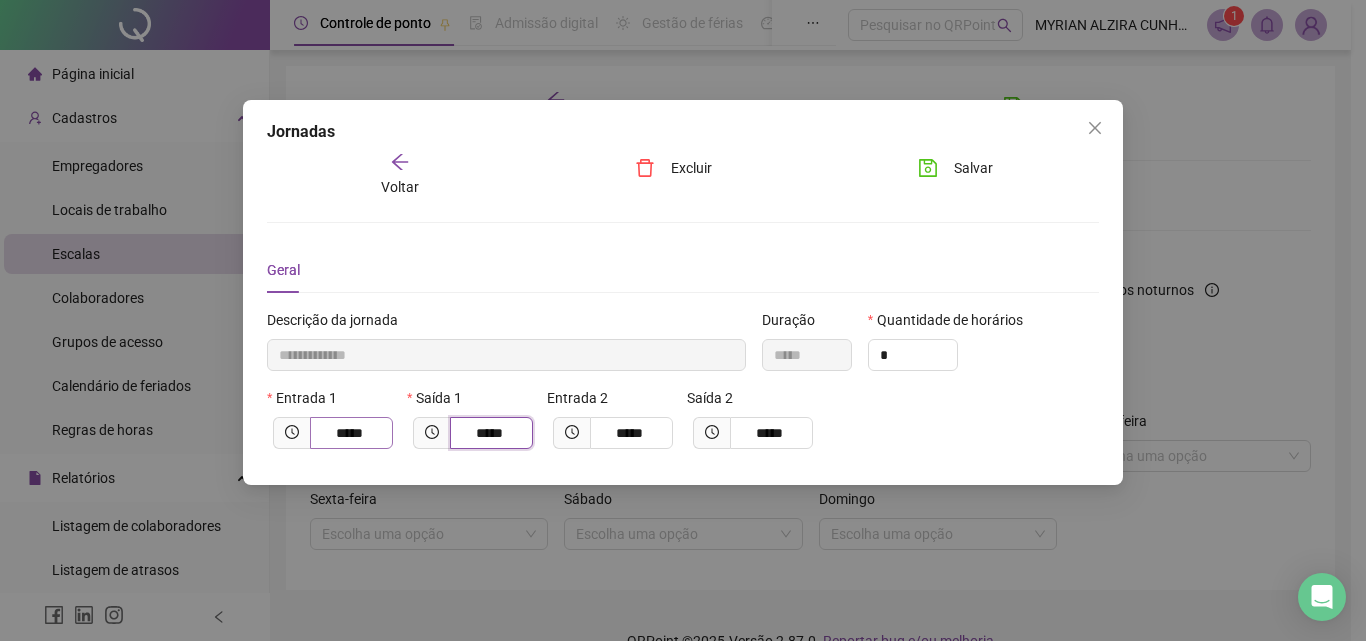 type on "*****" 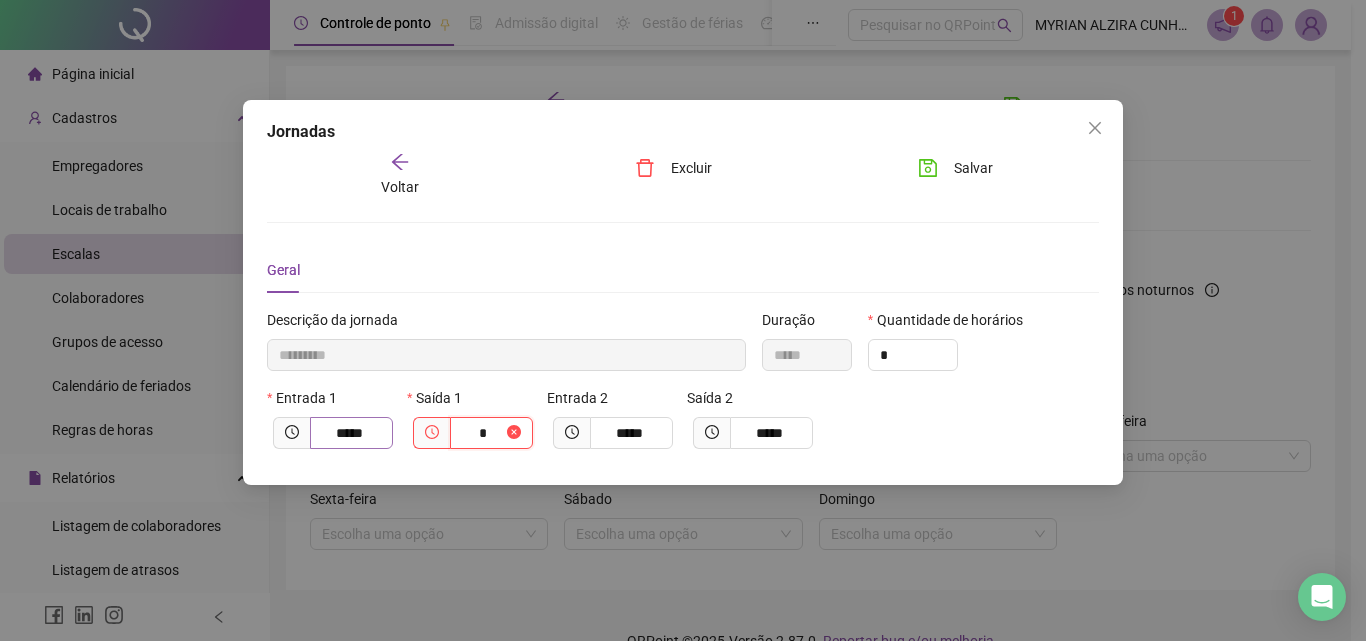 type on "**********" 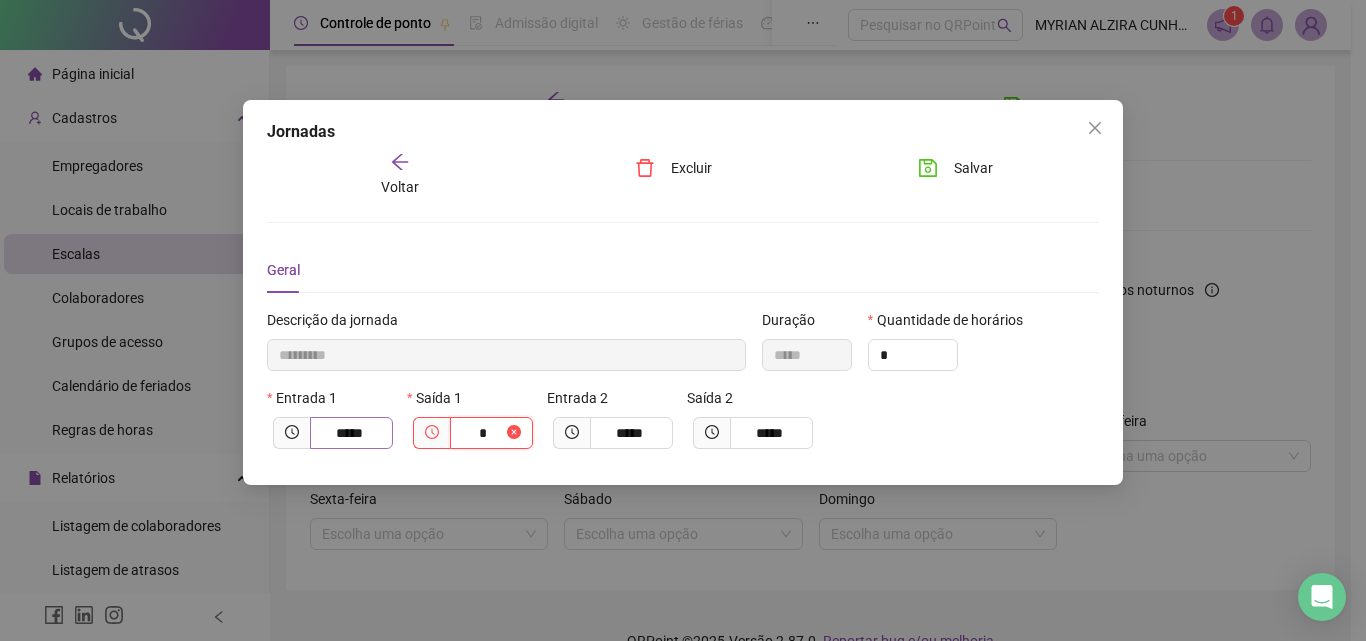 type on "**" 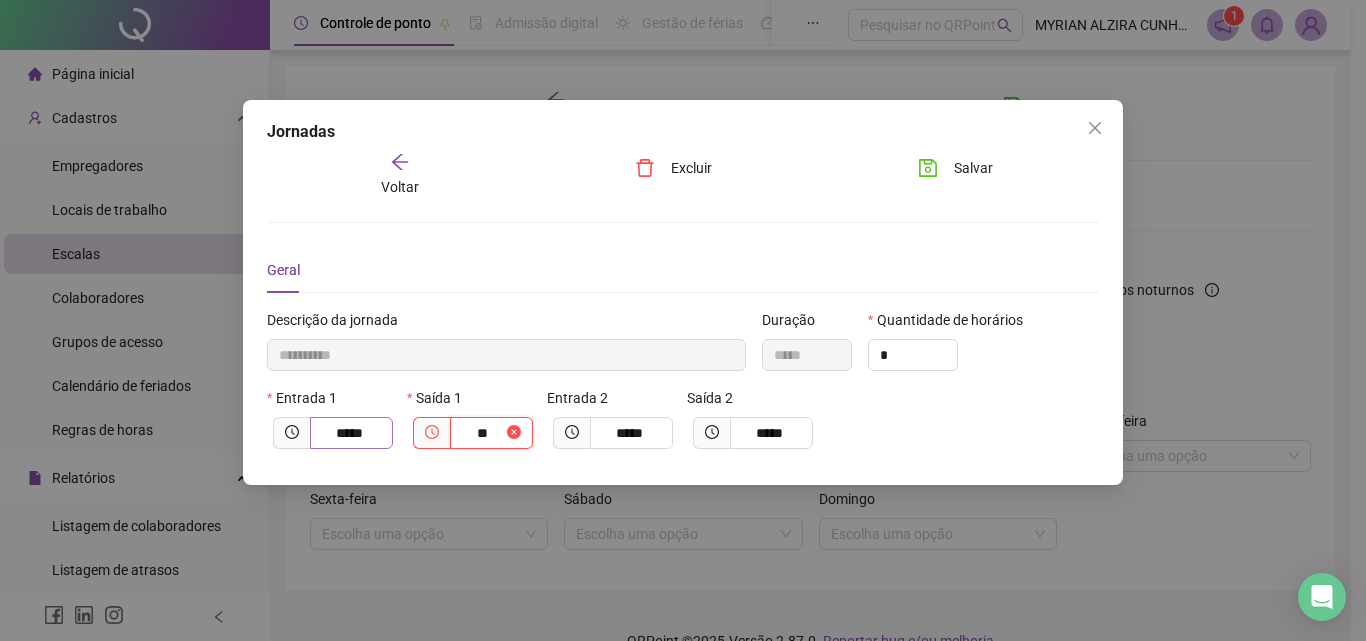 type on "**********" 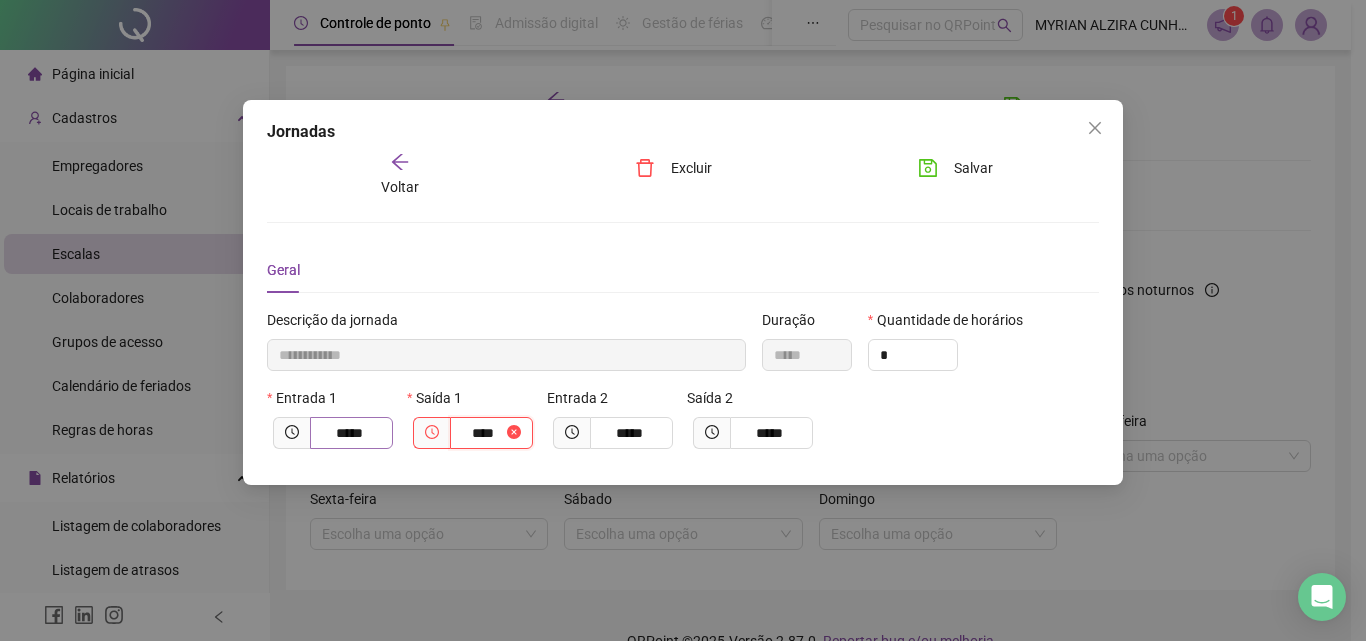 type on "**********" 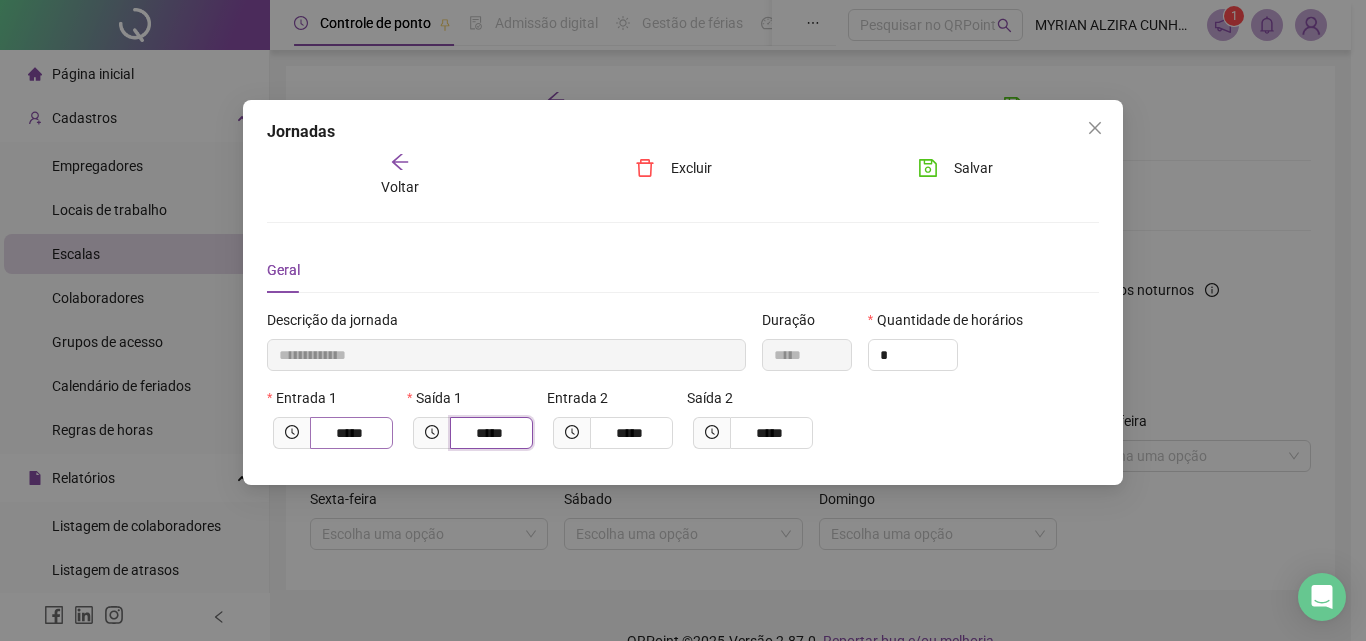type on "*****" 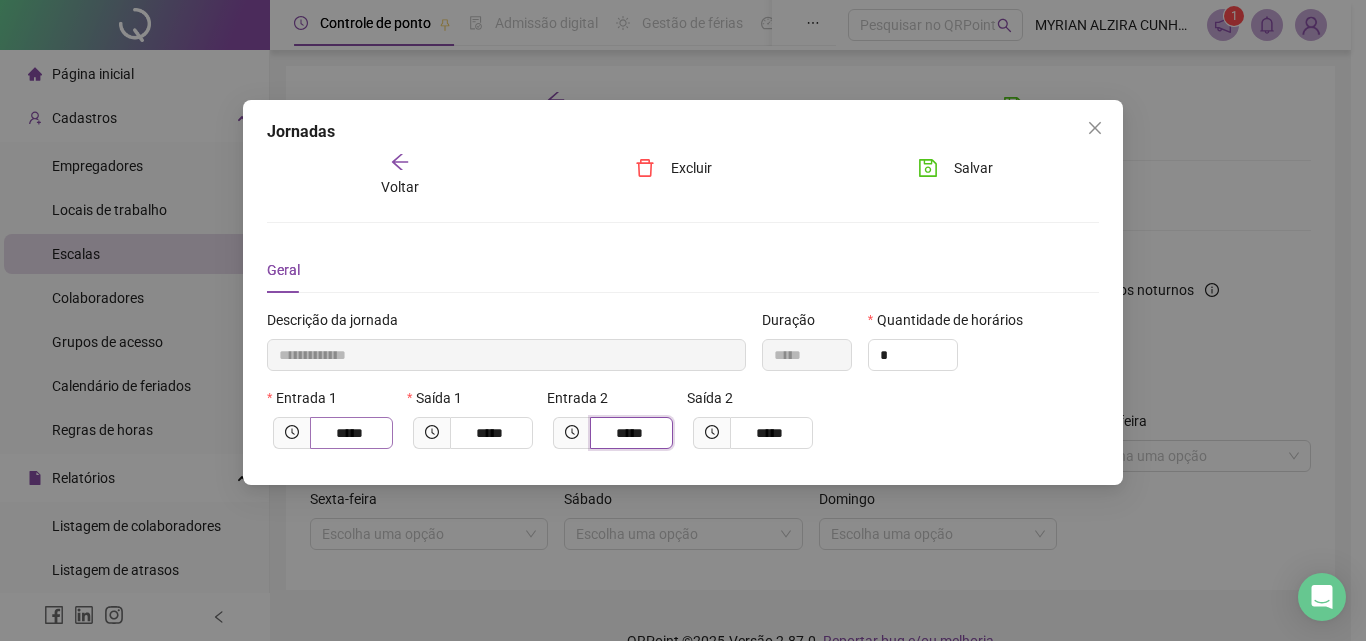 type on "**********" 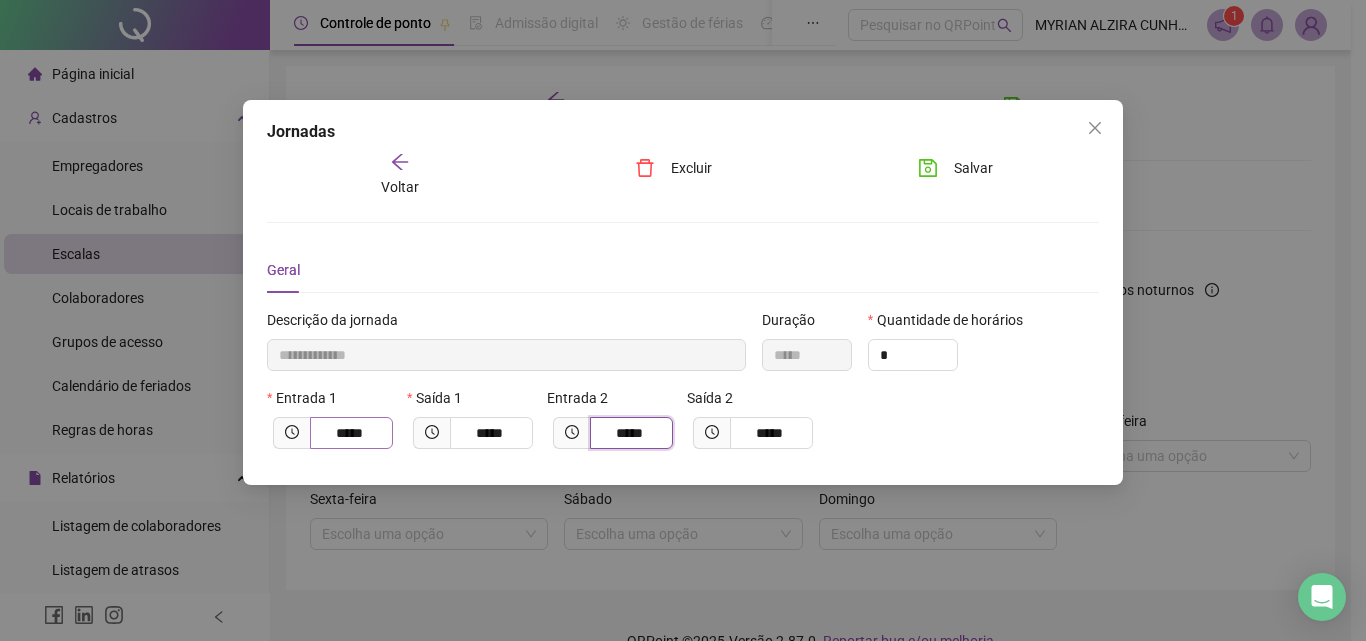 type on "*****" 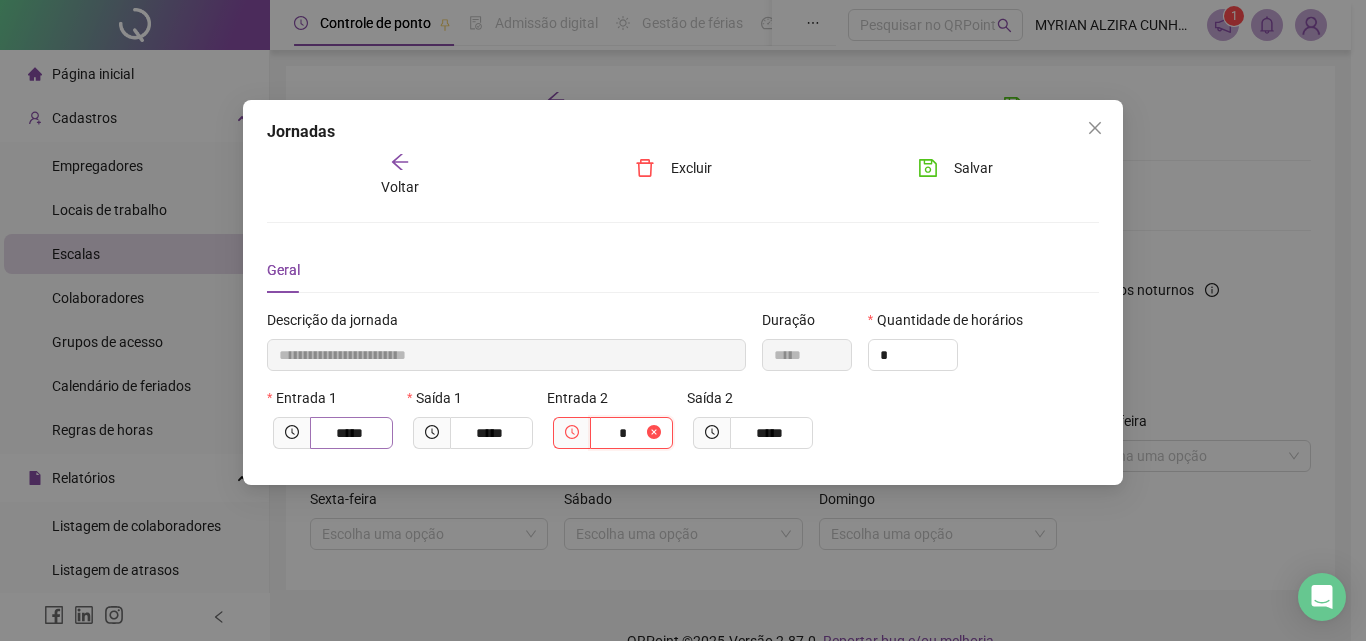 type on "**********" 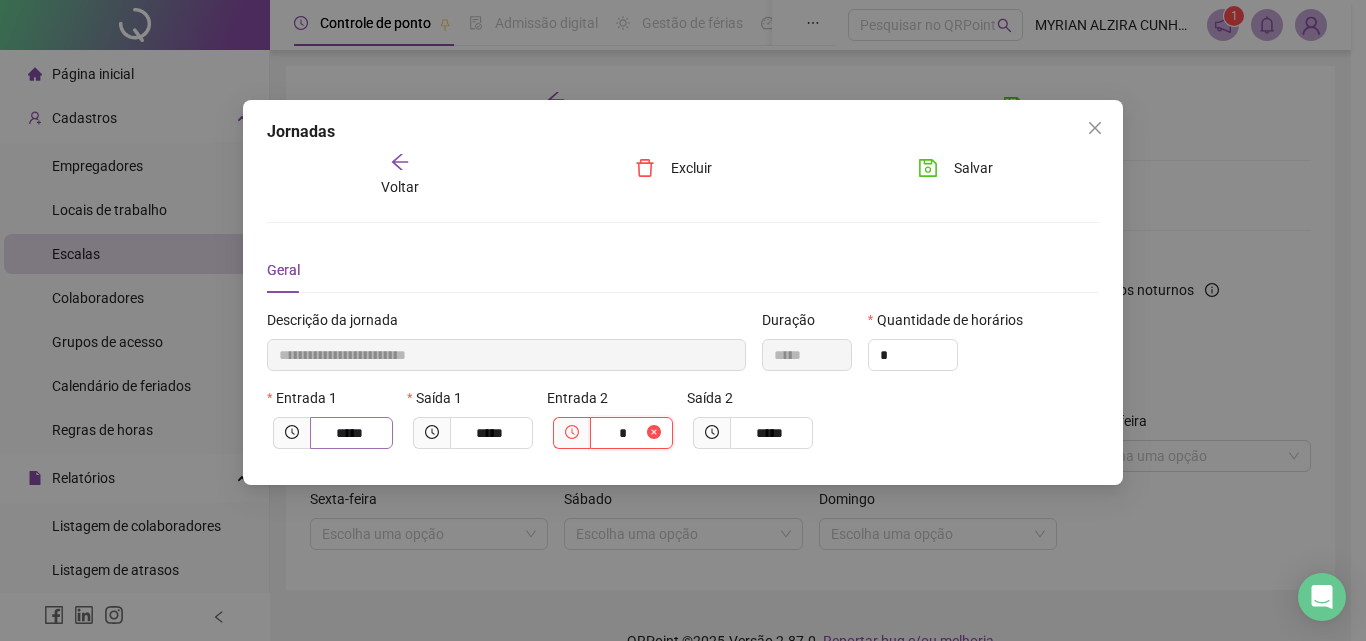 type on "**" 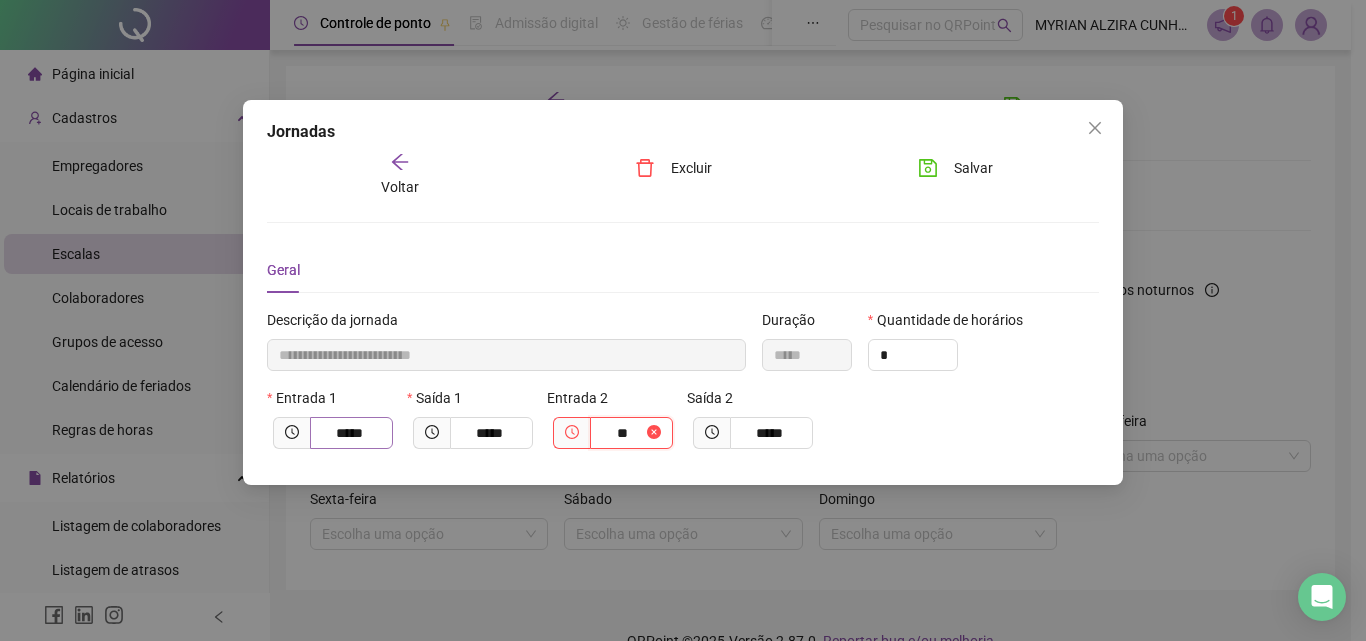 type on "**********" 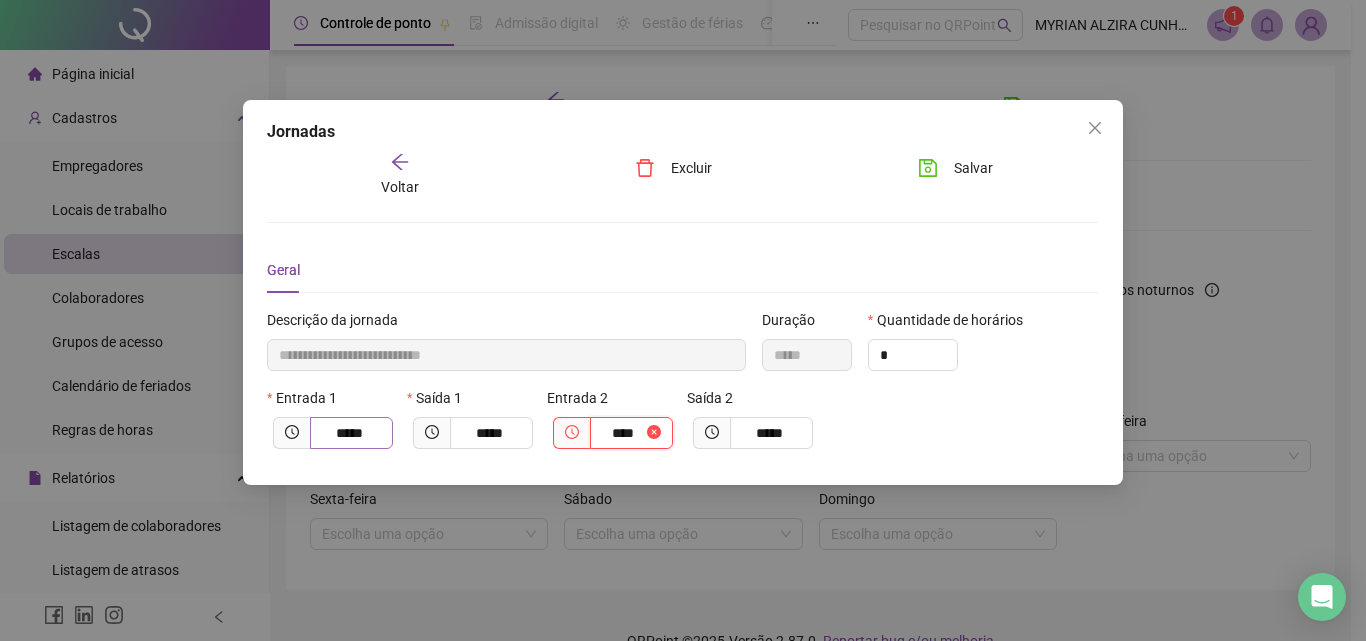 type on "**********" 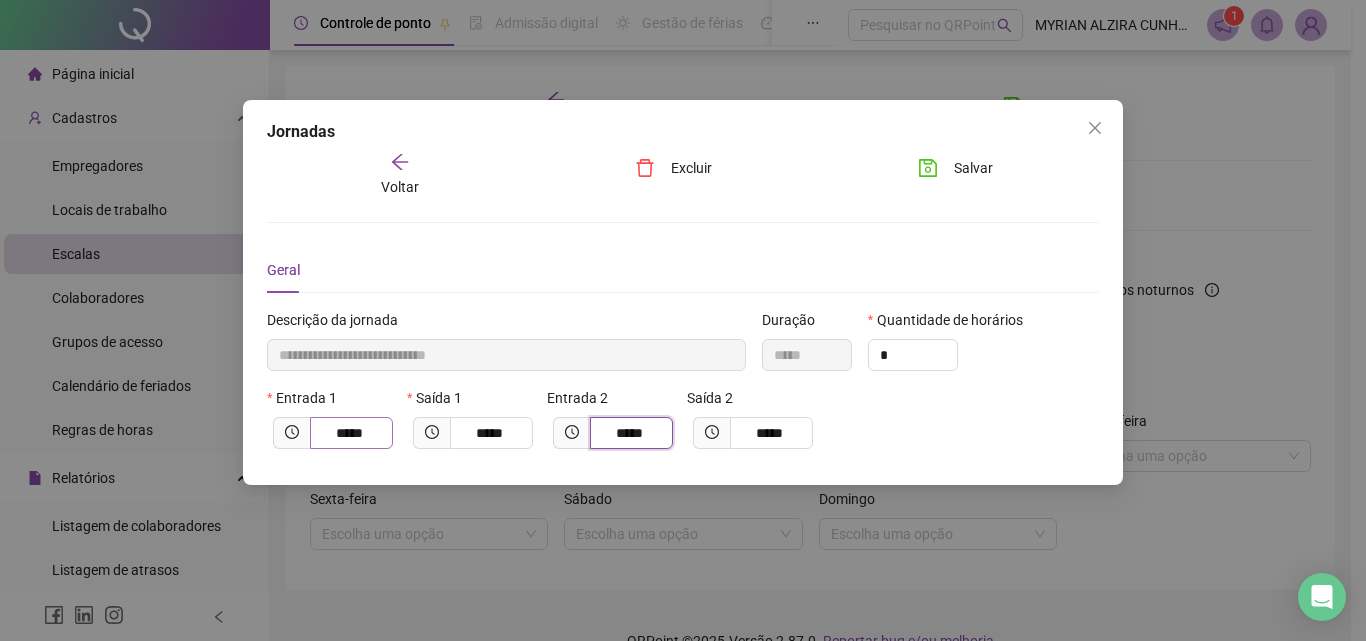 type on "*****" 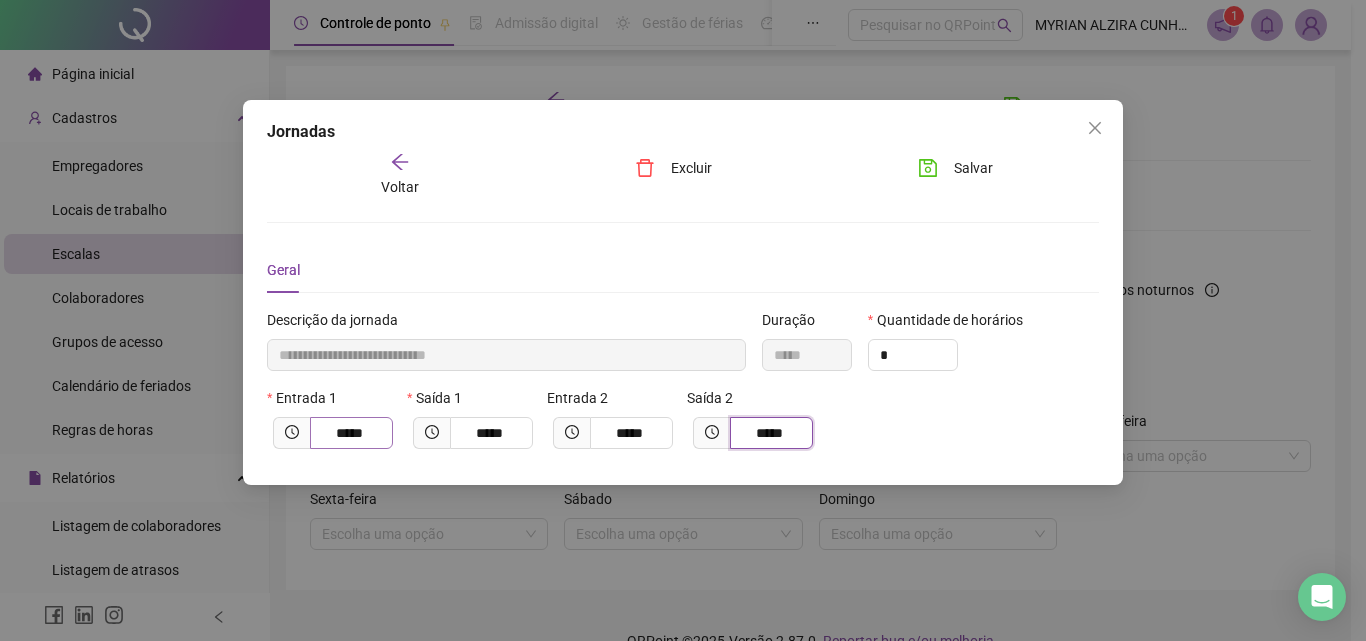 type on "**********" 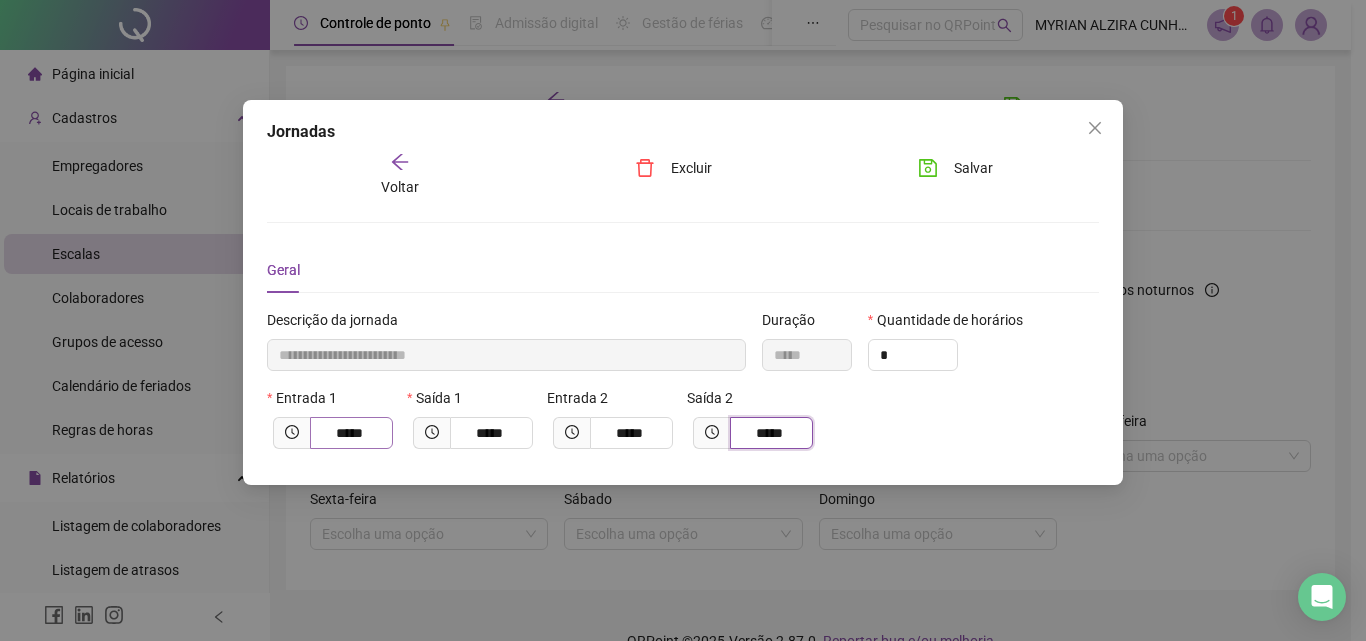 type on "*****" 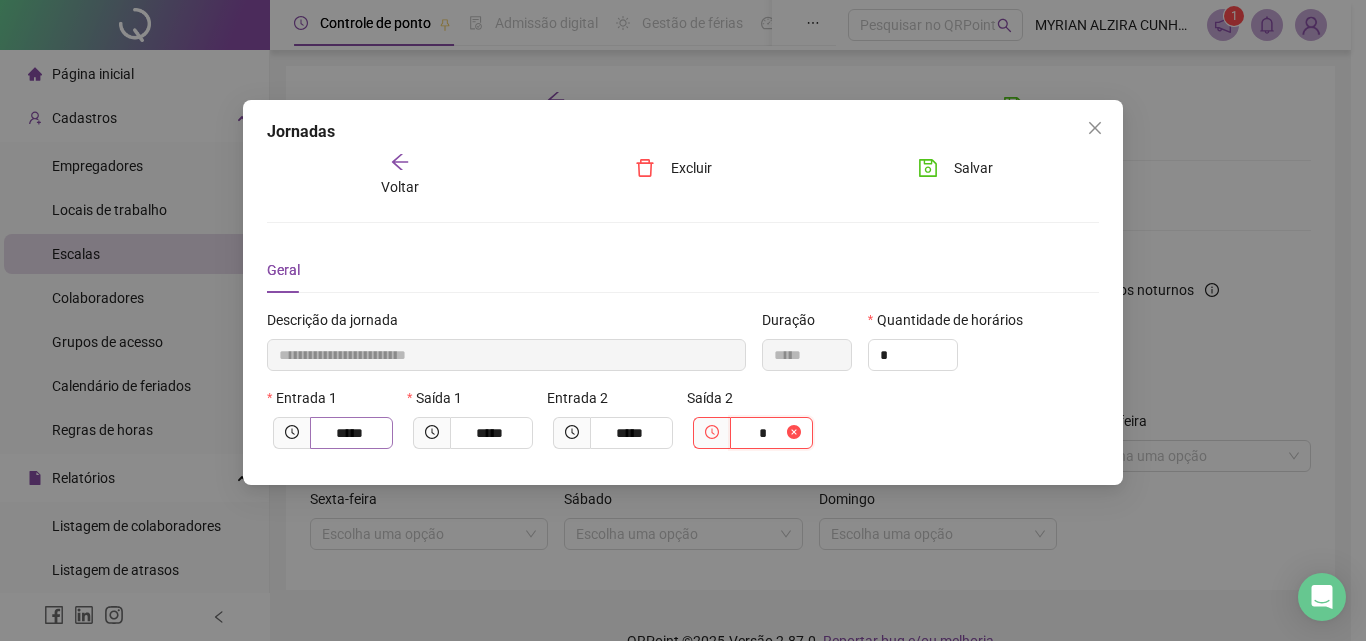 type on "**********" 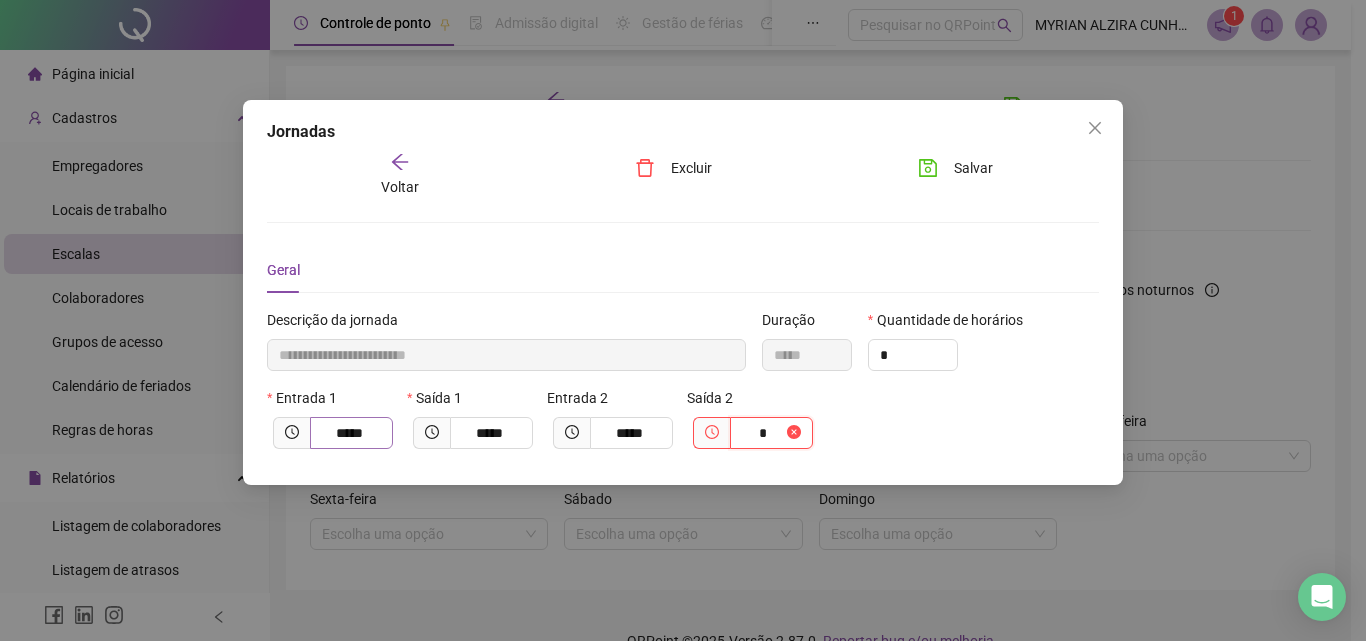 type on "**" 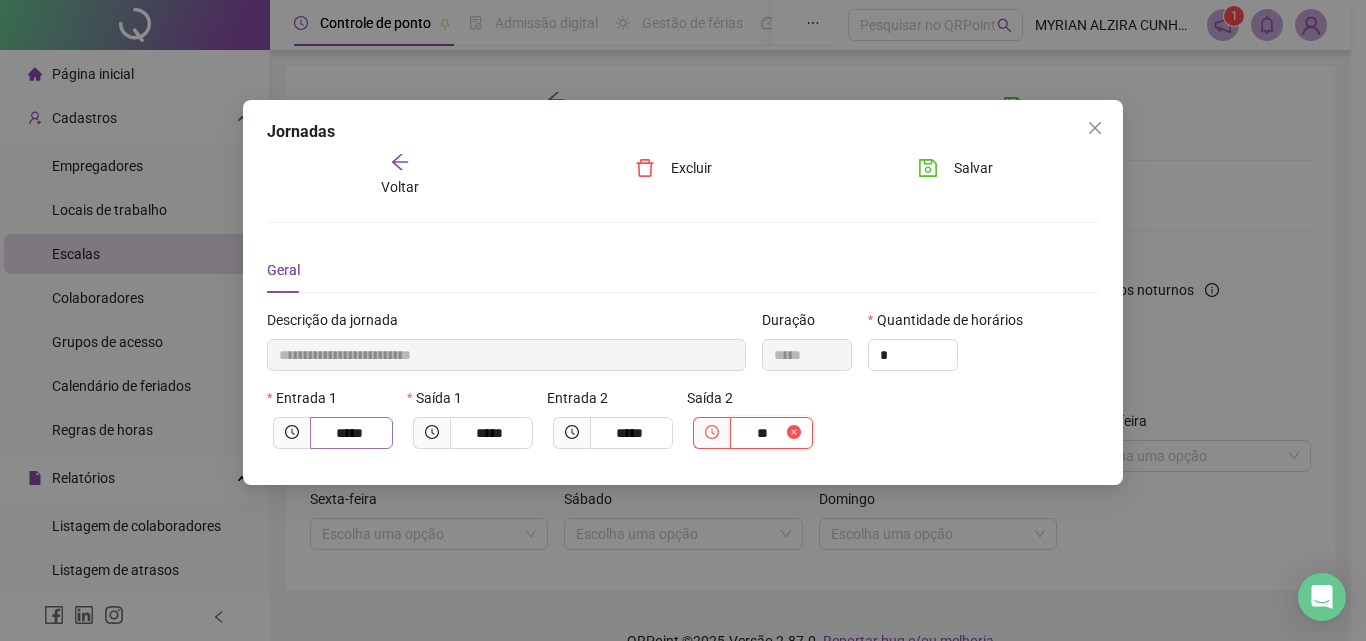 type on "**********" 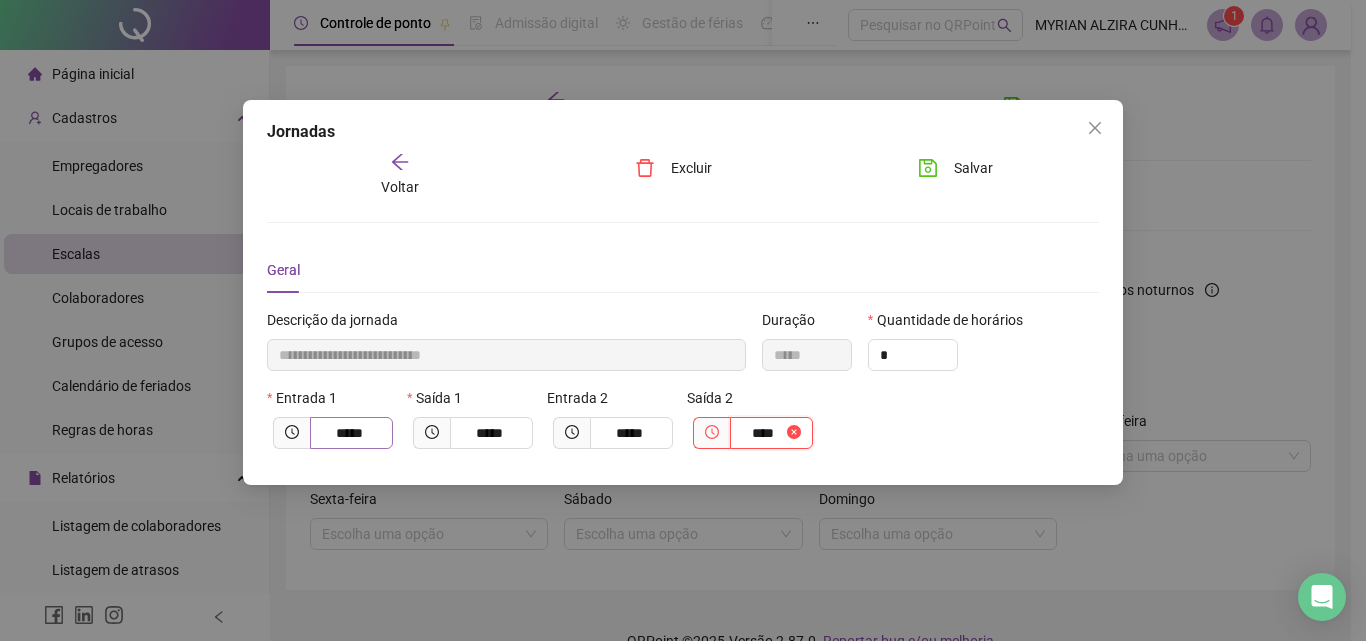 type on "**********" 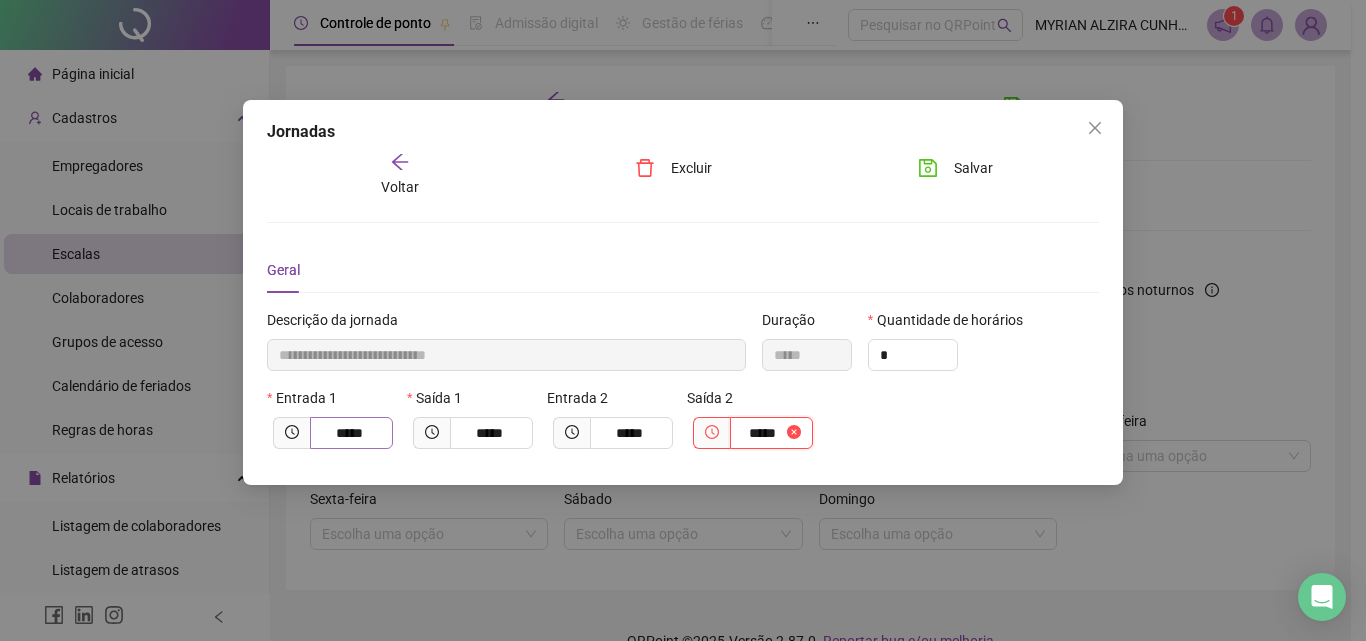 type on "*****" 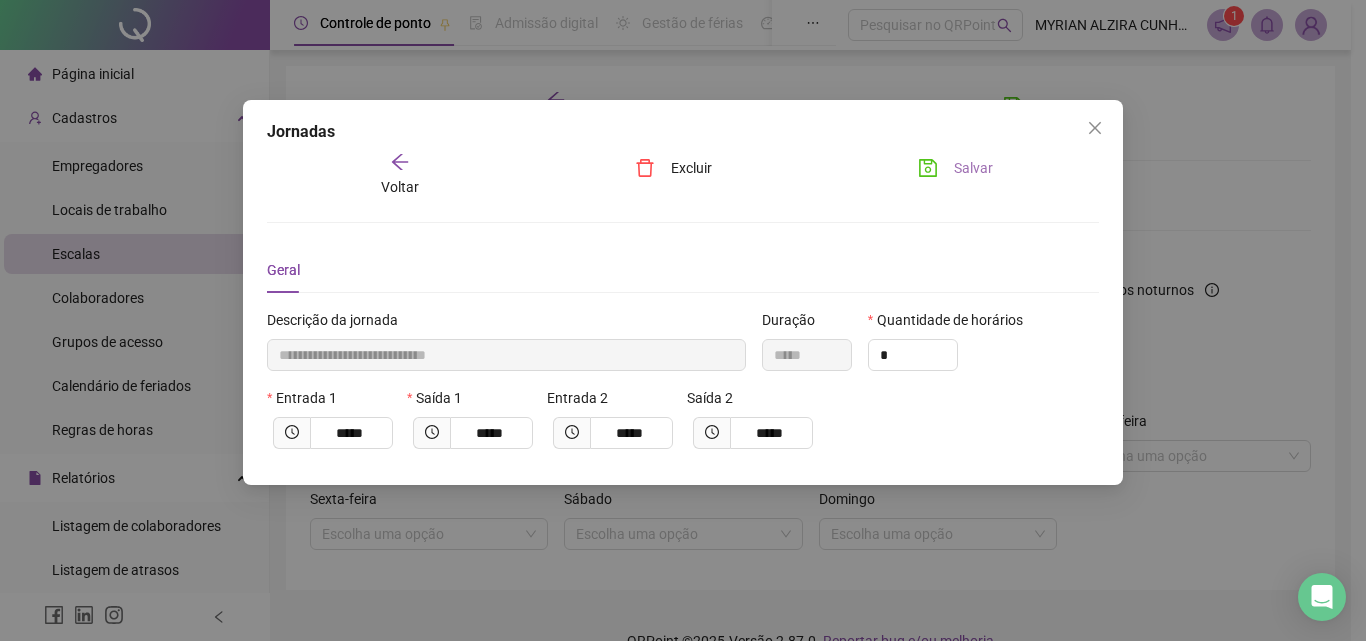 click 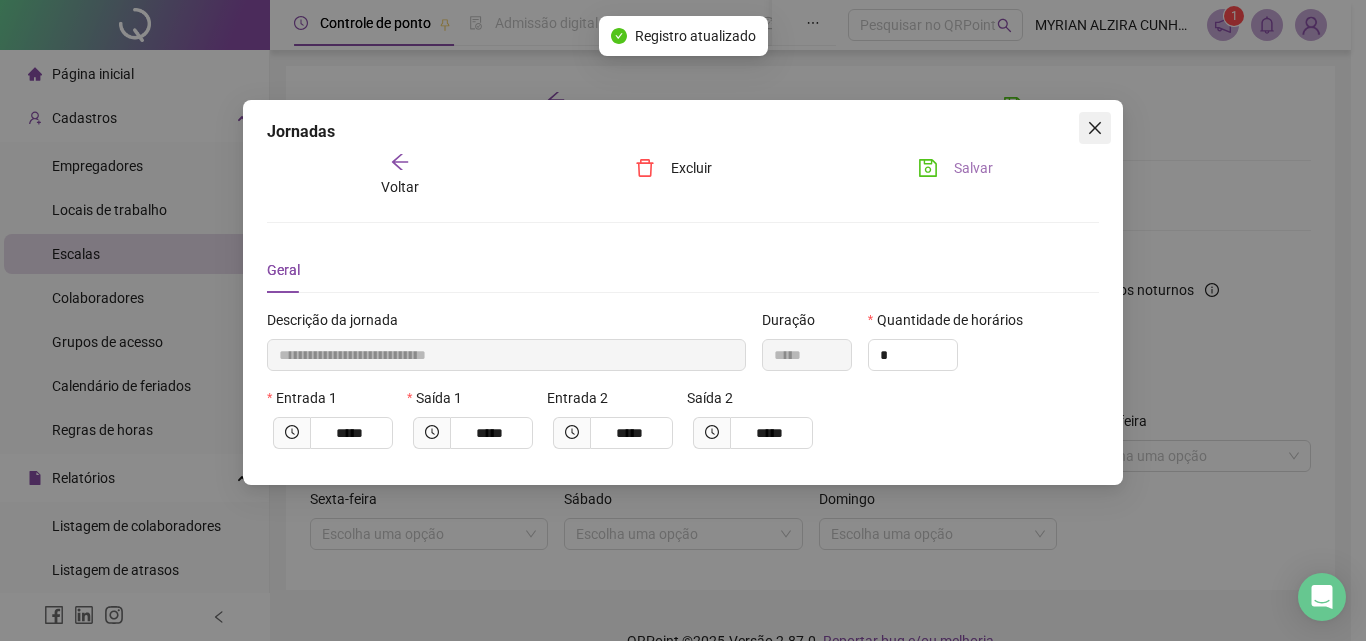 click 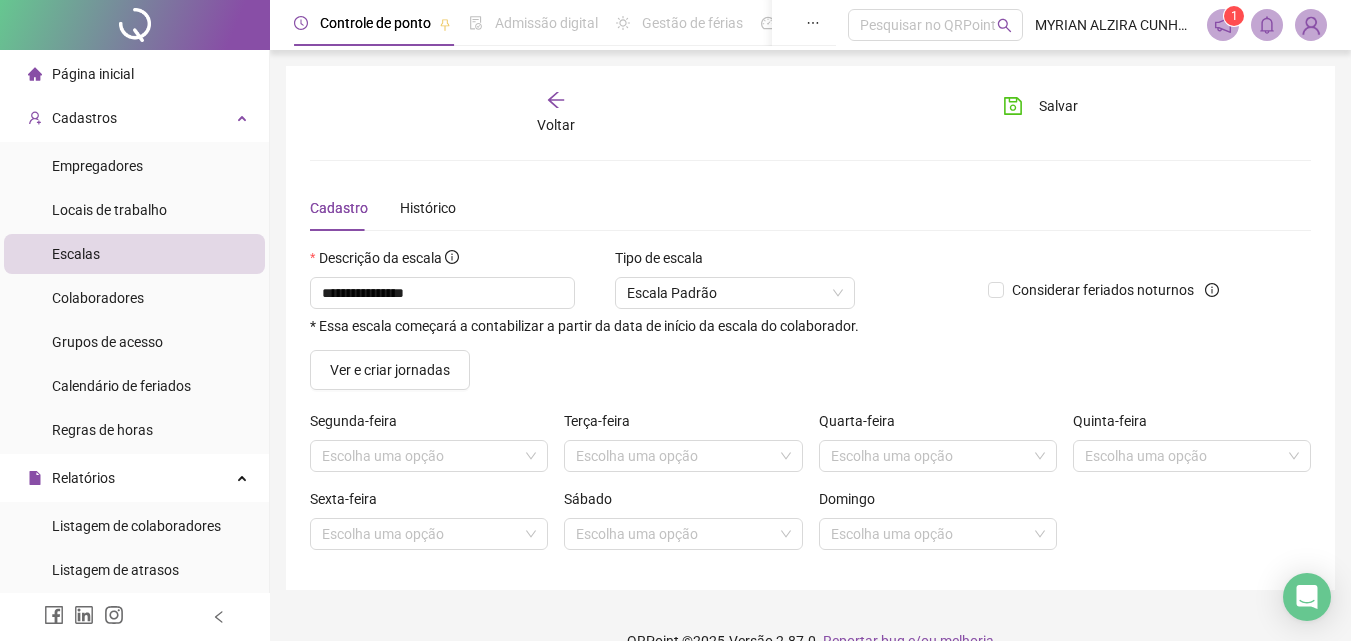 click 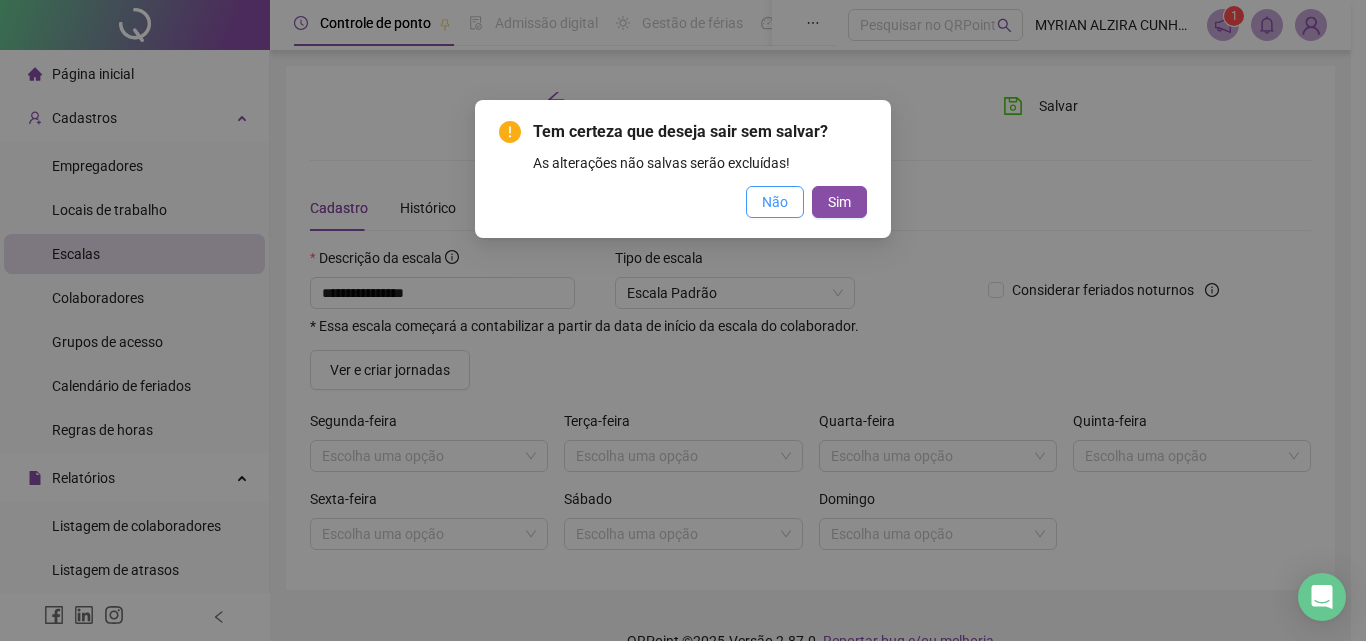 click on "Não" at bounding box center (775, 202) 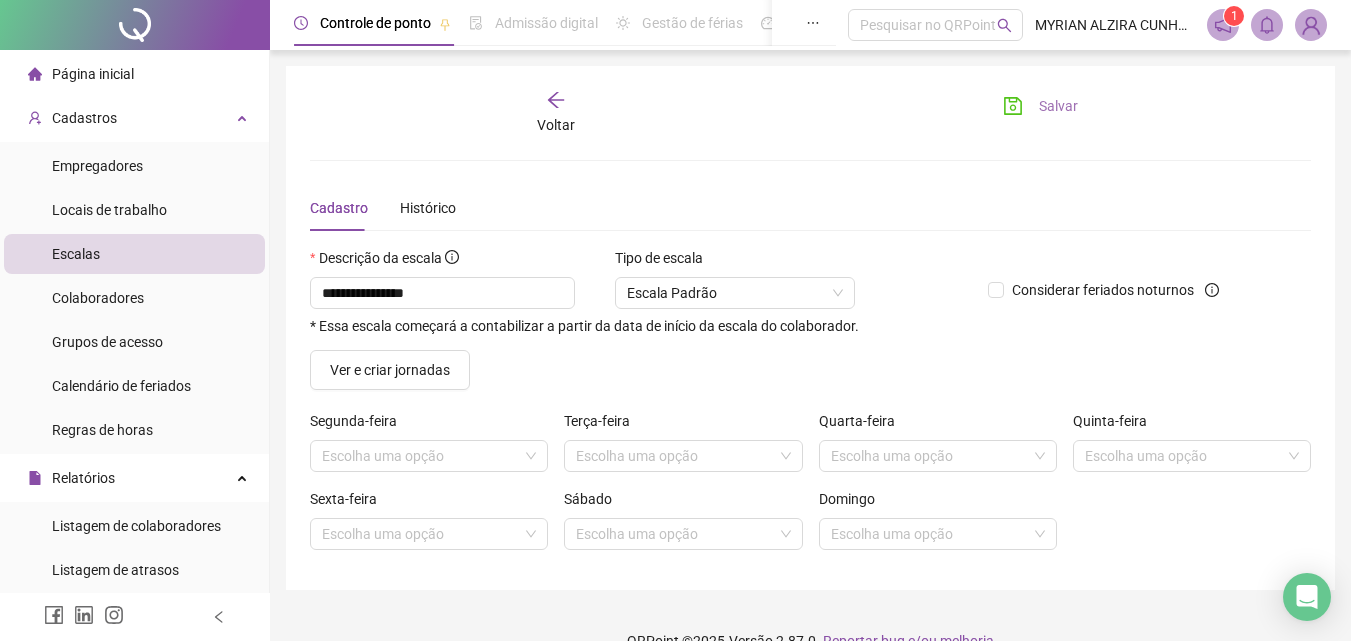 click on "Salvar" at bounding box center (1058, 106) 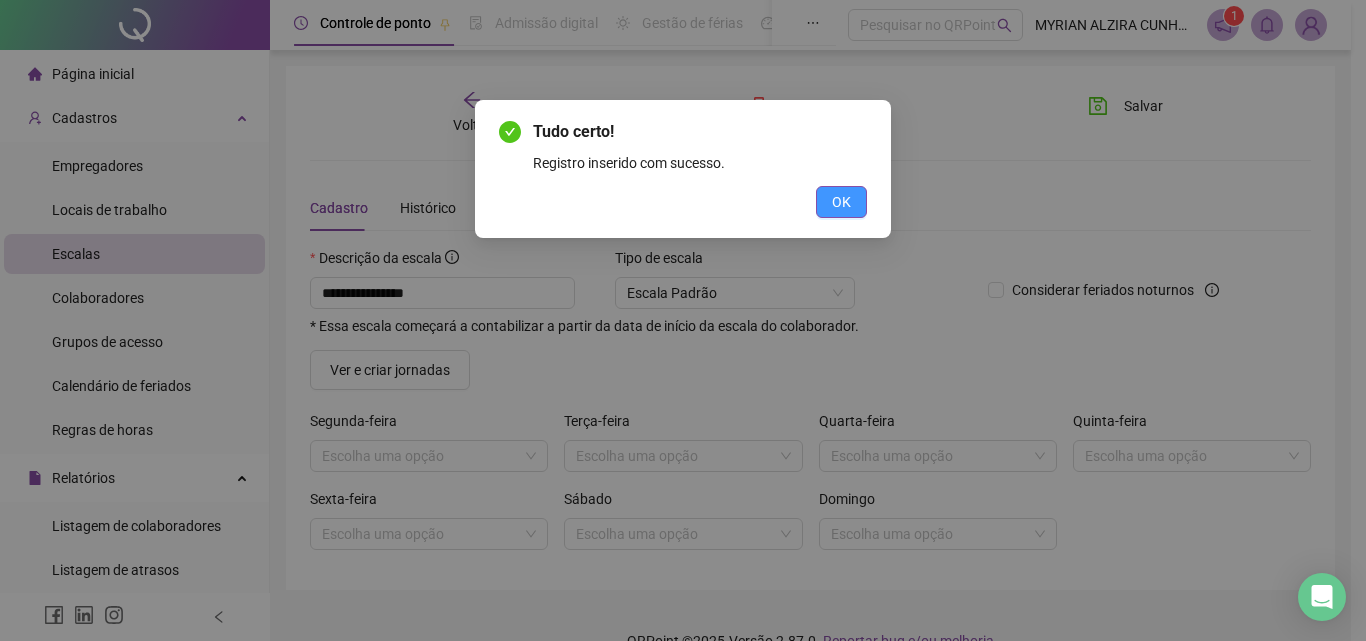 click on "OK" at bounding box center [841, 202] 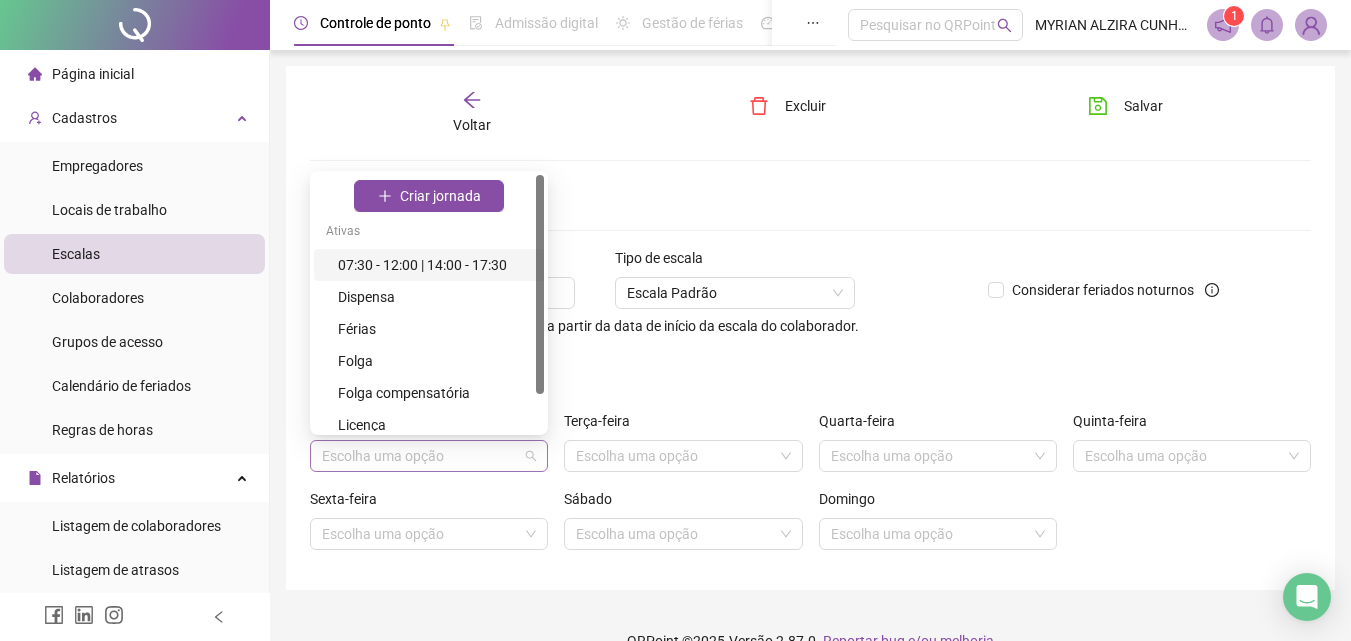 click on "Escolha uma opção" at bounding box center [429, 456] 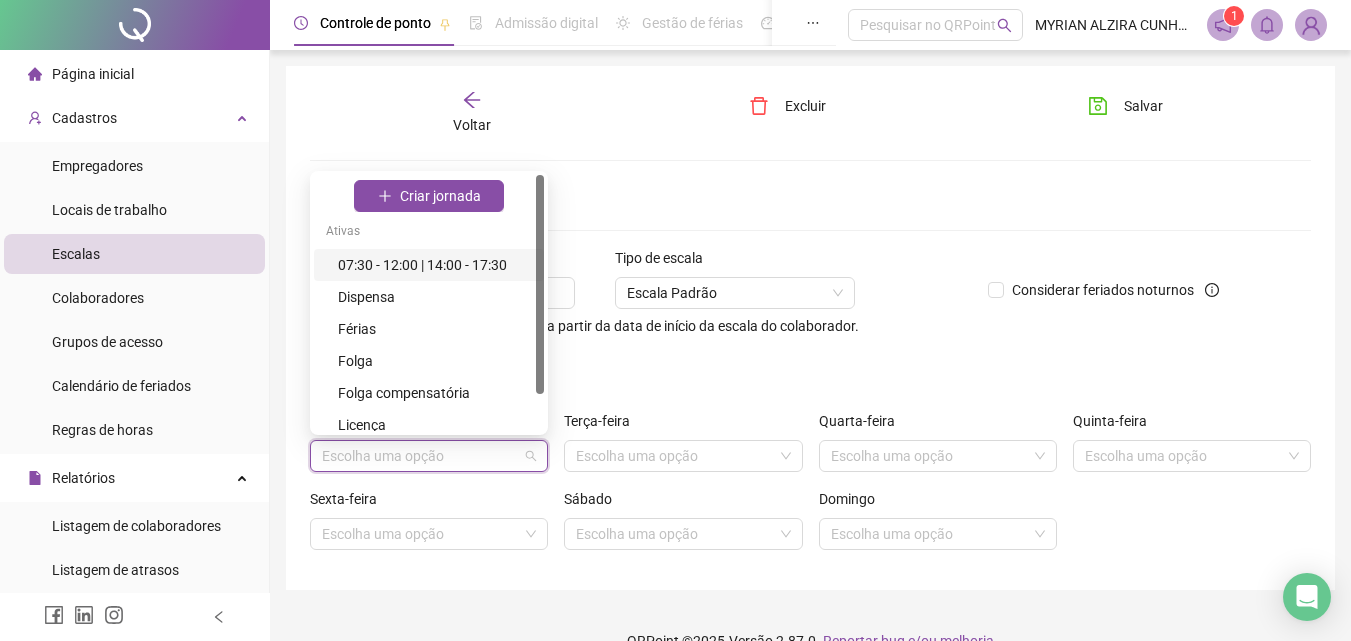 drag, startPoint x: 476, startPoint y: 260, endPoint x: 497, endPoint y: 273, distance: 24.698177 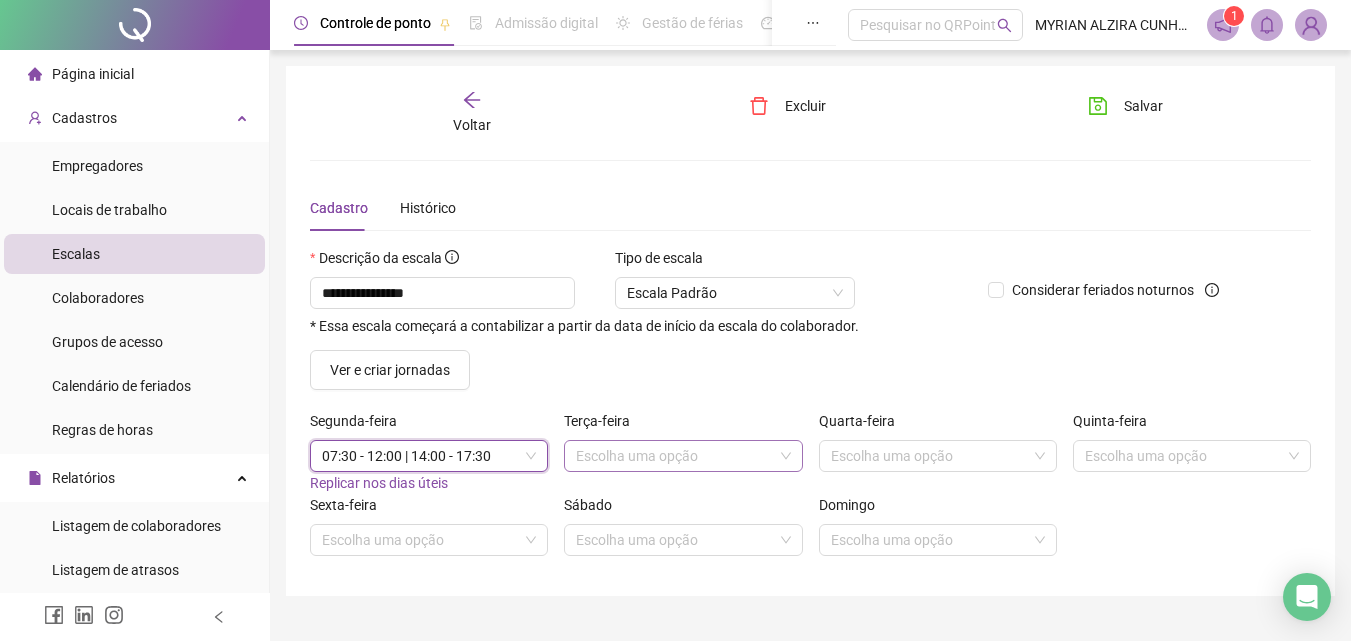 click at bounding box center [677, 456] 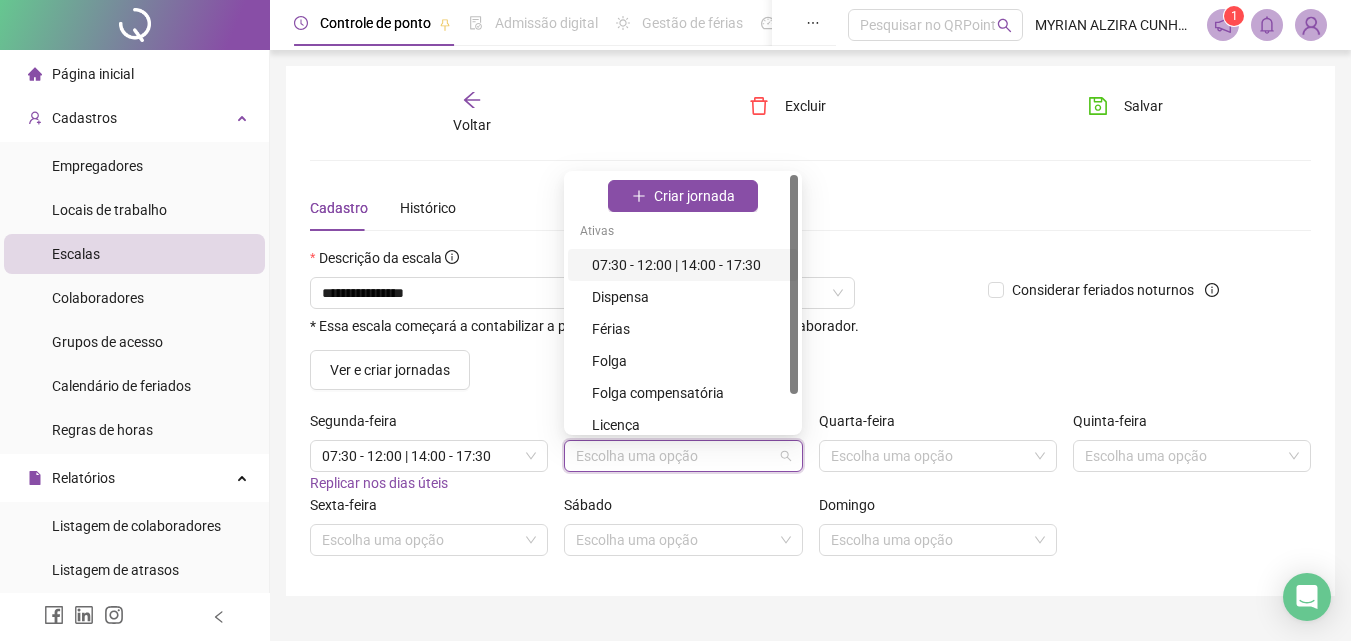 click on "07:30 - 12:00 | 14:00 - 17:30" at bounding box center (689, 265) 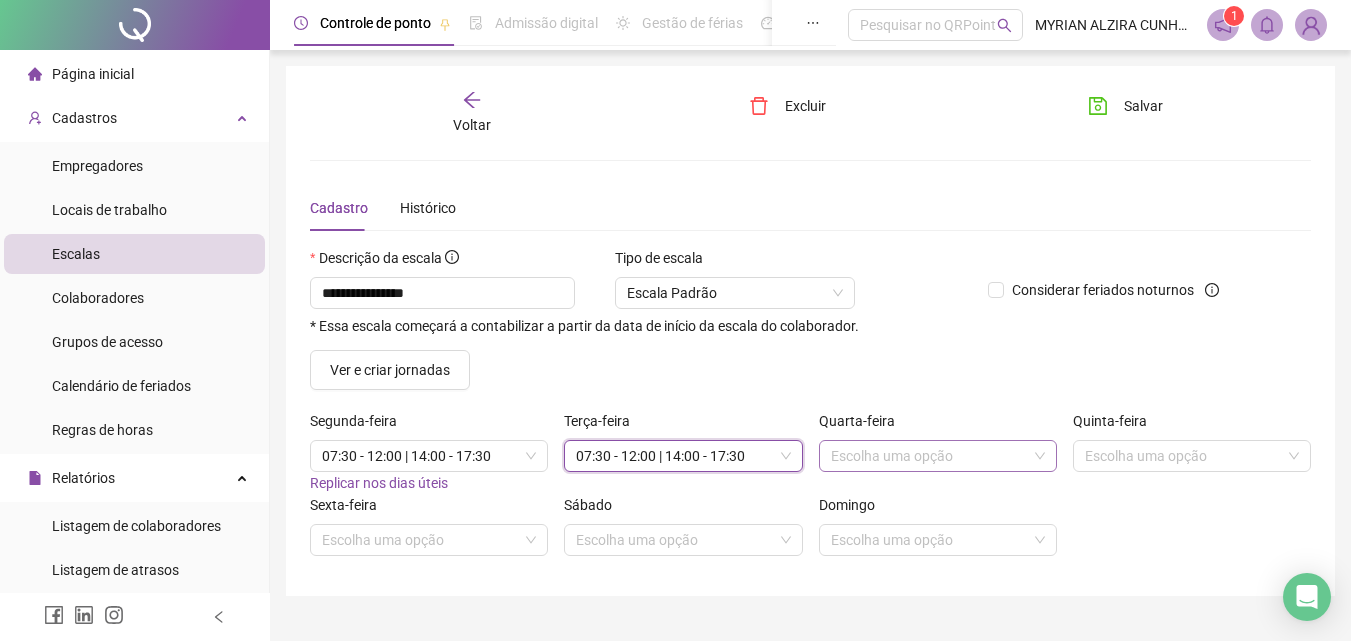 click at bounding box center [932, 456] 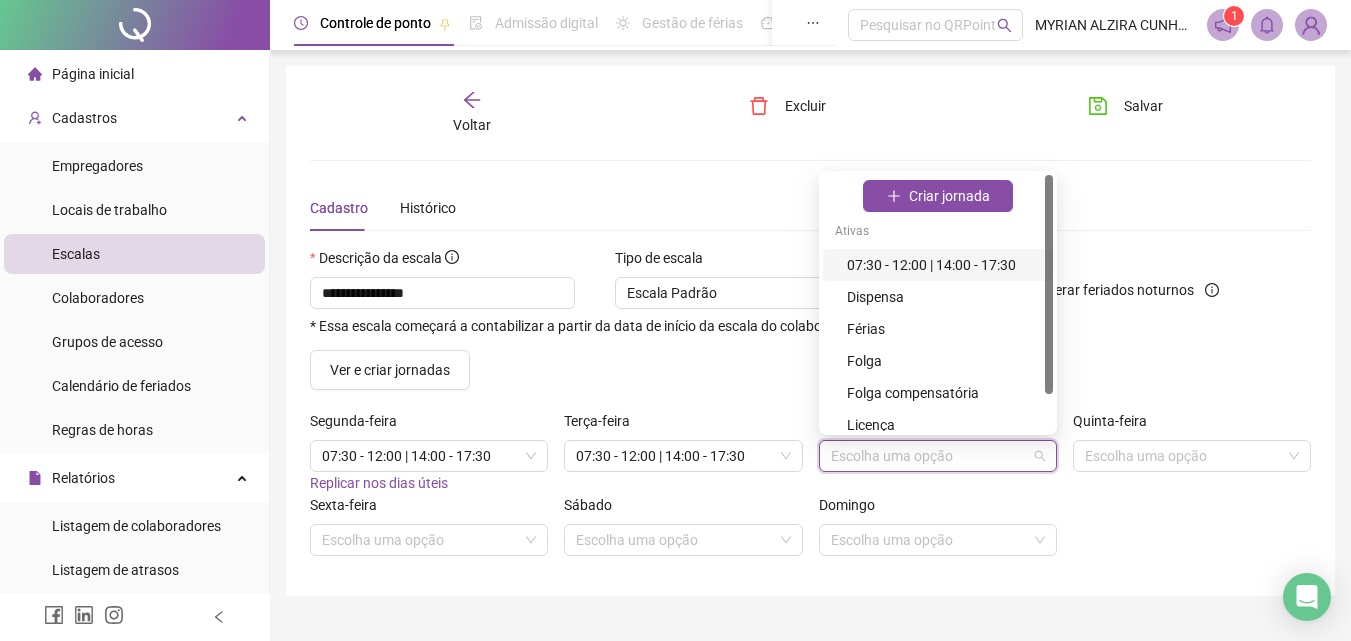 click on "07:30 - 12:00 | 14:00 - 17:30" at bounding box center [944, 265] 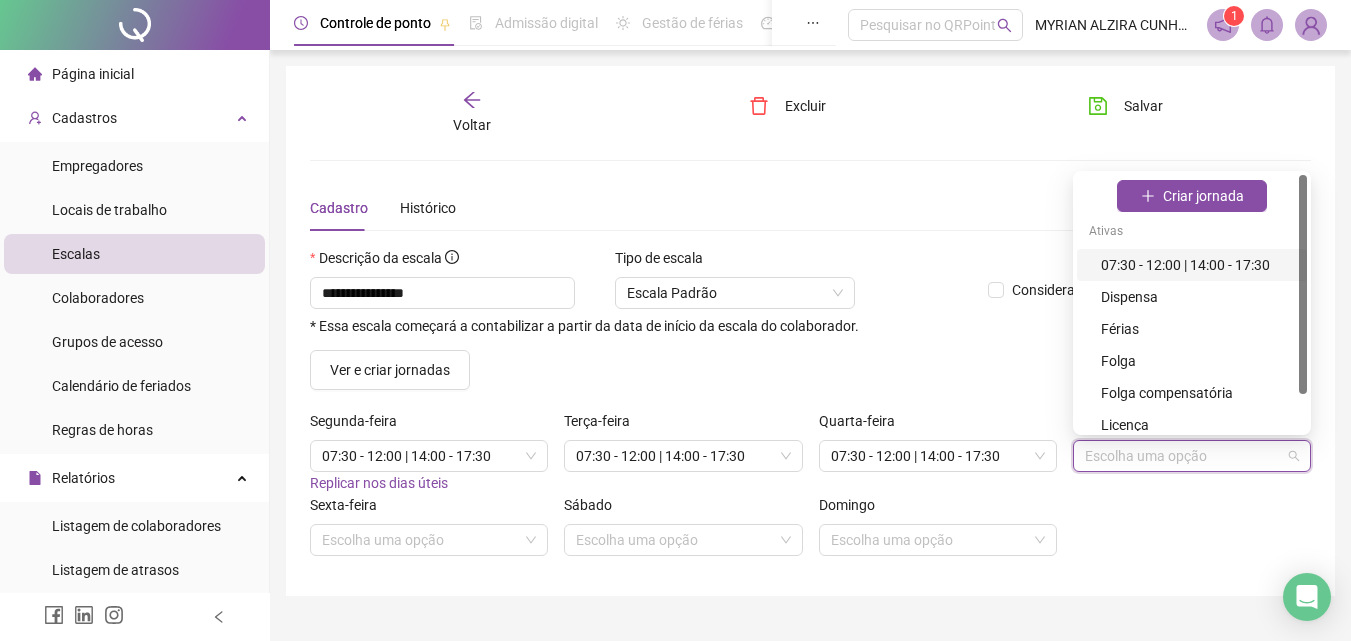 click at bounding box center (1186, 456) 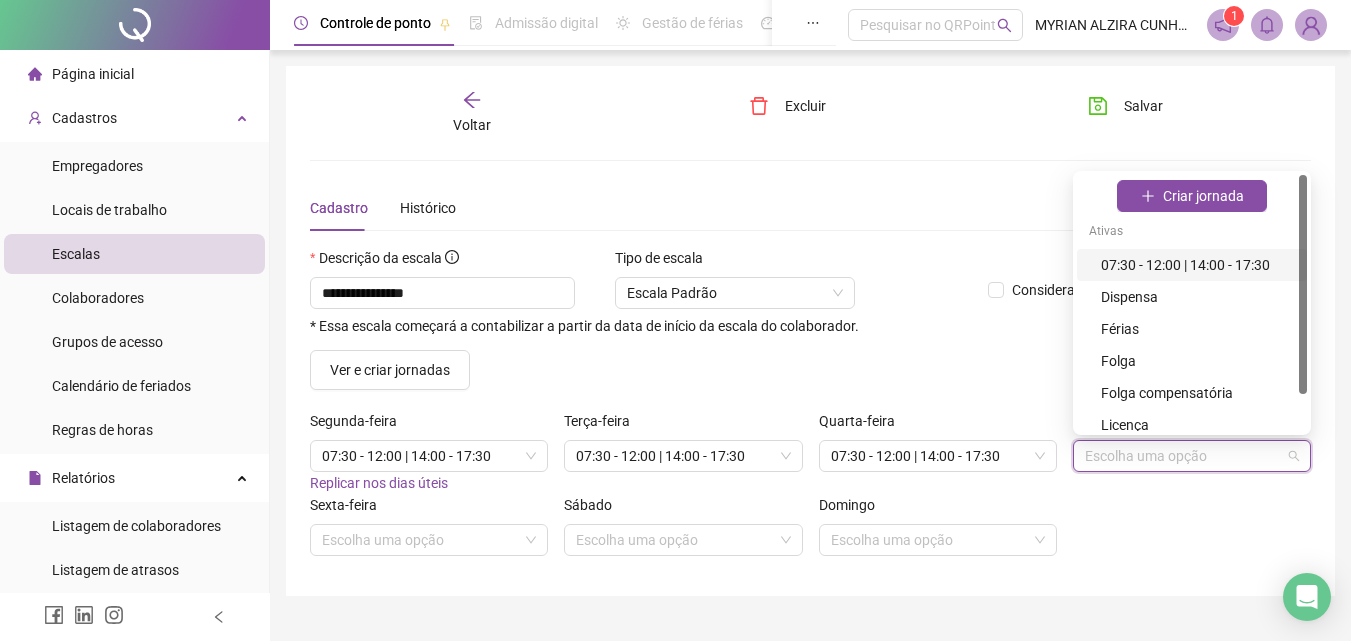 click on "07:30 - 12:00 | 14:00 - 17:30" at bounding box center (1198, 265) 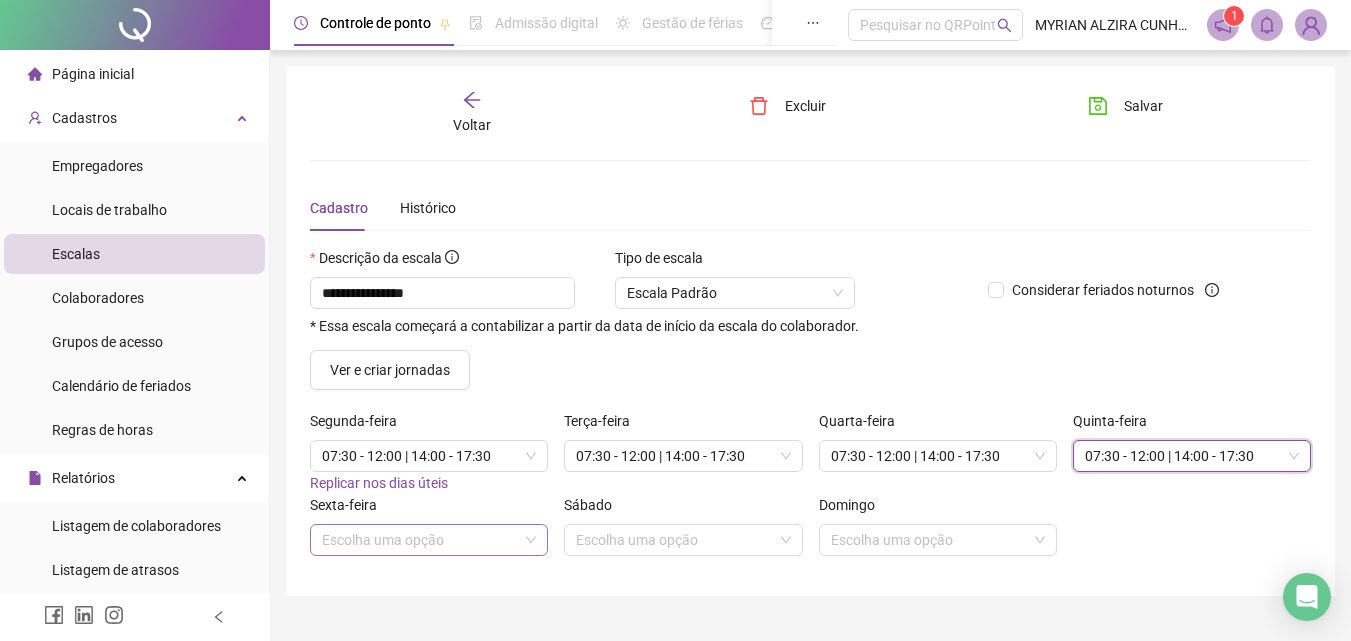 click at bounding box center (423, 540) 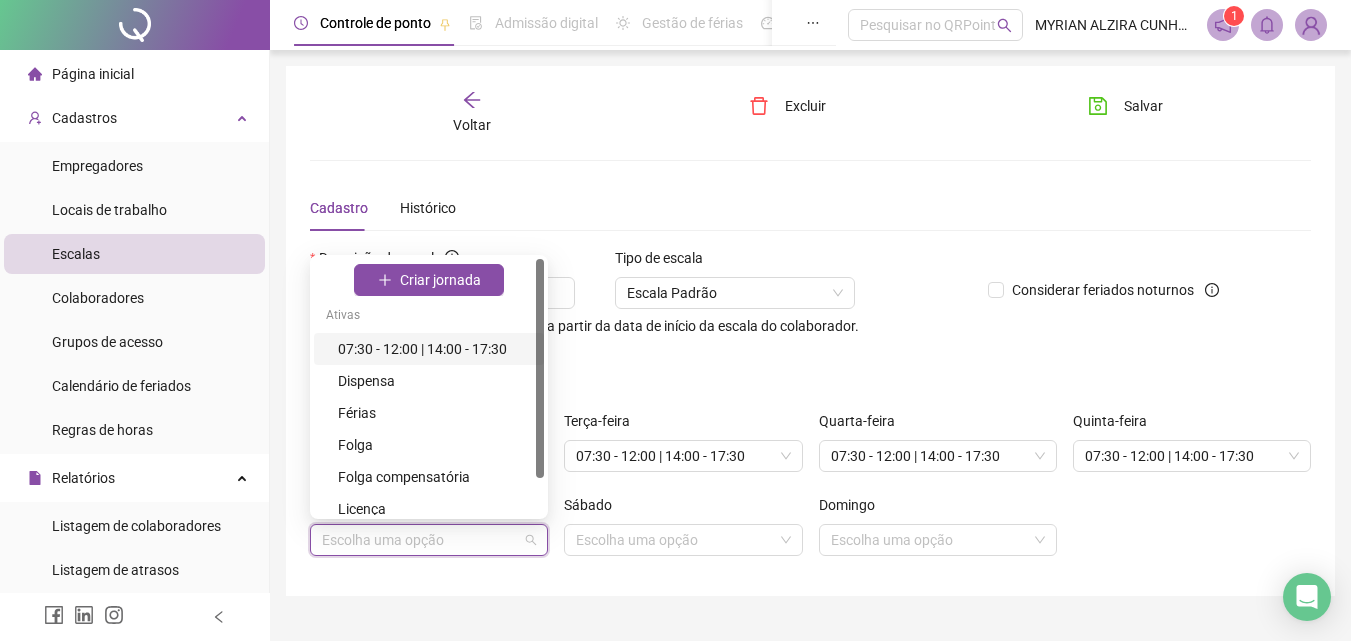 click on "07:30 - 12:00 | 14:00 - 17:30" at bounding box center (435, 349) 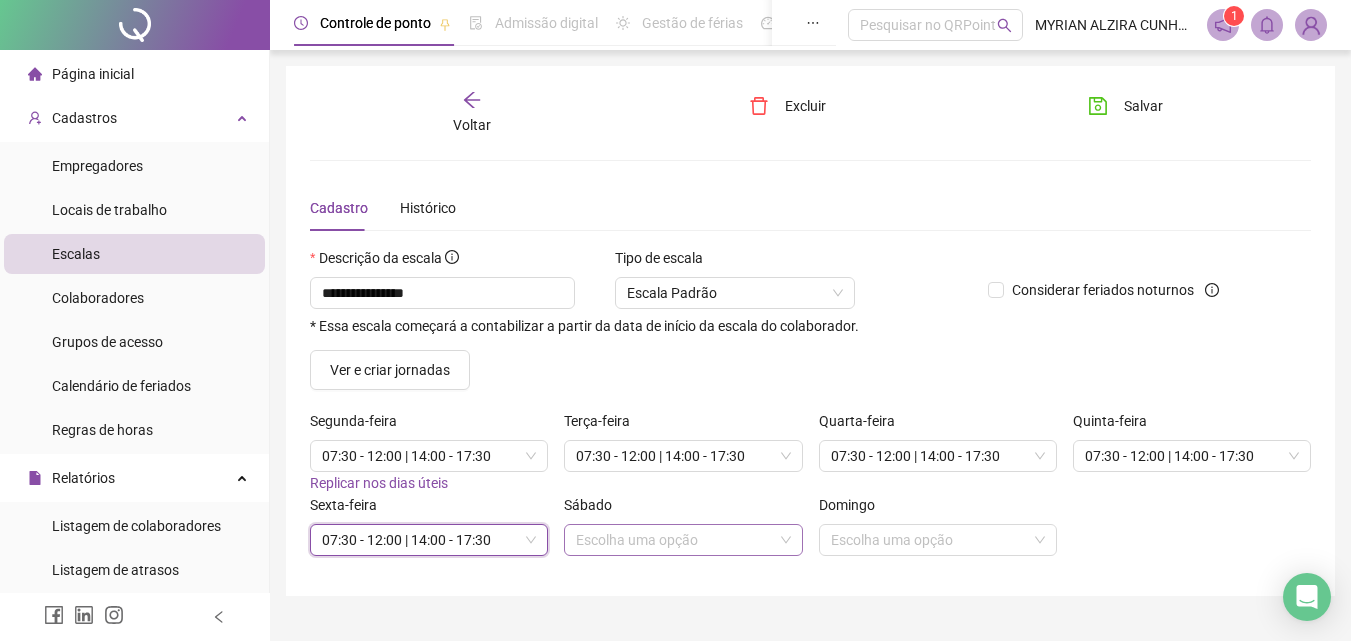 click at bounding box center (677, 540) 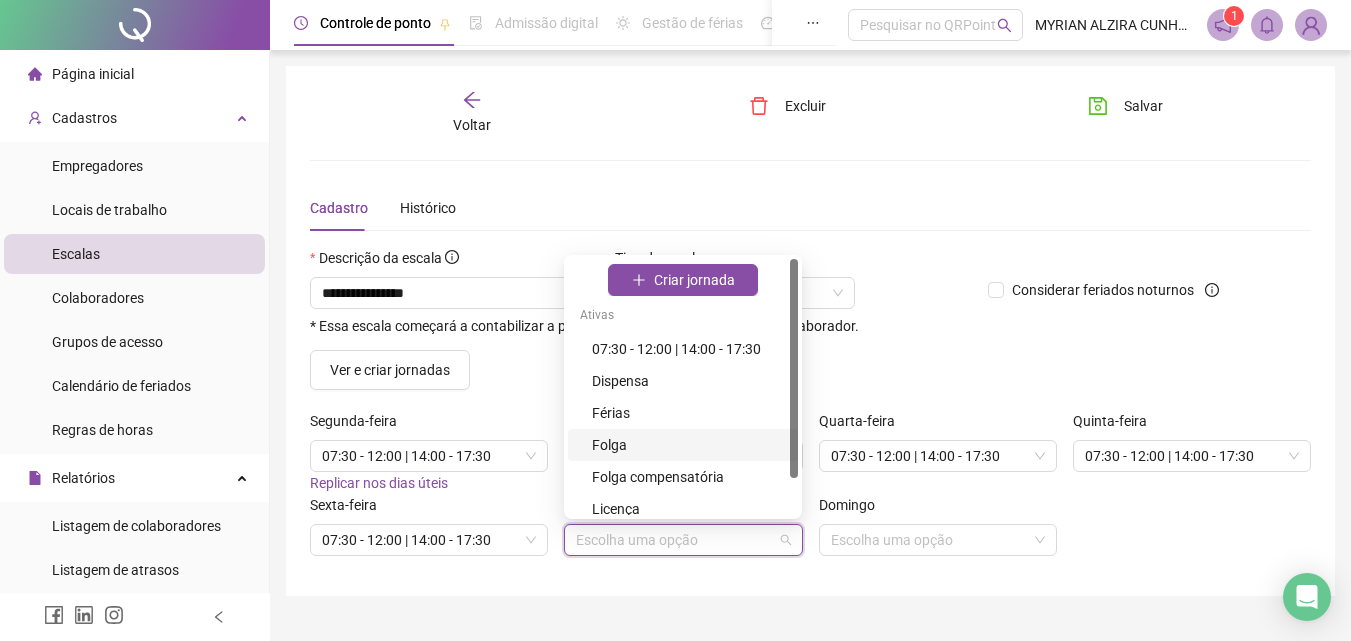 click on "Folga" at bounding box center (689, 445) 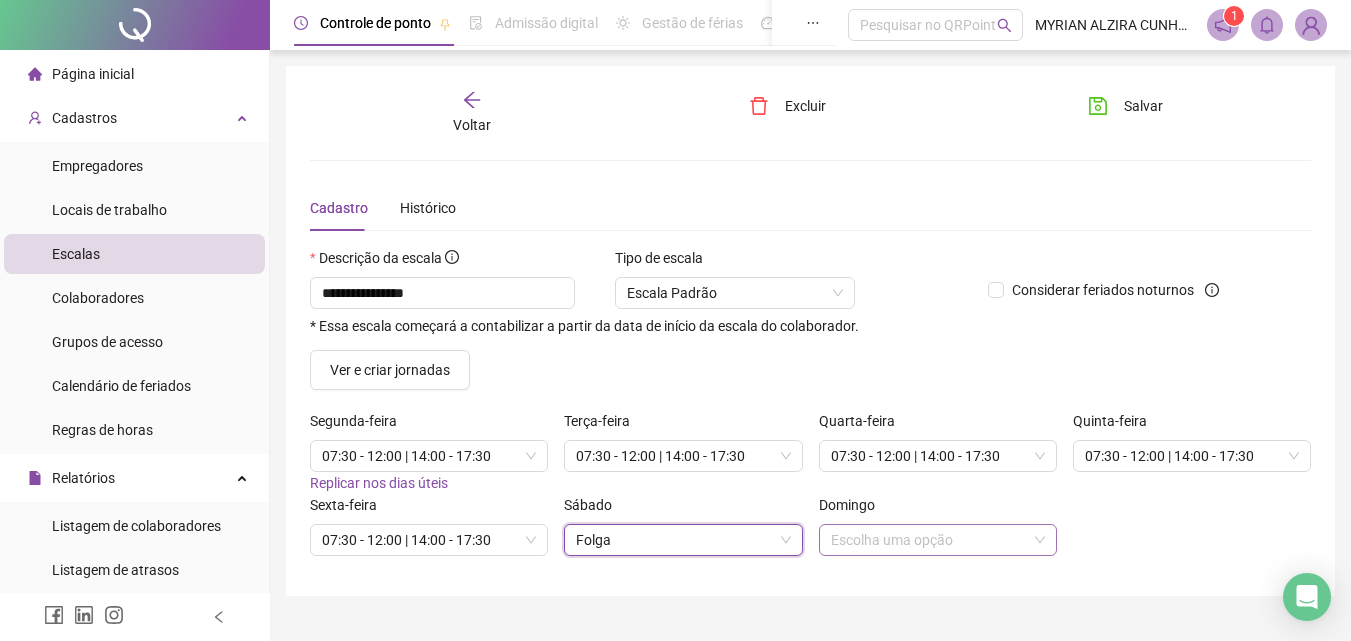 click at bounding box center [932, 540] 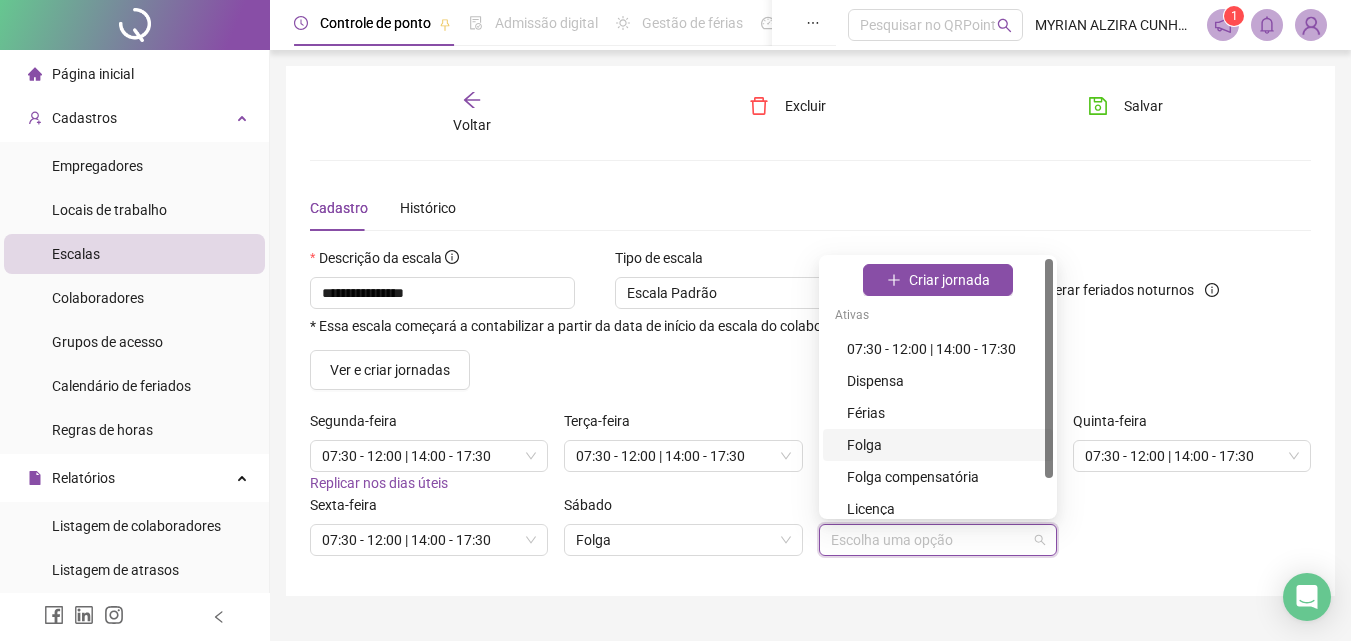 click on "Folga" at bounding box center [944, 445] 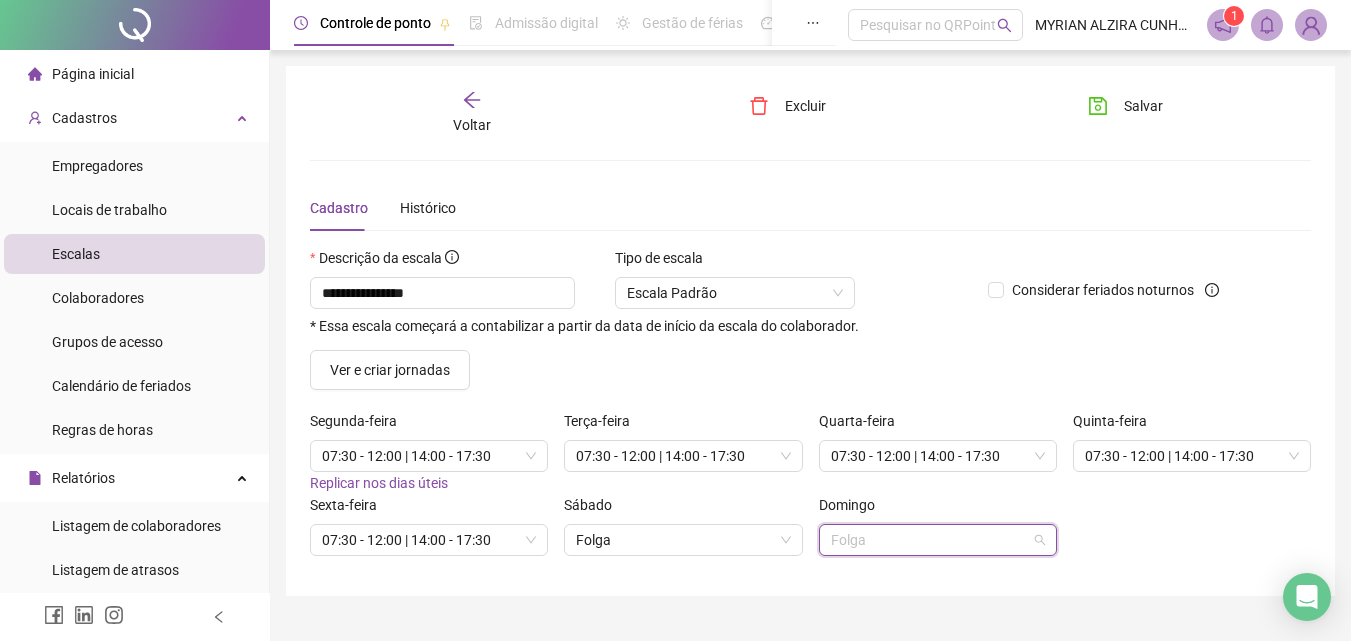 click on "Folga" at bounding box center (938, 540) 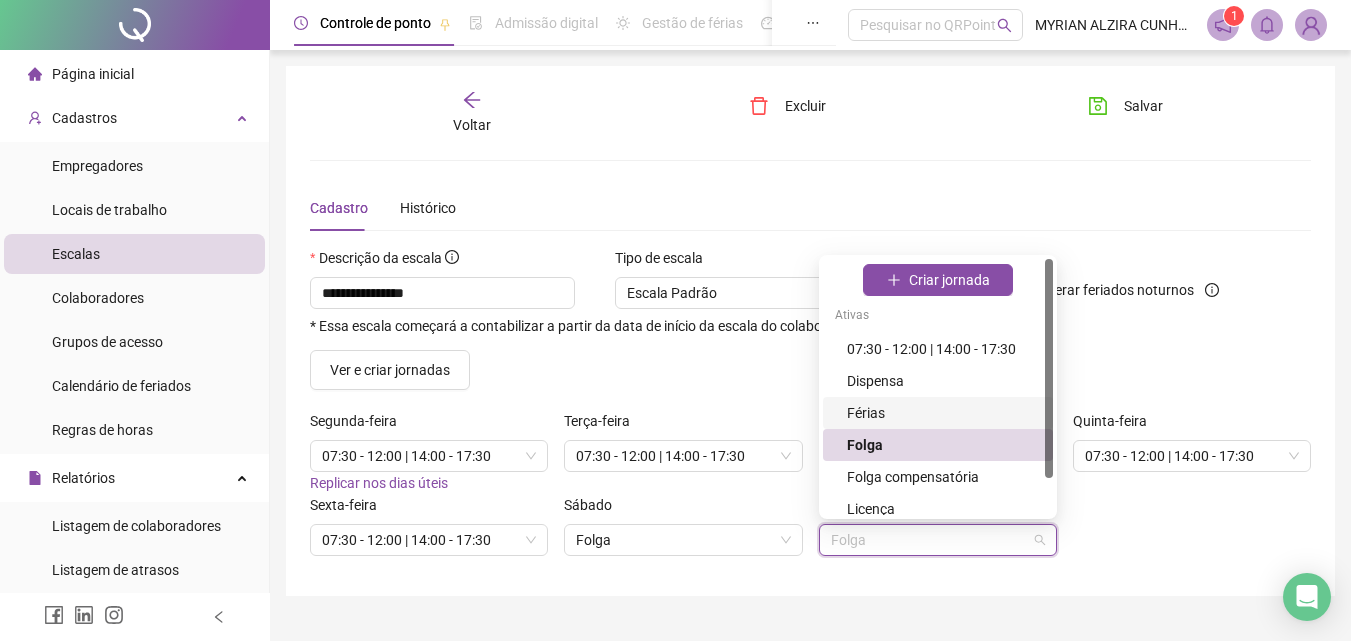 scroll, scrollTop: 42, scrollLeft: 0, axis: vertical 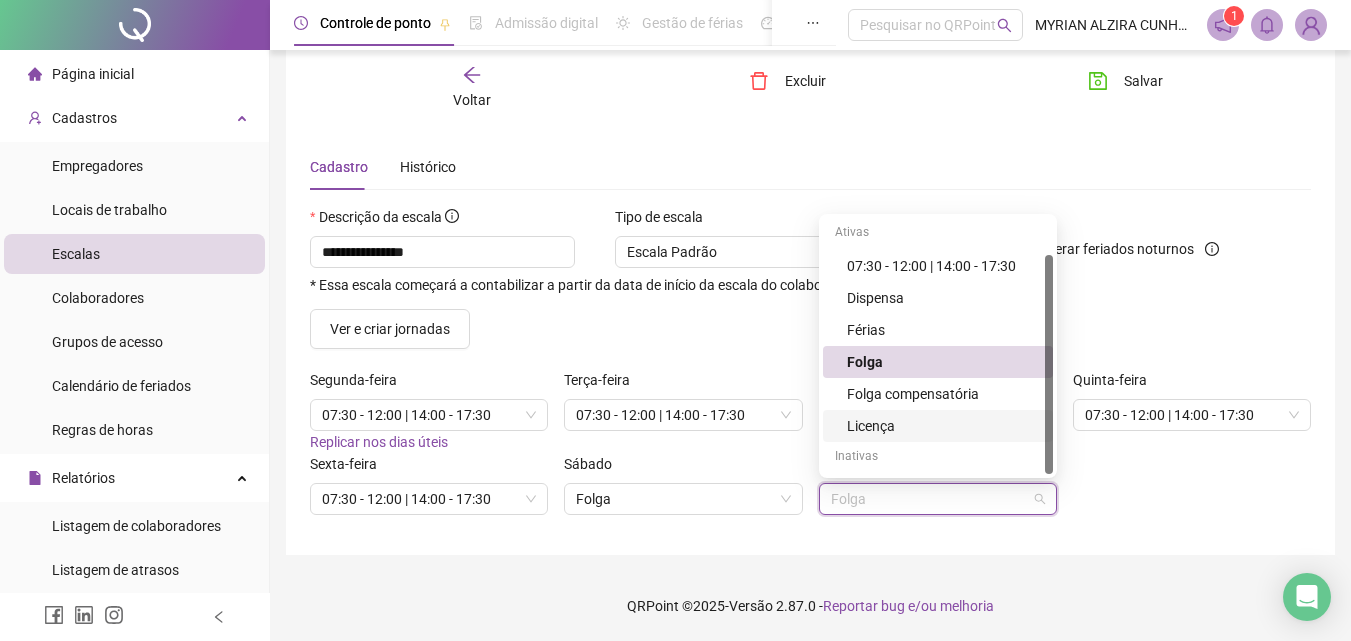 click on "Sexta-feira 07:30 - 12:00 | 14:00 - 17:30   Sábado Folga   Domingo Folga" at bounding box center (810, 492) 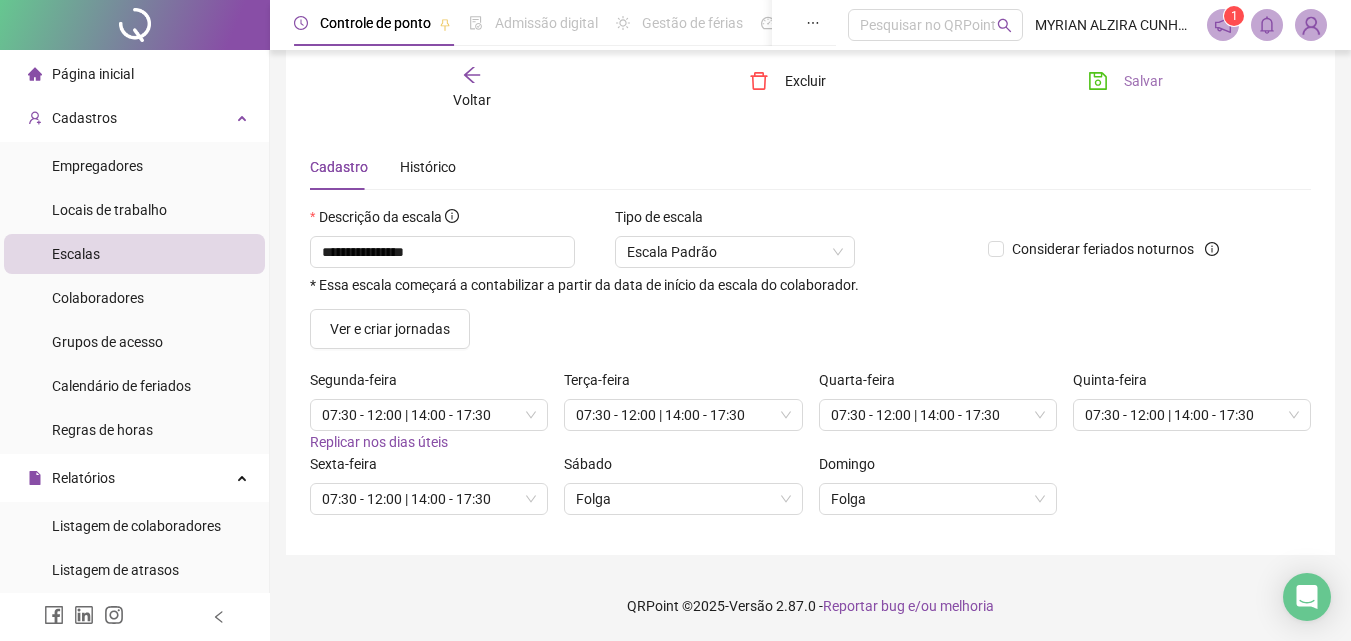 click on "Salvar" at bounding box center (1143, 81) 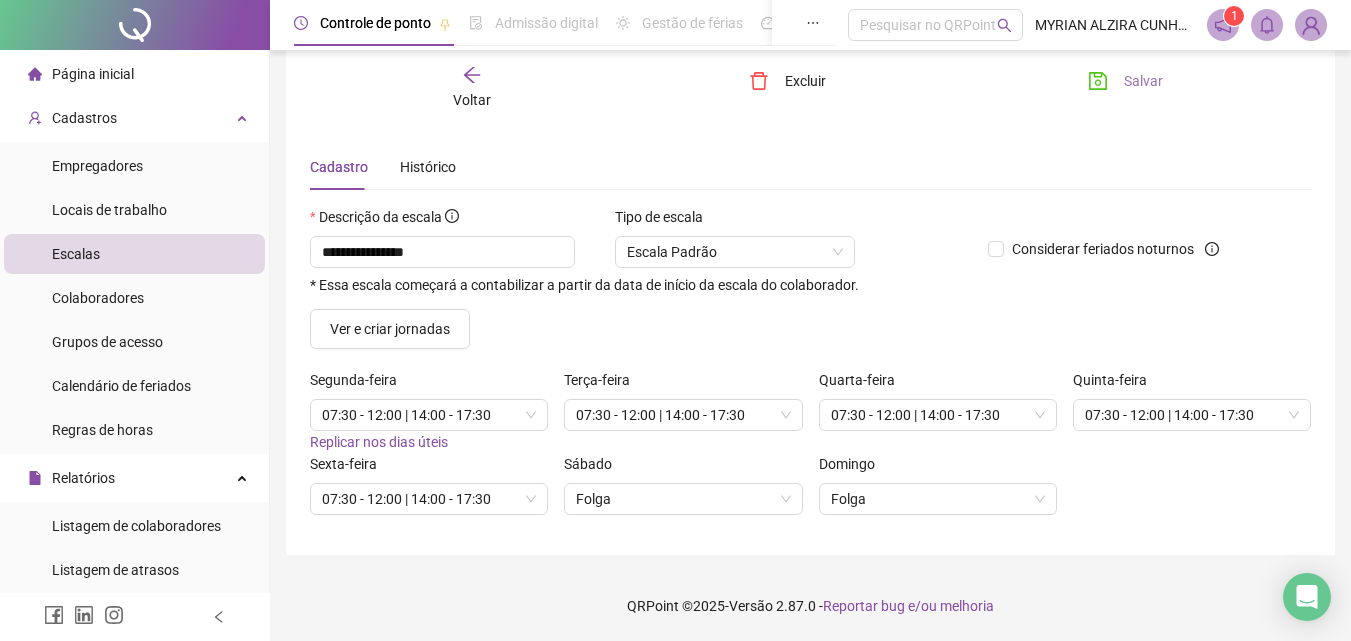 click on "Salvar" at bounding box center [1143, 81] 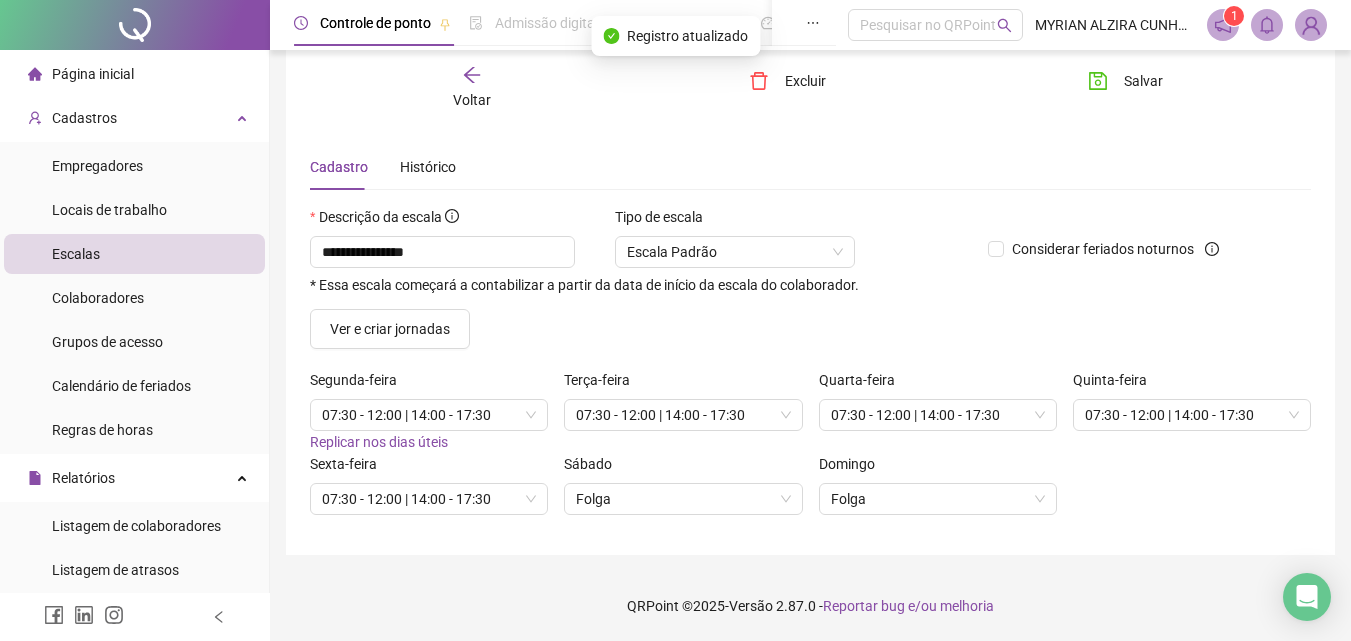 click 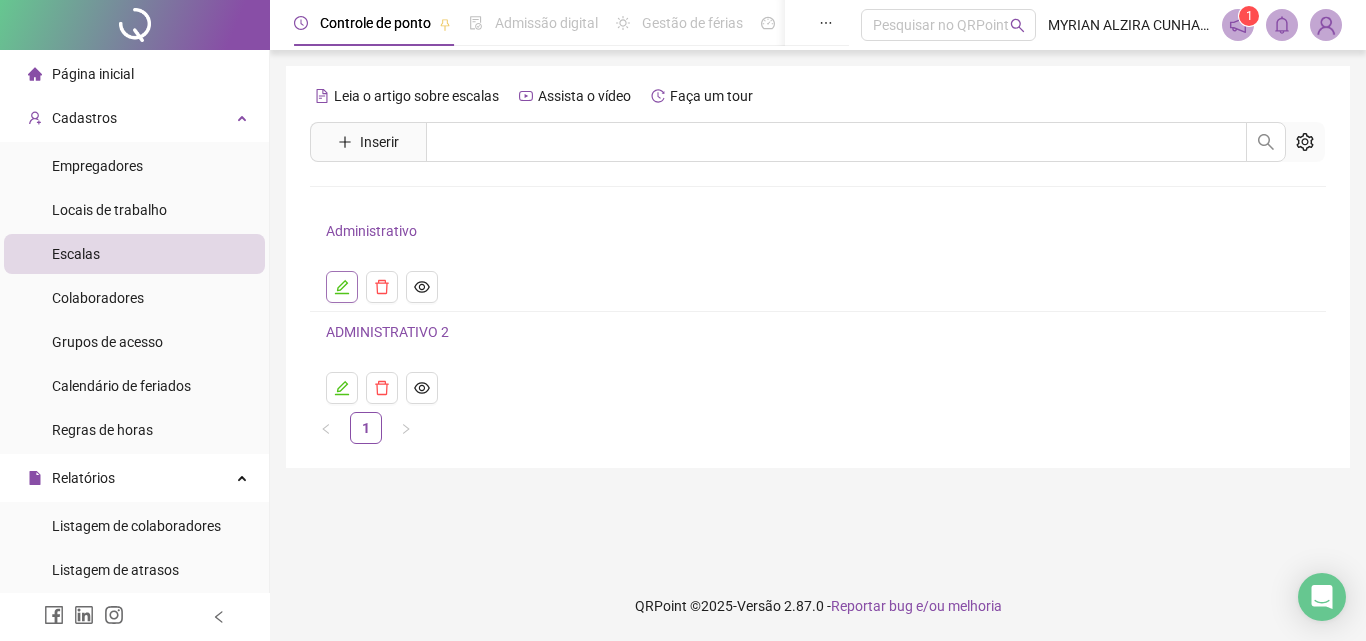 click 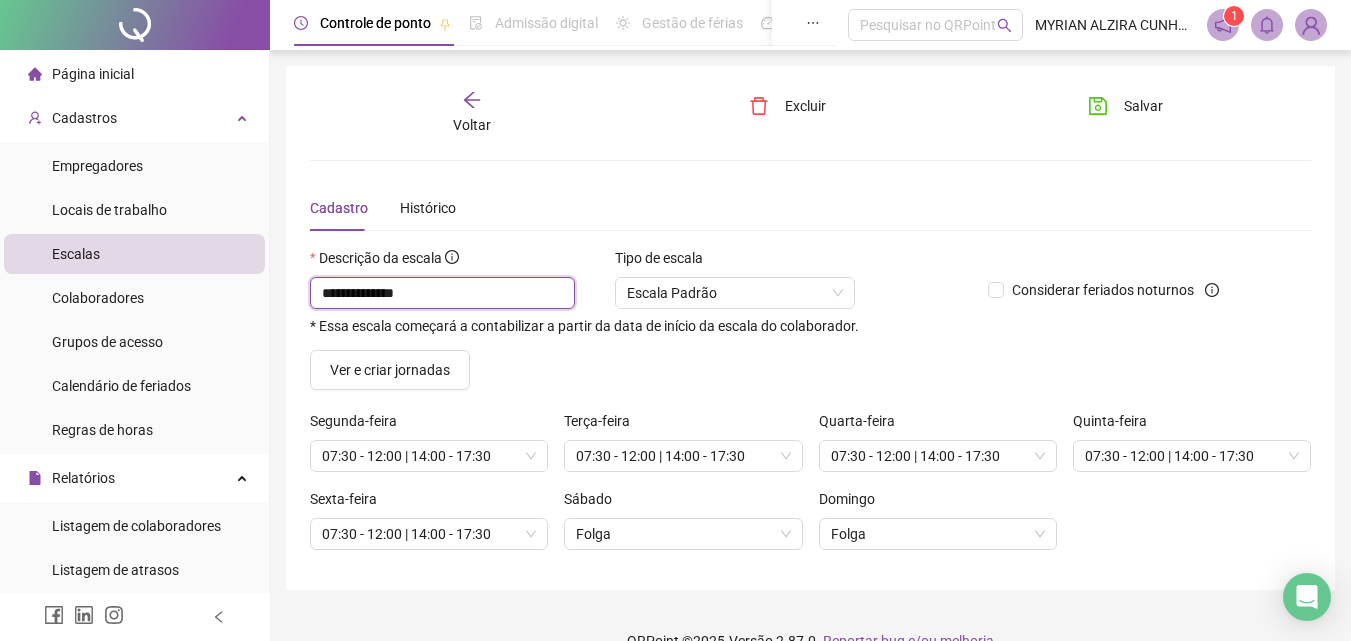 click on "**********" at bounding box center (442, 293) 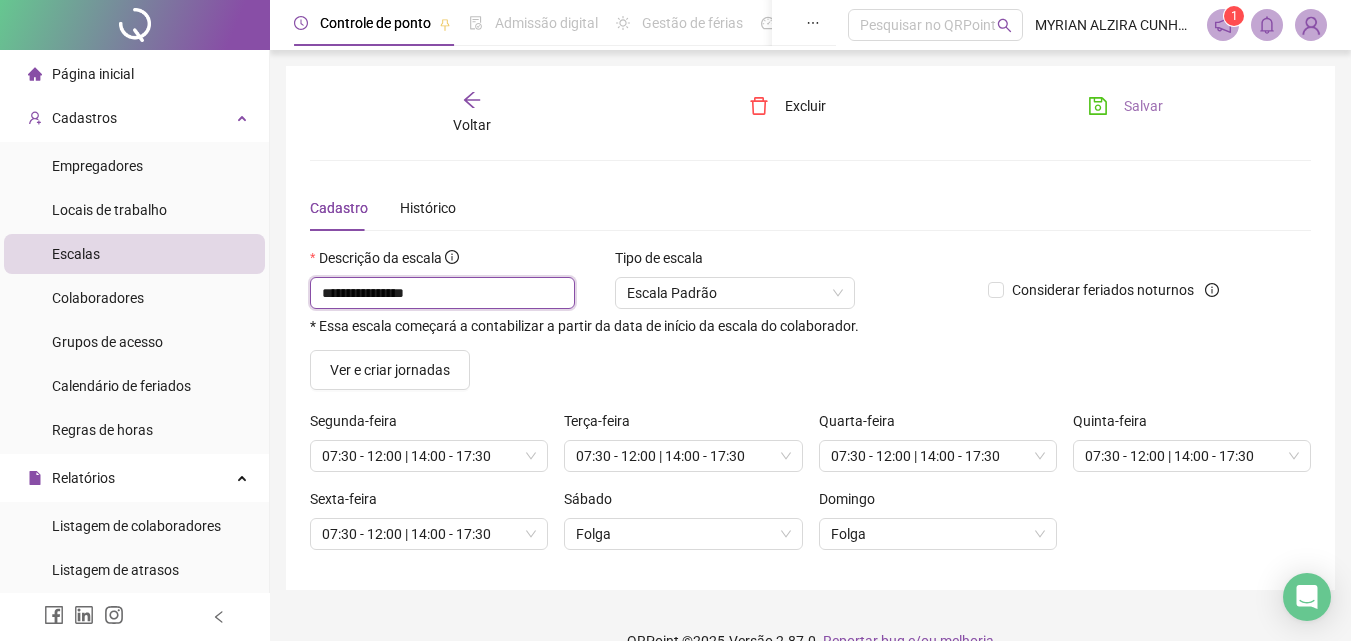 type on "**********" 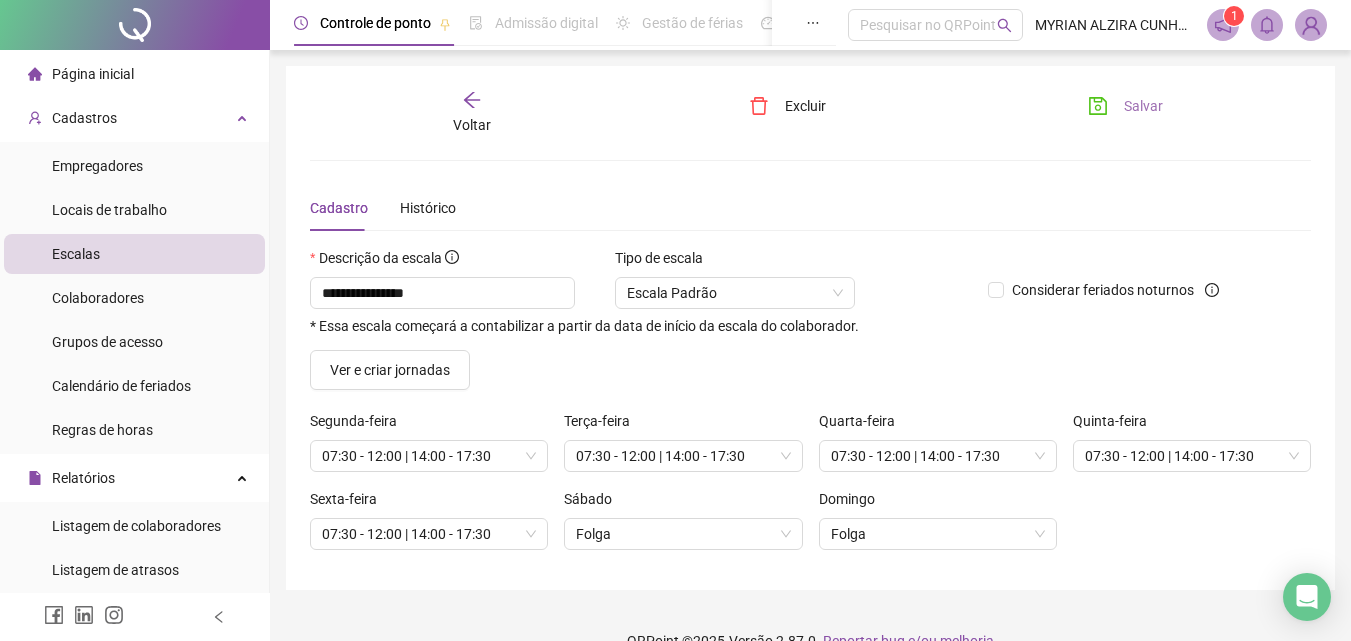 click on "Salvar" at bounding box center [1143, 106] 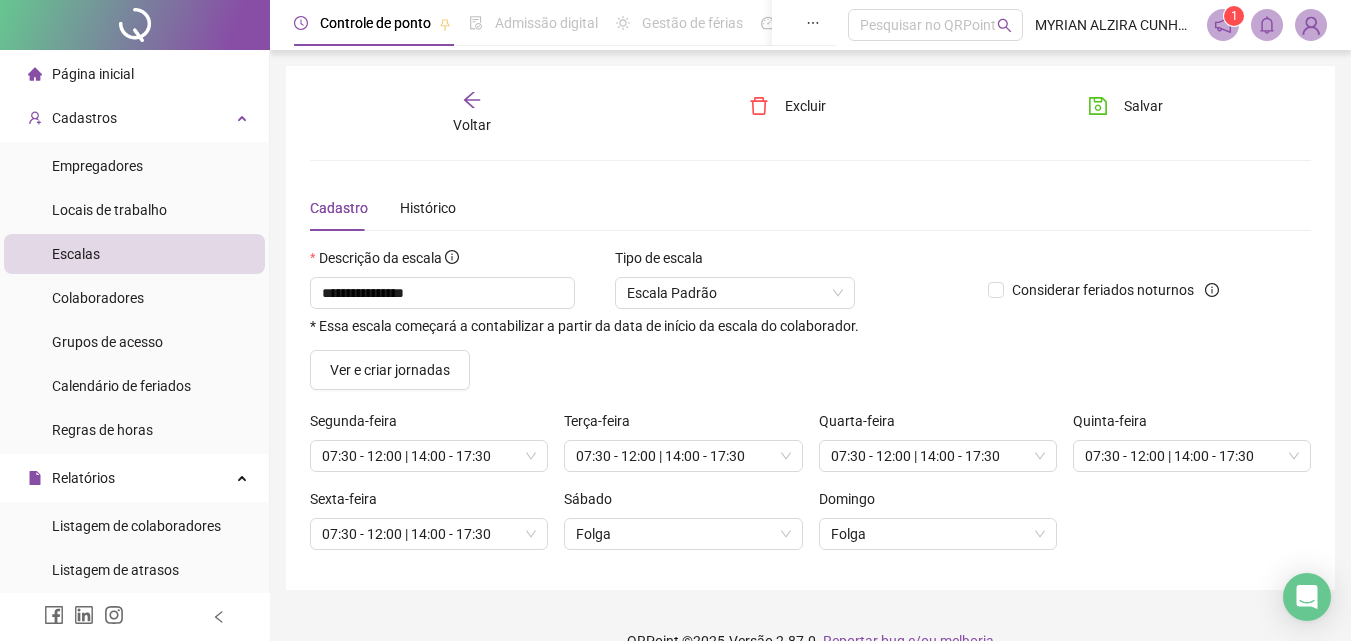 click 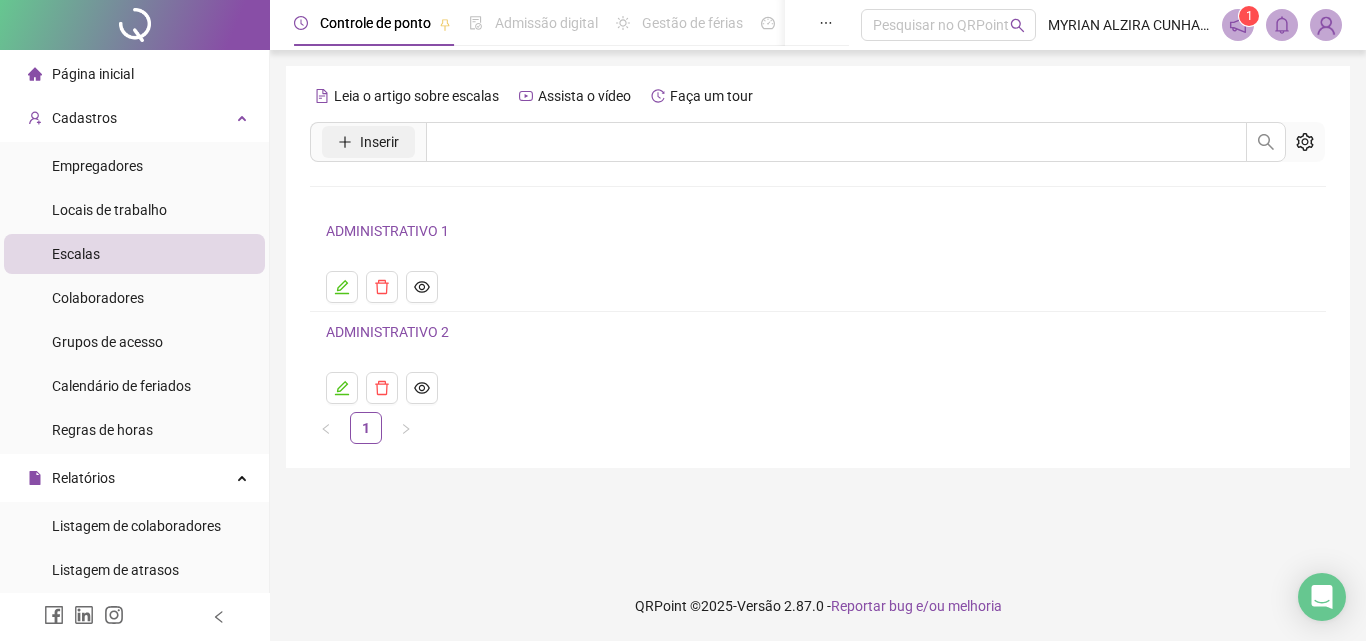 click on "Inserir" at bounding box center (368, 142) 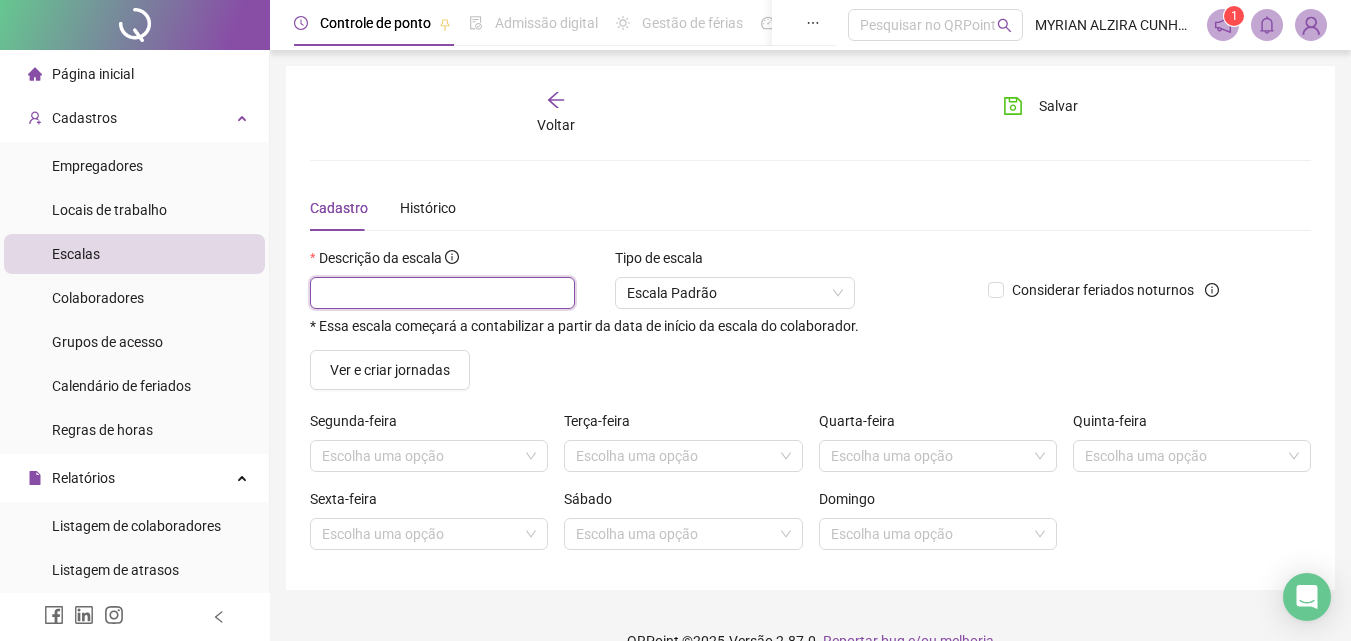 click at bounding box center (442, 293) 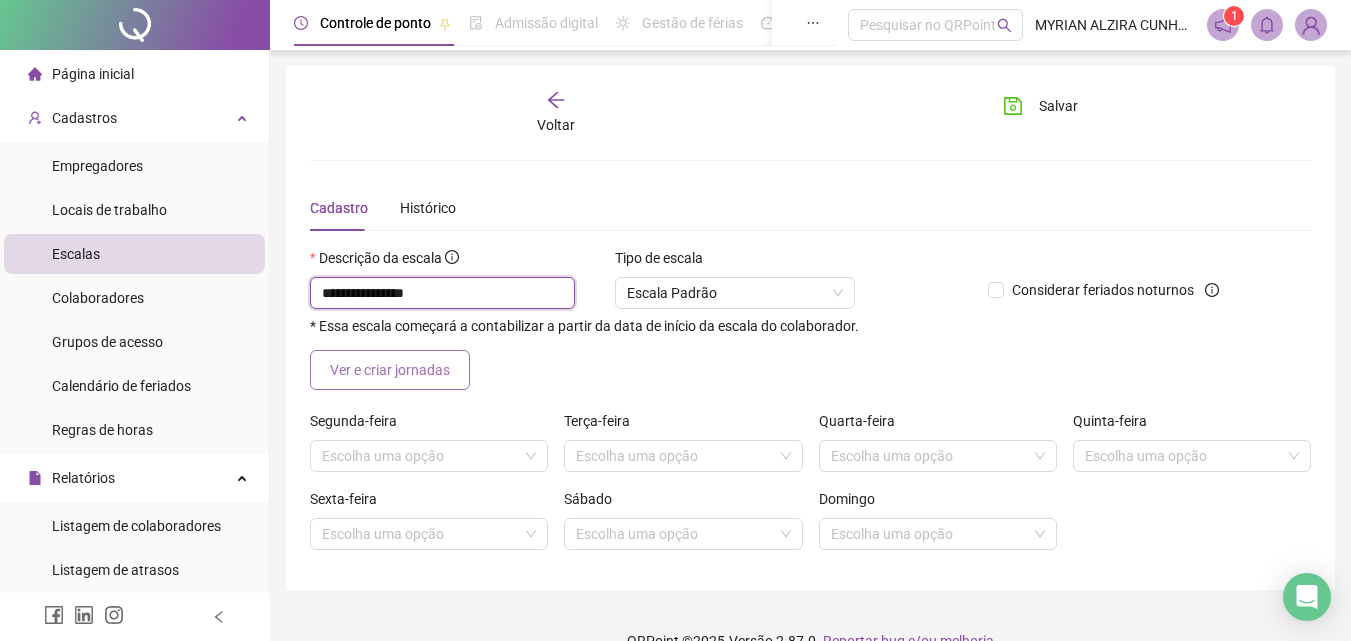 type on "**********" 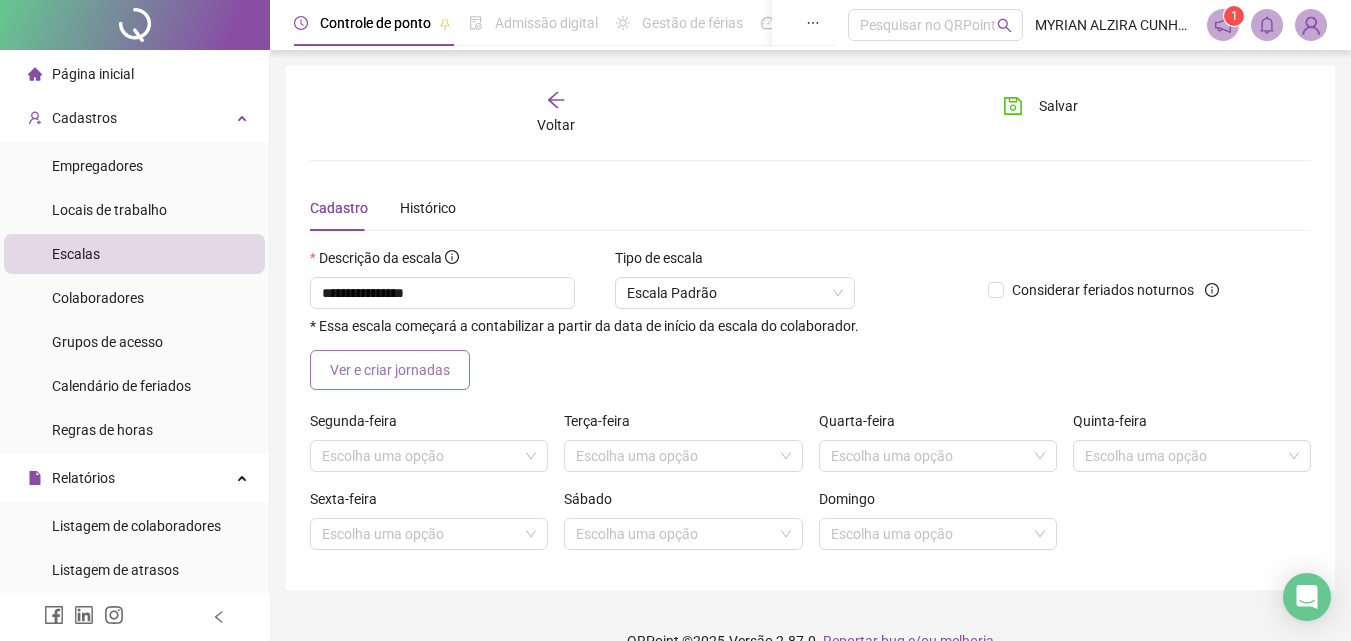 click on "Ver e criar jornadas" at bounding box center (390, 370) 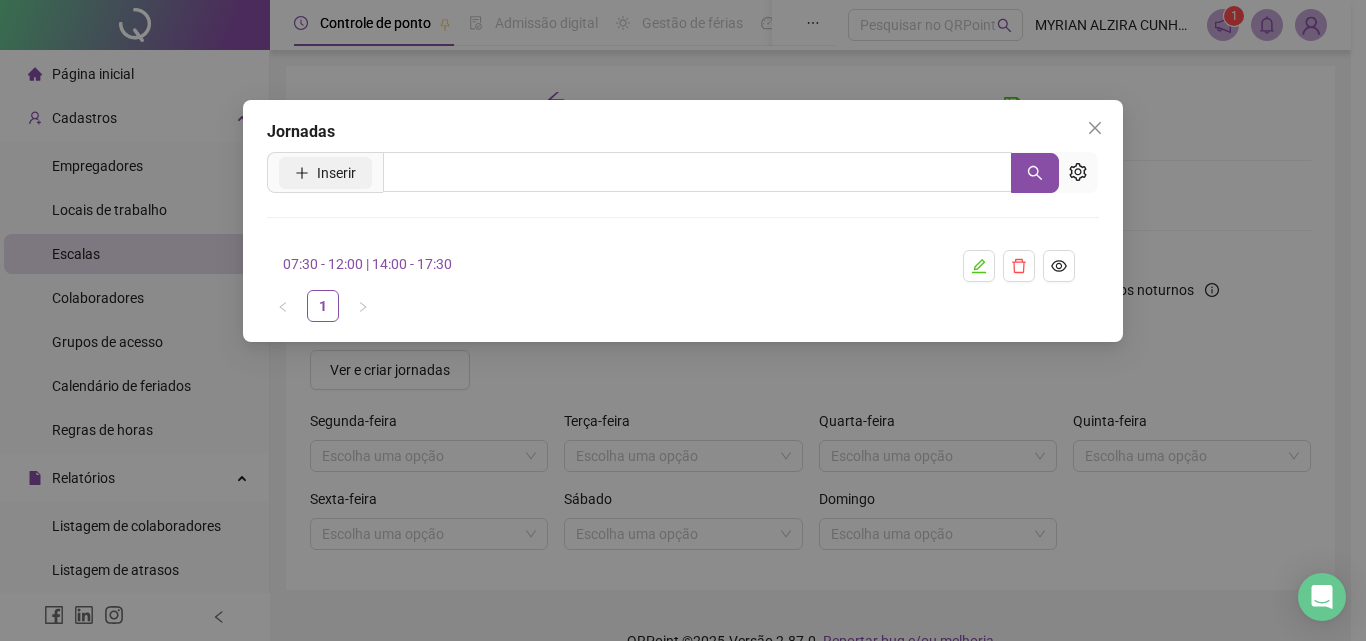 click on "Inserir" at bounding box center [325, 173] 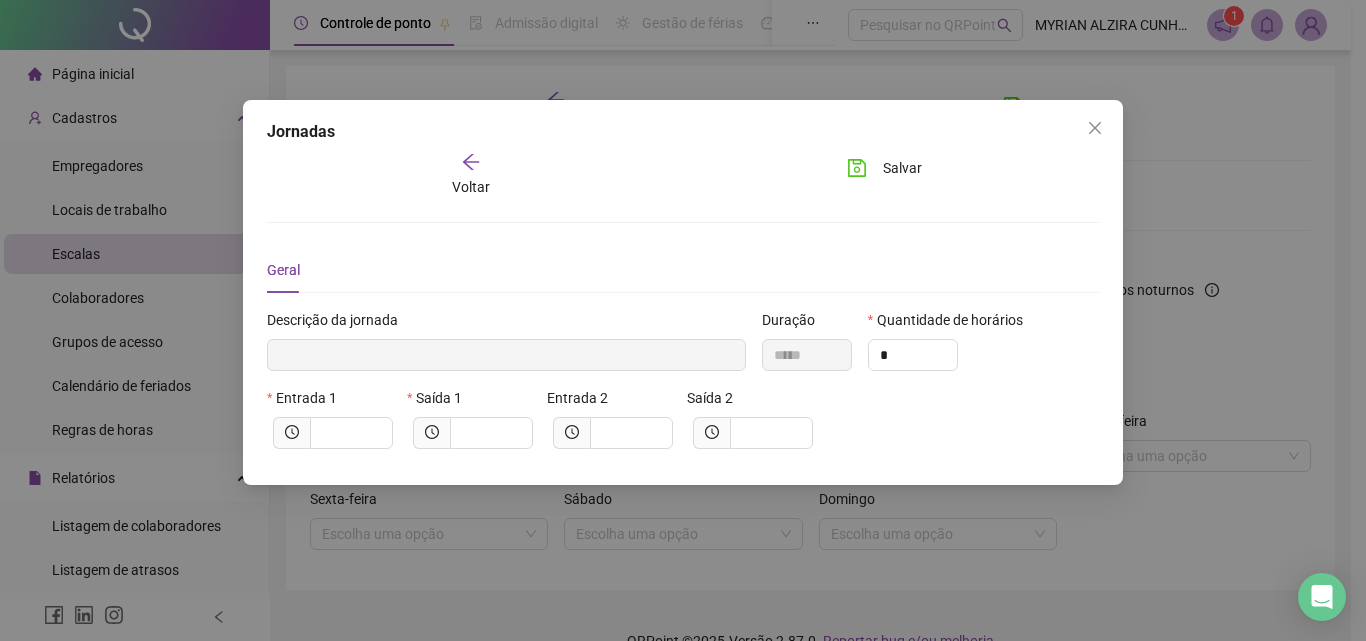 type 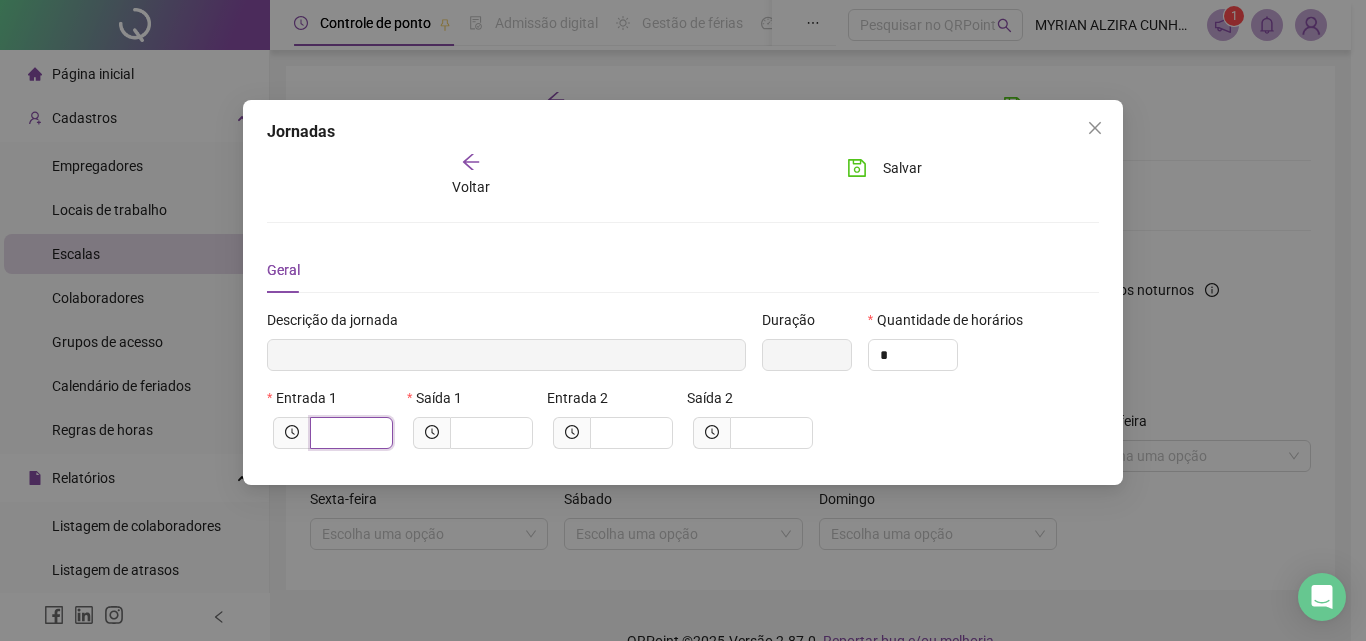 click at bounding box center (349, 433) 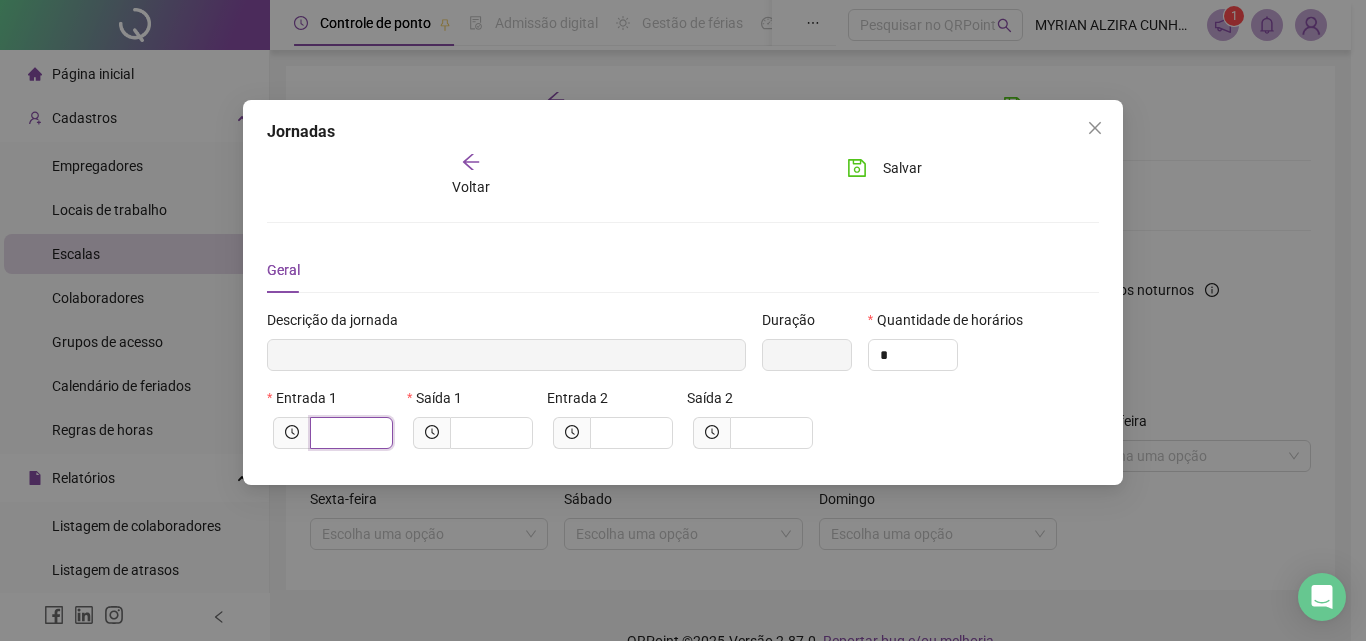 type on "*****" 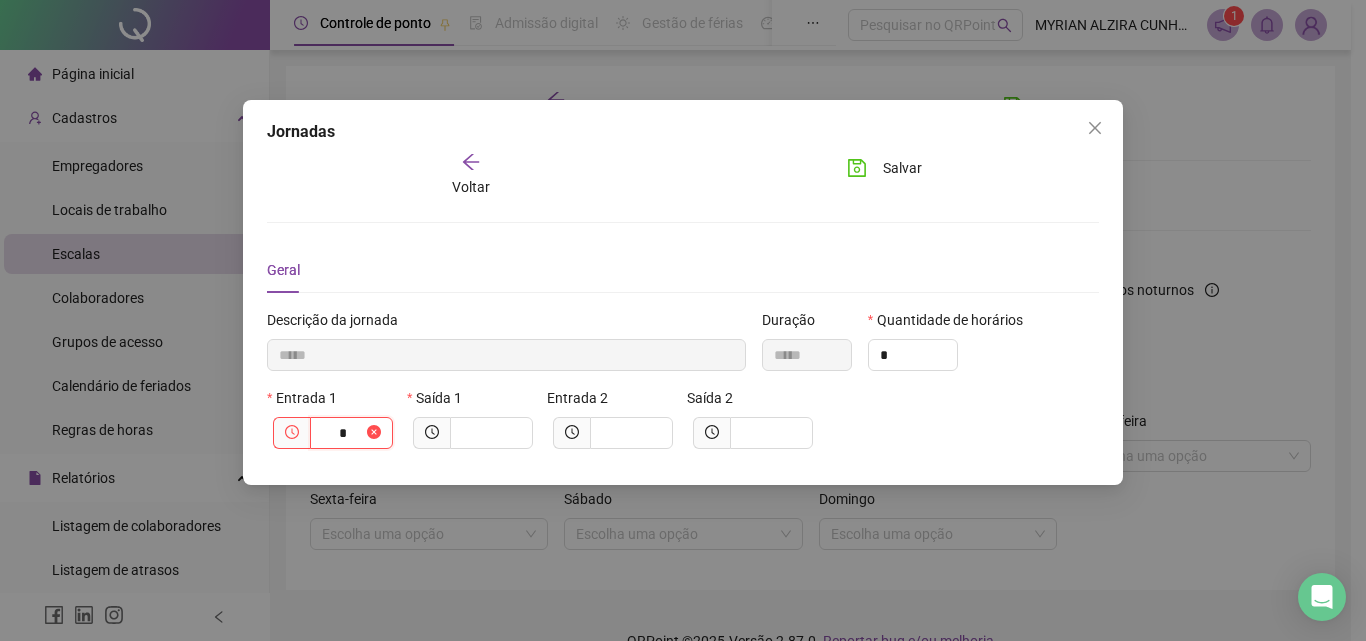 type on "******" 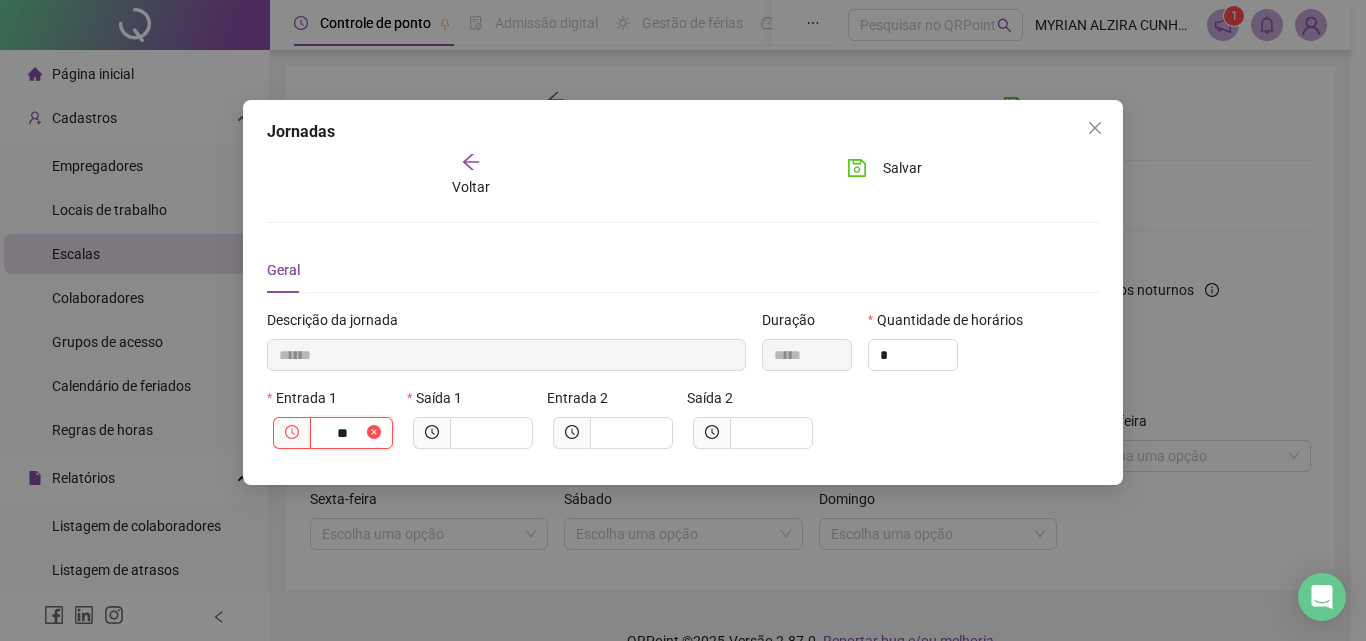 type on "********" 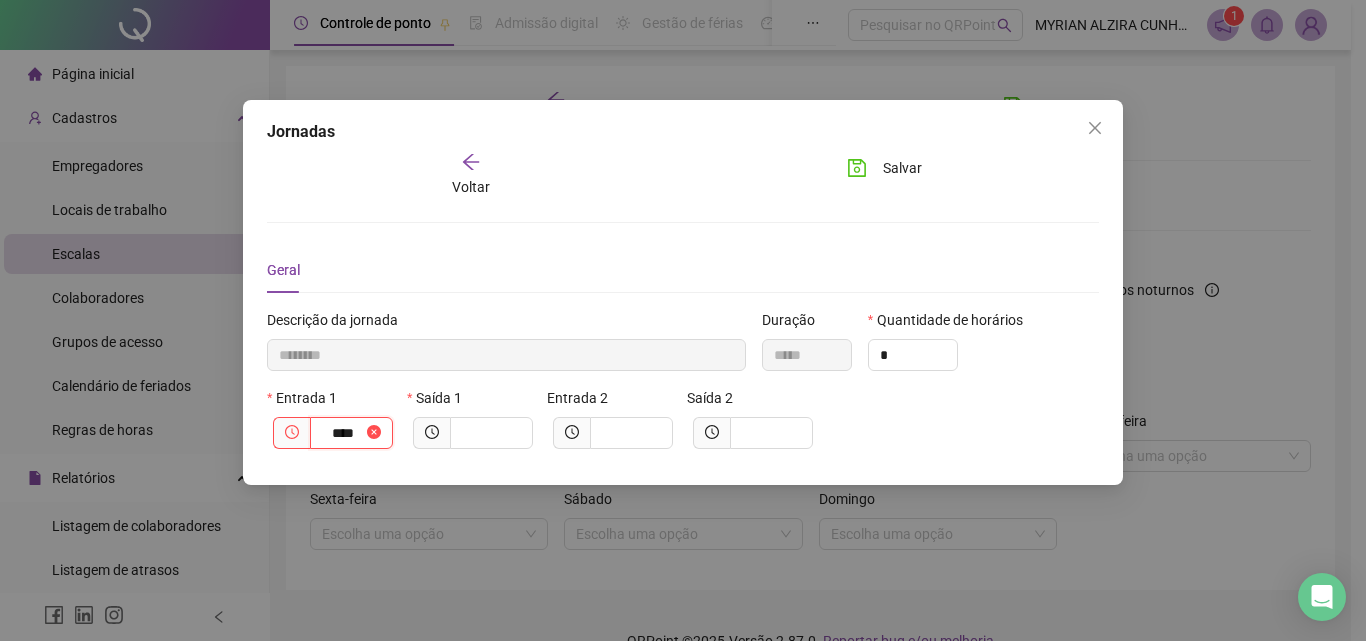 type on "*********" 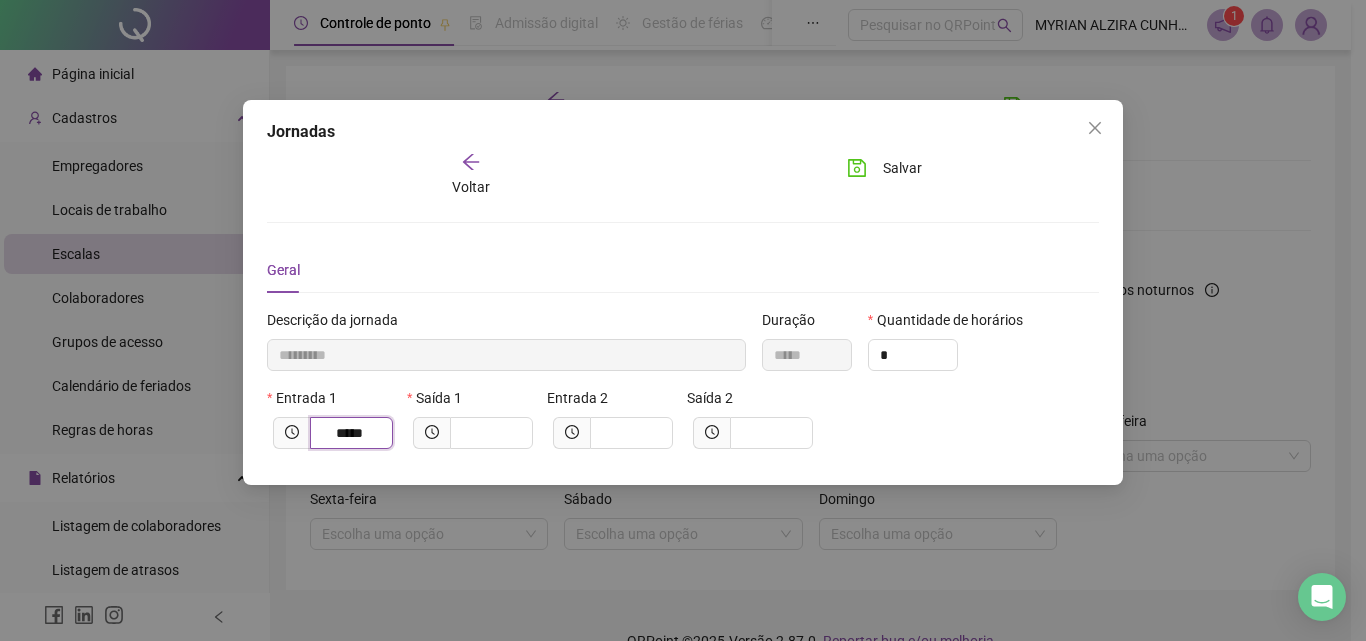 type on "*****" 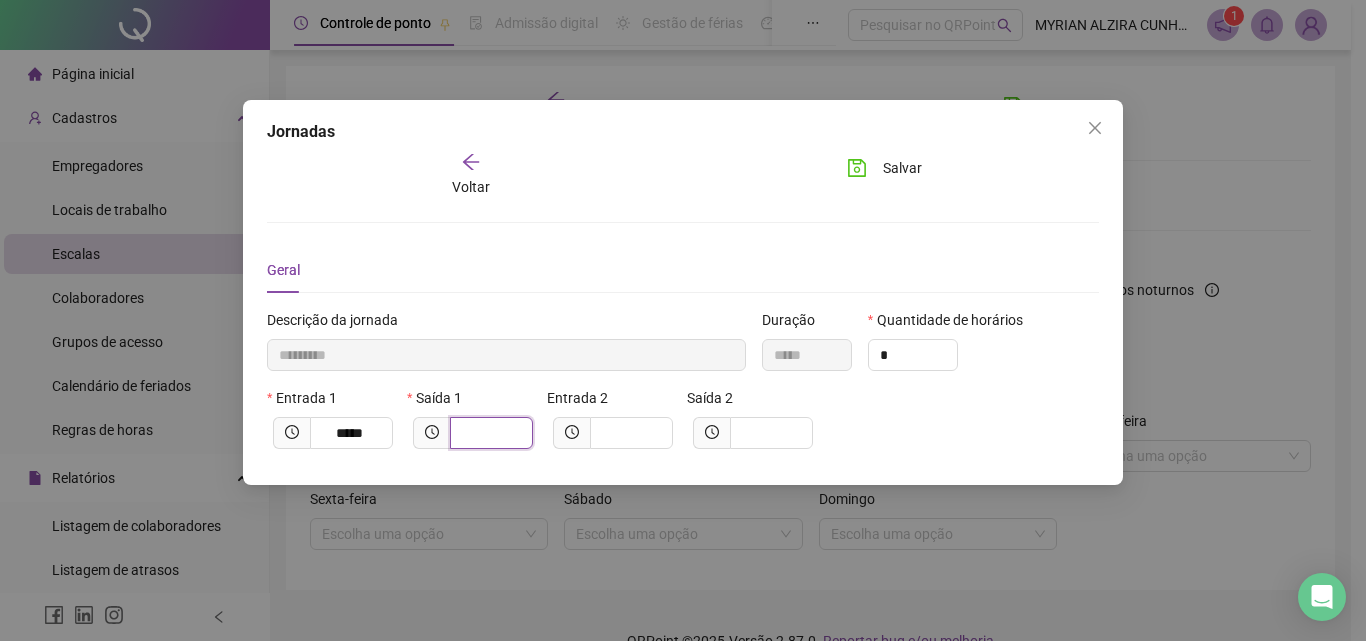 type on "*********" 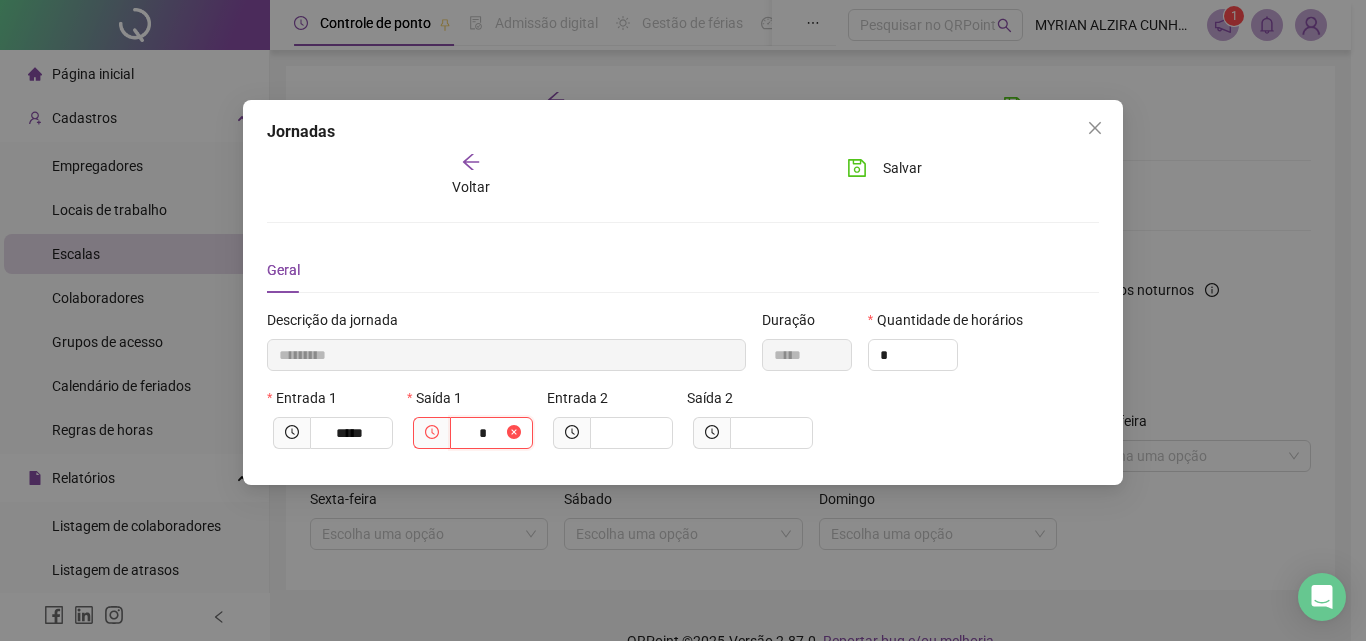 type on "**********" 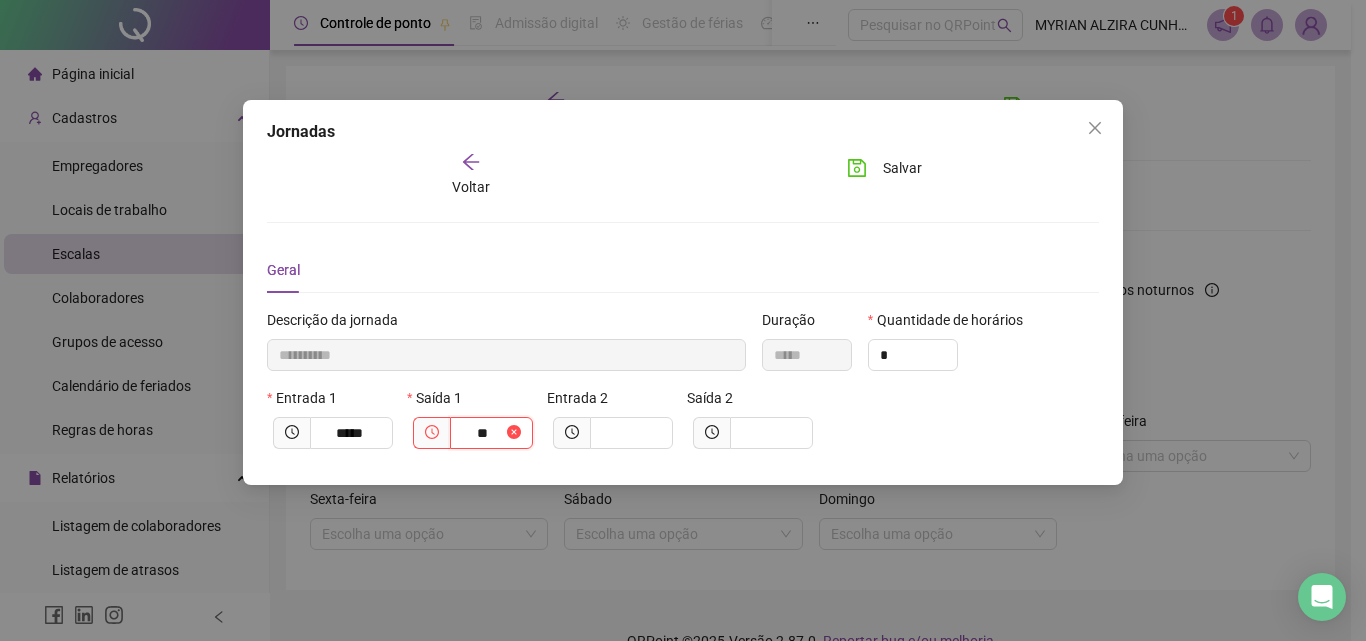 type on "**********" 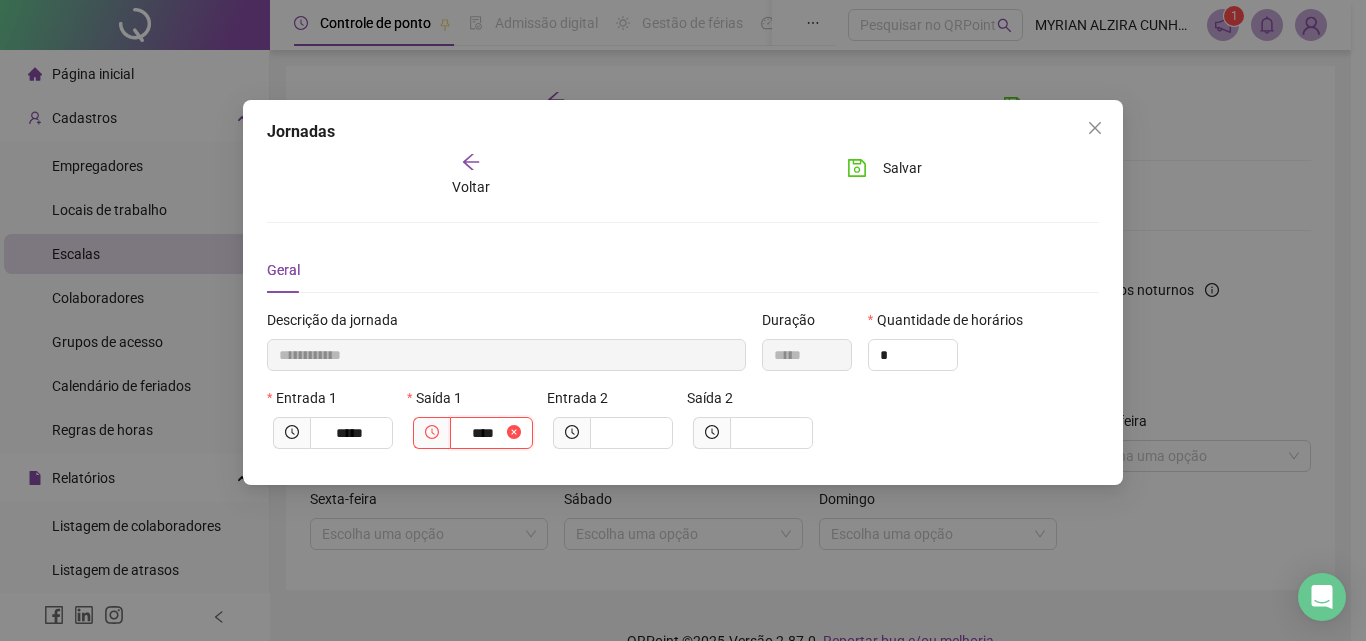 type on "**********" 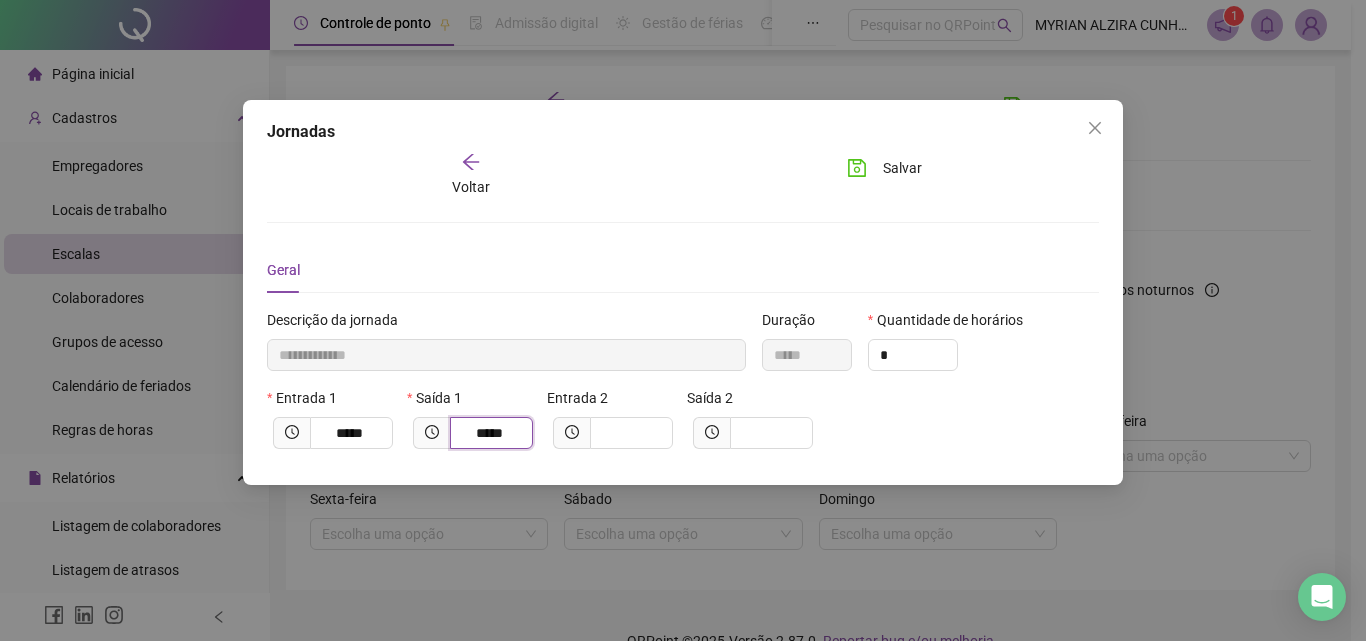 type on "*****" 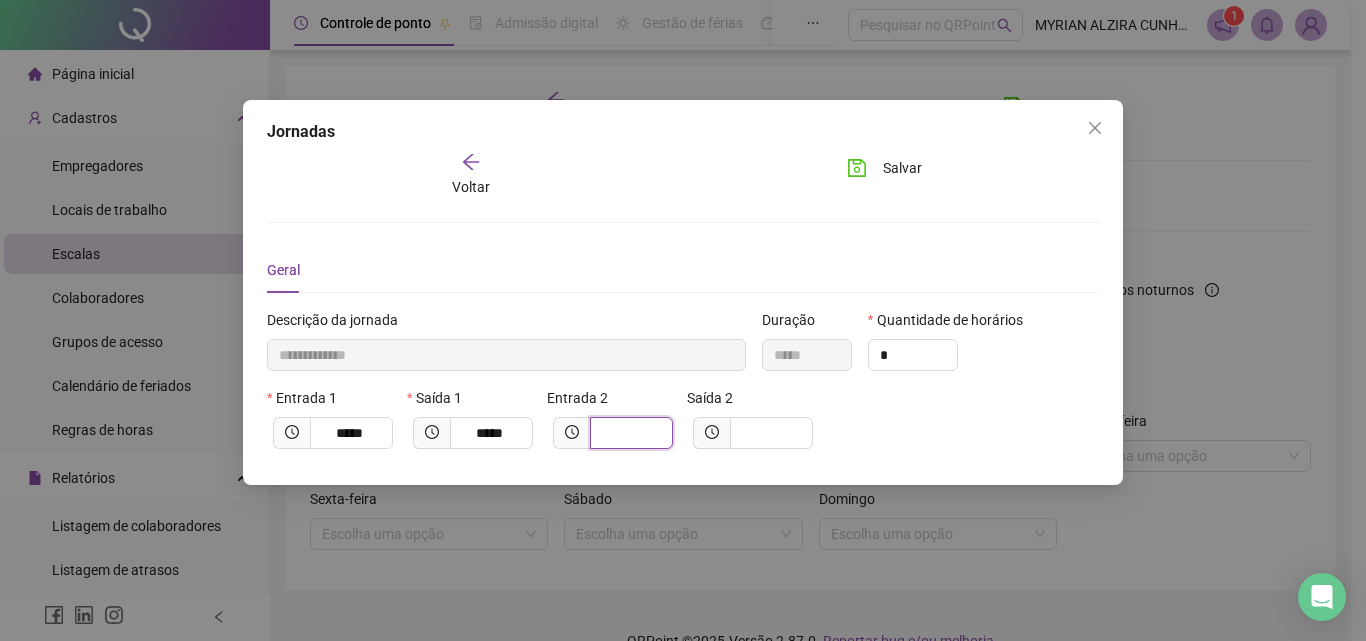 type on "**********" 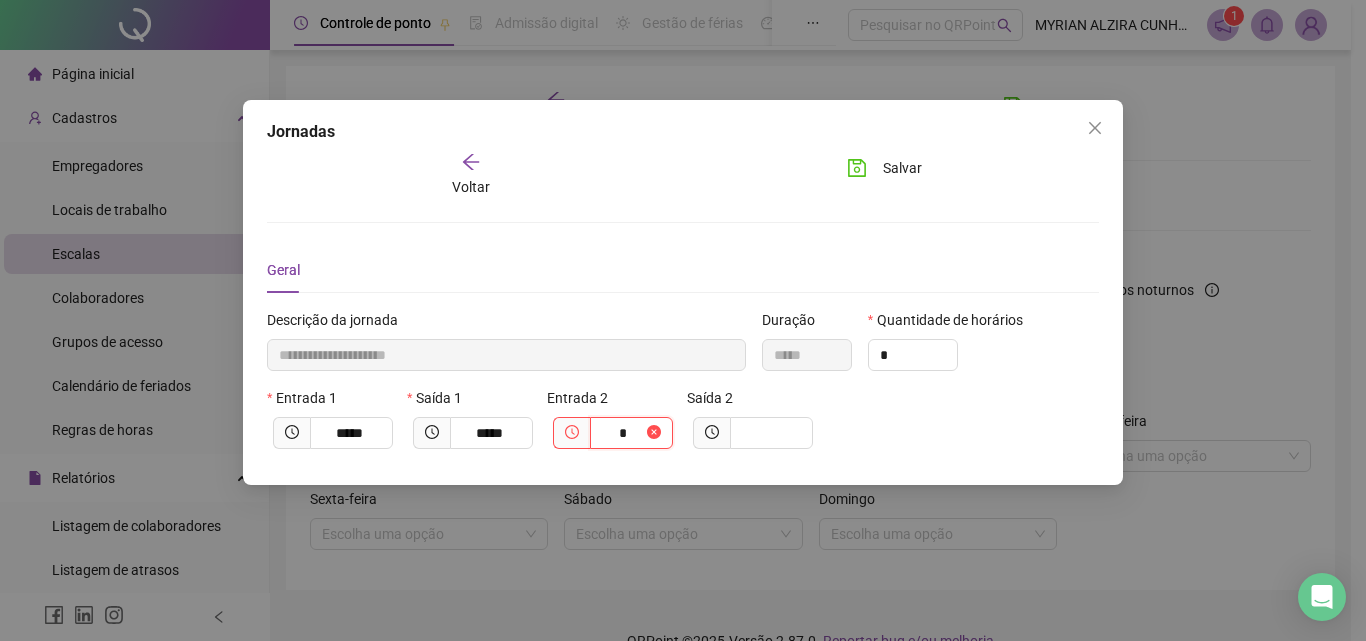 type on "**********" 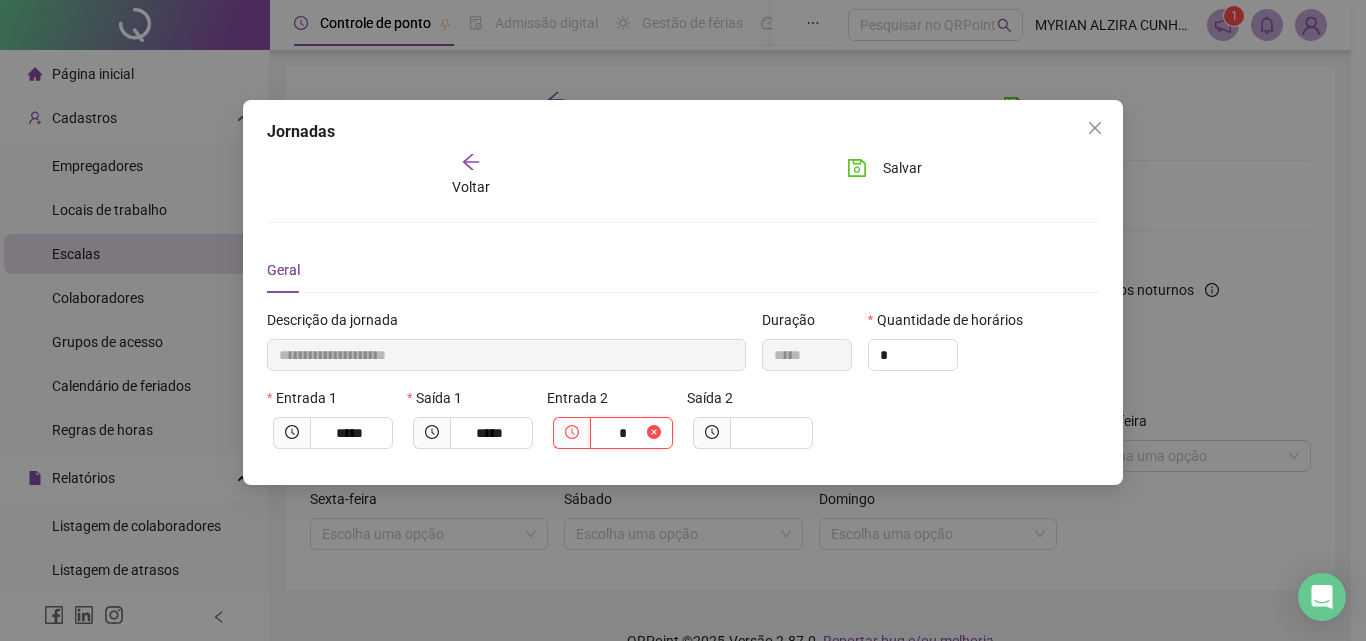 type on "**" 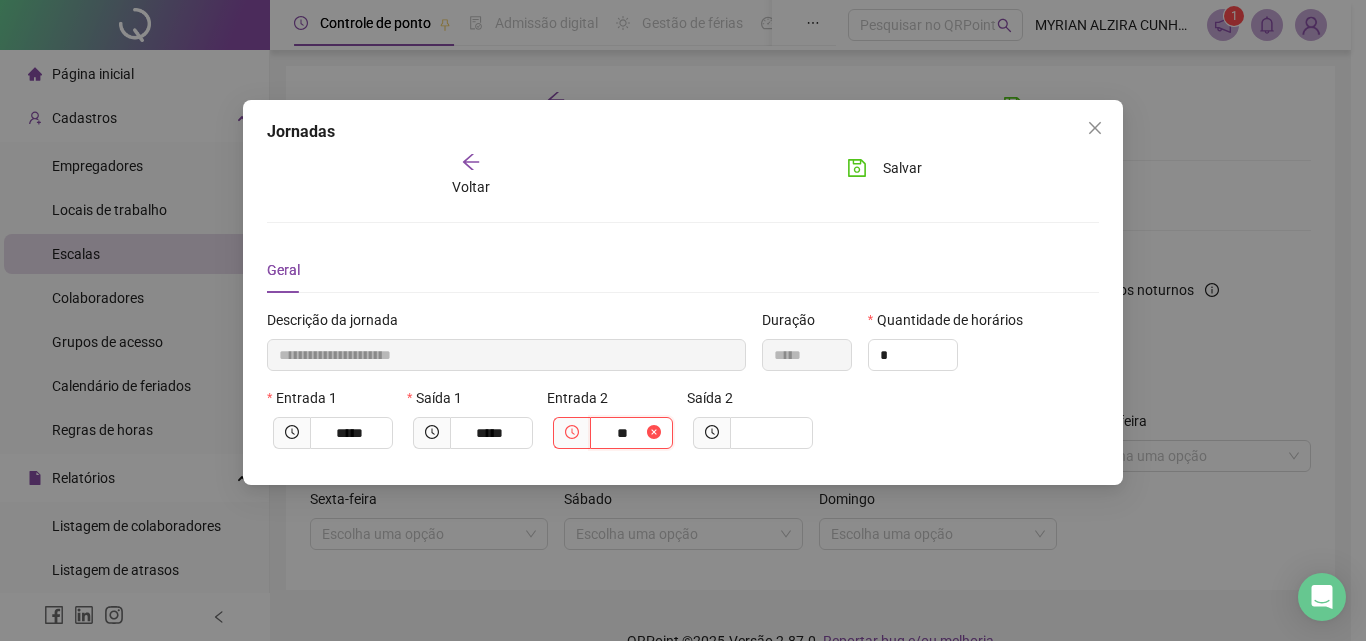 type on "**********" 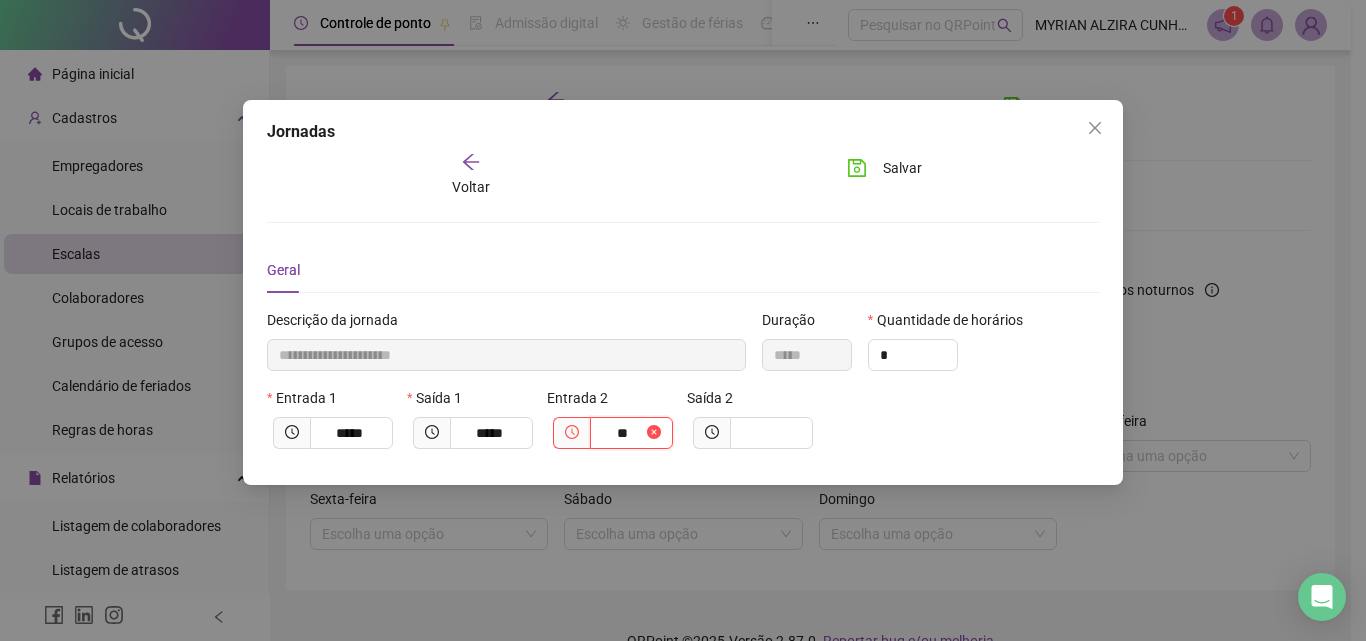 type on "****" 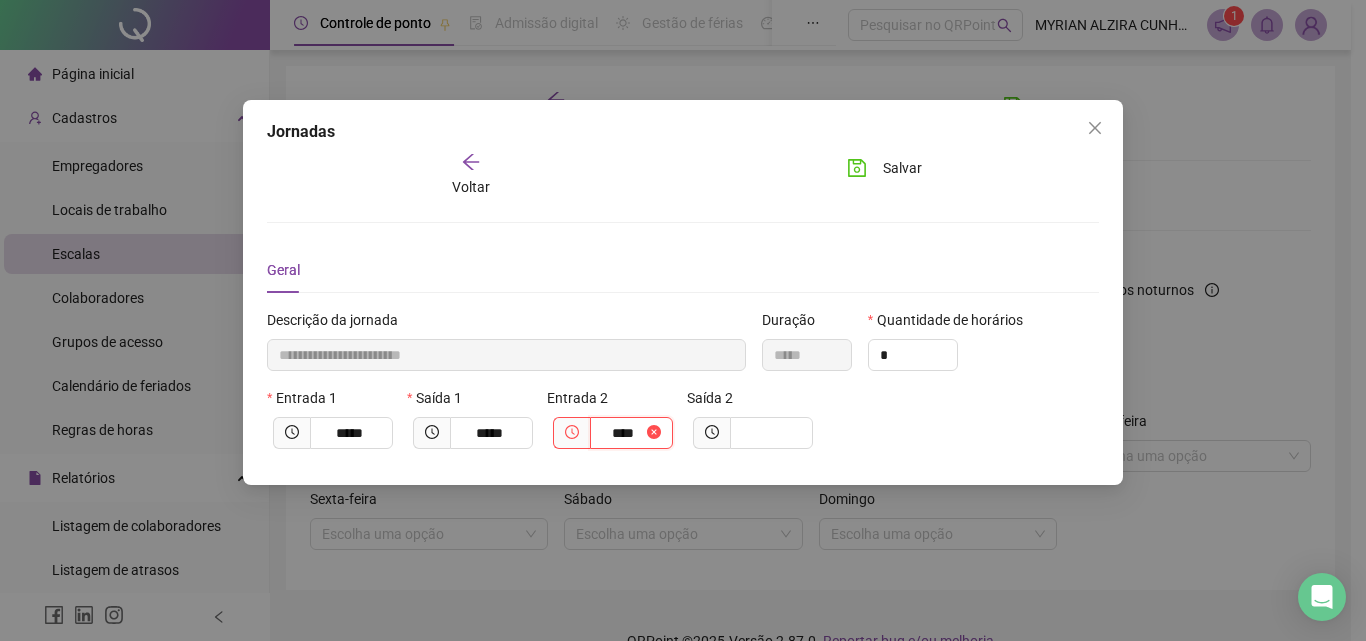 type on "**********" 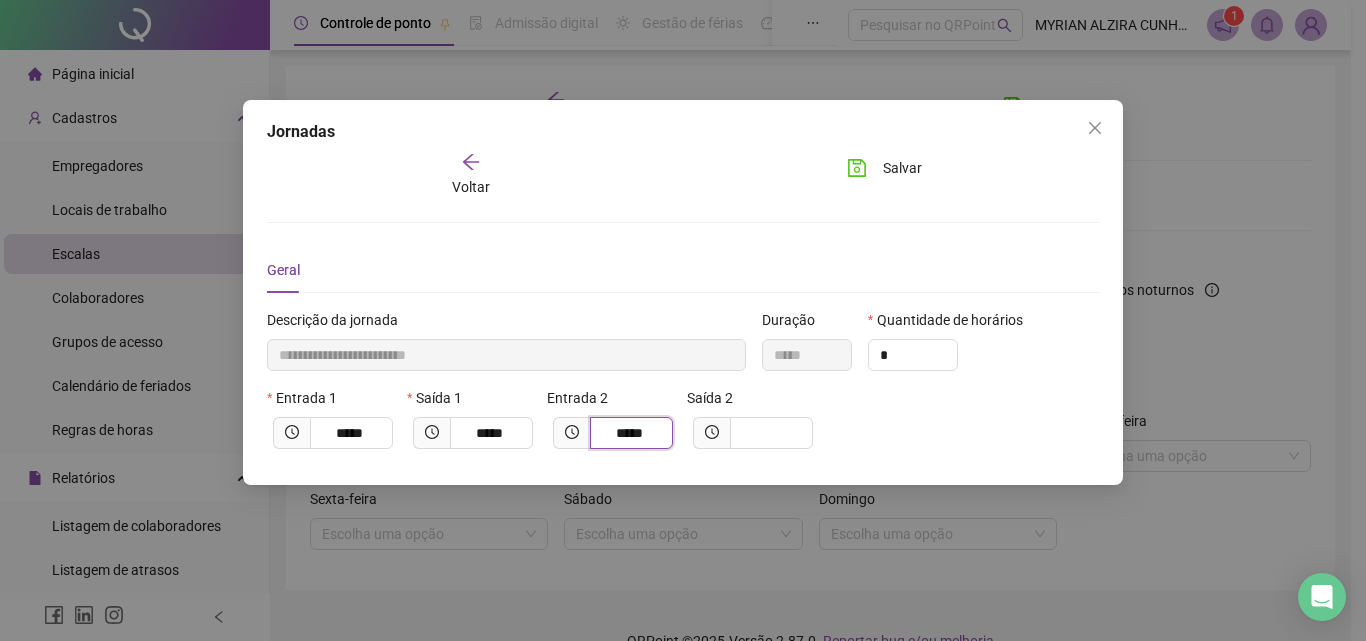 type on "*****" 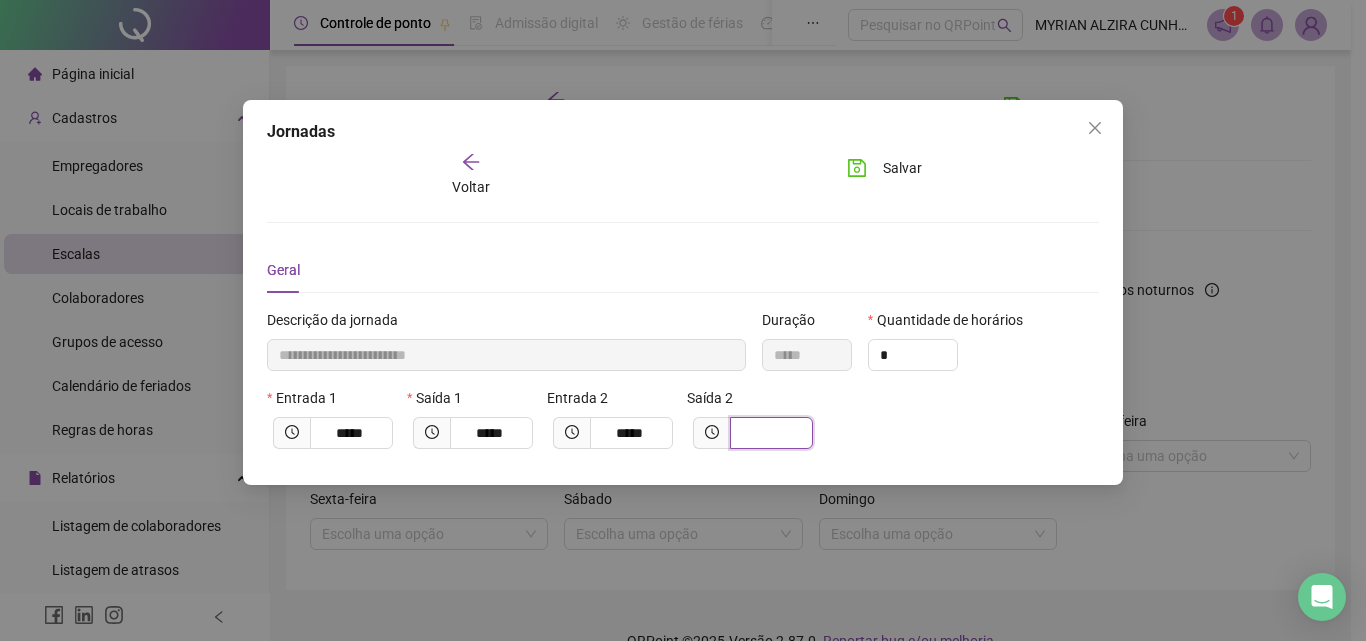 type on "**********" 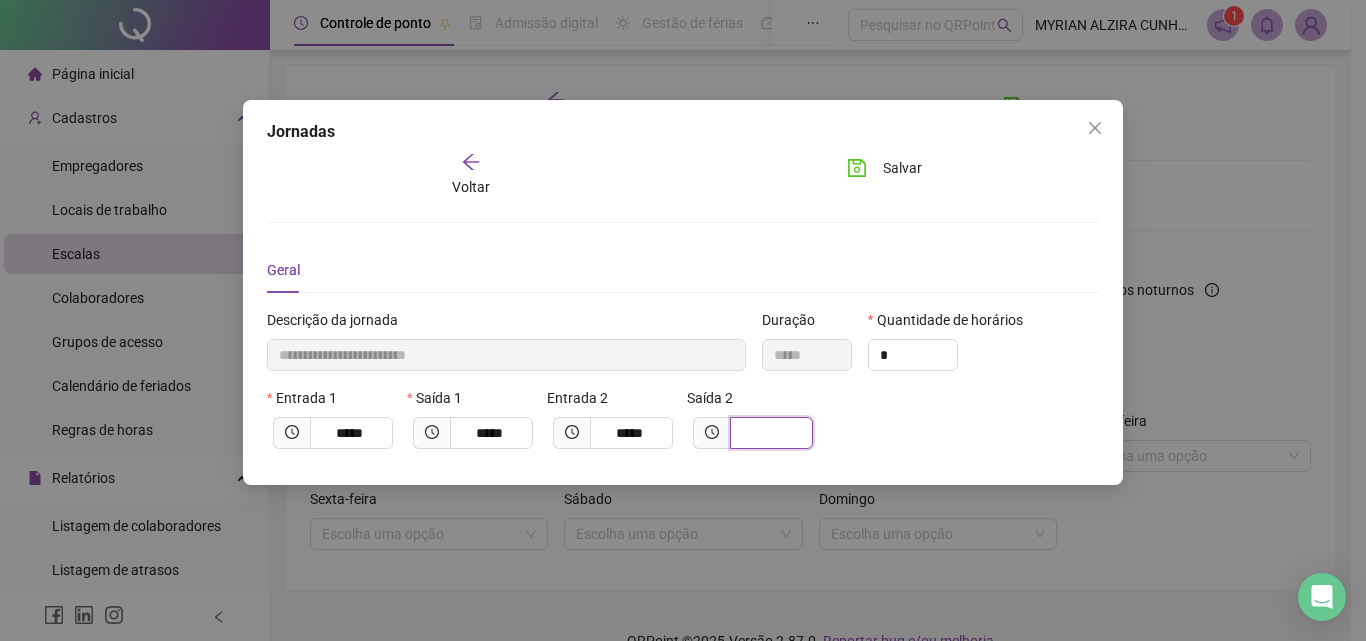 type on "*" 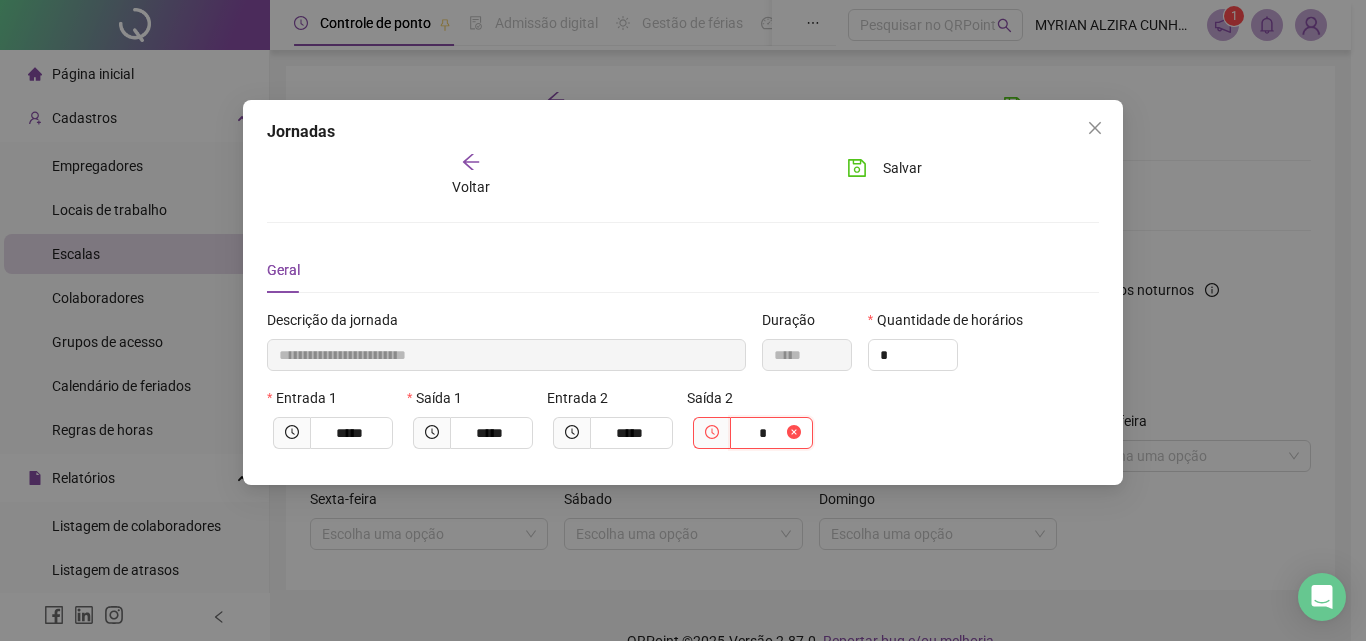 type on "**********" 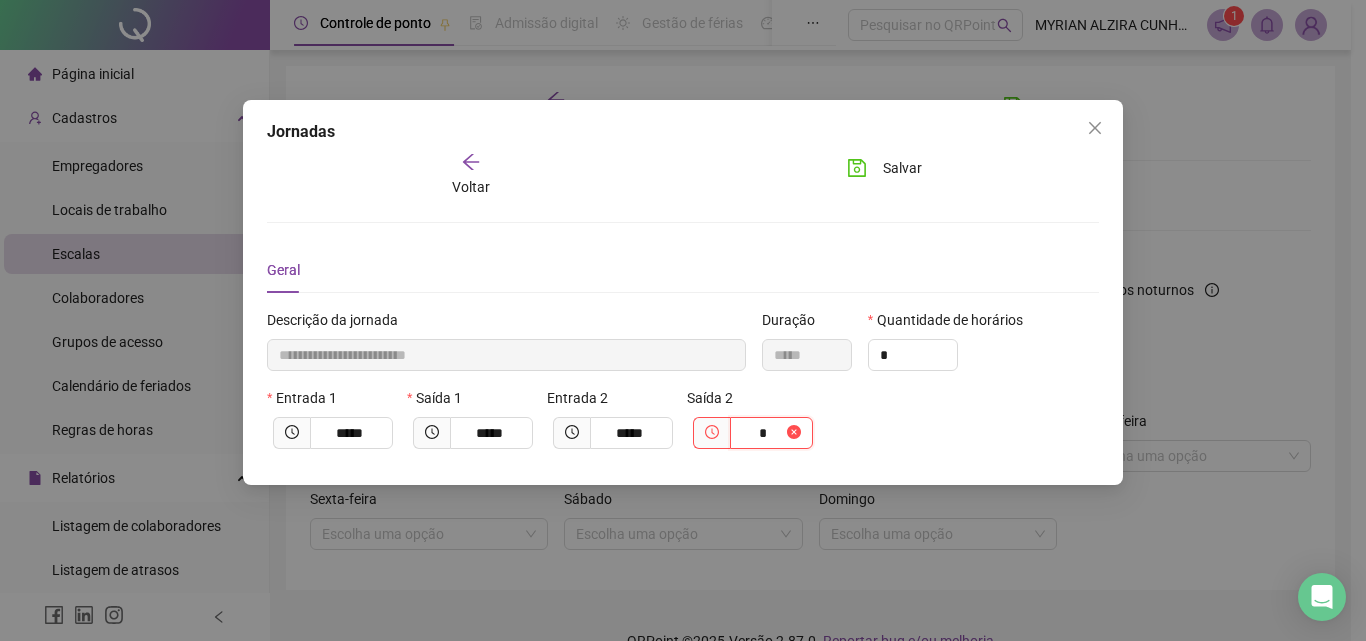 type on "**" 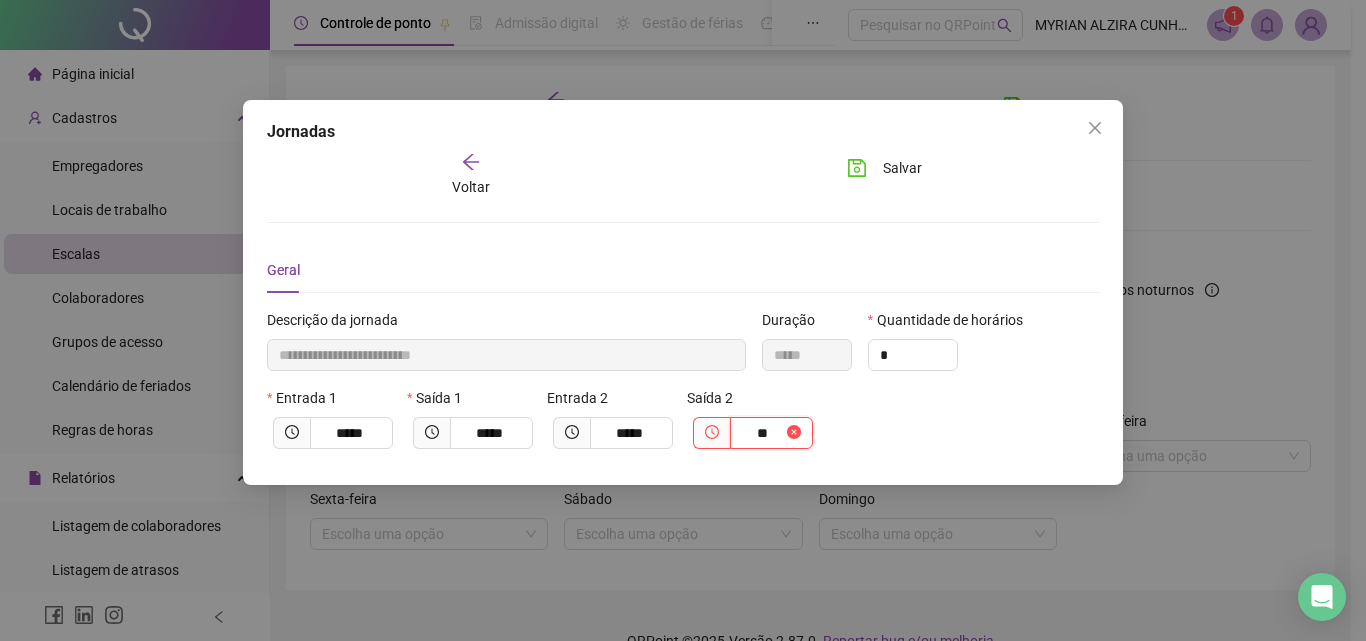 type 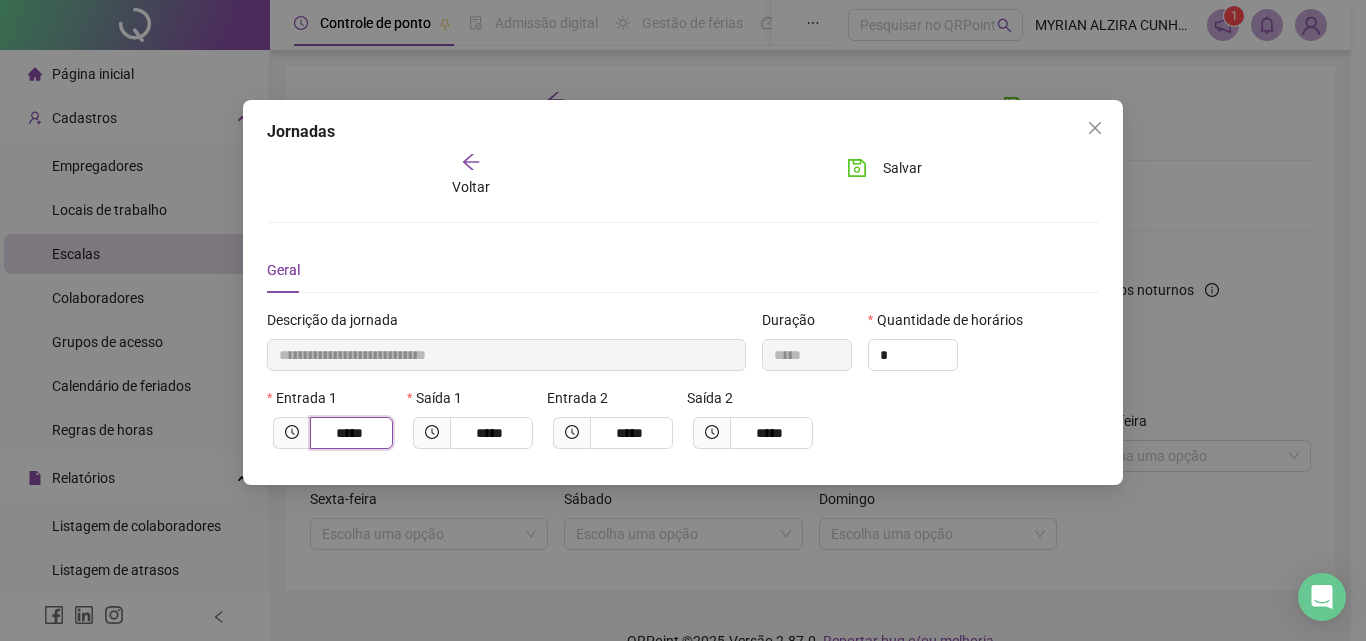 click on "*****" at bounding box center (349, 433) 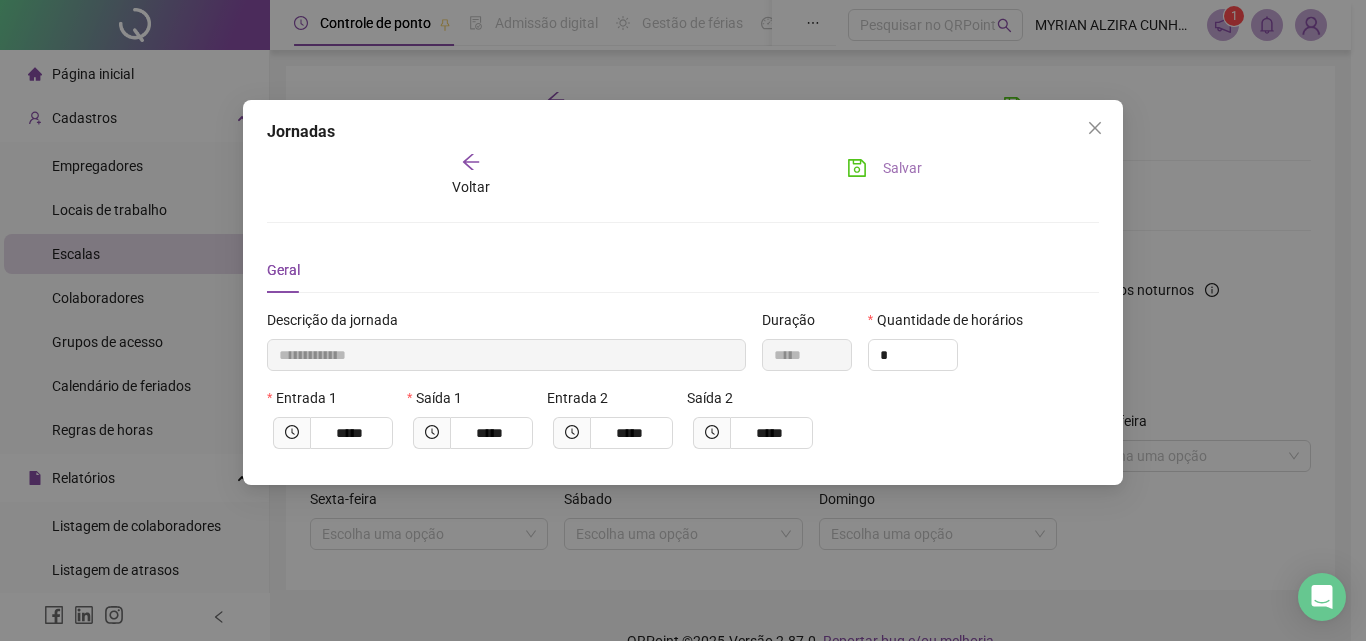 click 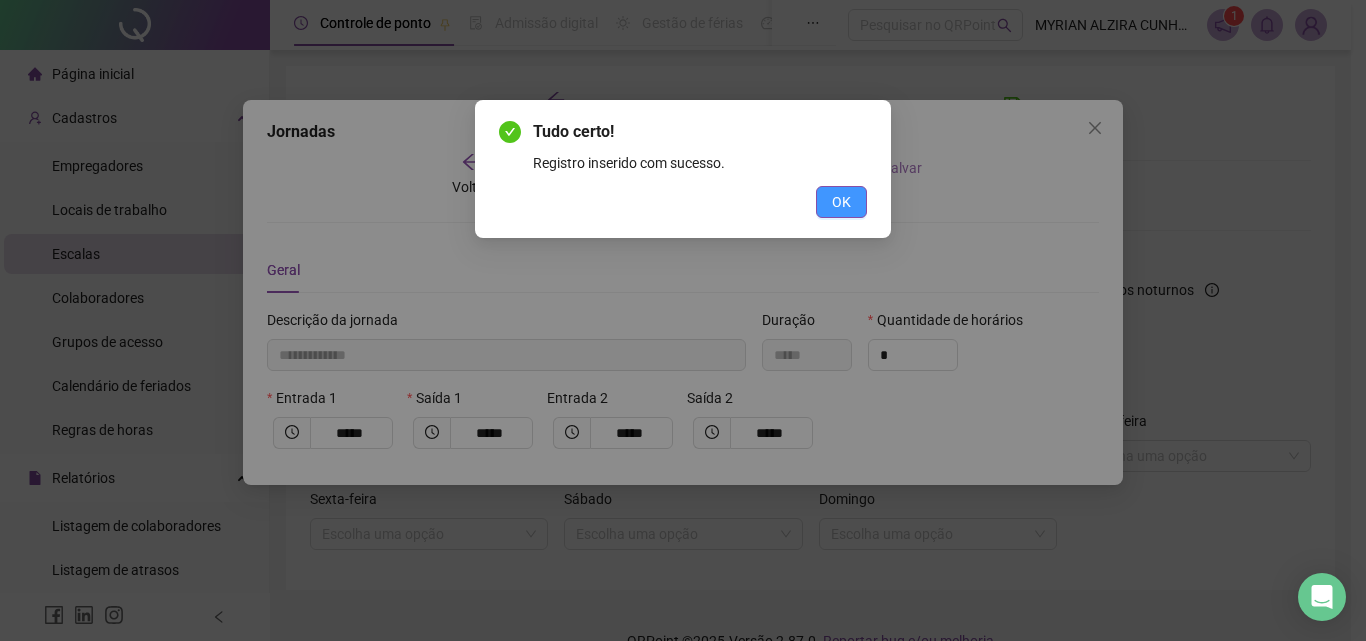 click on "OK" at bounding box center (841, 202) 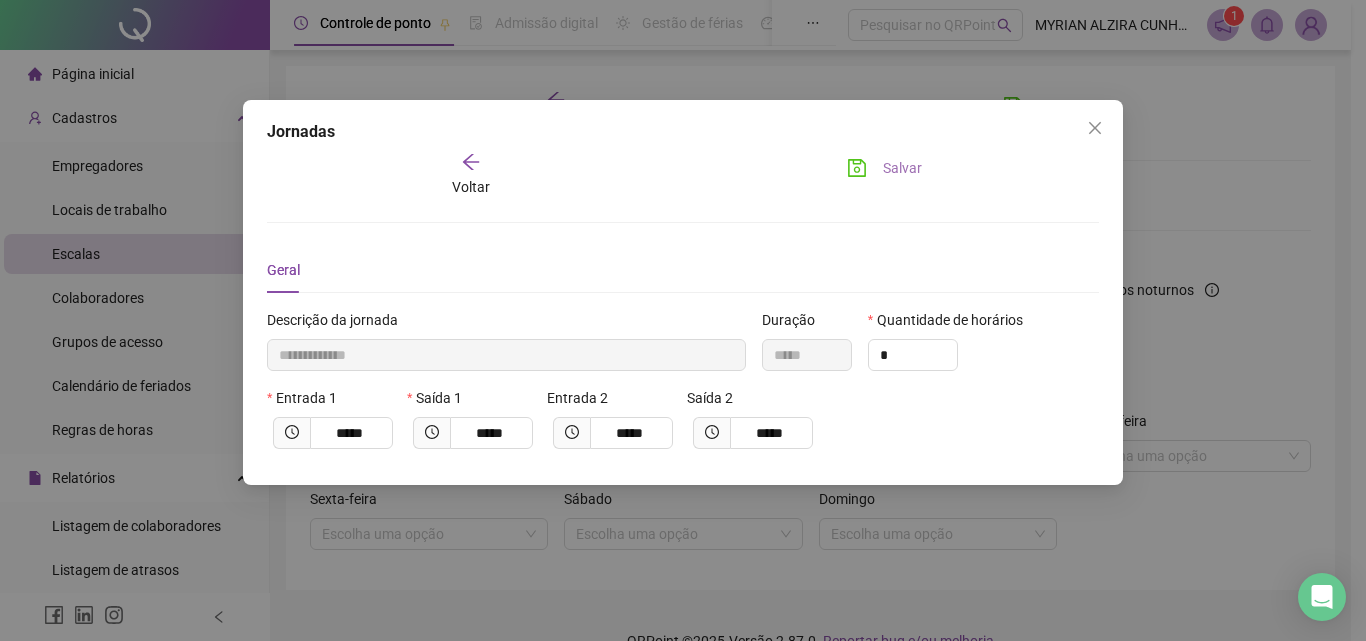 click 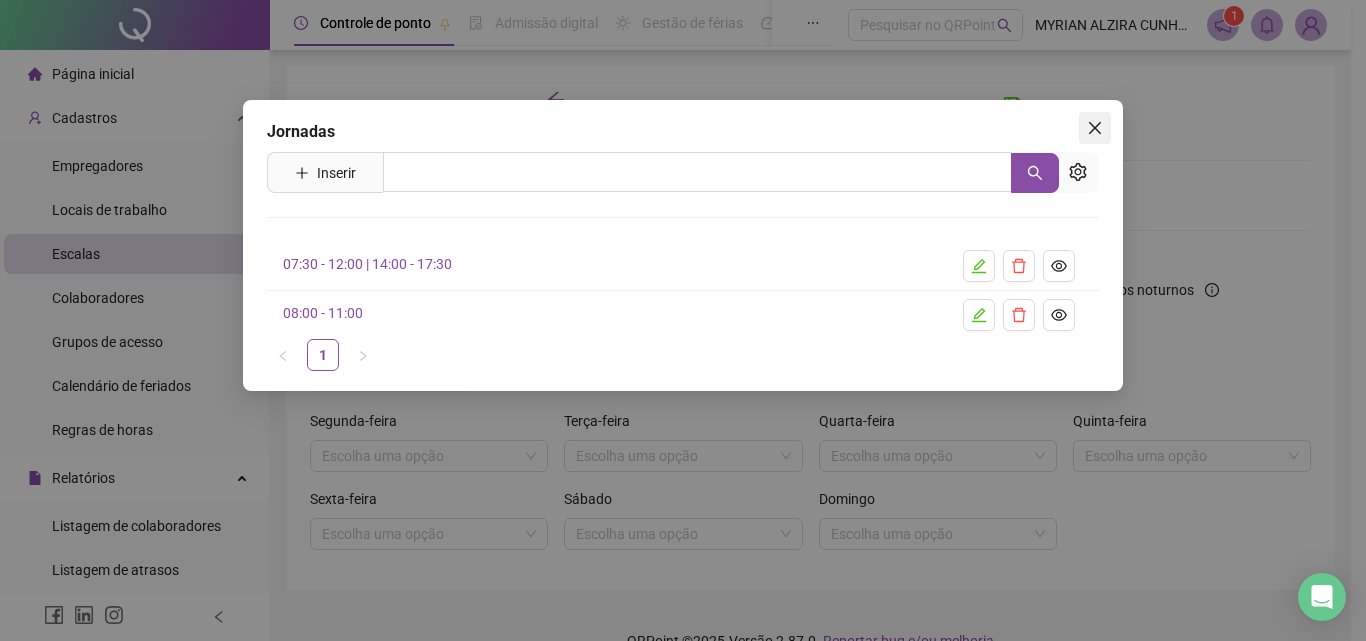 click at bounding box center (1095, 128) 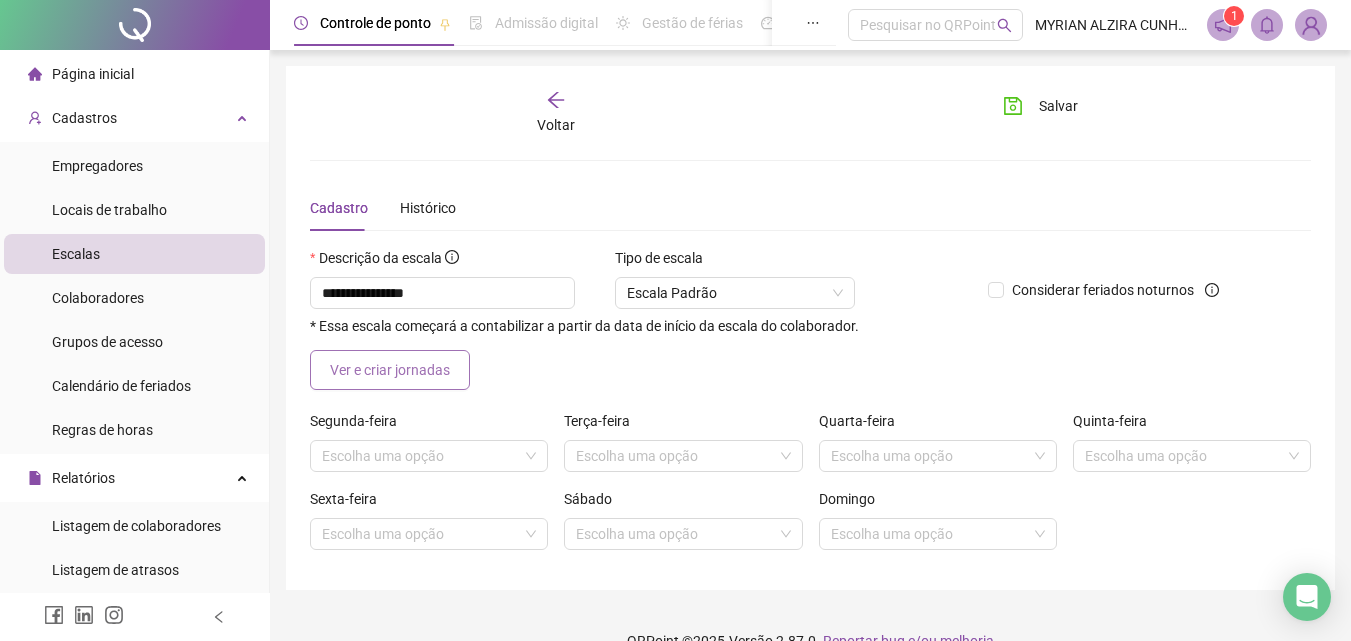 click on "Ver e criar jornadas" at bounding box center (390, 370) 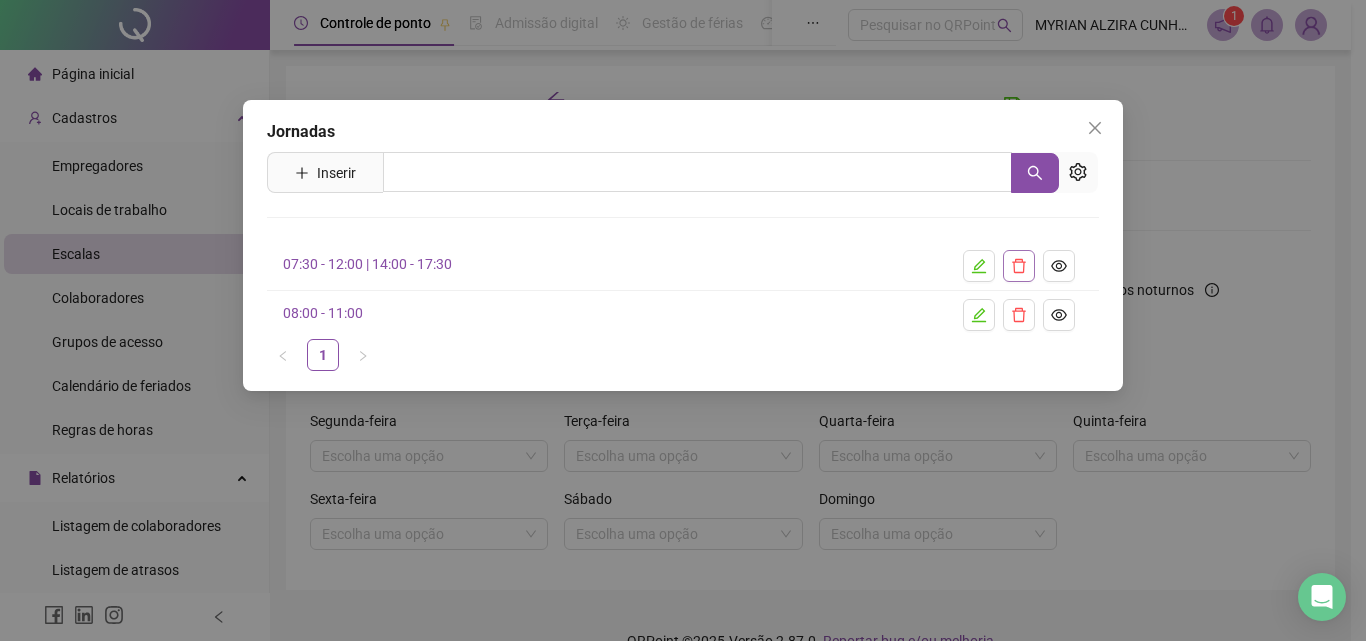 click 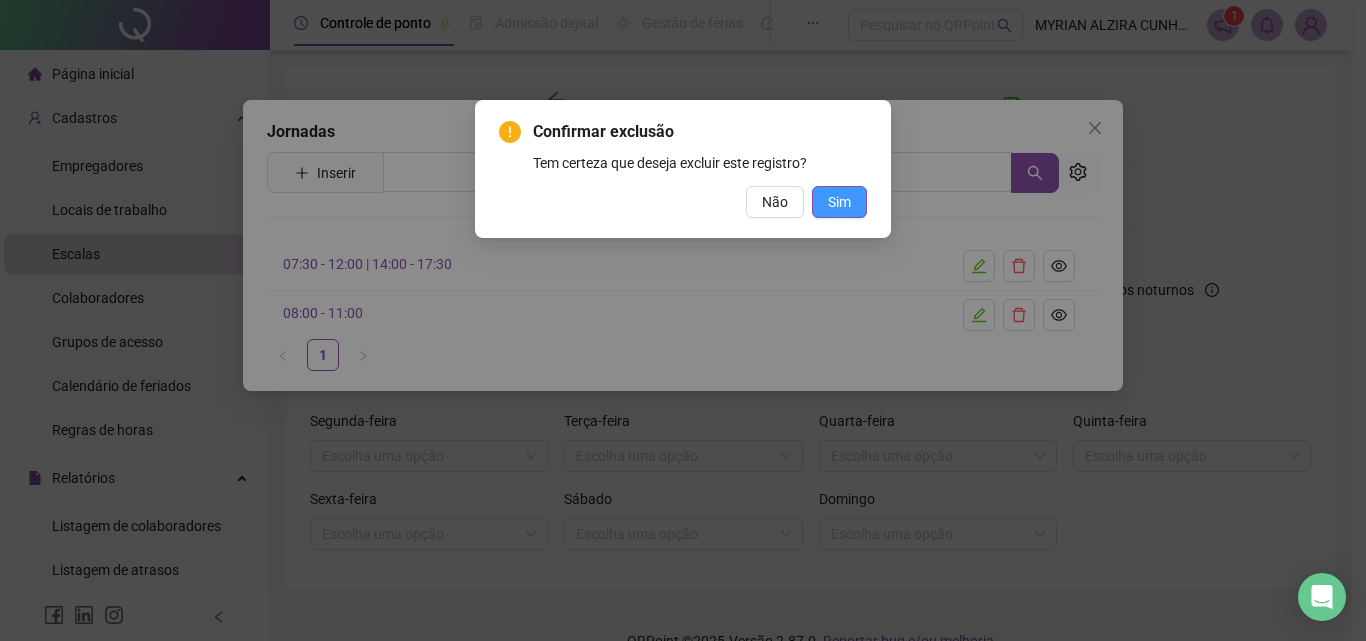click on "Sim" at bounding box center [839, 202] 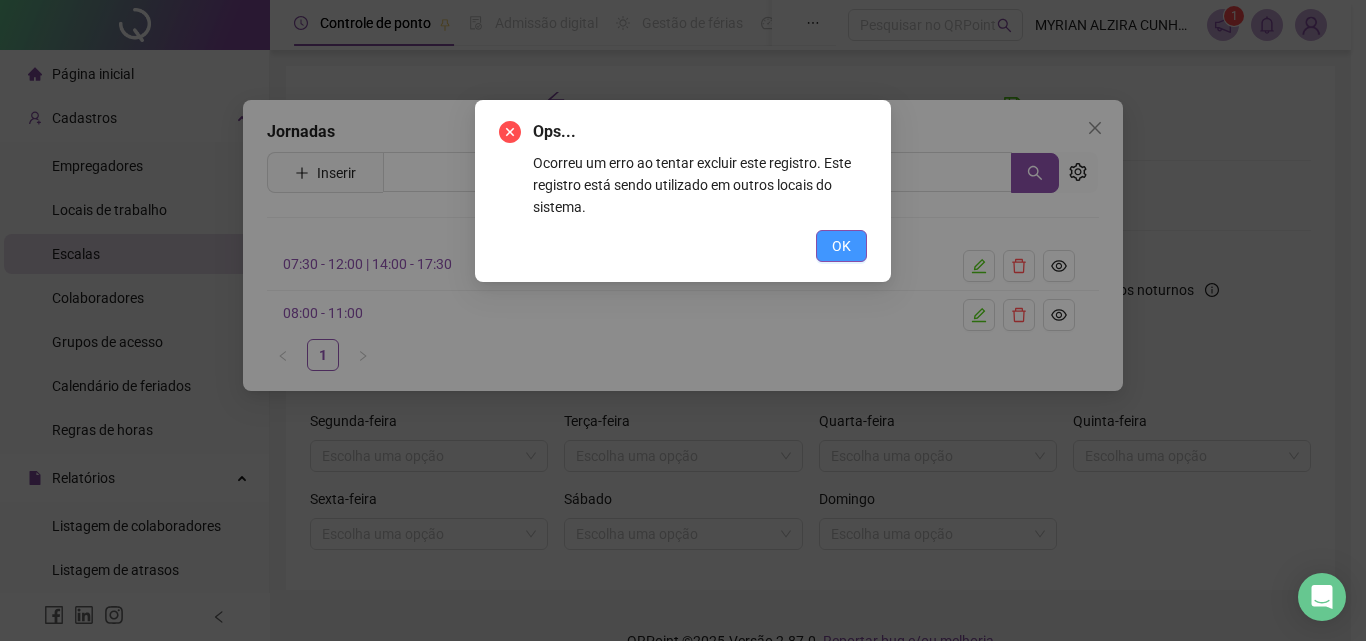 click on "OK" at bounding box center [841, 246] 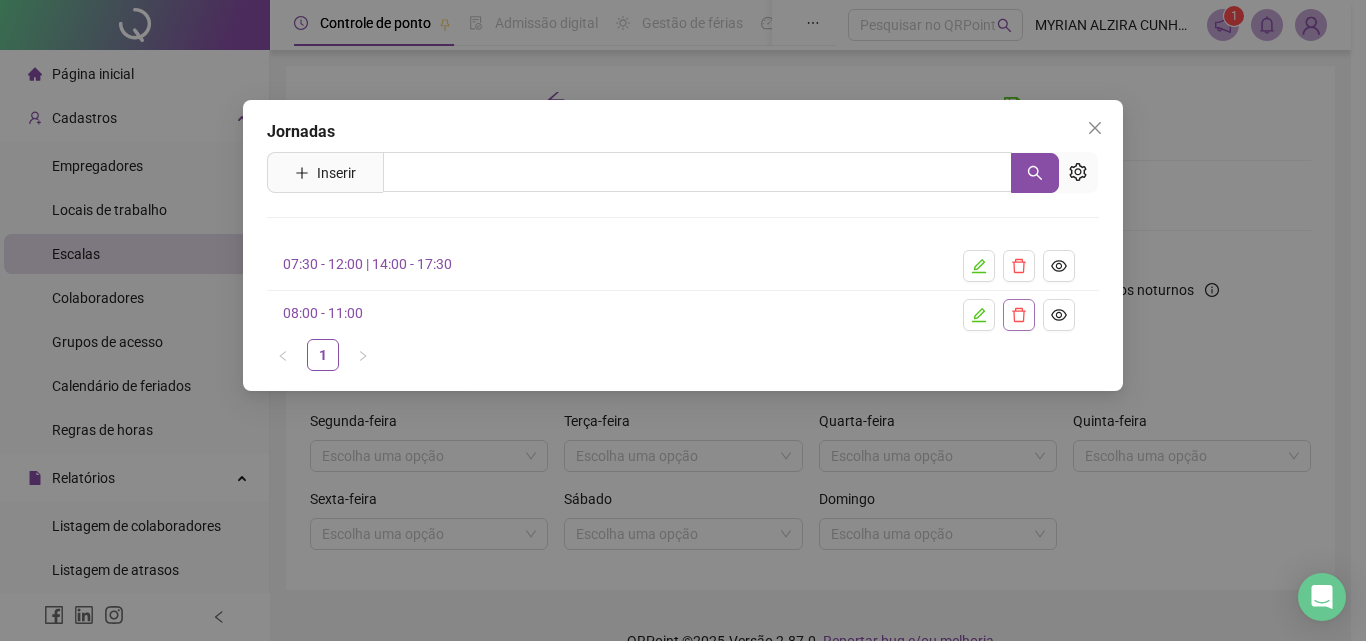 click 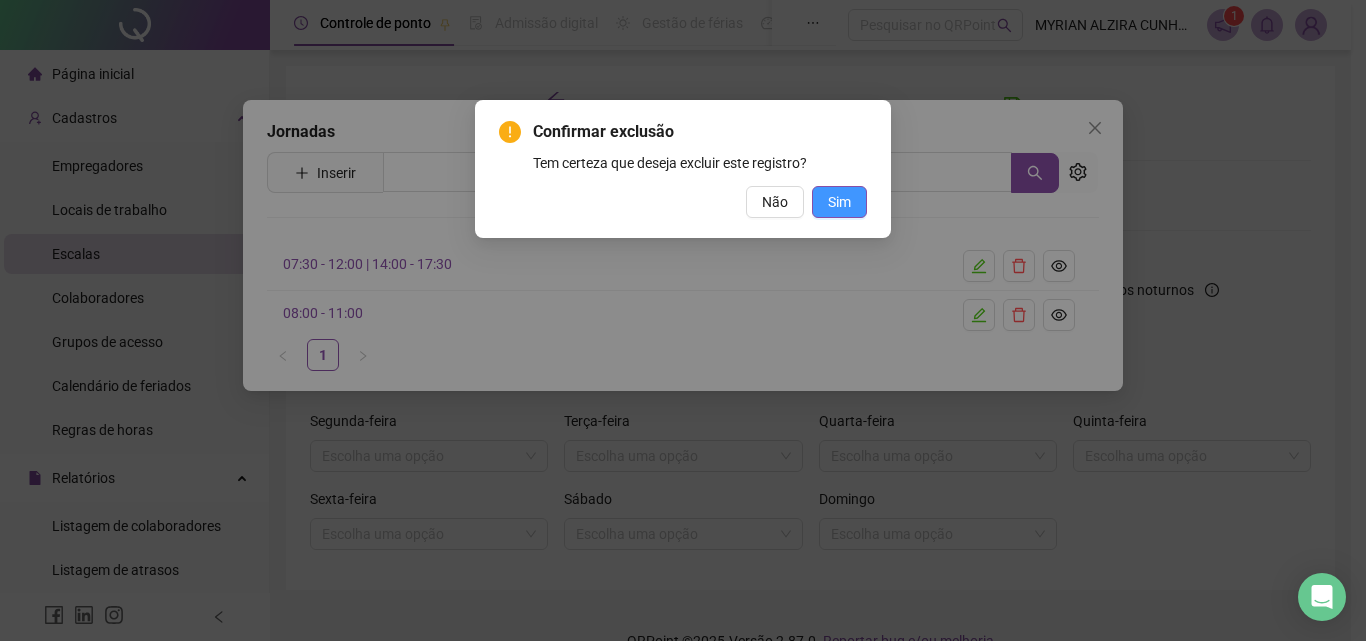 click on "Sim" at bounding box center [839, 202] 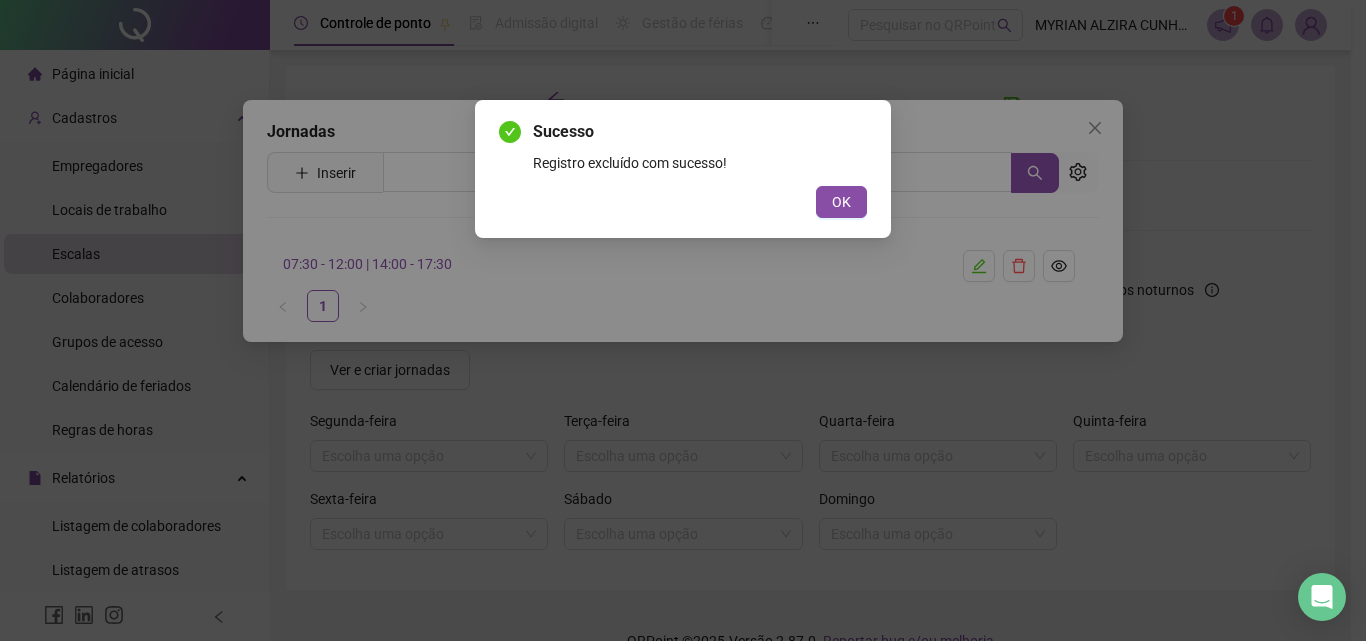 click on "Sucesso Registro excluído com sucesso! OK" at bounding box center [683, 320] 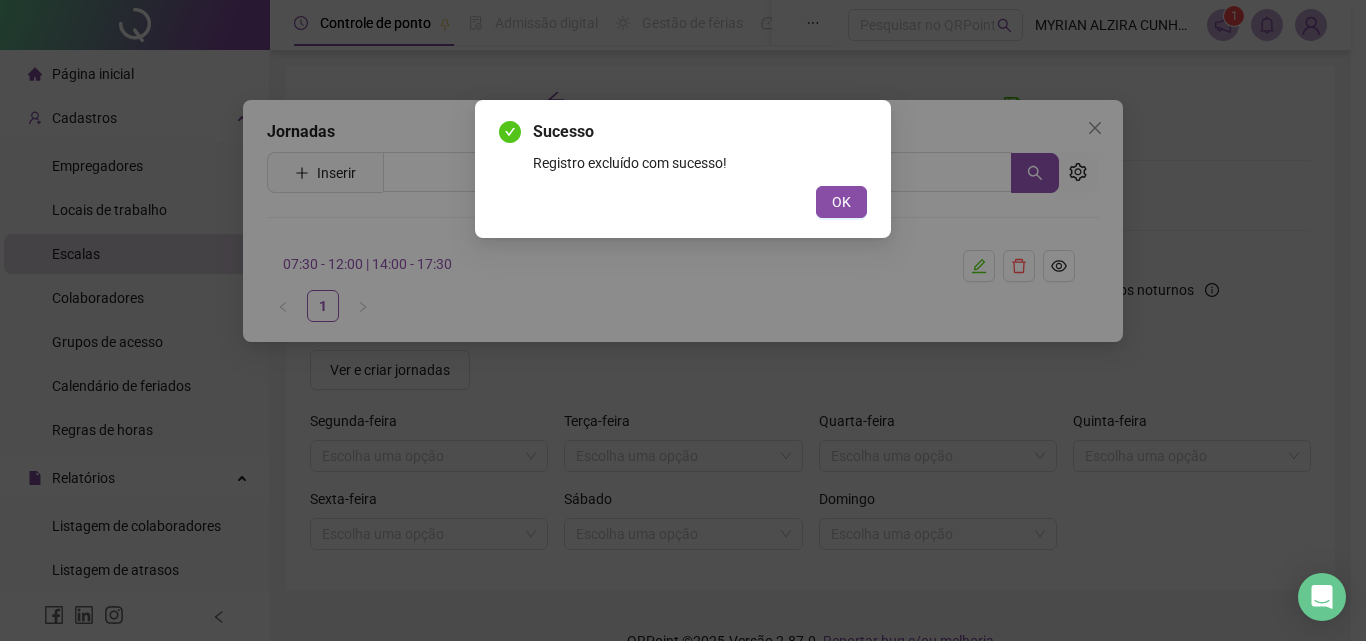 click on "OK" at bounding box center [841, 202] 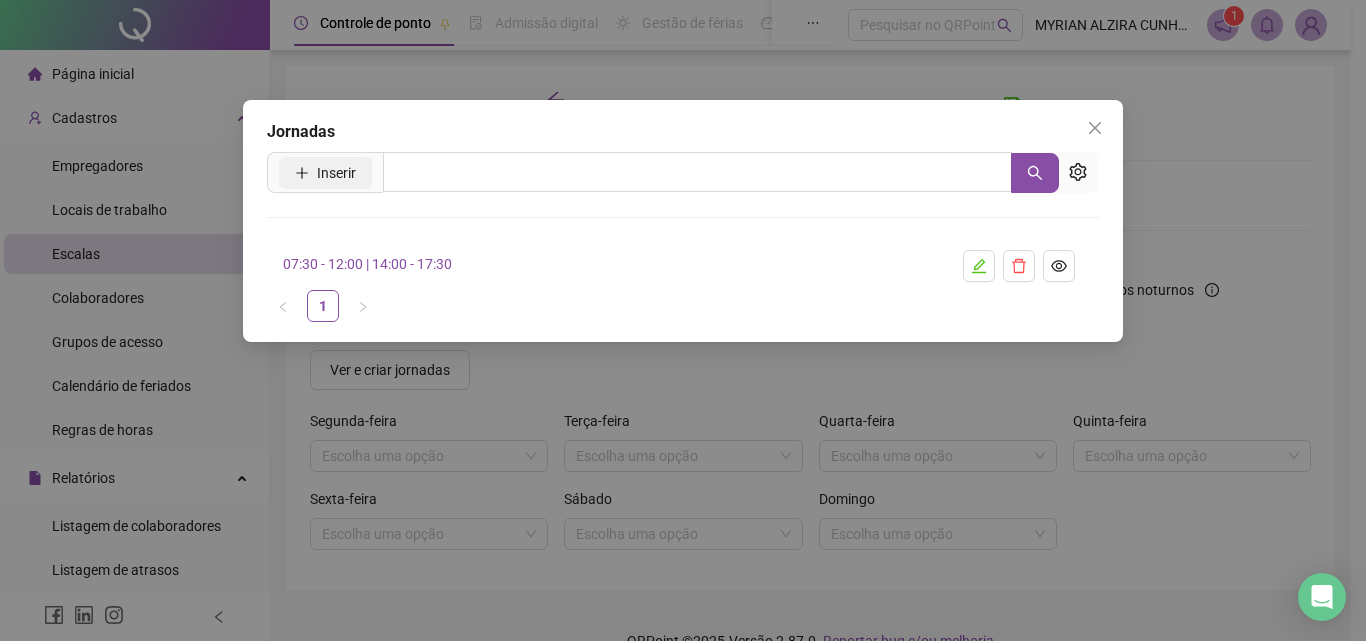 click on "Inserir" at bounding box center [336, 173] 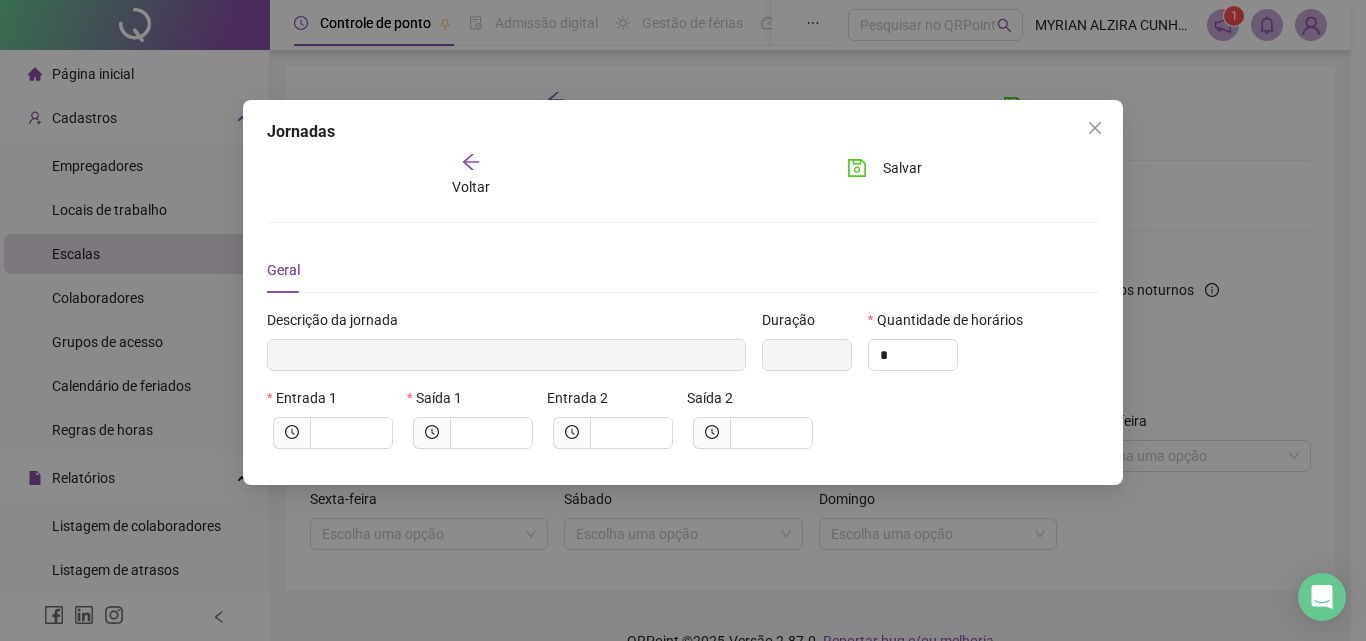click 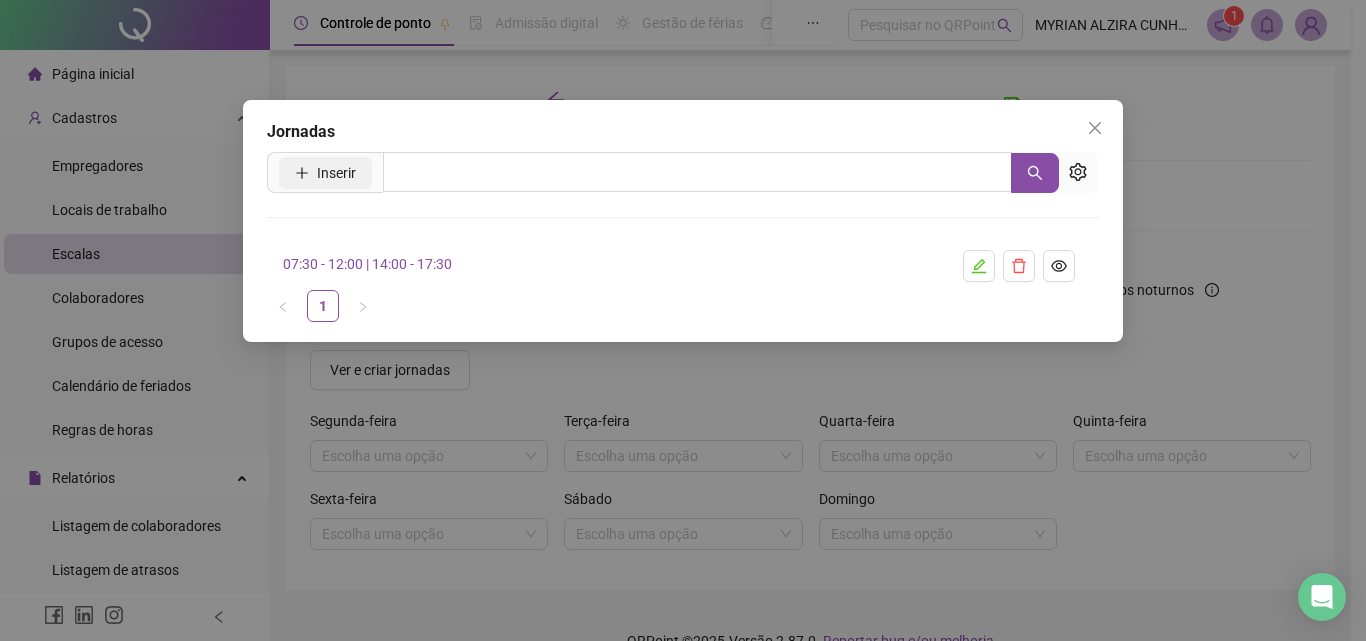 click on "Inserir" at bounding box center (336, 173) 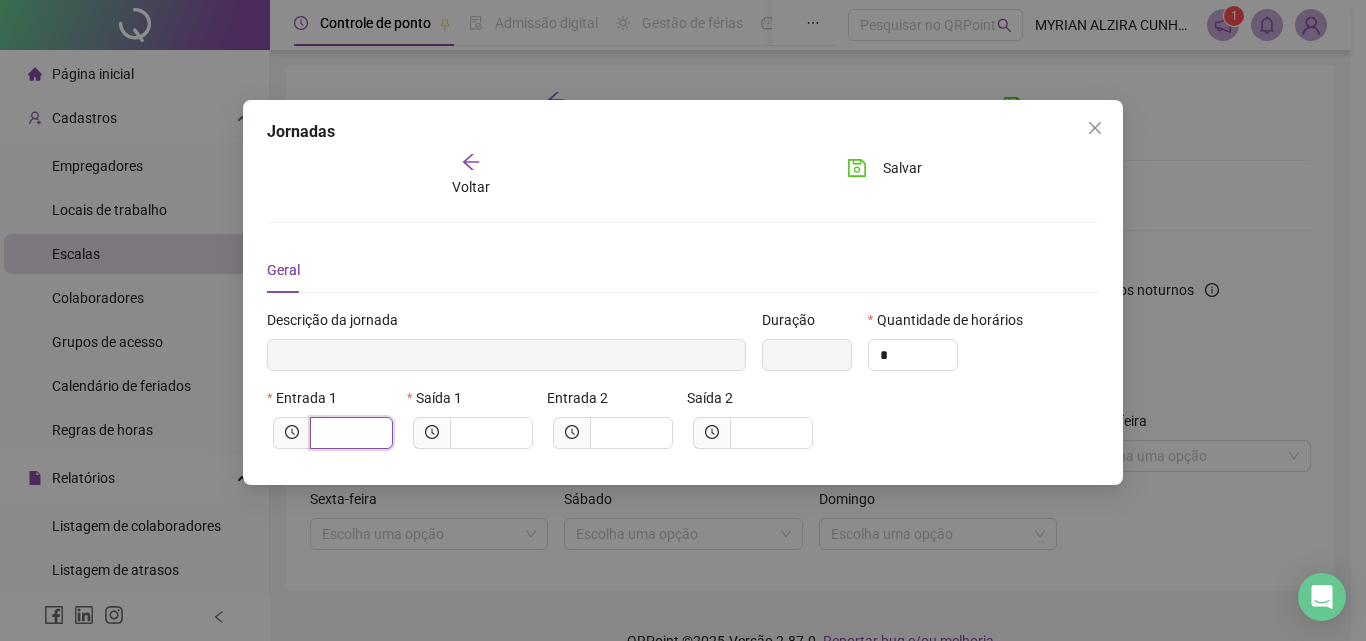 click at bounding box center [349, 433] 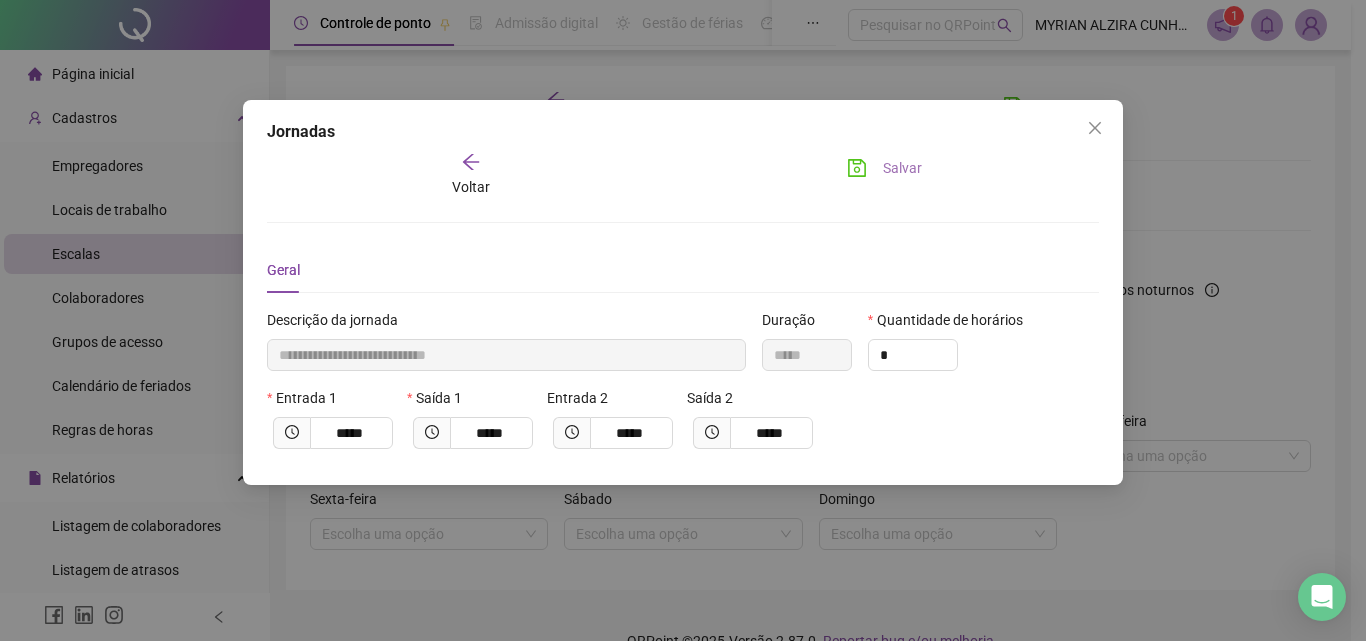 click 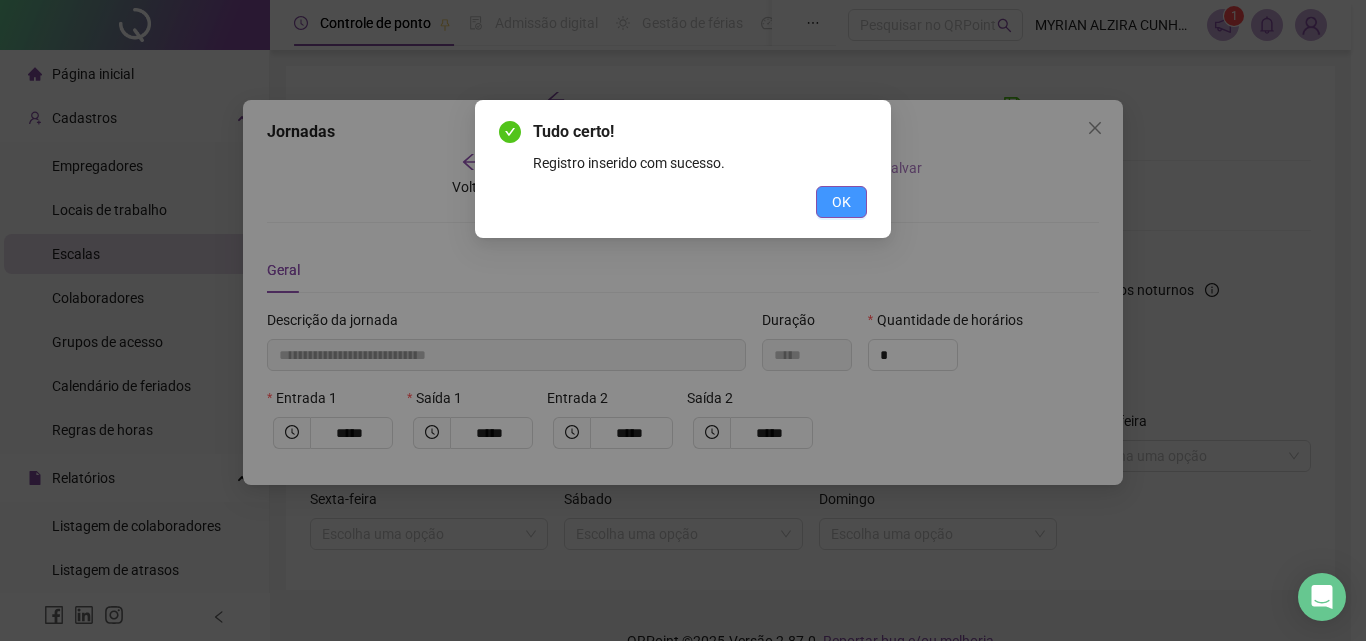 click on "OK" at bounding box center [841, 202] 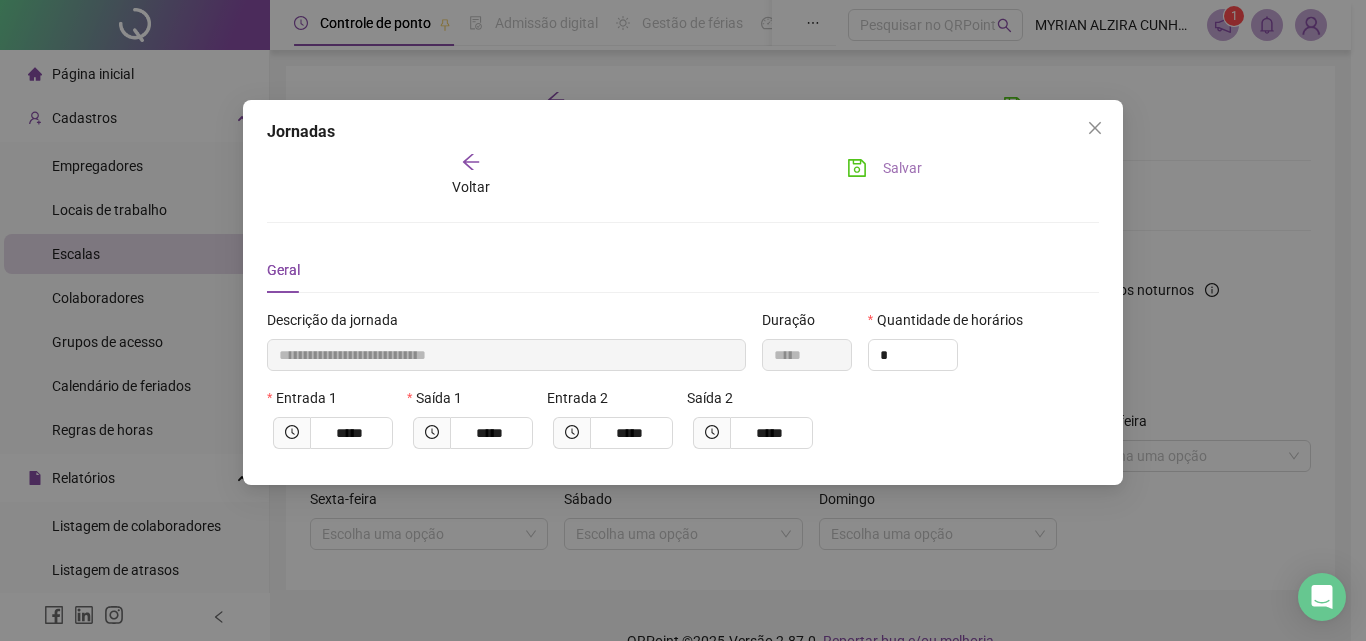 click 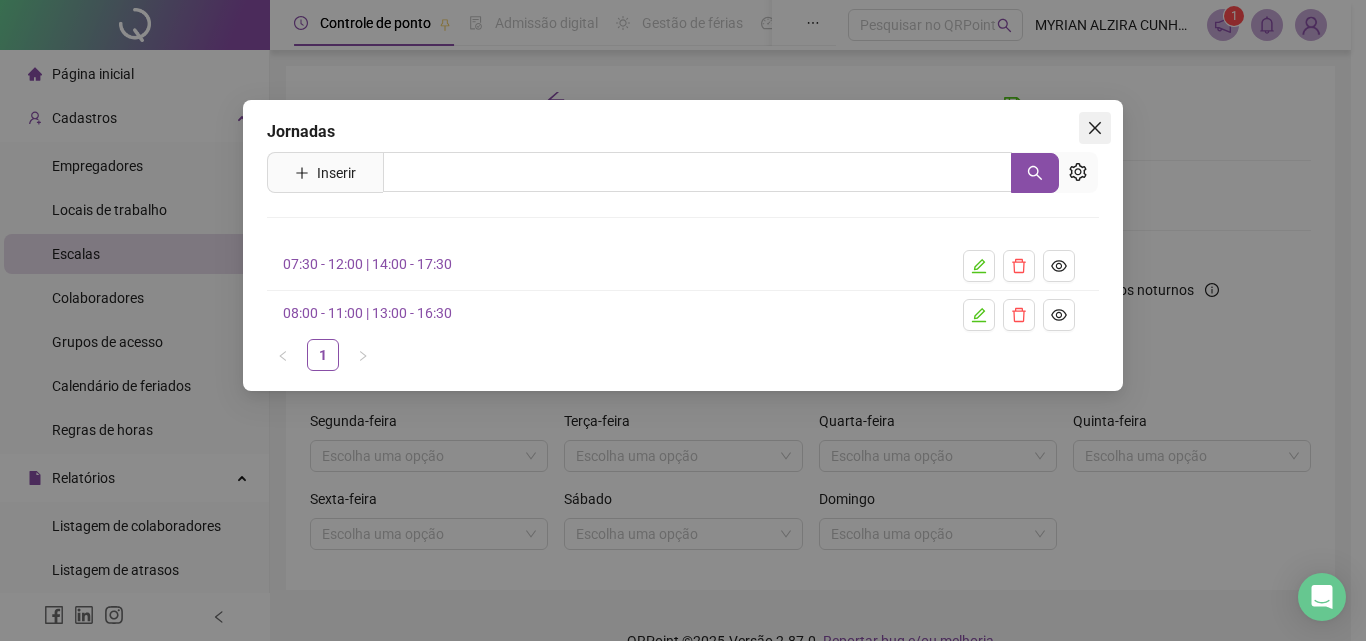click at bounding box center (1095, 128) 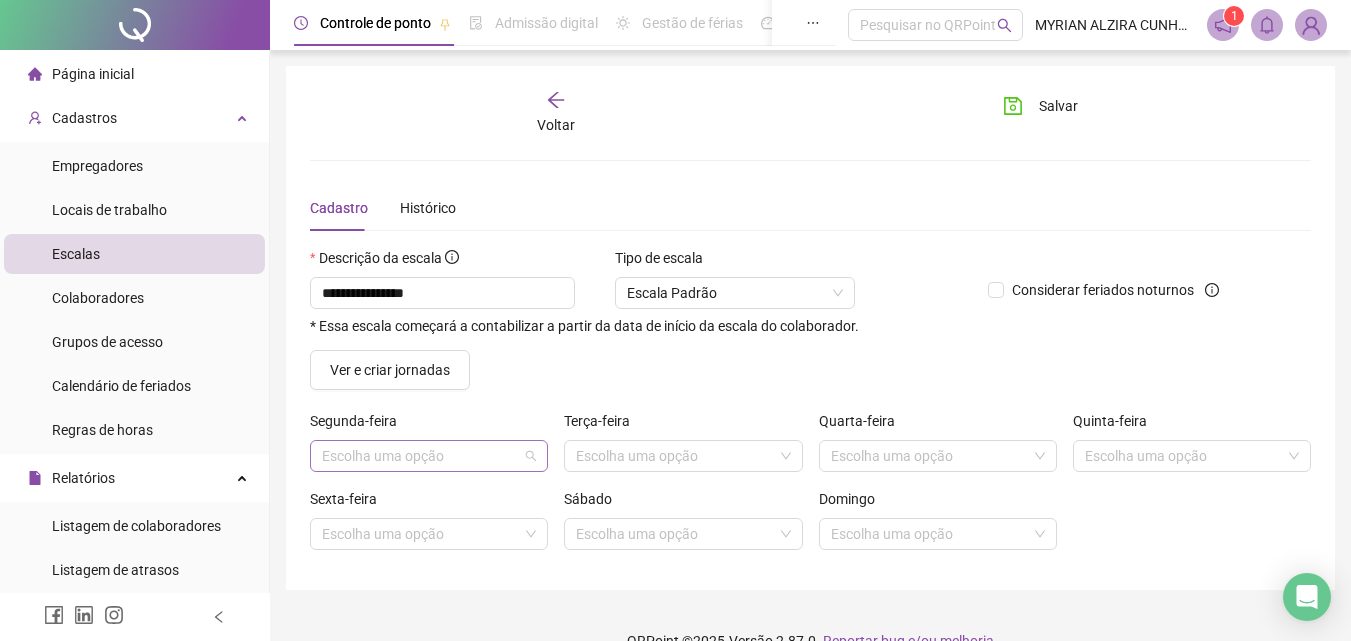 click on "Escolha uma opção" at bounding box center [429, 456] 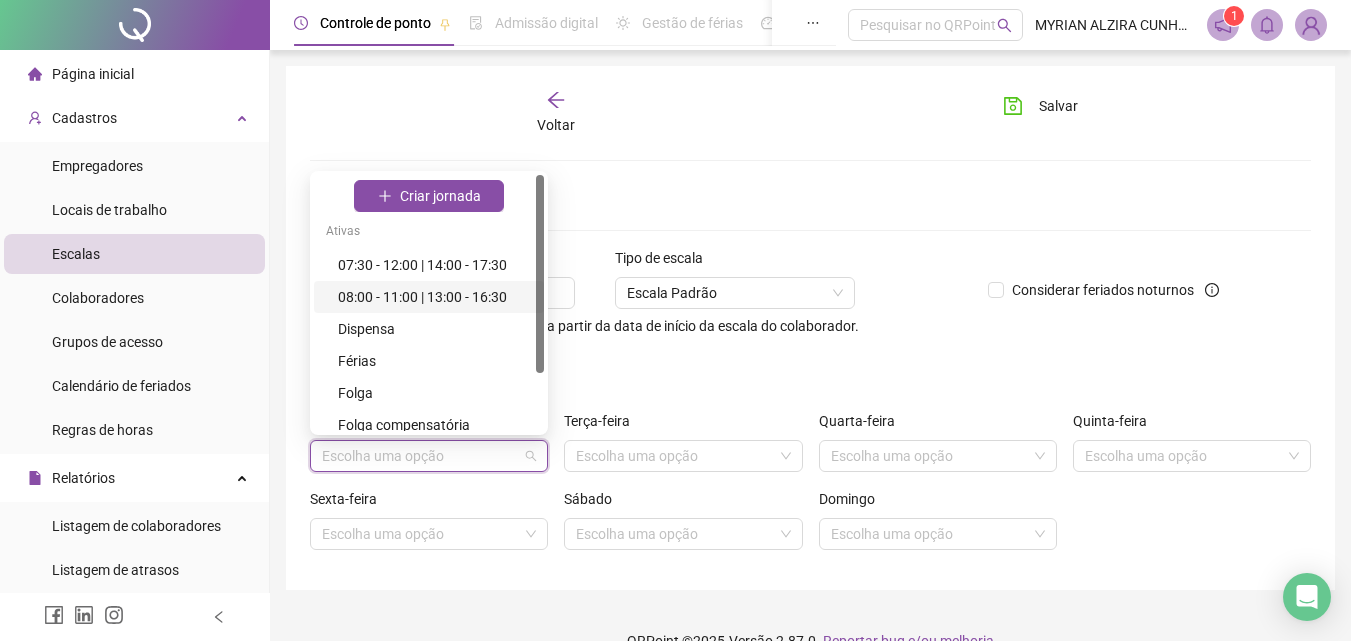 click on "08:00 - 11:00 | 13:00 - 16:30" at bounding box center (435, 297) 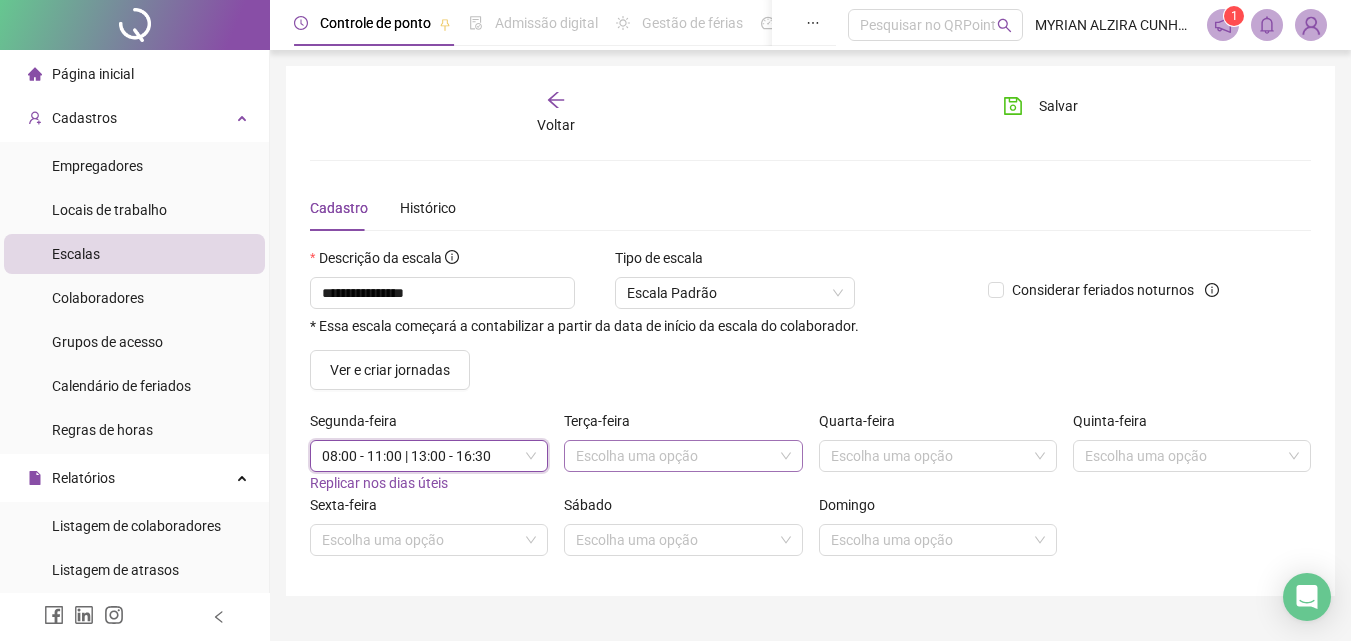 click at bounding box center (677, 456) 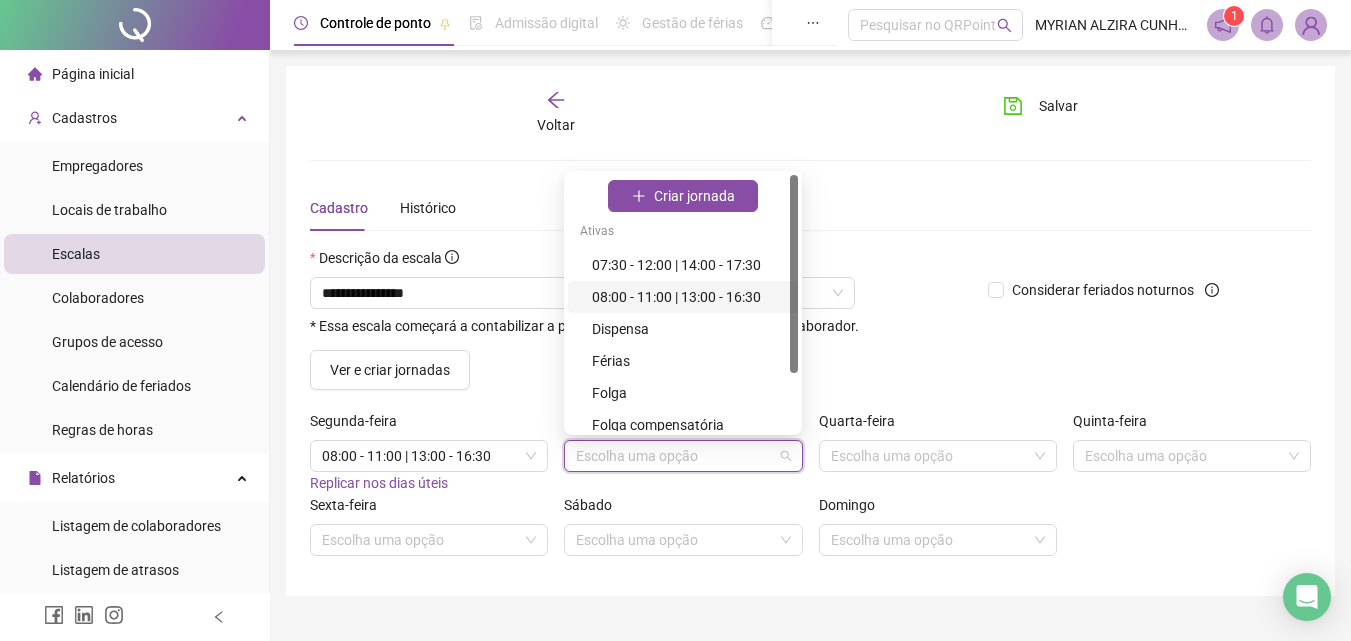 click on "08:00 - 11:00 | 13:00 - 16:30" at bounding box center [689, 297] 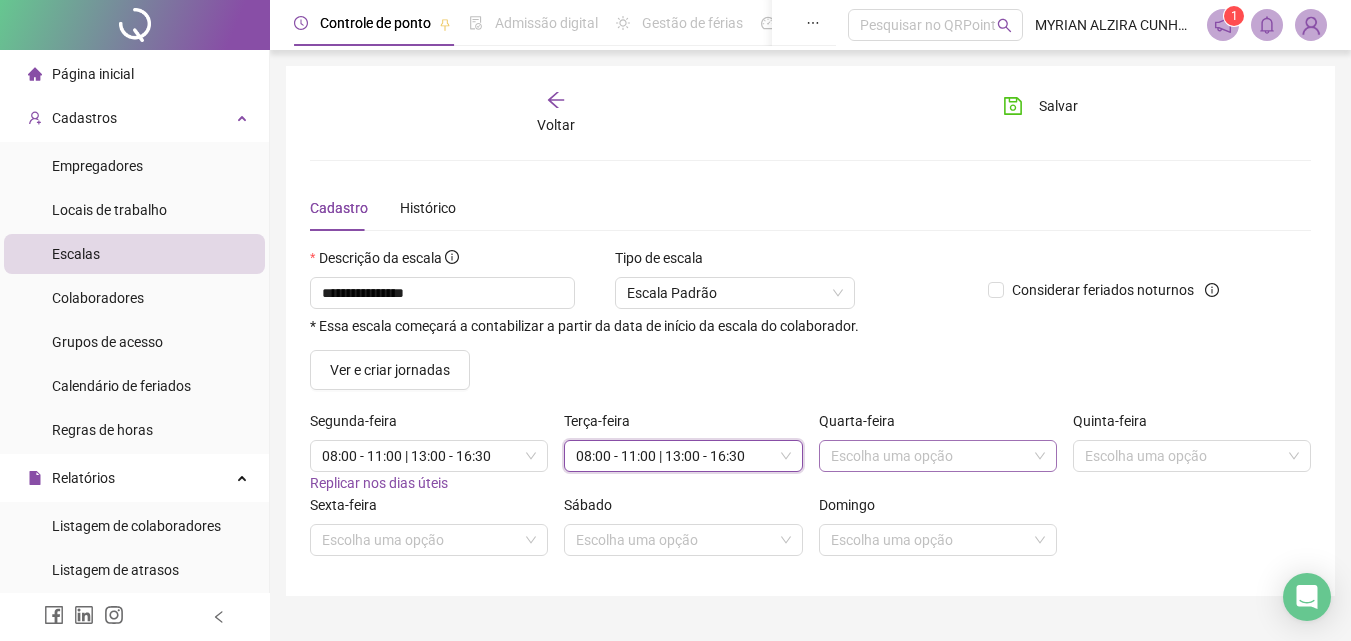 click at bounding box center [932, 456] 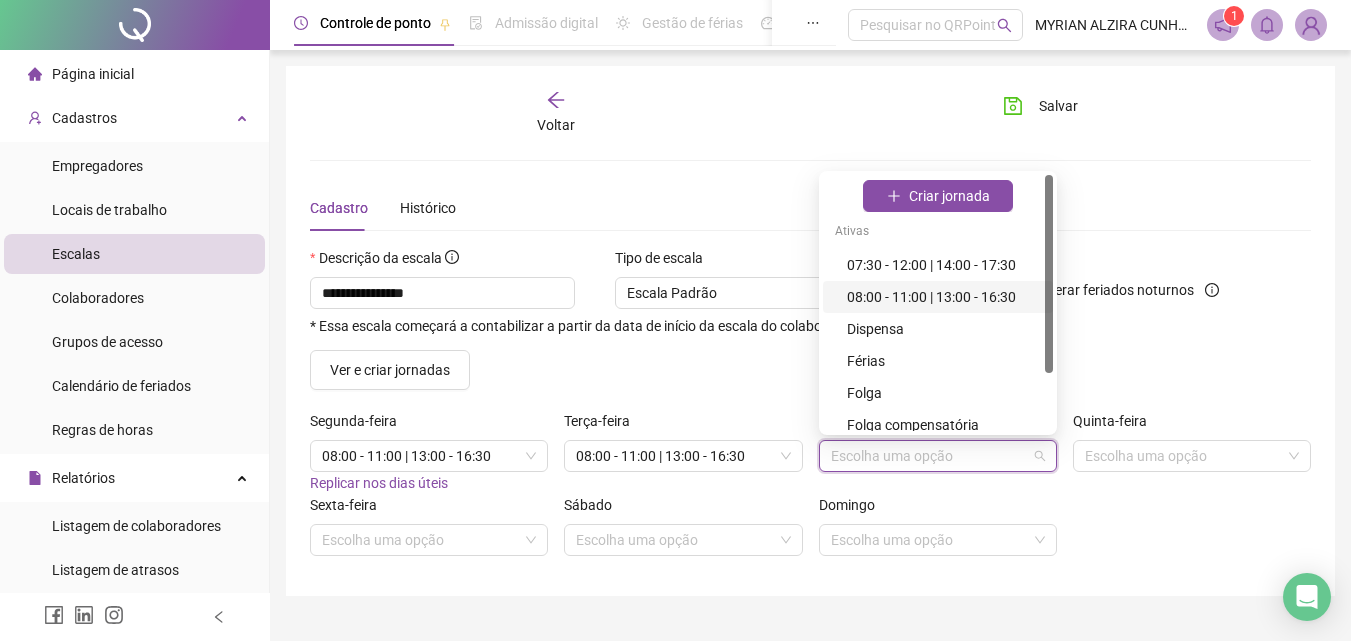 click on "08:00 - 11:00 | 13:00 - 16:30" at bounding box center [944, 297] 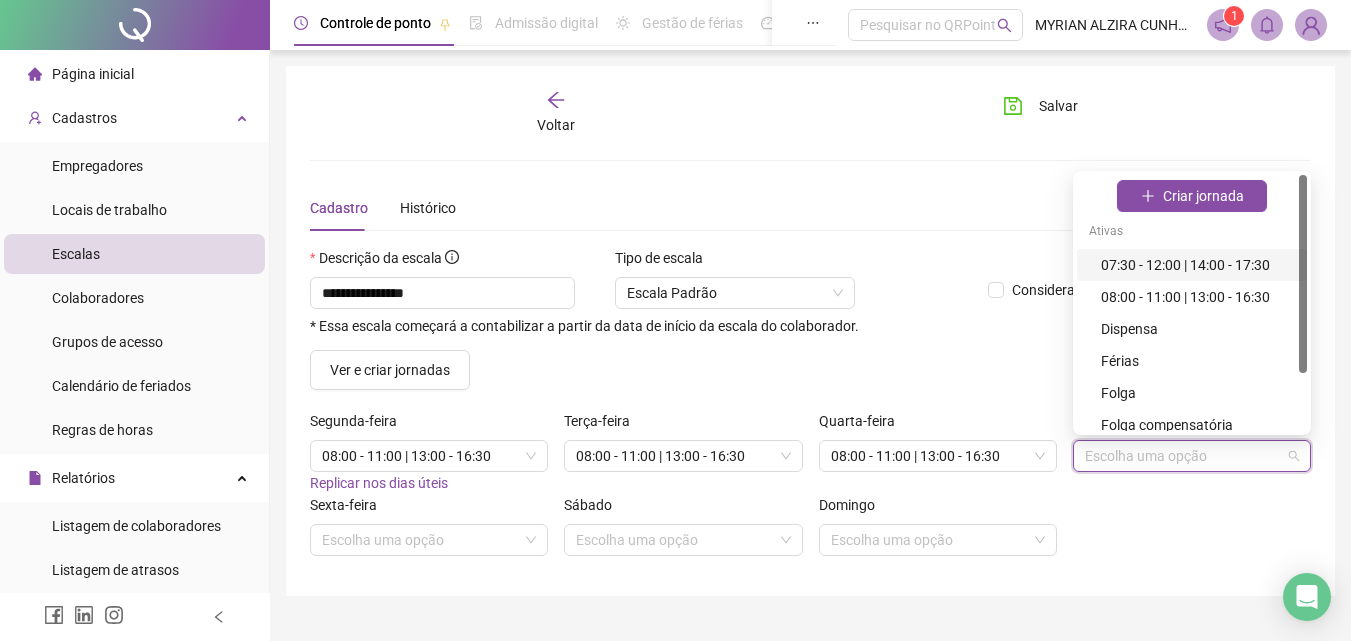 click at bounding box center [1186, 456] 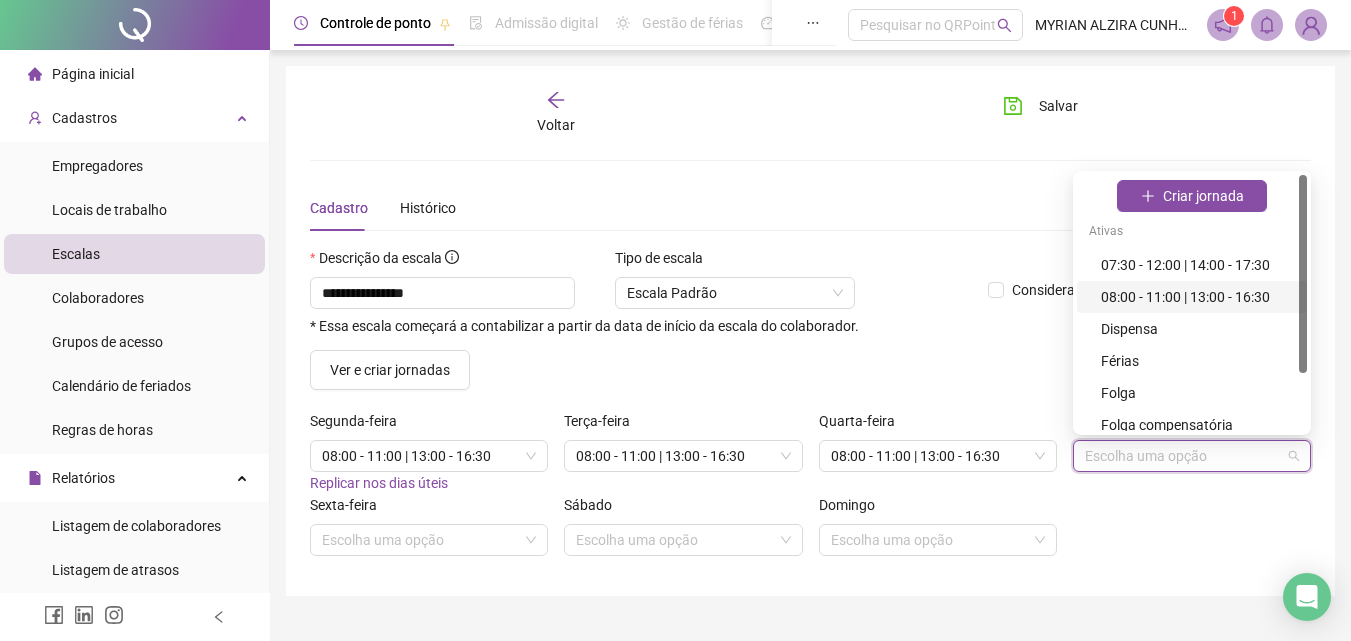 click on "08:00 - 11:00 | 13:00 - 16:30" at bounding box center (1198, 297) 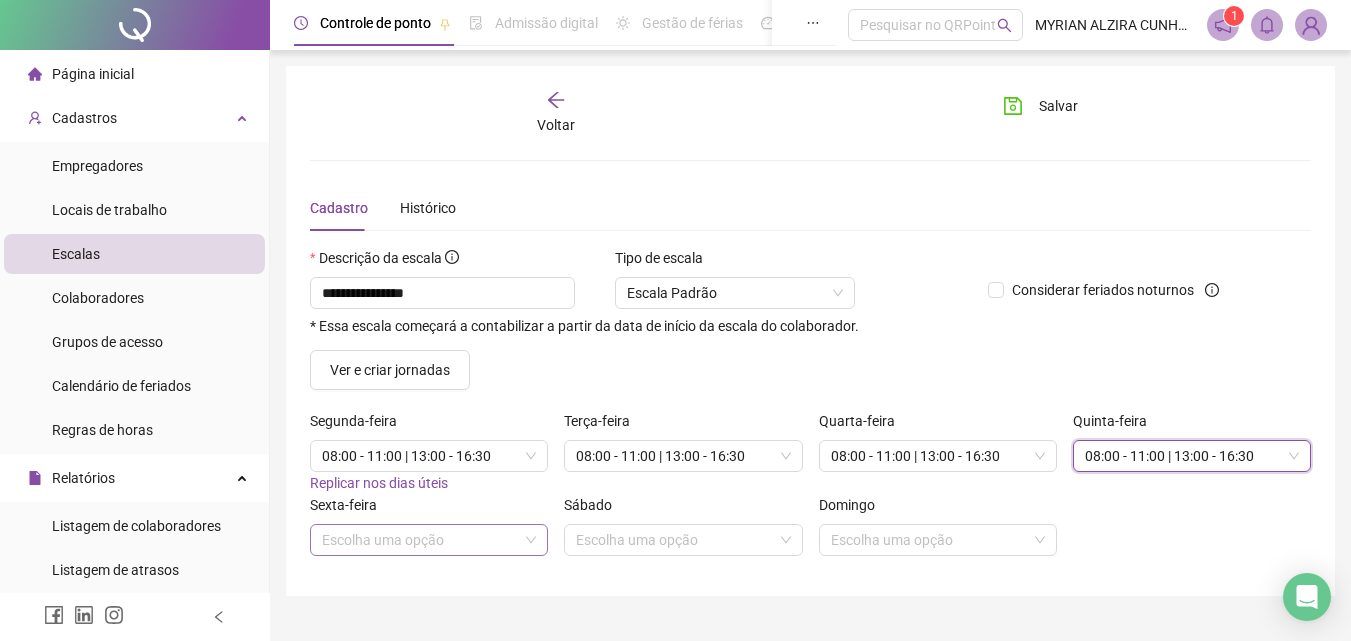 click at bounding box center (423, 540) 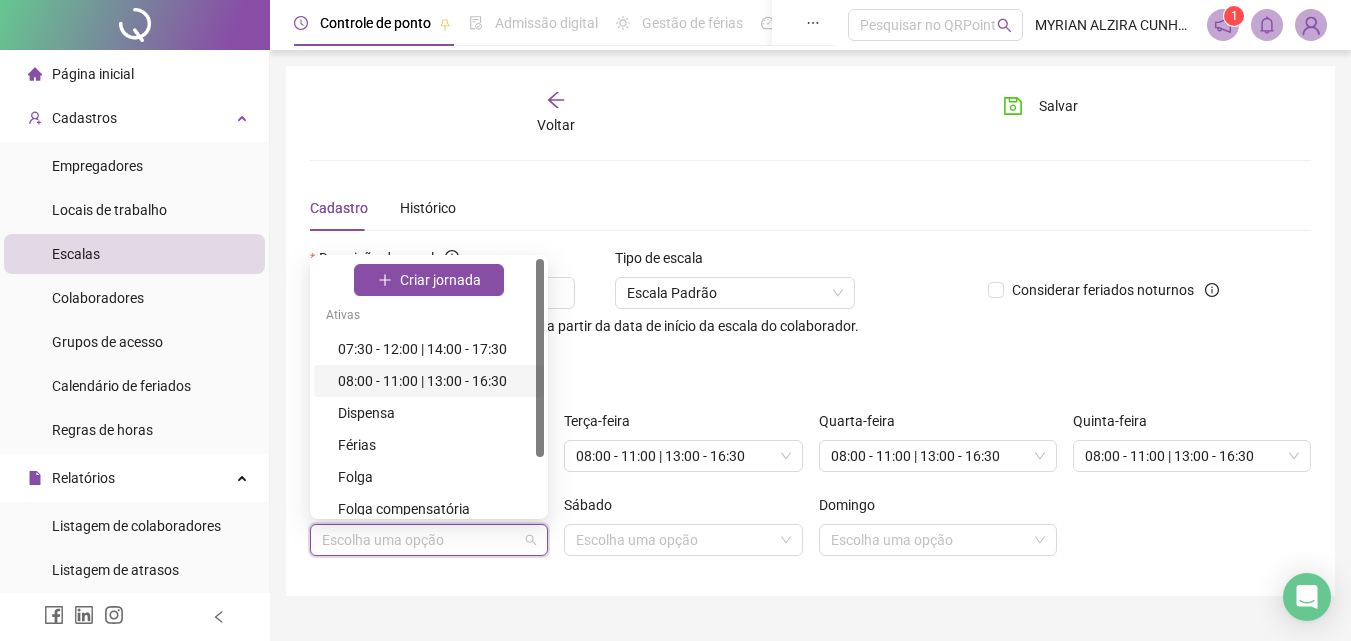 click on "08:00 - 11:00 | 13:00 - 16:30" at bounding box center [435, 381] 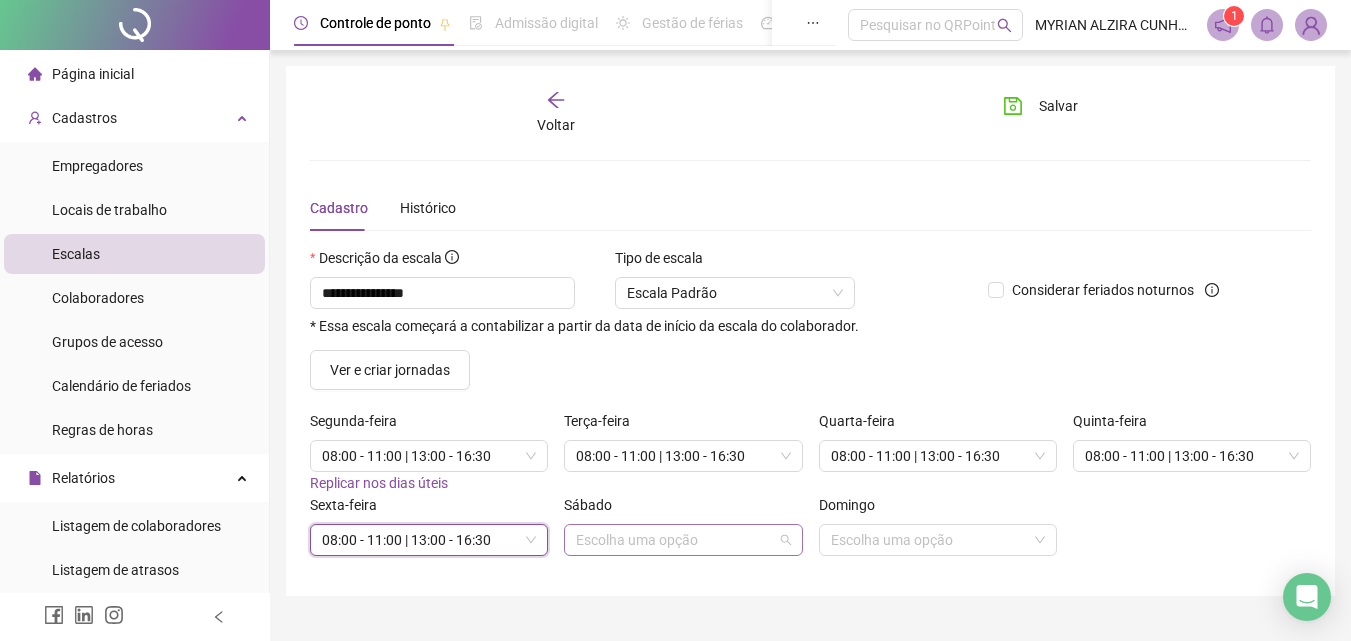 click at bounding box center (677, 540) 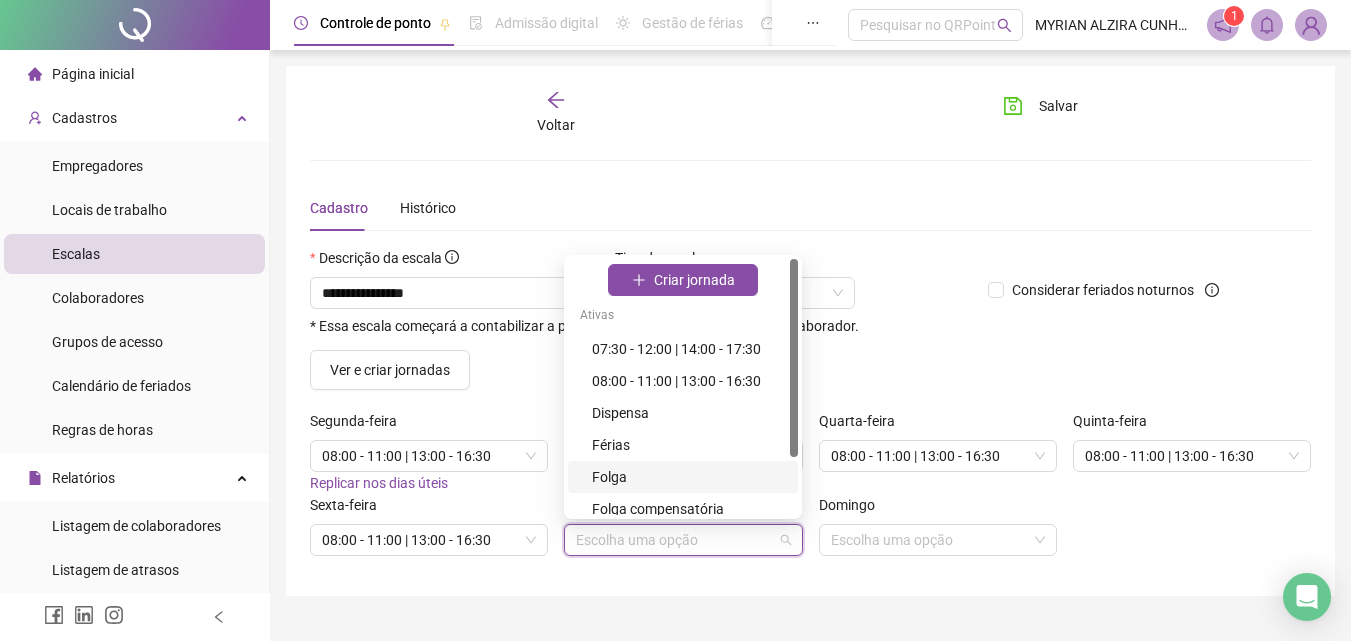click on "Folga" at bounding box center [689, 477] 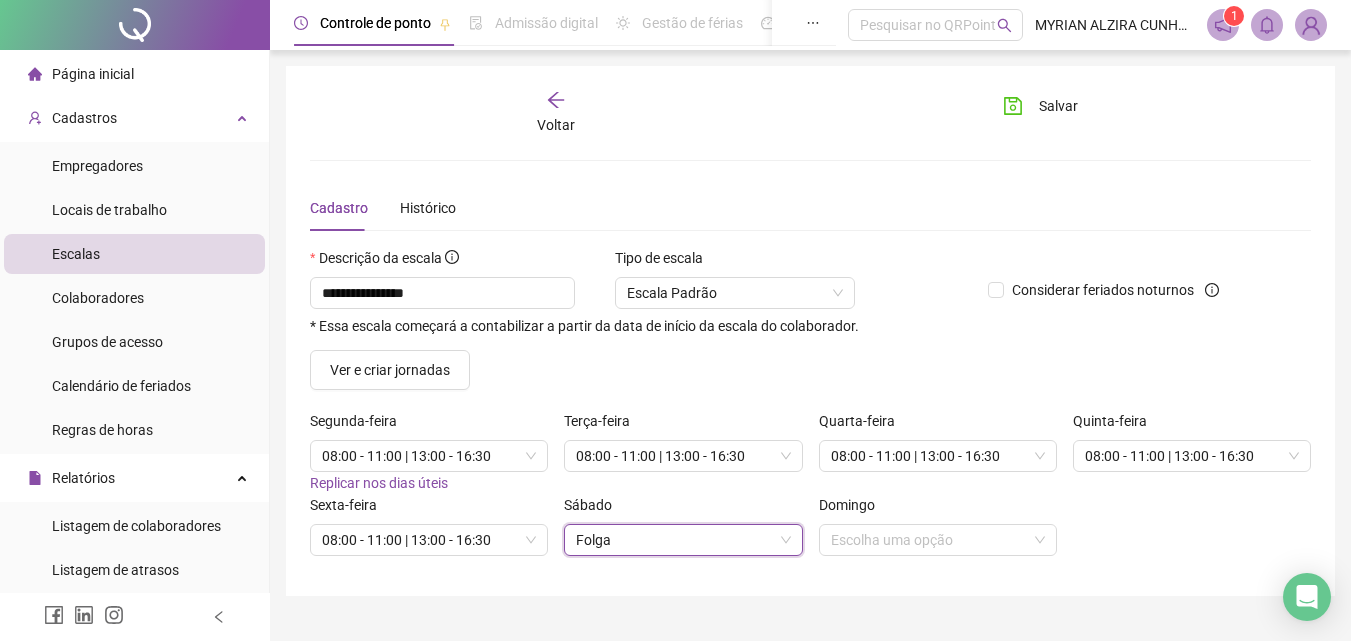click on "Domingo Escolha uma opção" at bounding box center [938, 533] 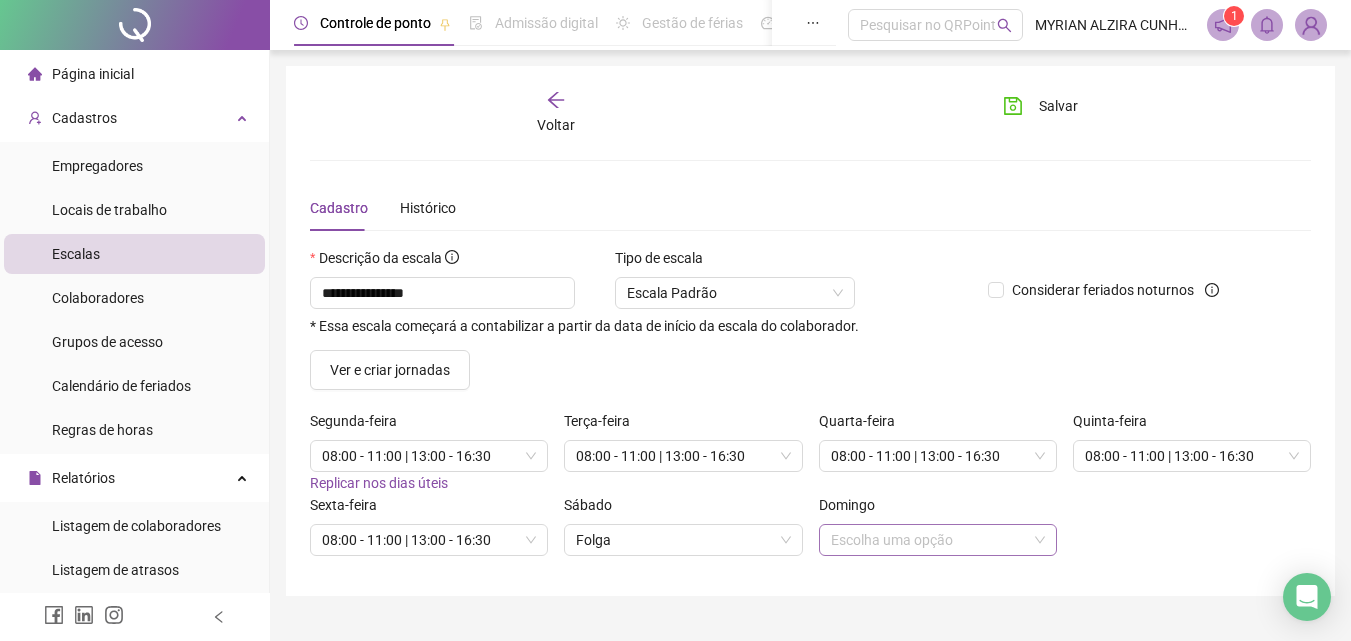 click at bounding box center [932, 540] 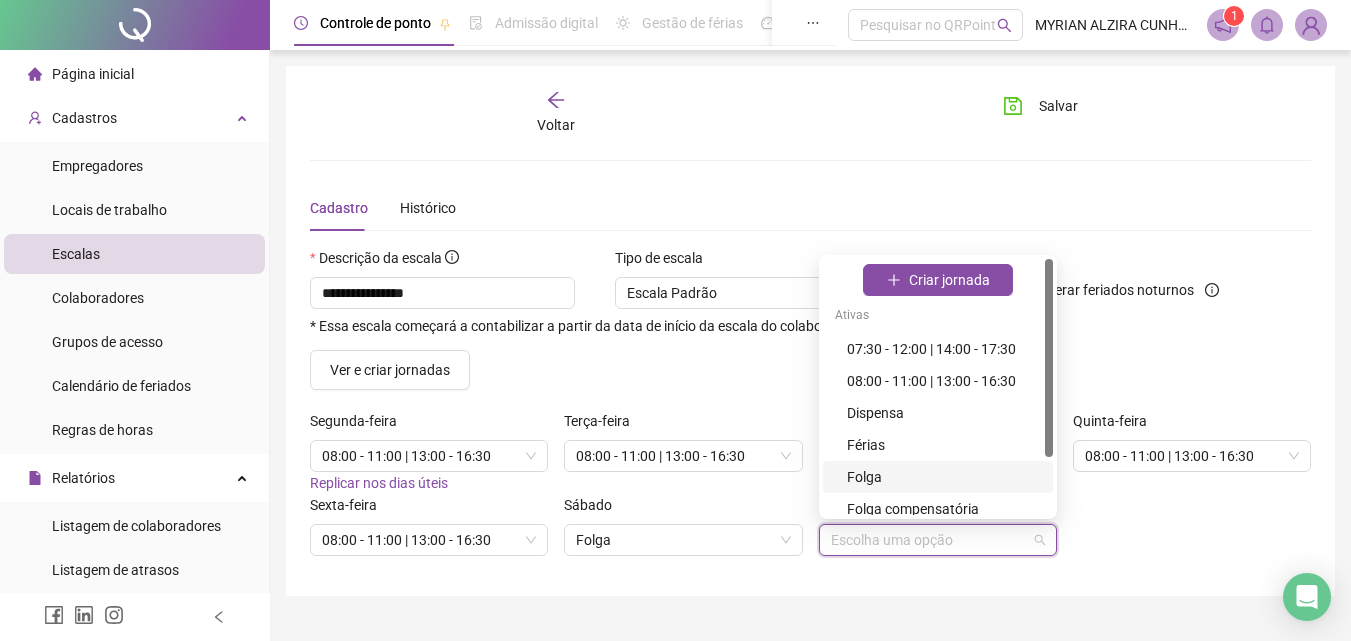 click on "Folga" at bounding box center [944, 477] 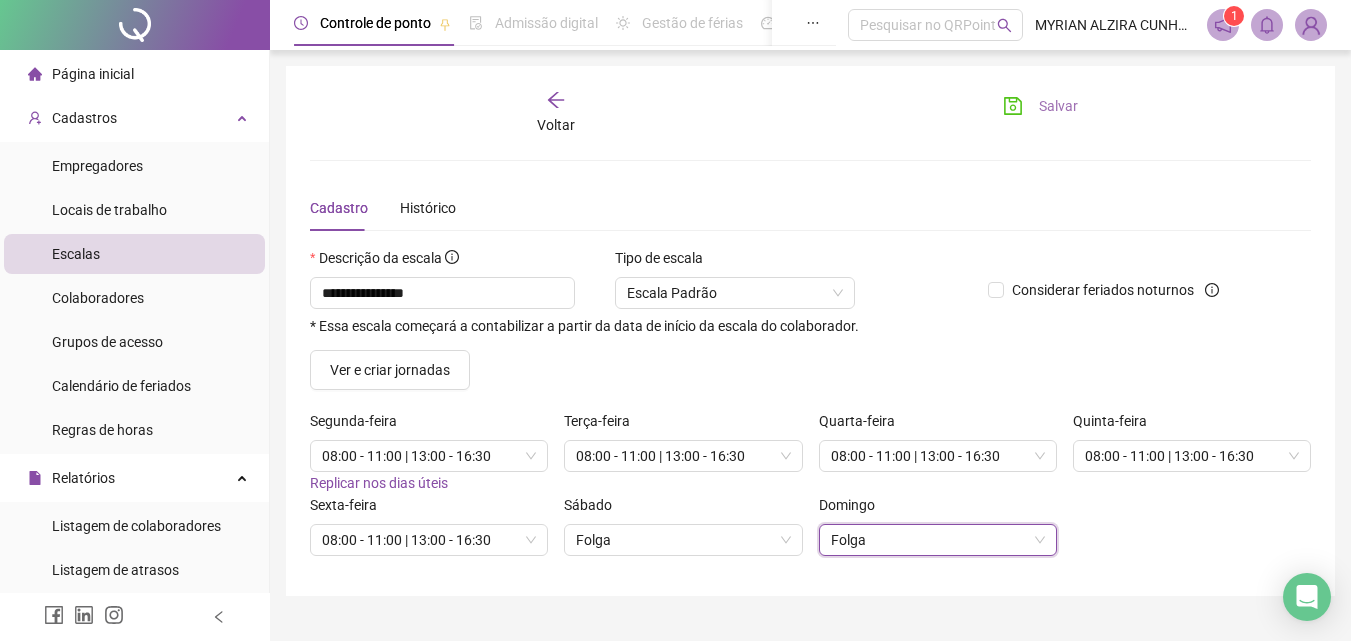 click on "Salvar" at bounding box center (1040, 106) 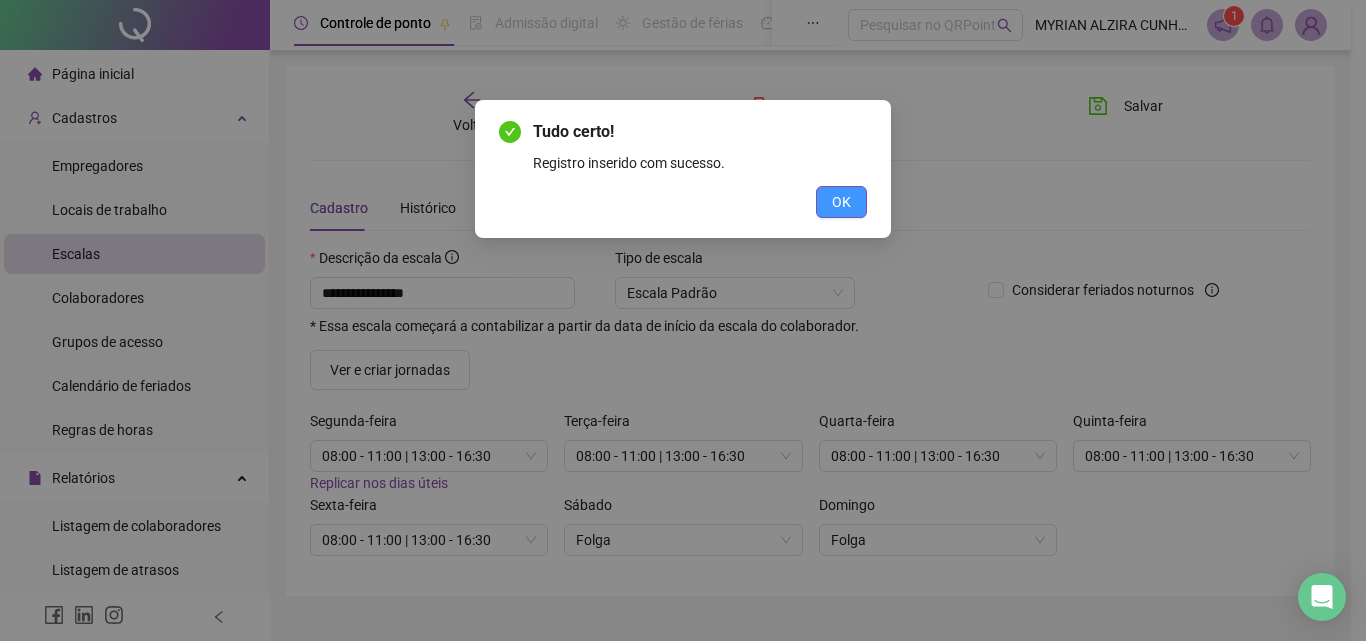 click on "OK" at bounding box center [841, 202] 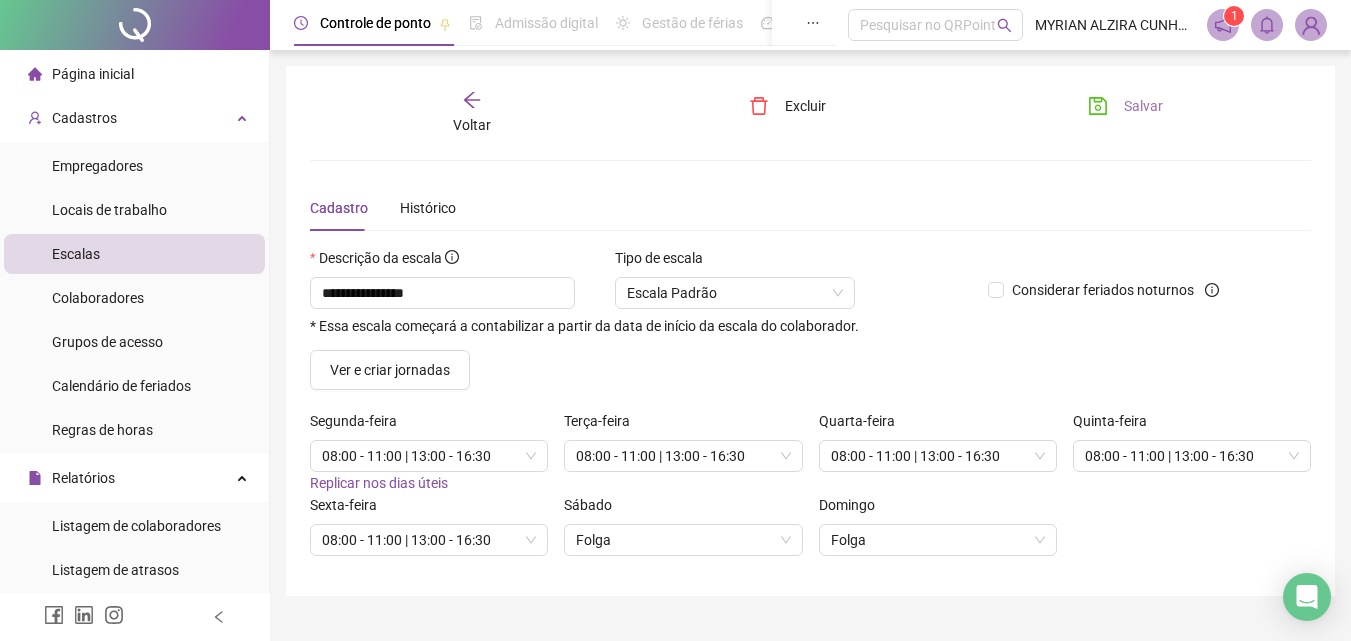 click 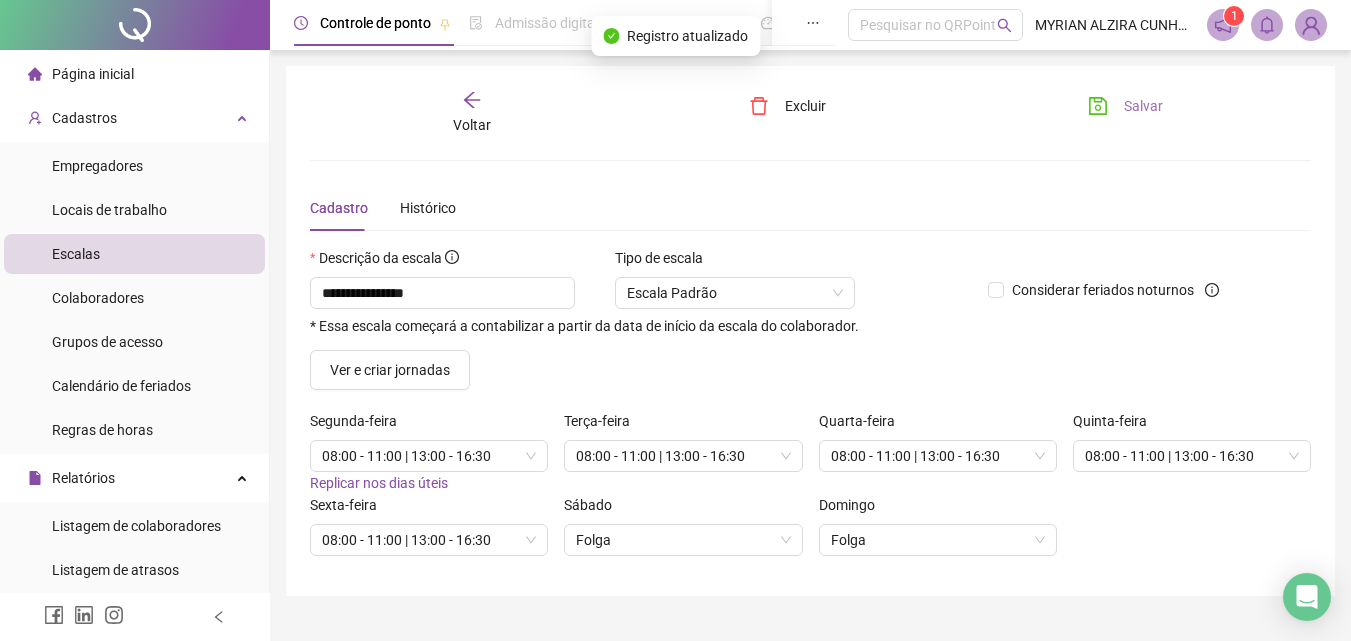 click on "Voltar" at bounding box center (472, 113) 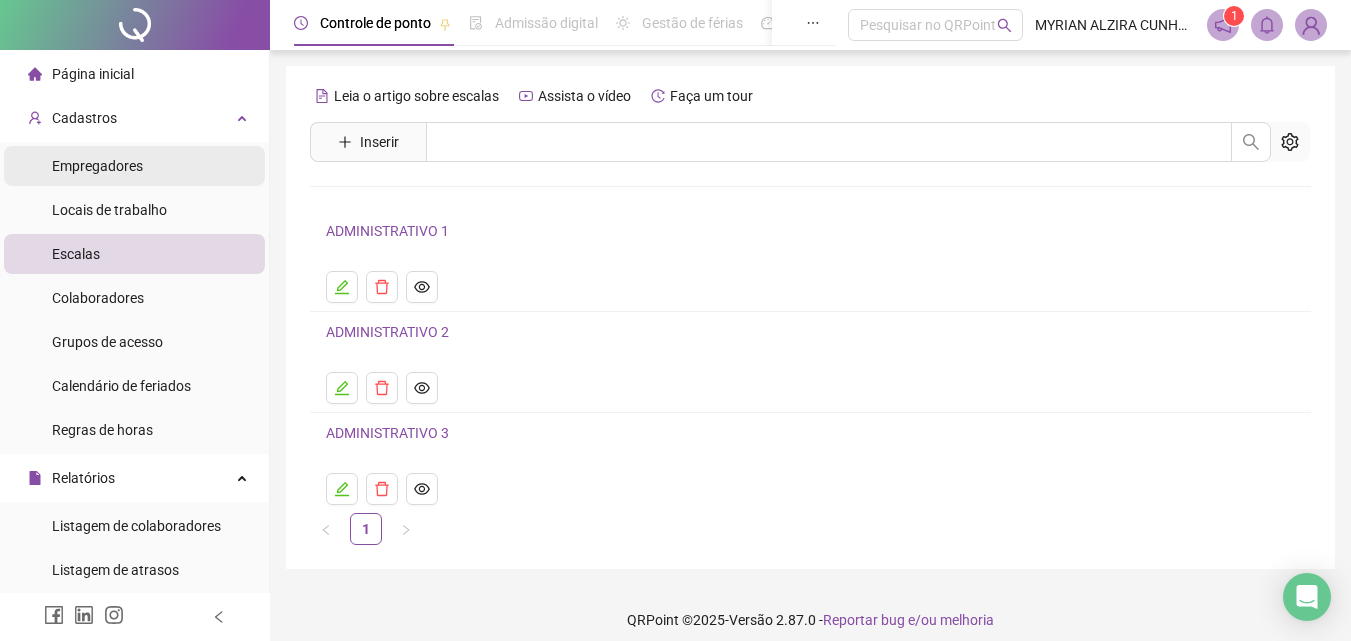 click on "Empregadores" at bounding box center (97, 166) 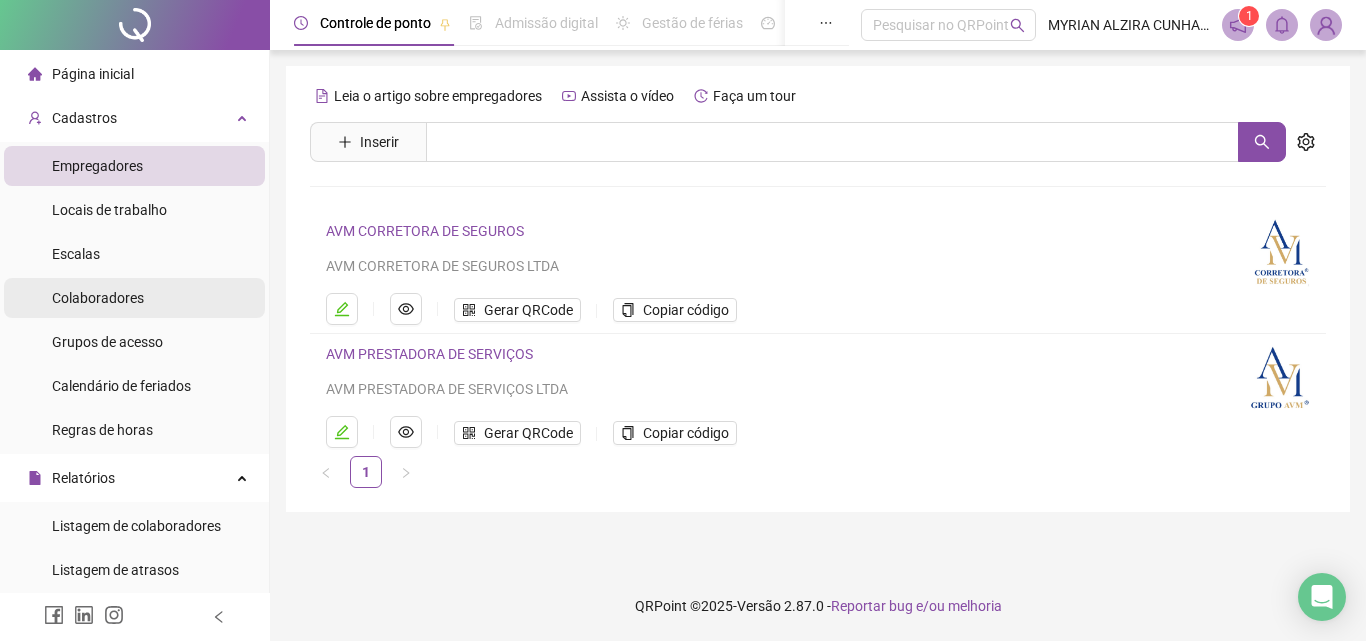click on "Colaboradores" at bounding box center (98, 298) 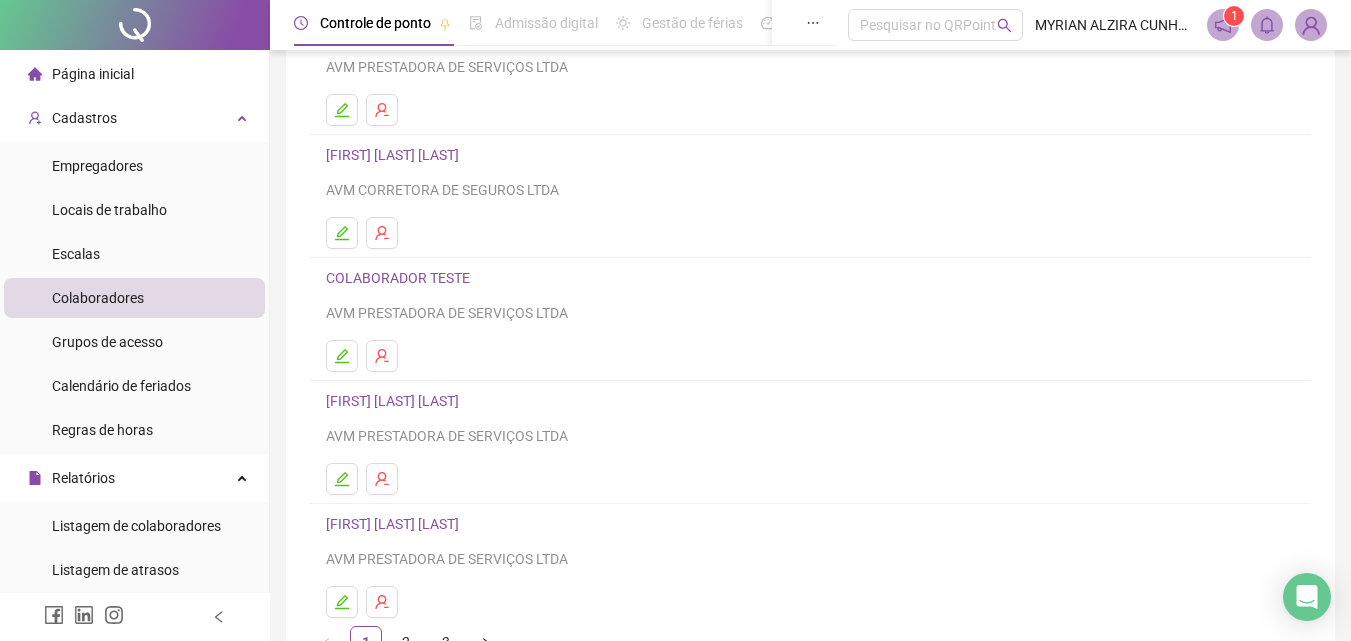 scroll, scrollTop: 200, scrollLeft: 0, axis: vertical 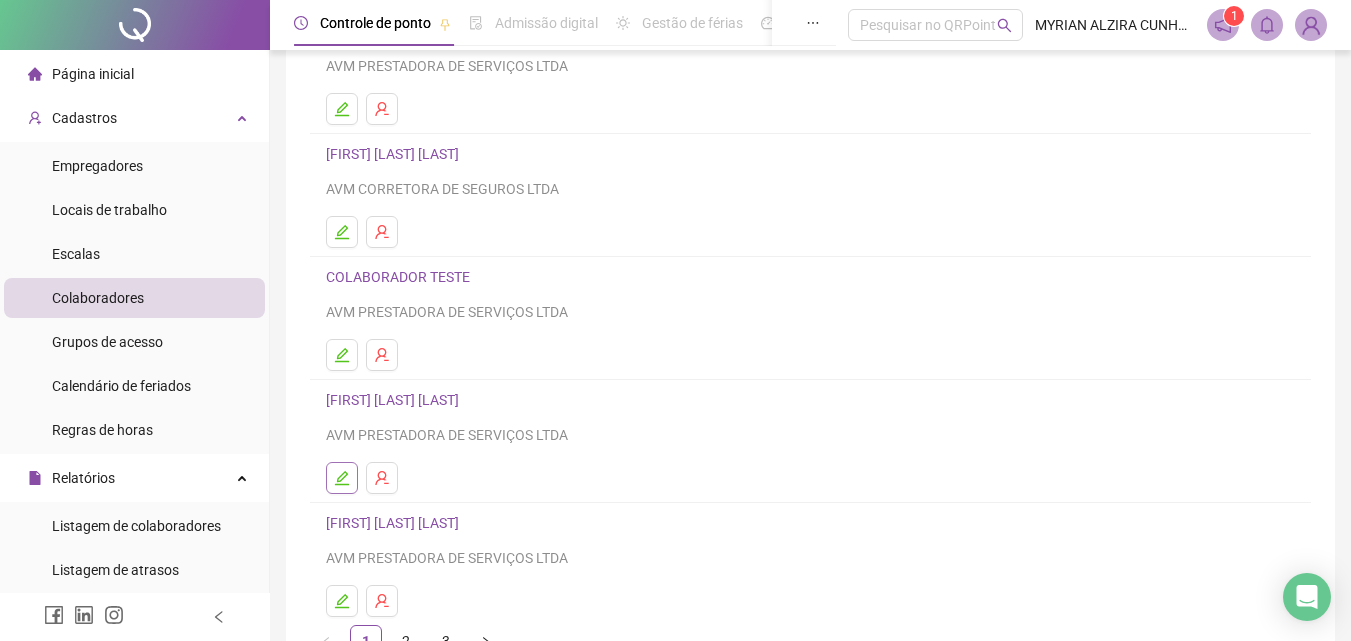 click at bounding box center [342, 478] 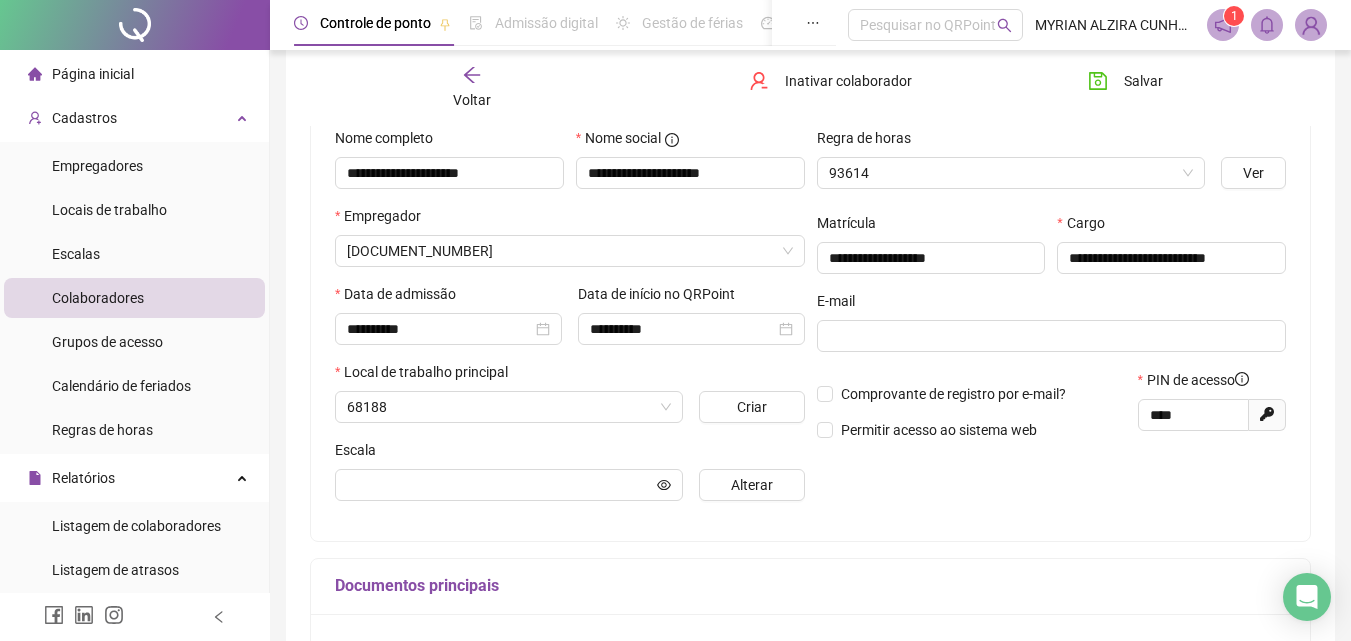 scroll, scrollTop: 210, scrollLeft: 0, axis: vertical 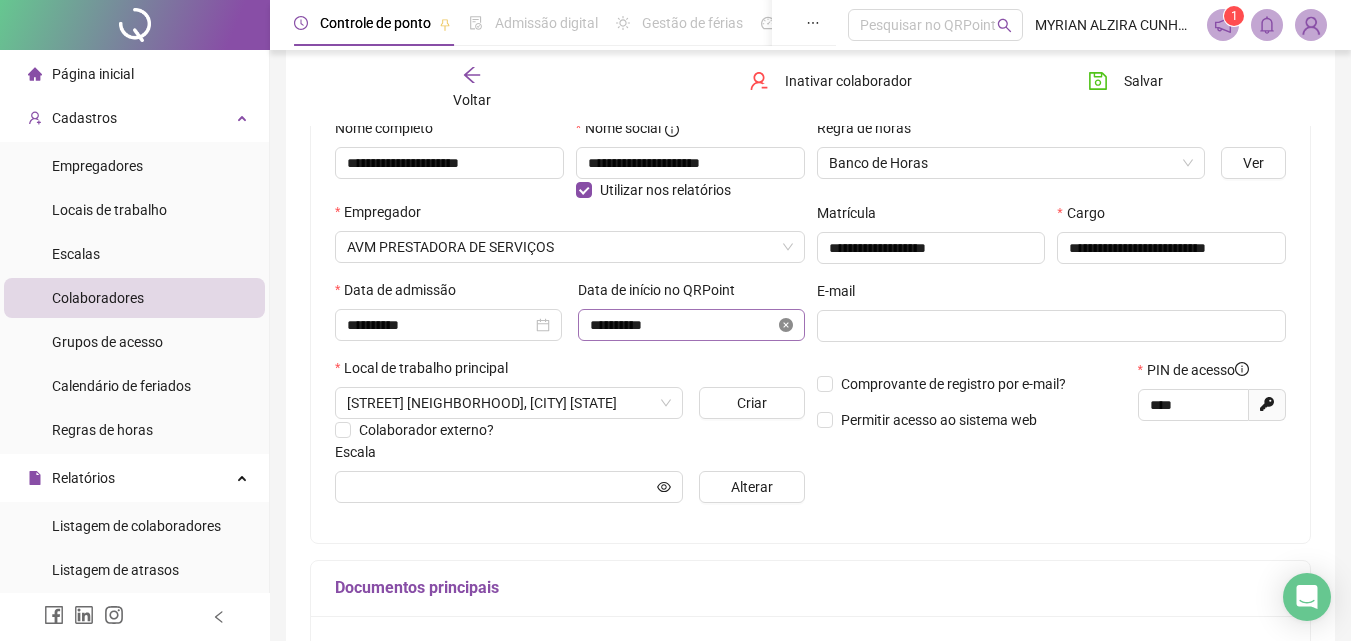 click 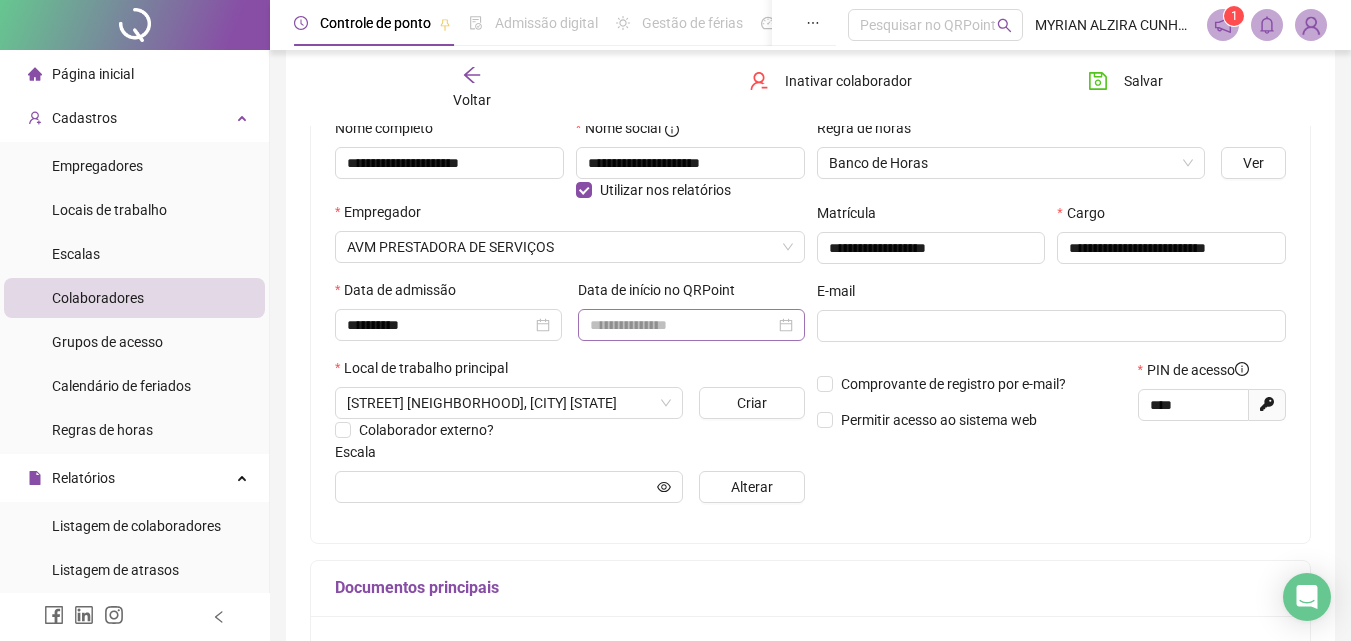 click at bounding box center [691, 325] 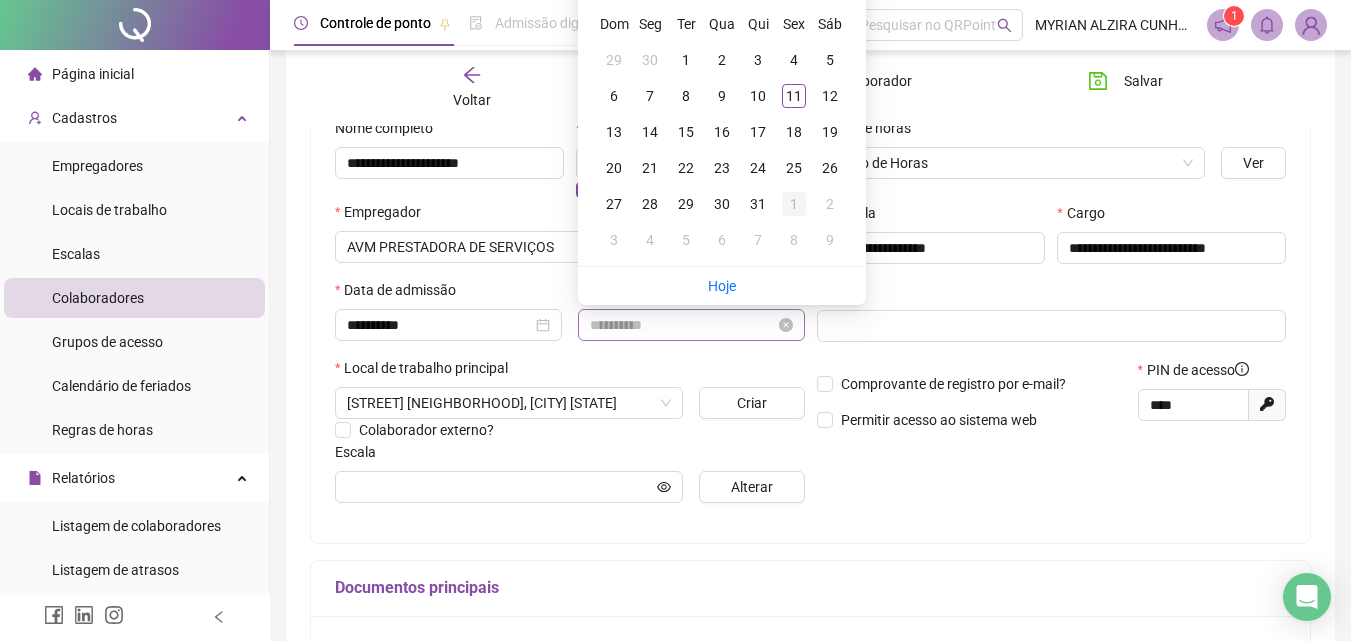 click on "1" at bounding box center (794, 204) 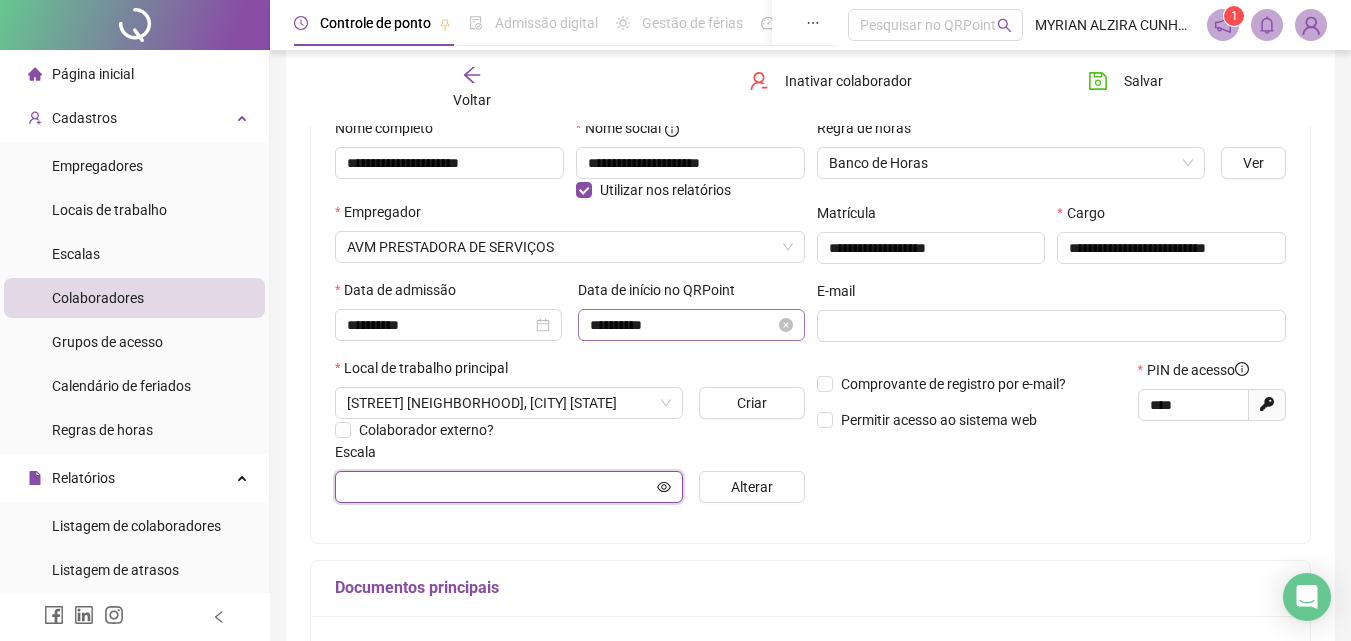 click 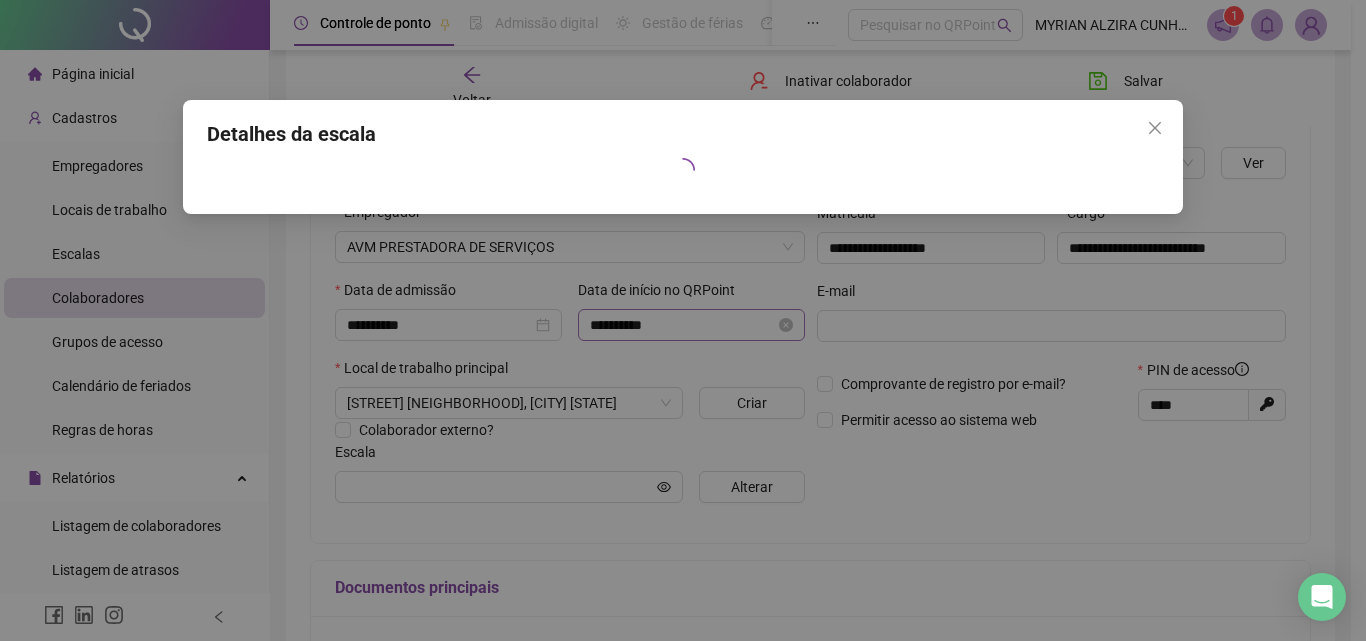 drag, startPoint x: 1158, startPoint y: 134, endPoint x: 1031, endPoint y: 210, distance: 148.00337 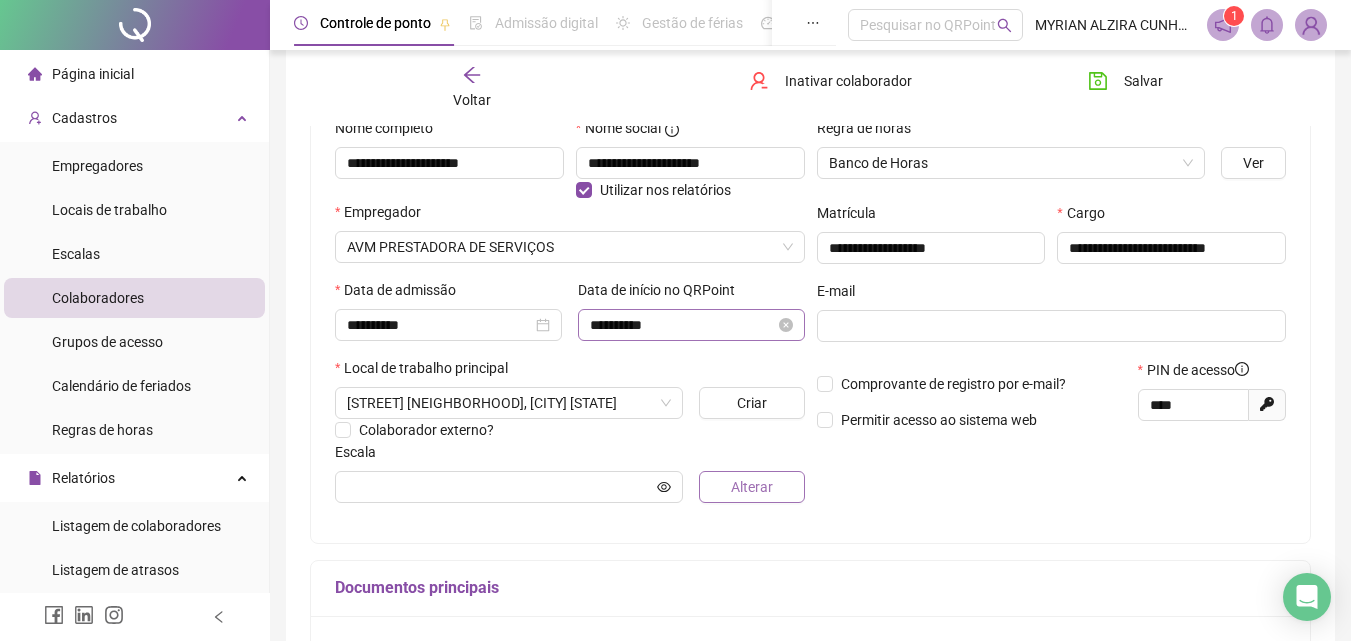 click on "Alterar" at bounding box center [752, 487] 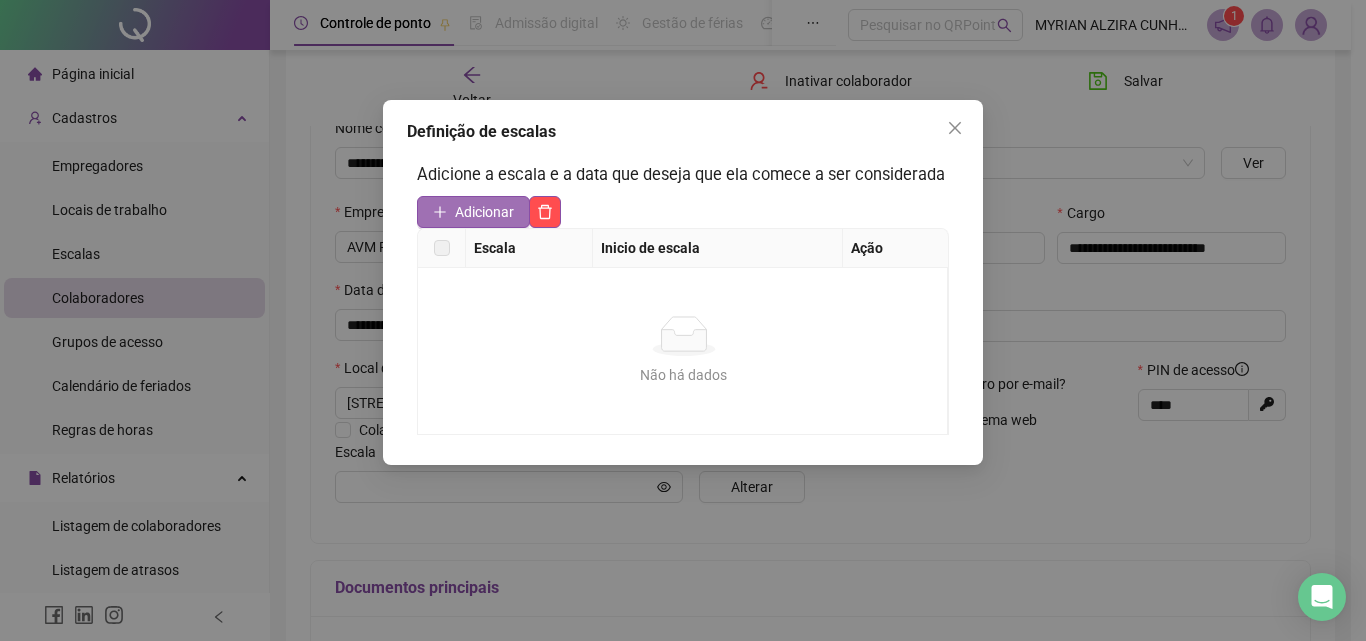 click on "Adicionar" at bounding box center (484, 212) 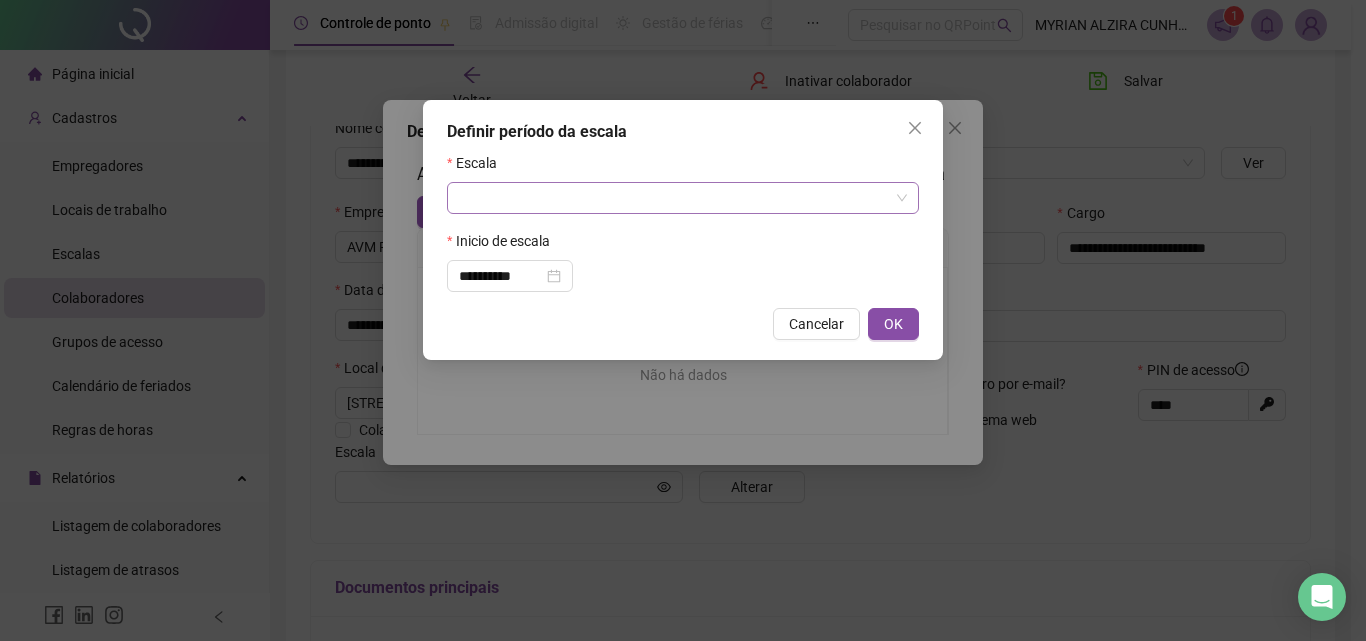 click at bounding box center (677, 198) 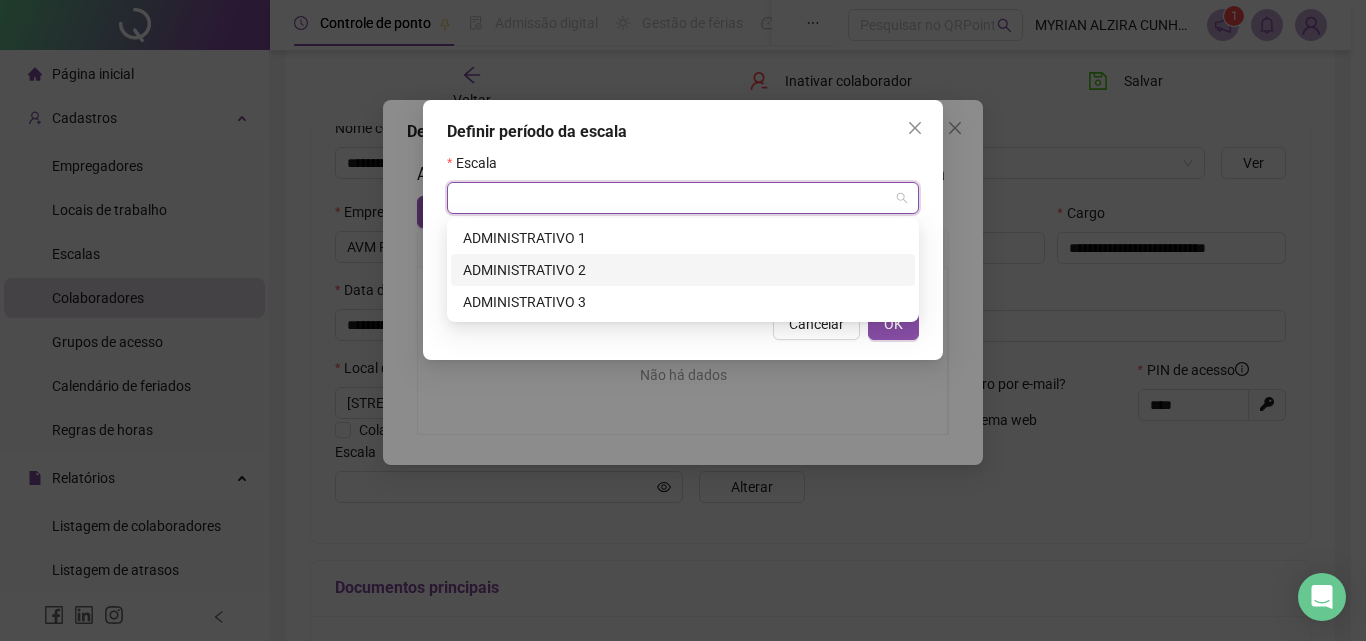 click on "ADMINISTRATIVO 2" at bounding box center [683, 270] 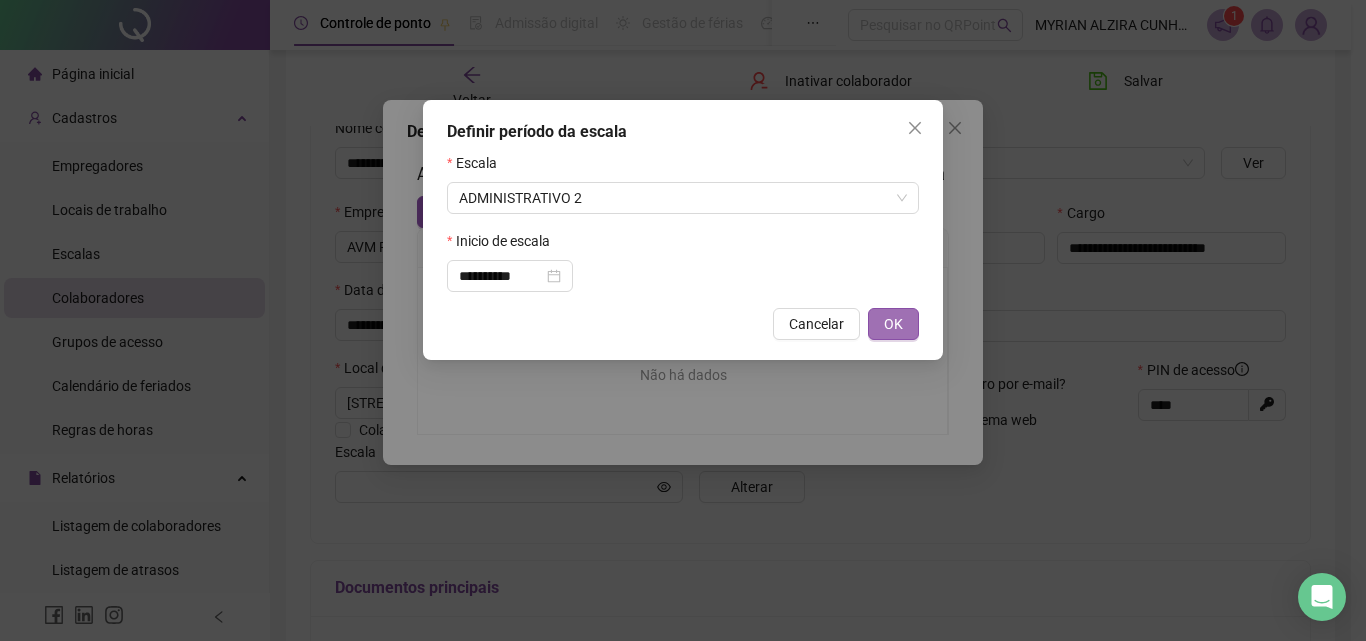 click on "OK" at bounding box center [893, 324] 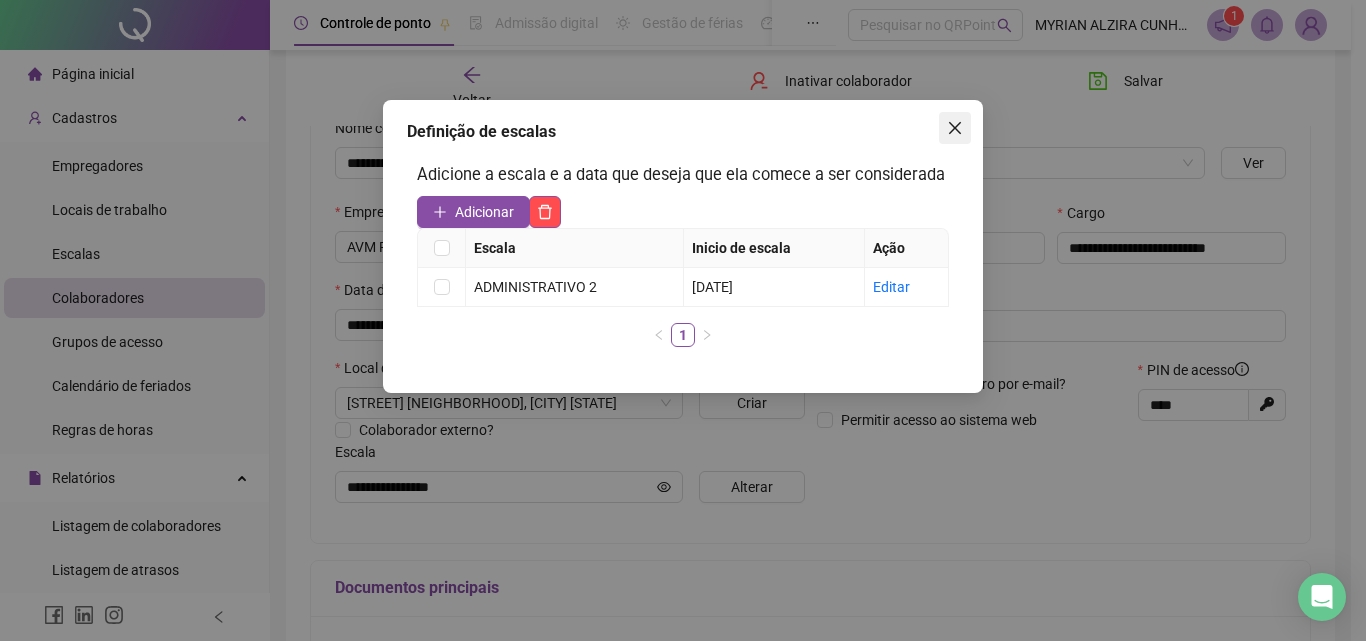click at bounding box center [955, 128] 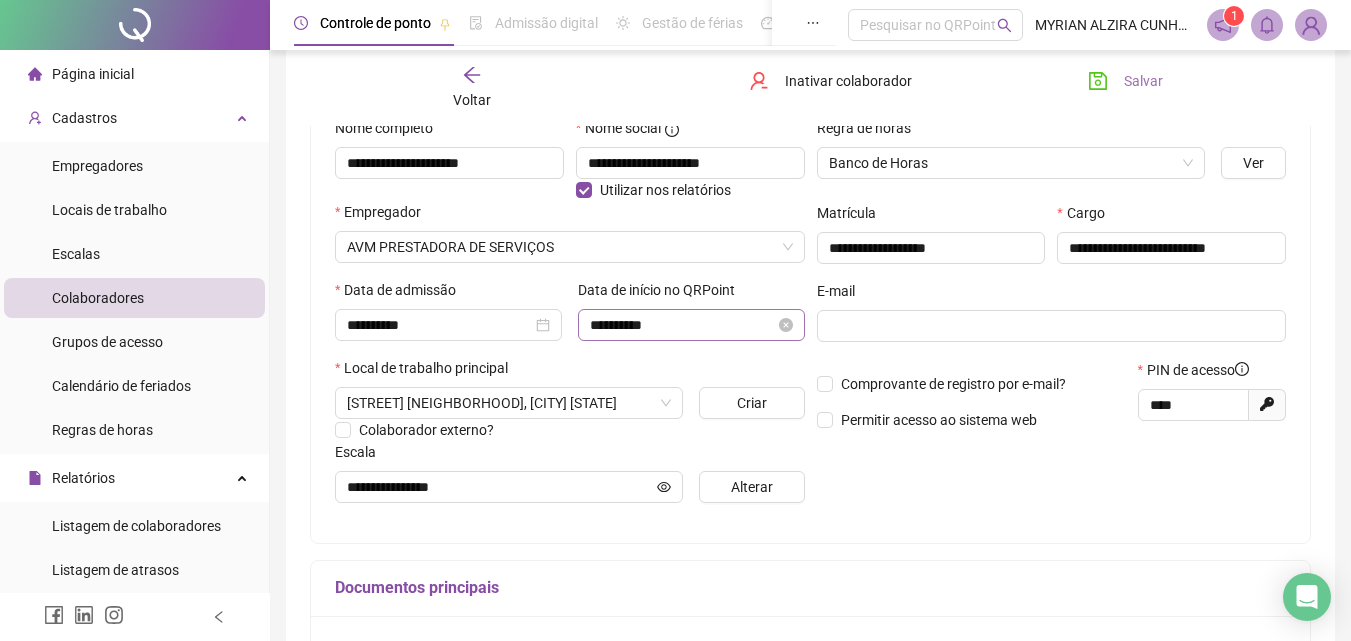 click on "Salvar" at bounding box center (1125, 81) 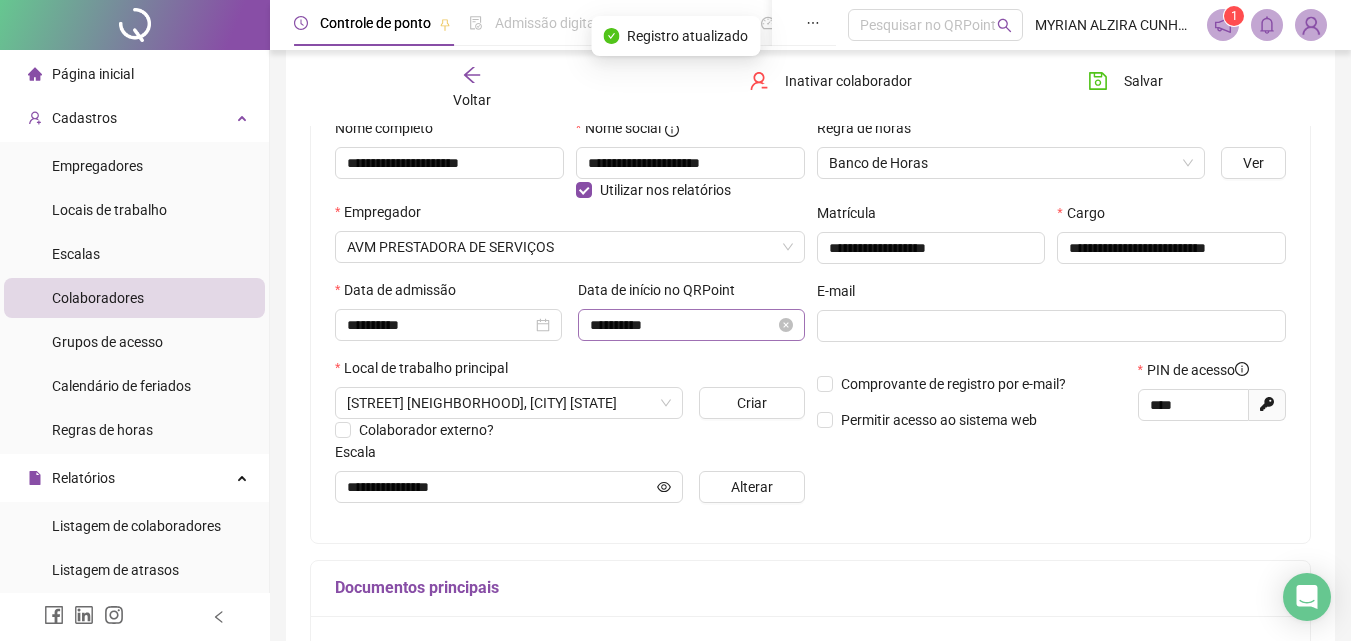 click 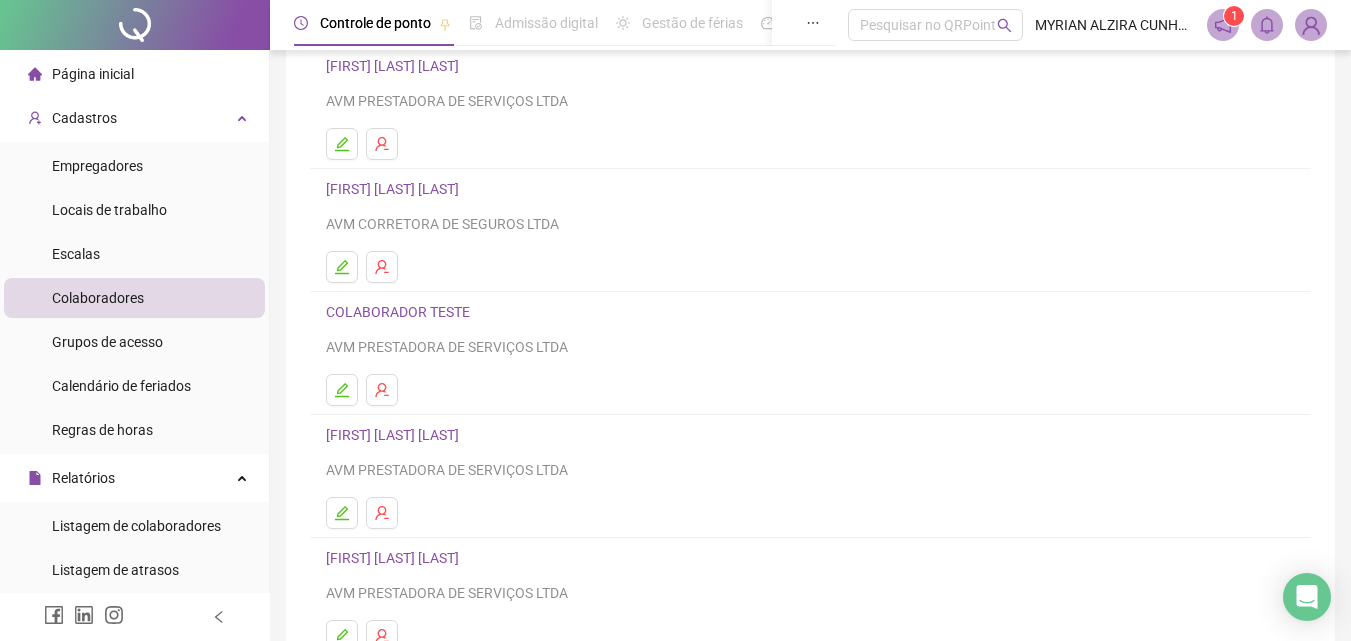 scroll, scrollTop: 326, scrollLeft: 0, axis: vertical 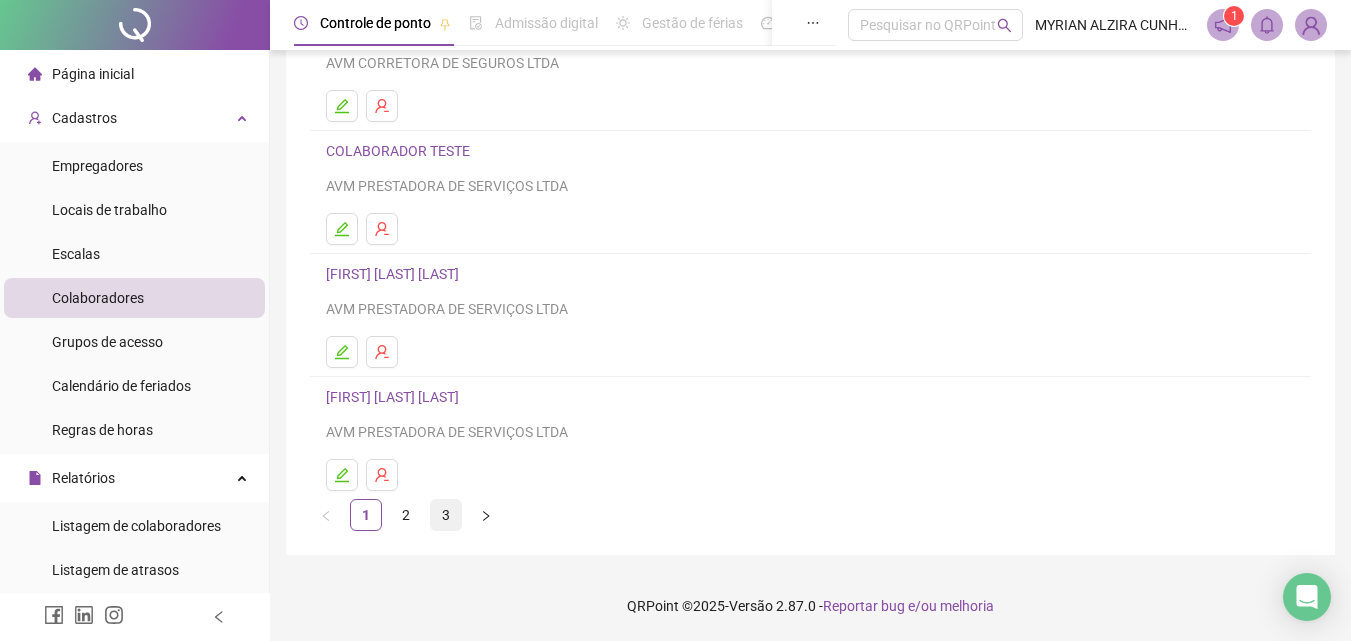 click on "3" at bounding box center (446, 515) 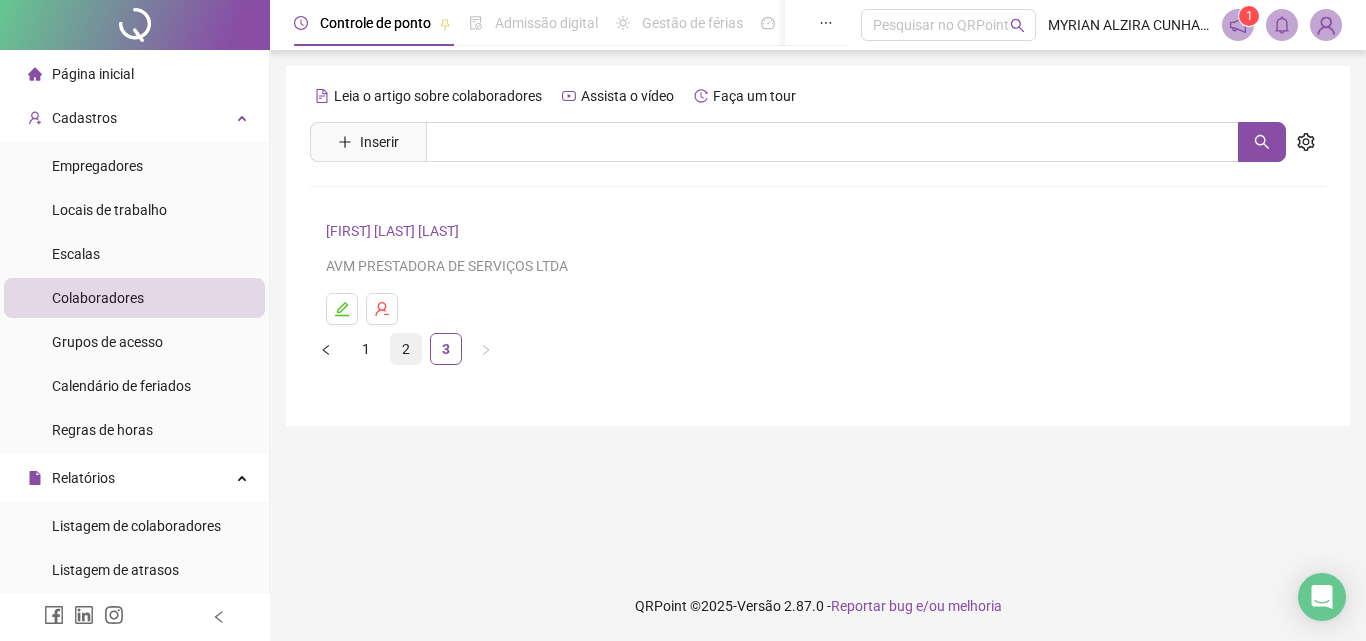 click on "2" at bounding box center [406, 349] 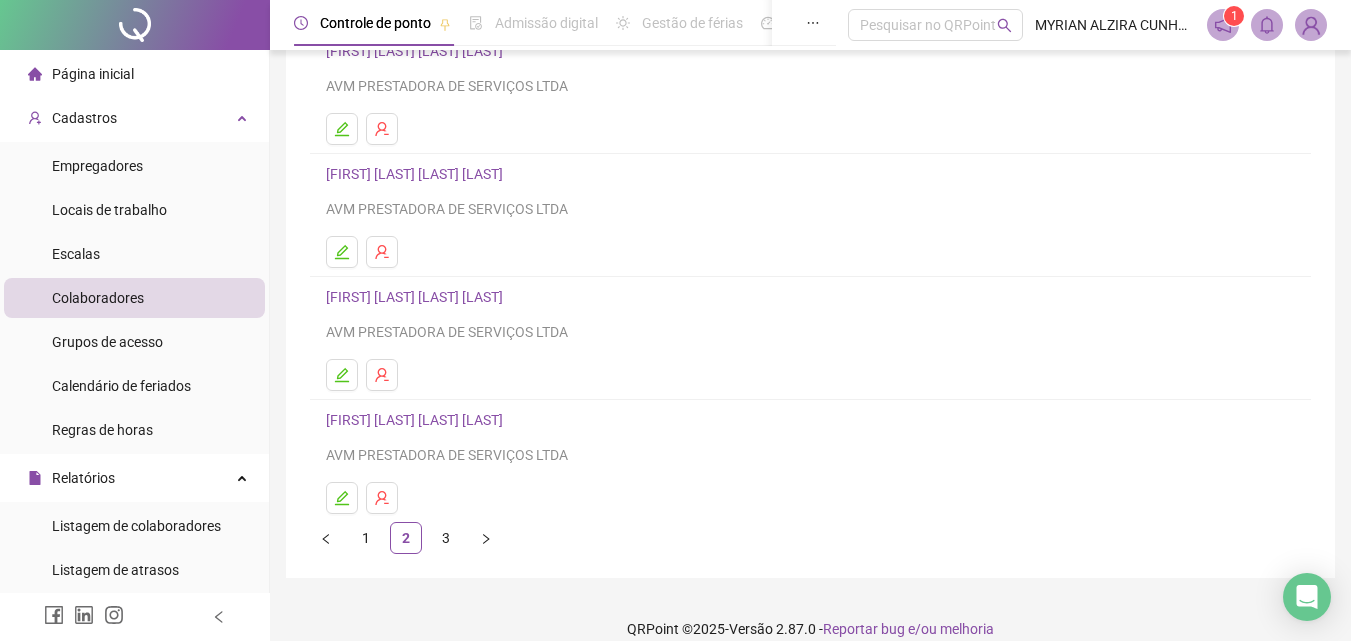 scroll, scrollTop: 326, scrollLeft: 0, axis: vertical 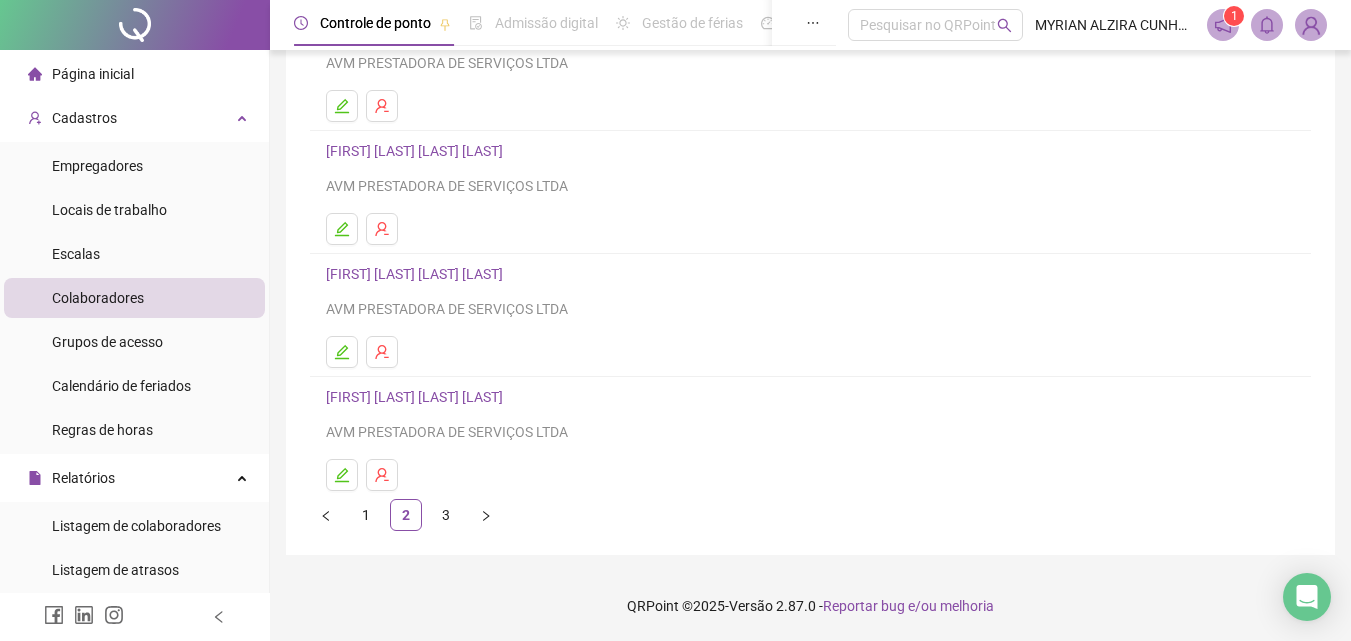 click on "[FIRST] [LAST] [LAST] [LAST]" at bounding box center (417, 397) 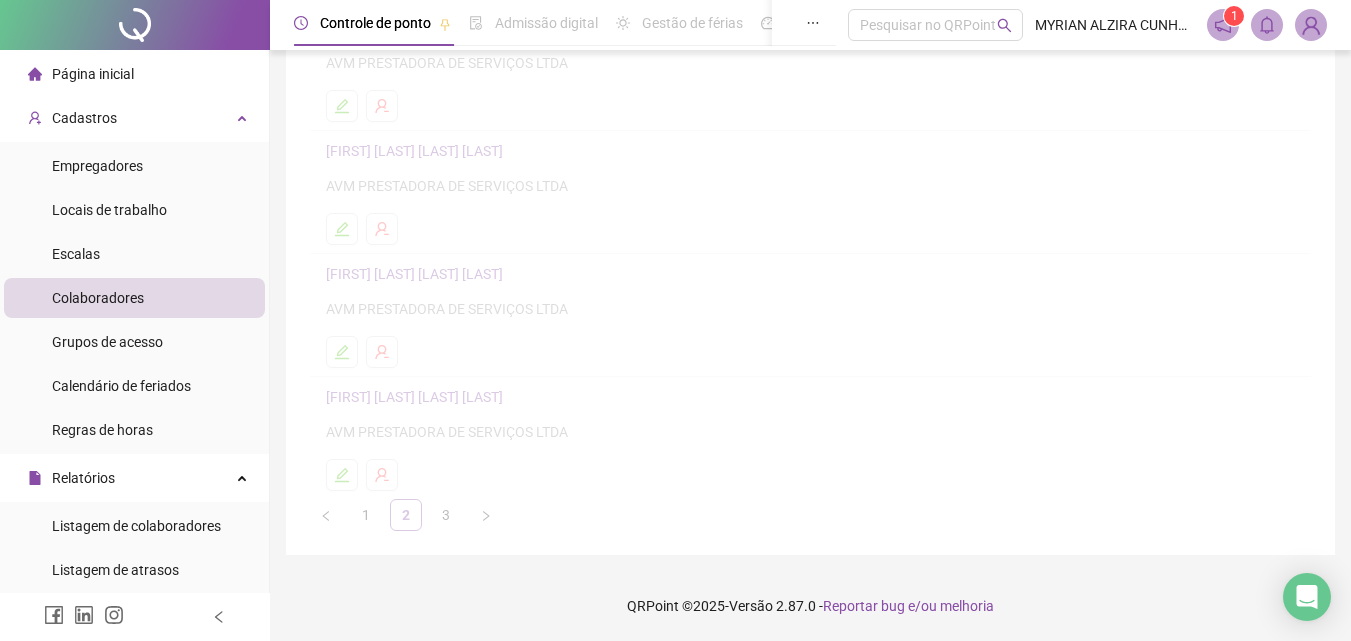 scroll, scrollTop: 336, scrollLeft: 0, axis: vertical 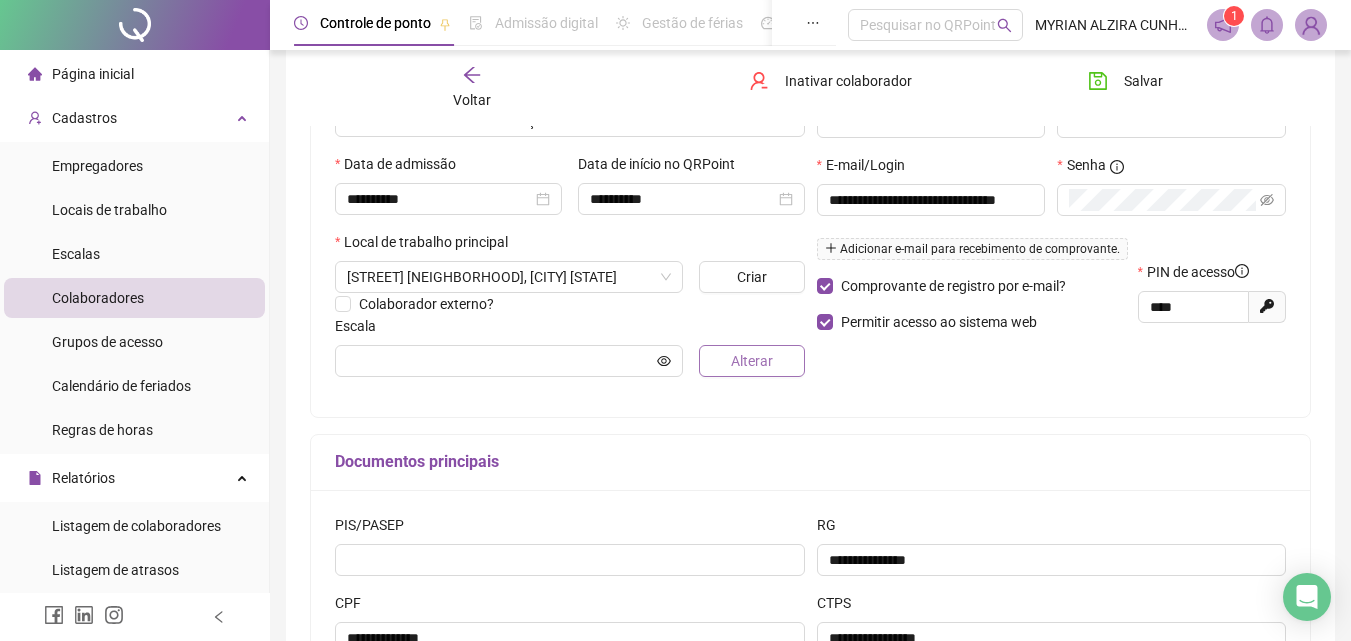 click on "Alterar" at bounding box center [752, 361] 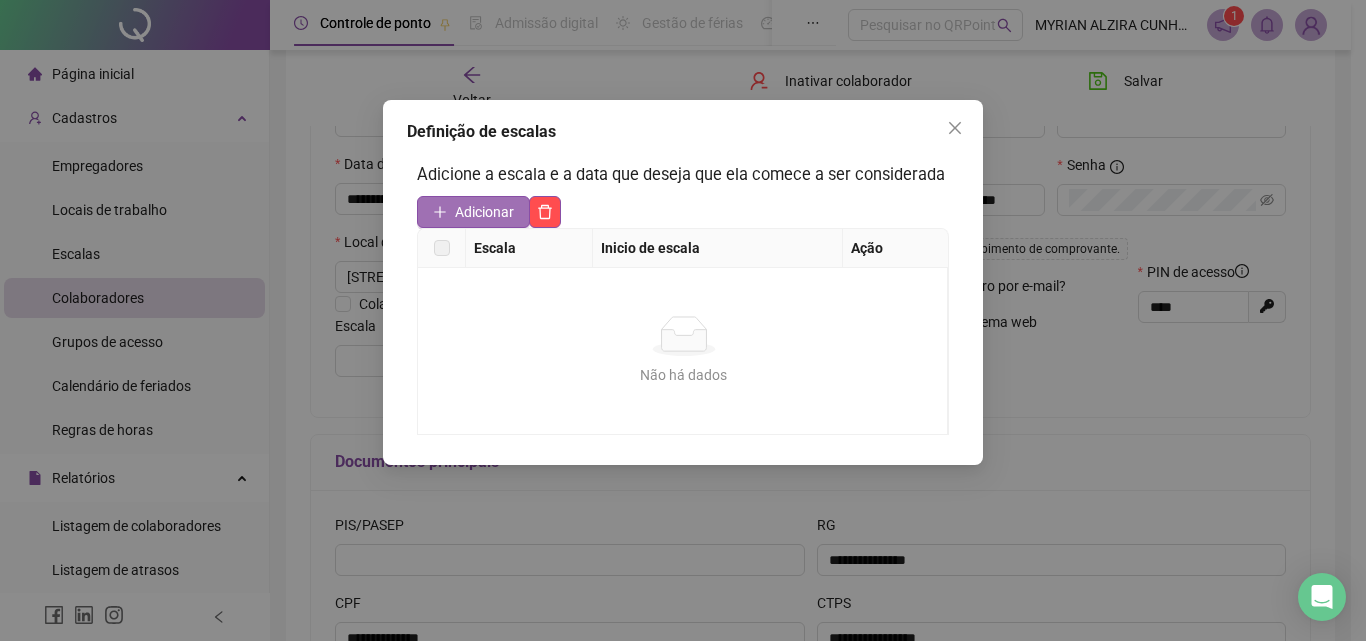 click on "Adicionar" at bounding box center (484, 212) 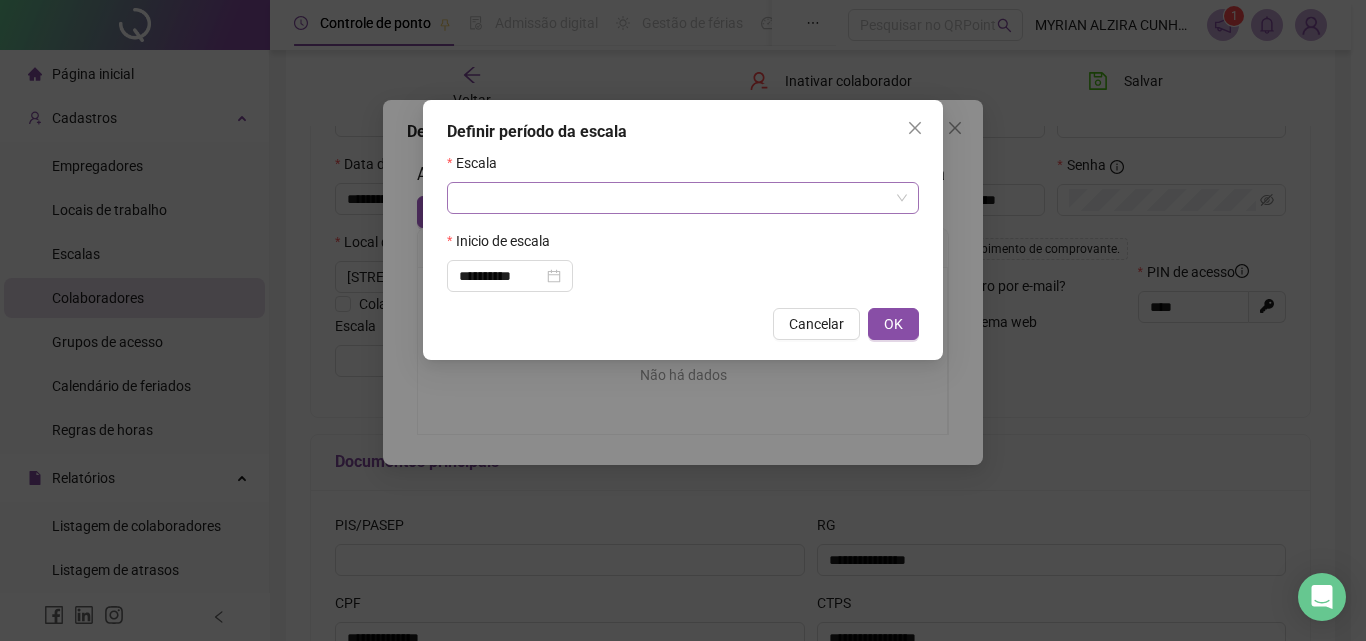 click at bounding box center [677, 198] 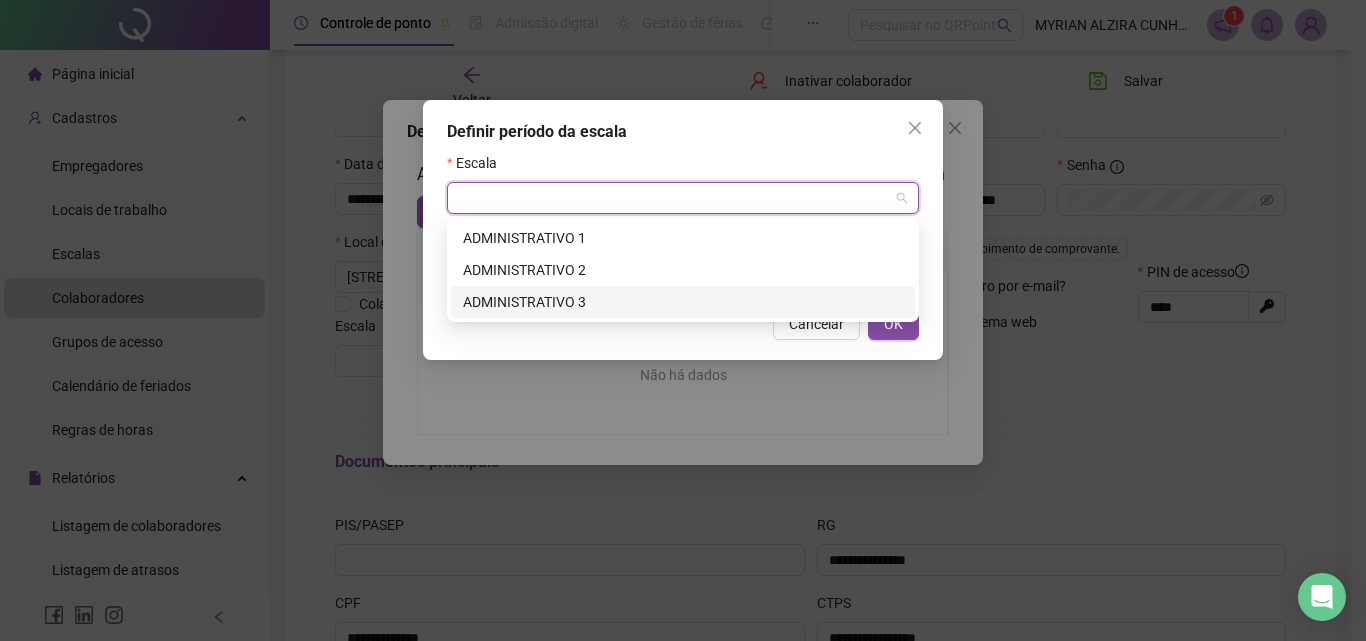 click on "ADMINISTRATIVO 3" at bounding box center (683, 302) 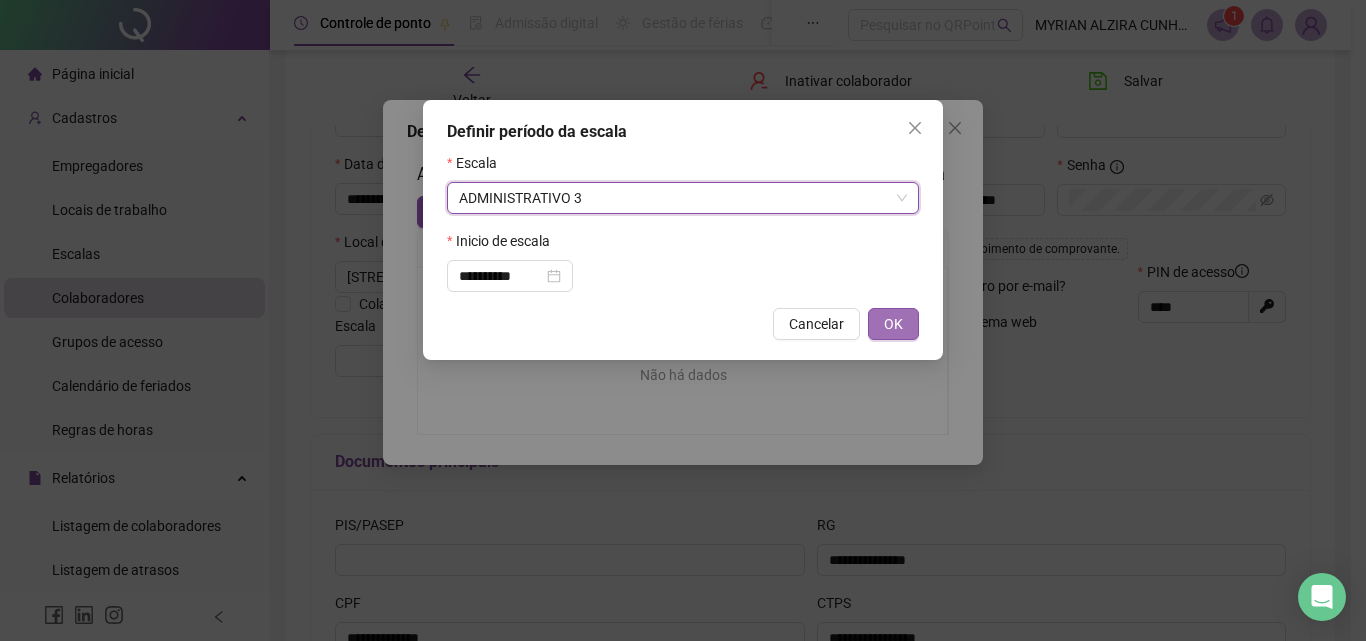 click on "OK" at bounding box center [893, 324] 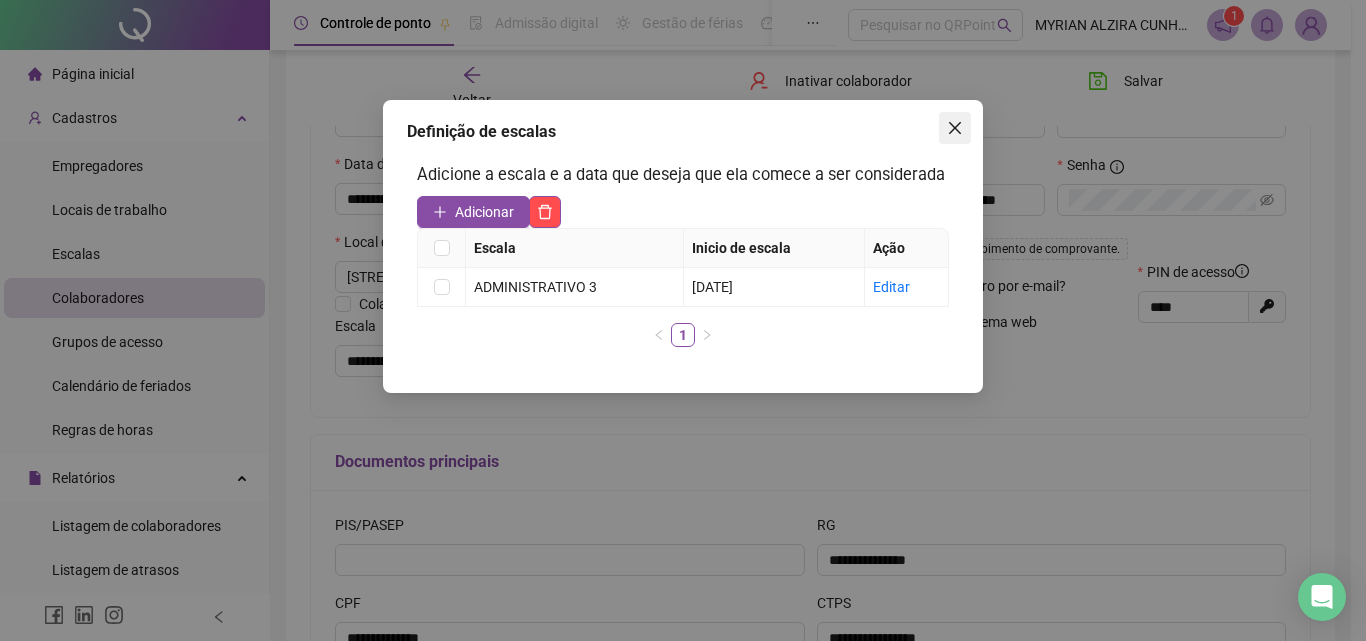 click 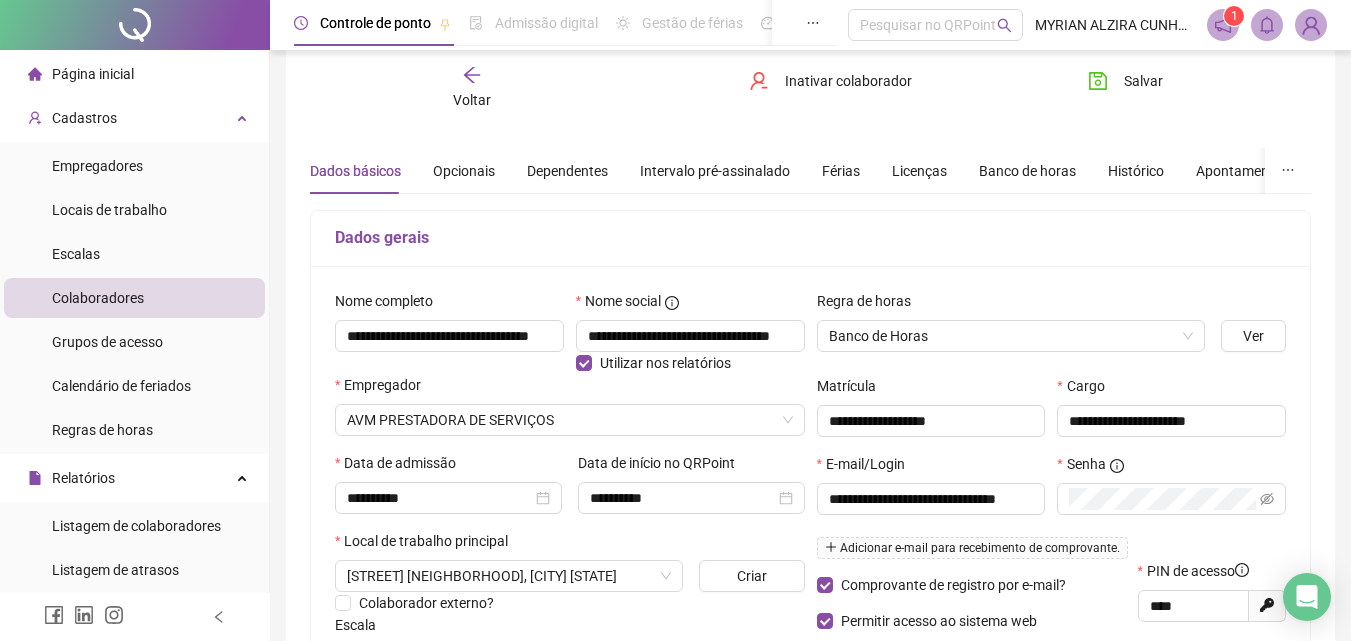 scroll, scrollTop: 36, scrollLeft: 0, axis: vertical 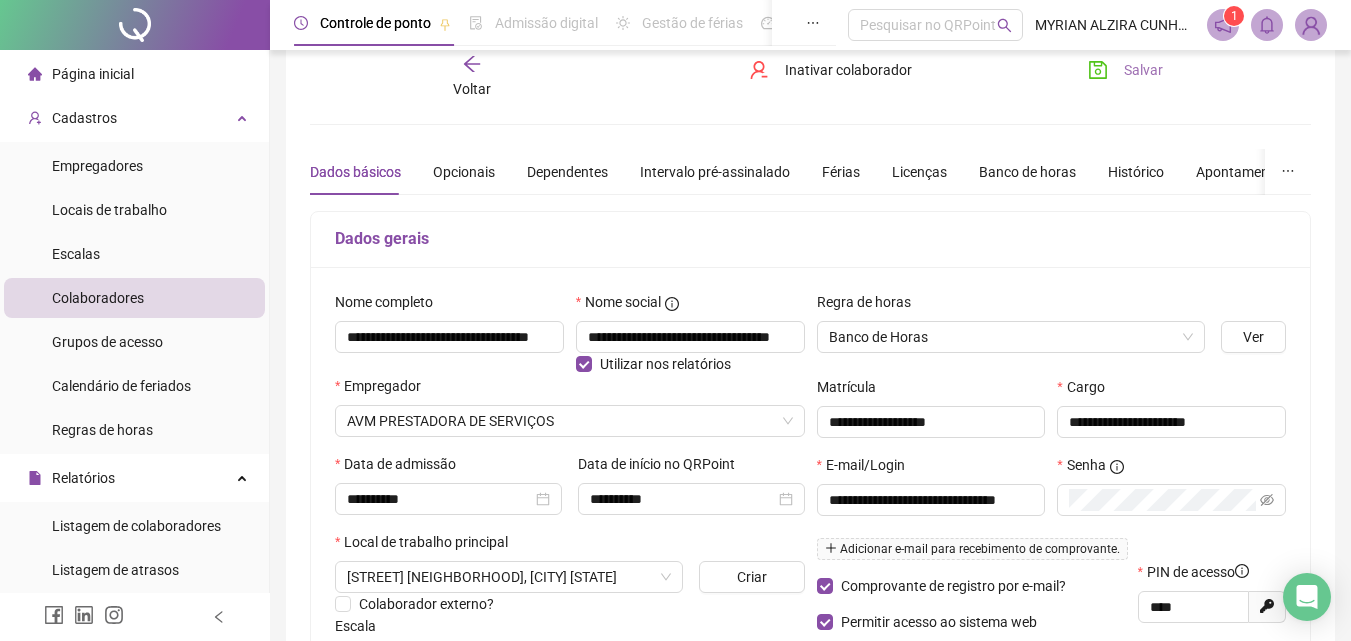 click on "Salvar" at bounding box center (1143, 70) 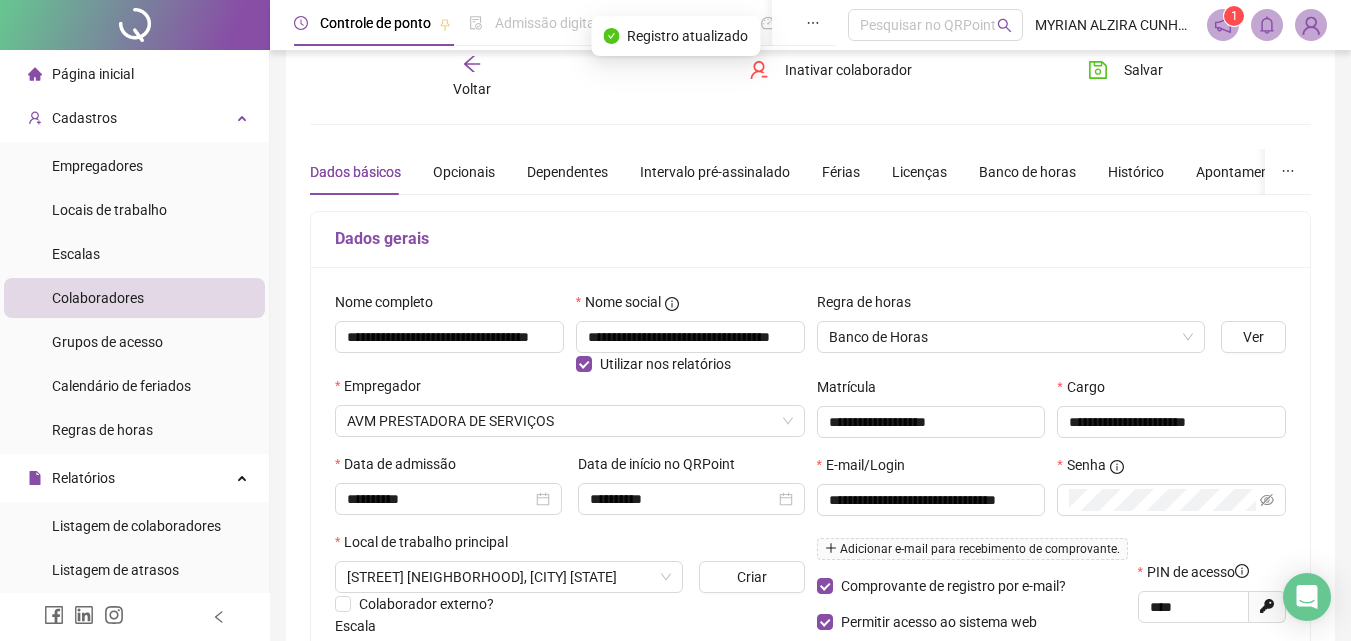 click 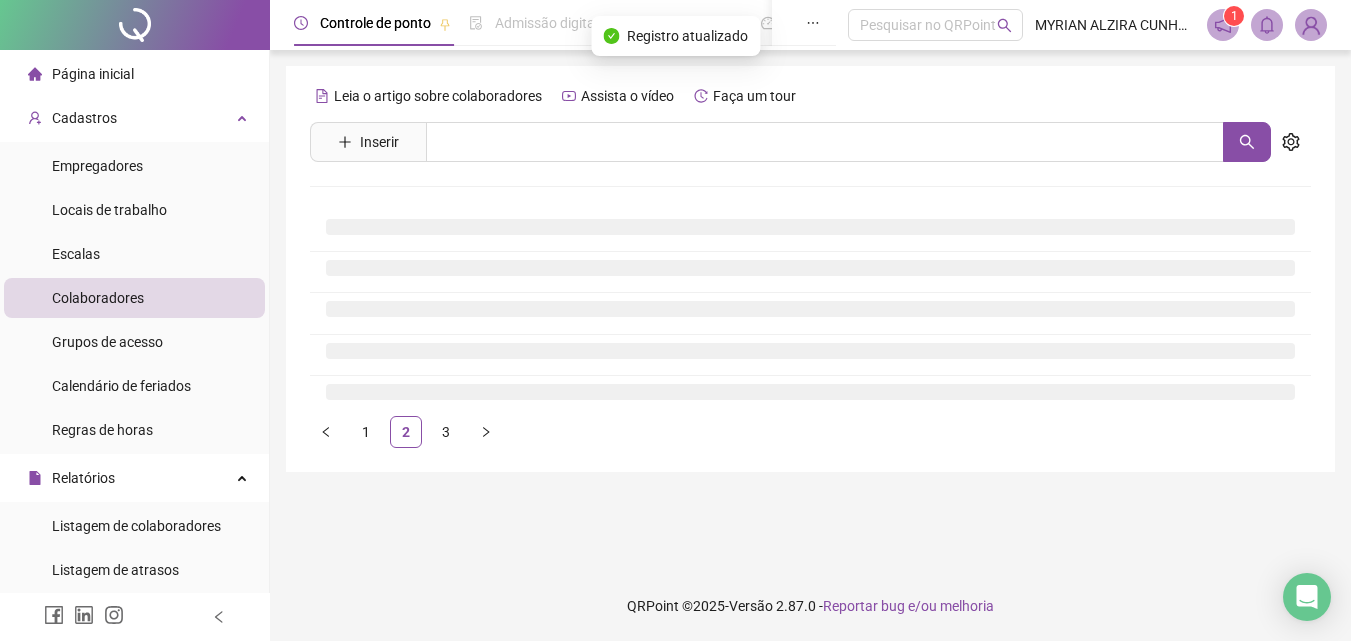 scroll, scrollTop: 0, scrollLeft: 0, axis: both 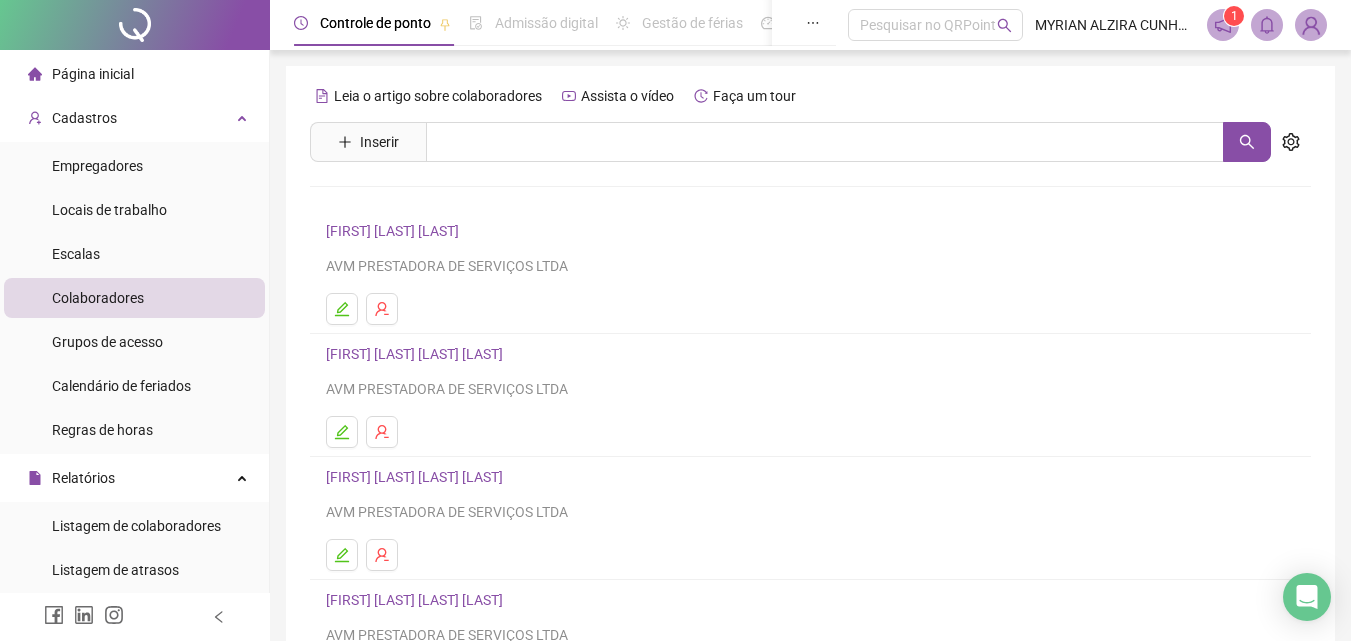 click 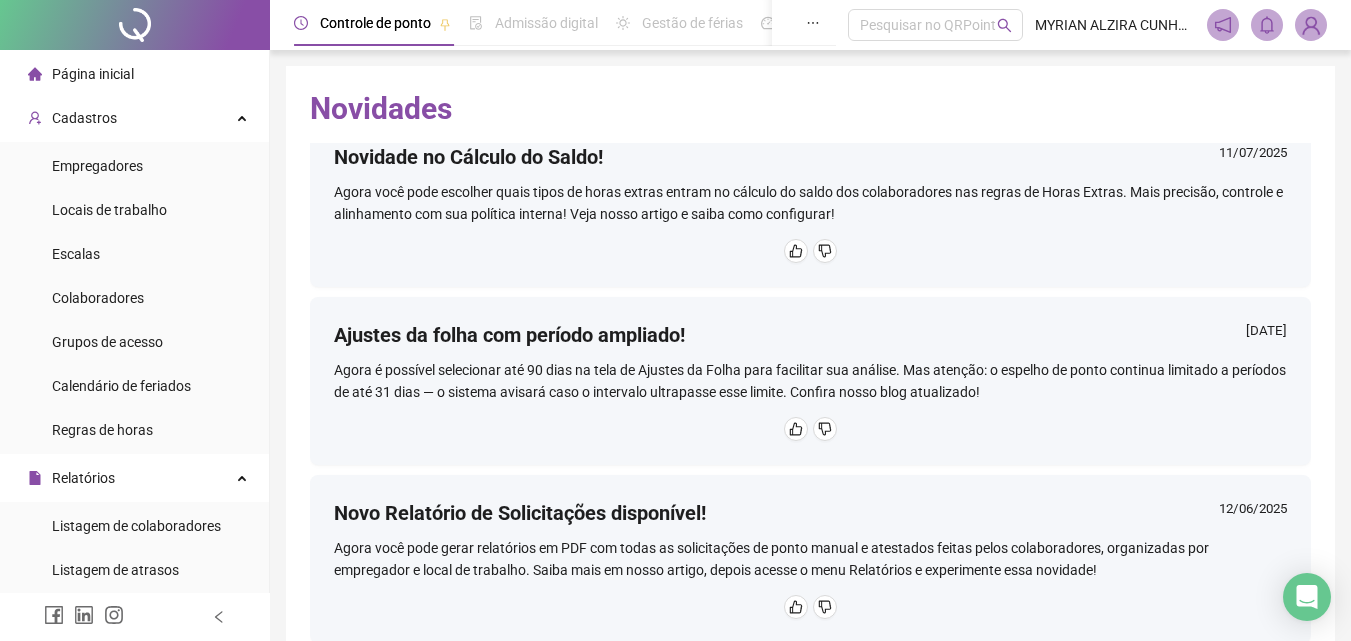 scroll, scrollTop: 0, scrollLeft: 0, axis: both 